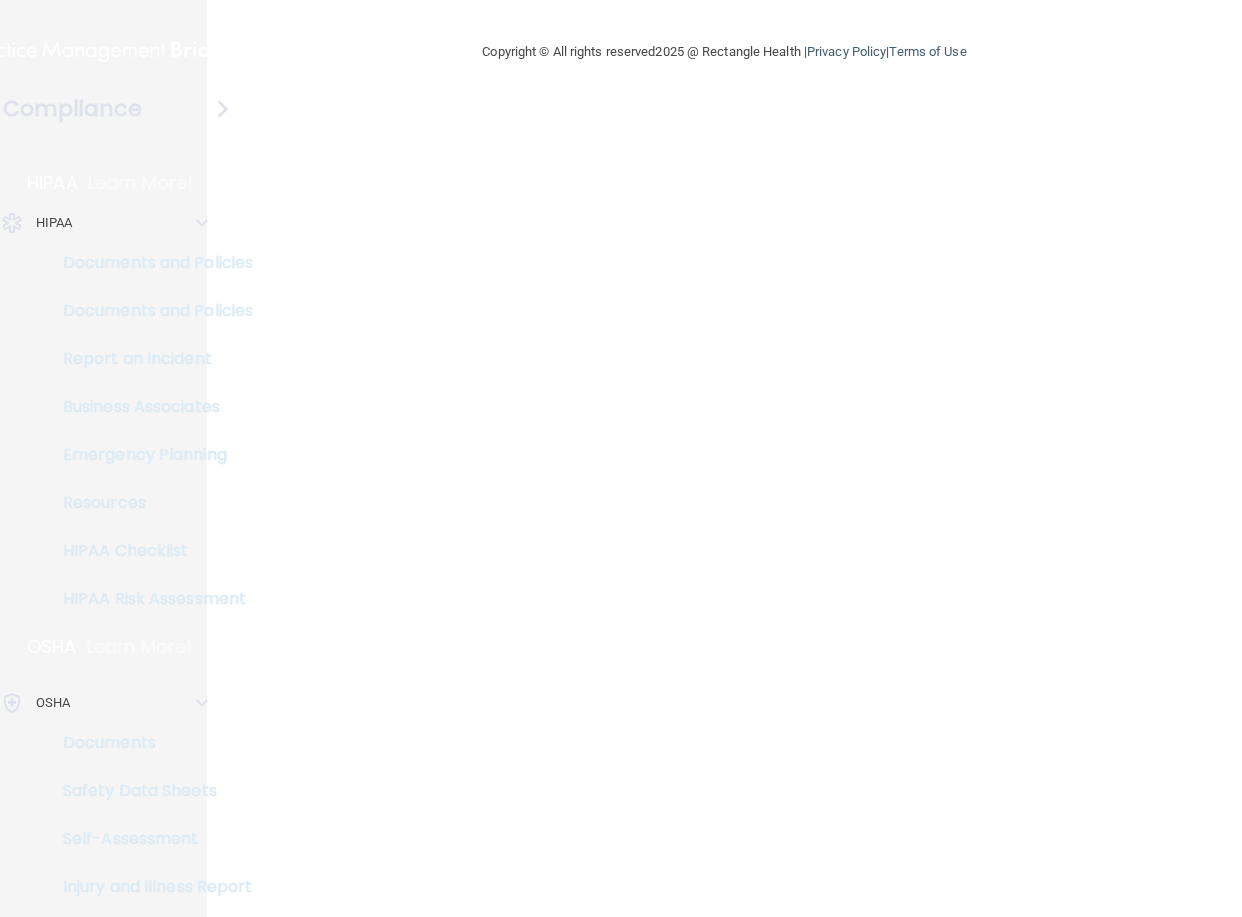 scroll, scrollTop: 0, scrollLeft: 0, axis: both 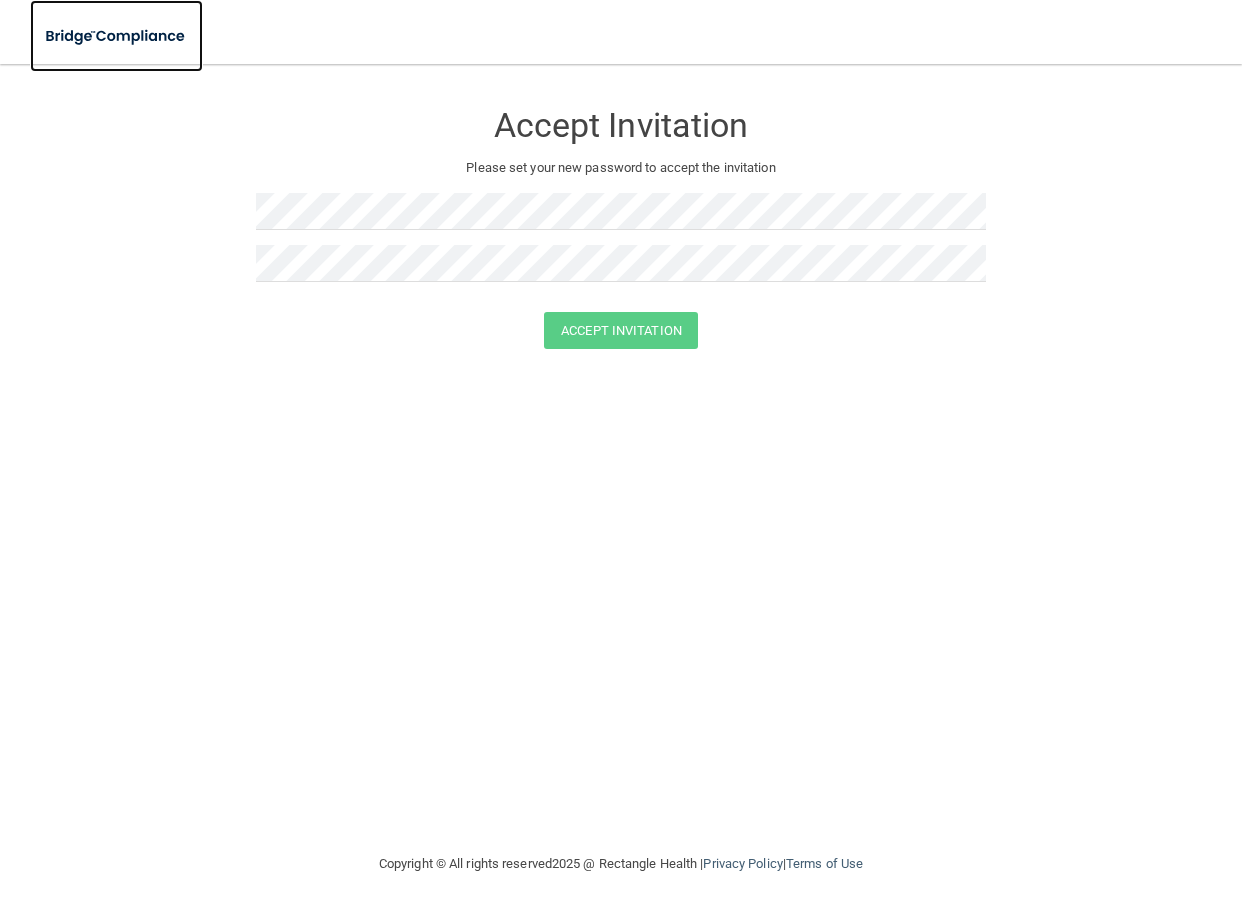 click at bounding box center [116, 36] 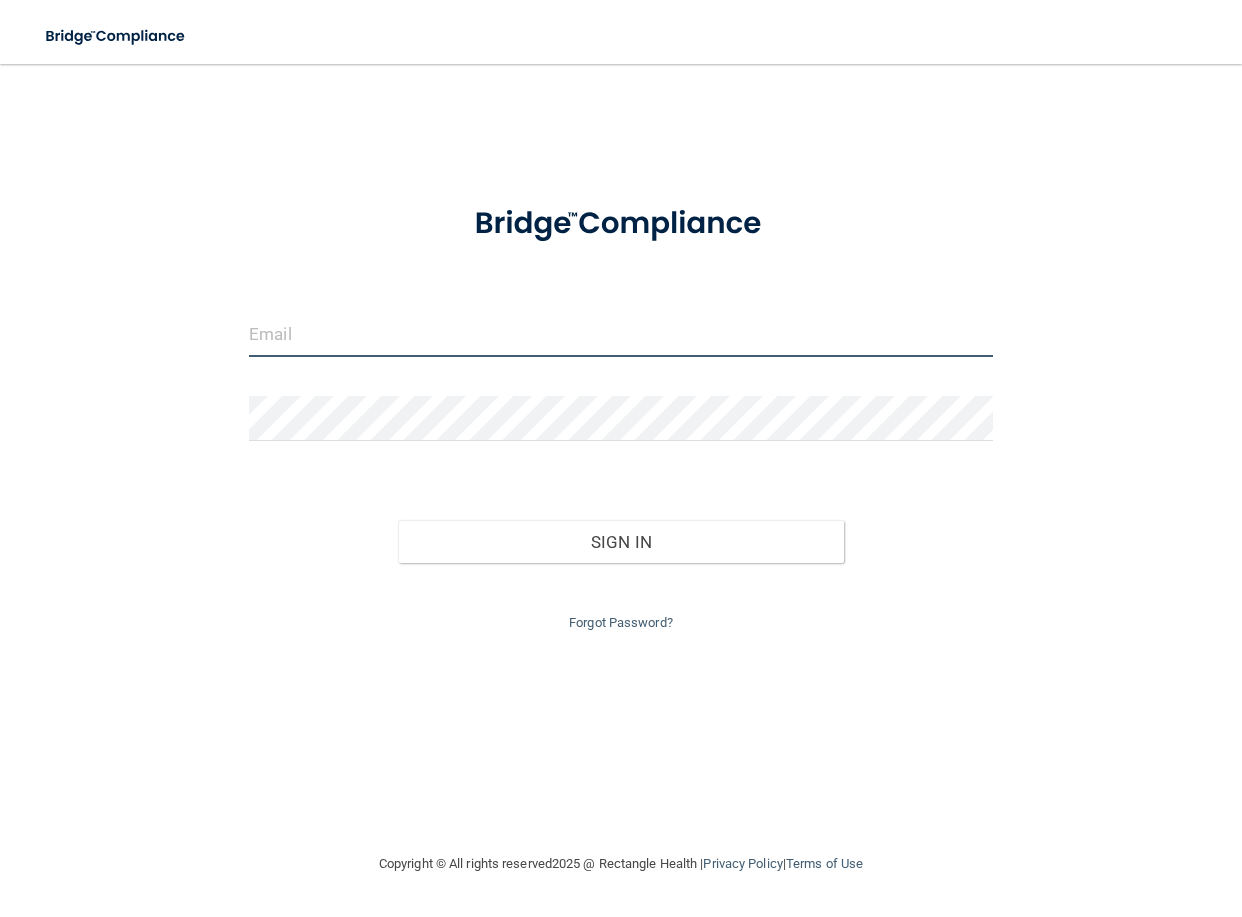 click at bounding box center [621, 334] 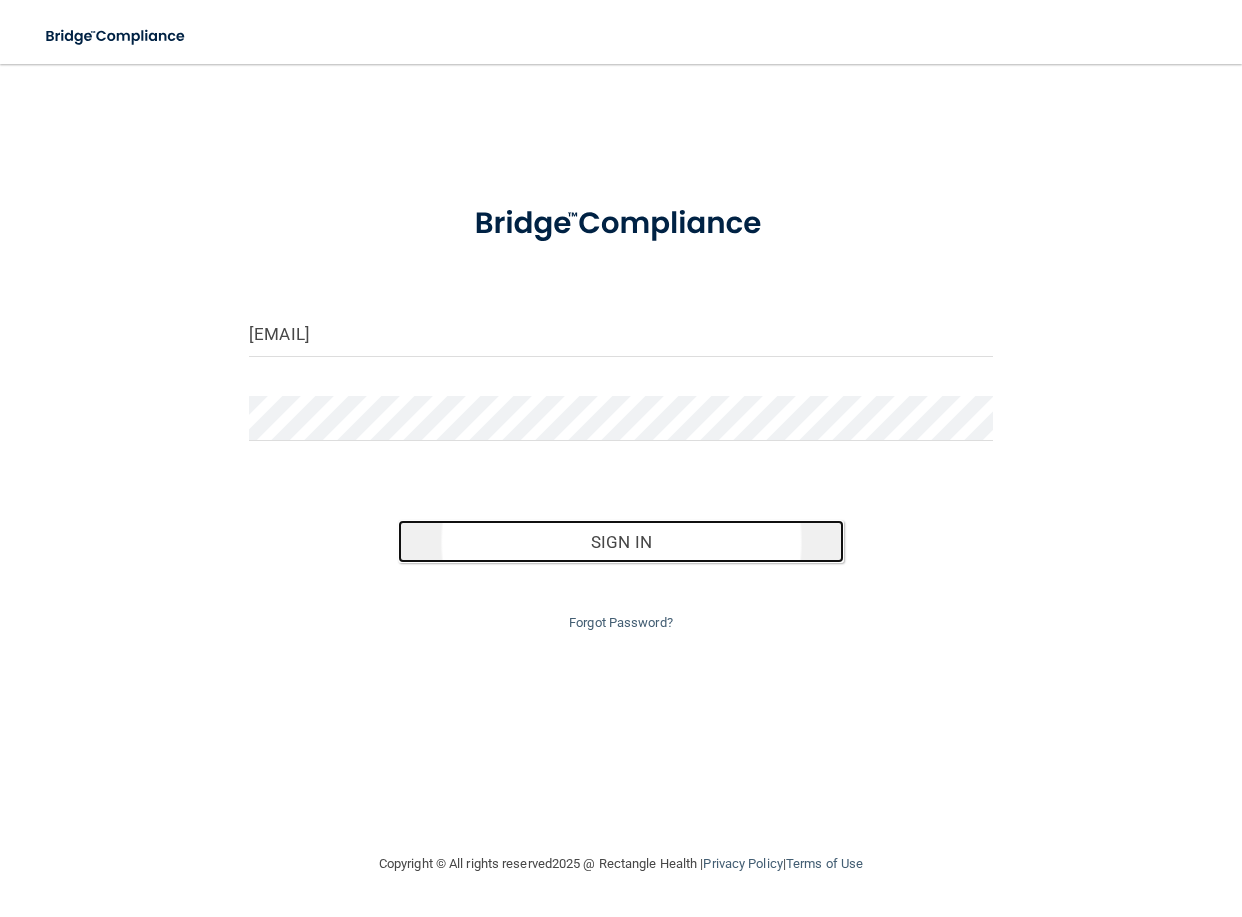 click on "Sign In" at bounding box center [621, 542] 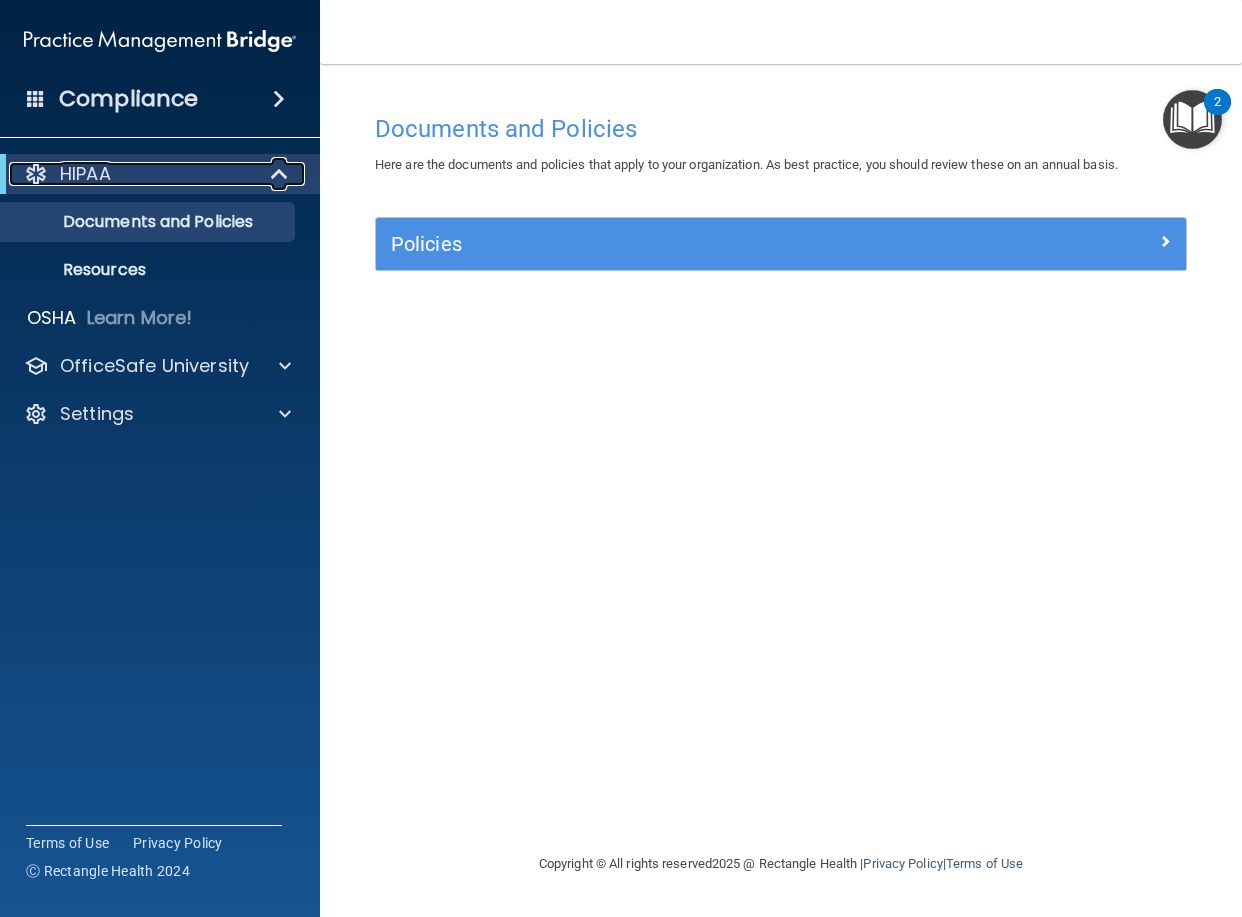 click on "HIPAA" at bounding box center (132, 174) 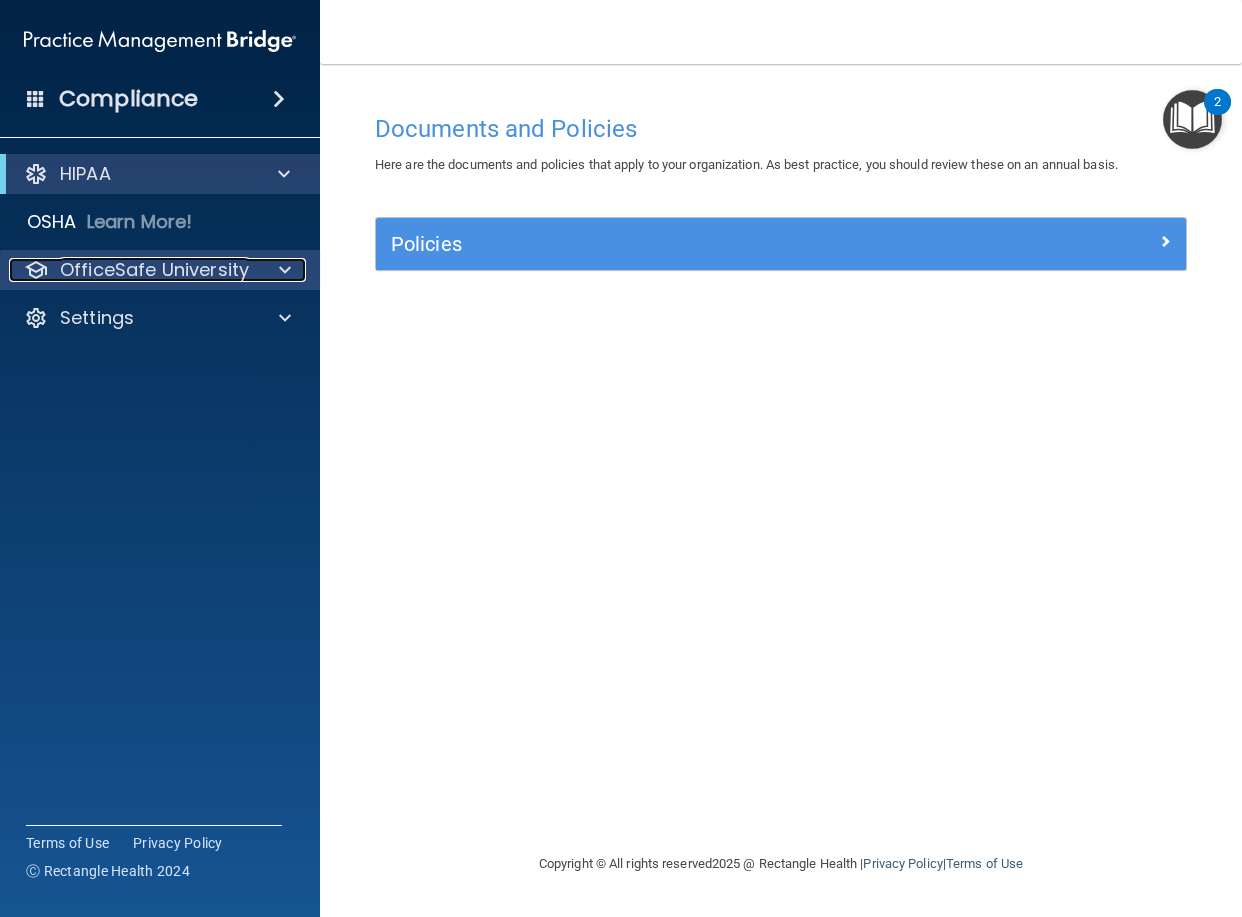 click on "OfficeSafe University" at bounding box center (154, 270) 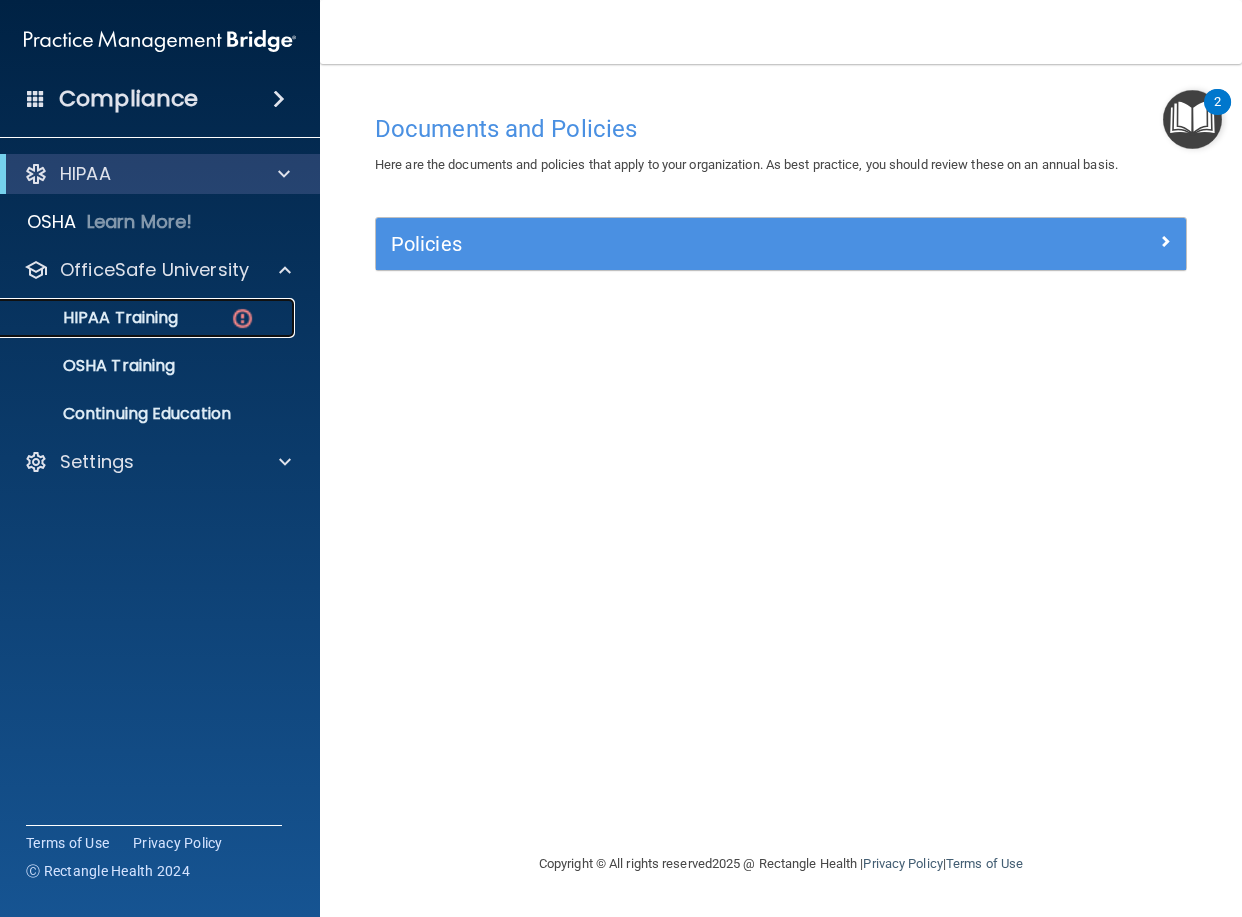 click at bounding box center [242, 318] 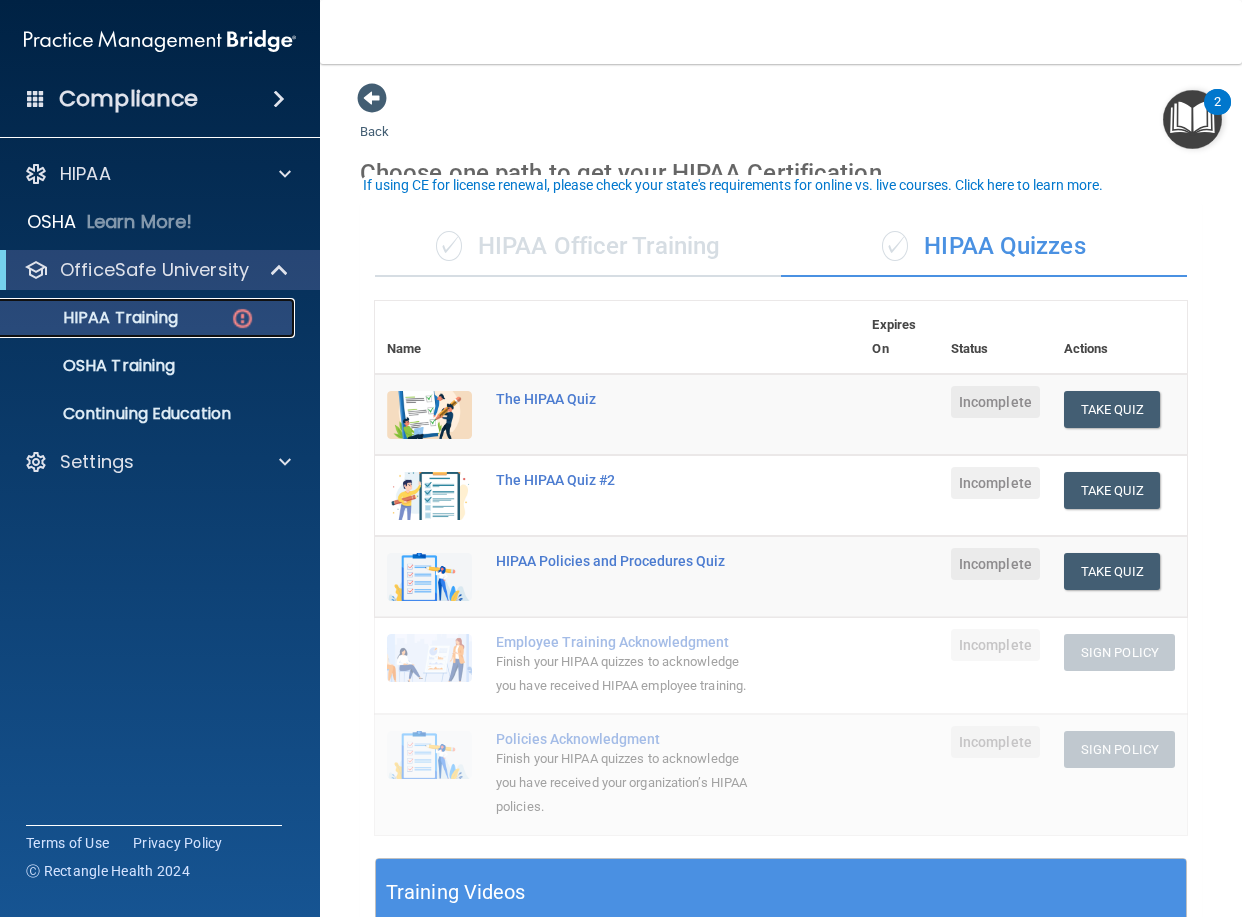 scroll, scrollTop: 0, scrollLeft: 0, axis: both 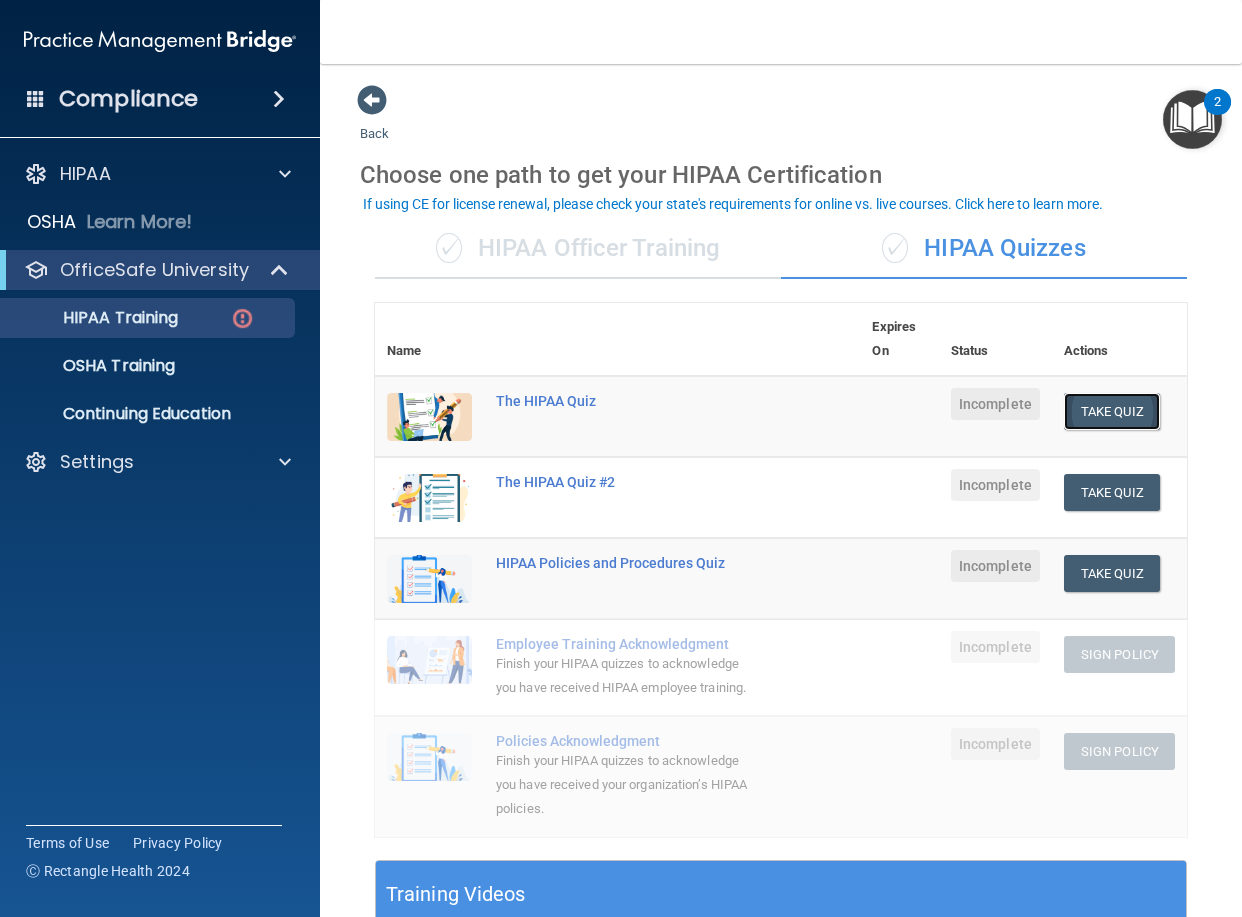 click on "Take Quiz" at bounding box center (1112, 411) 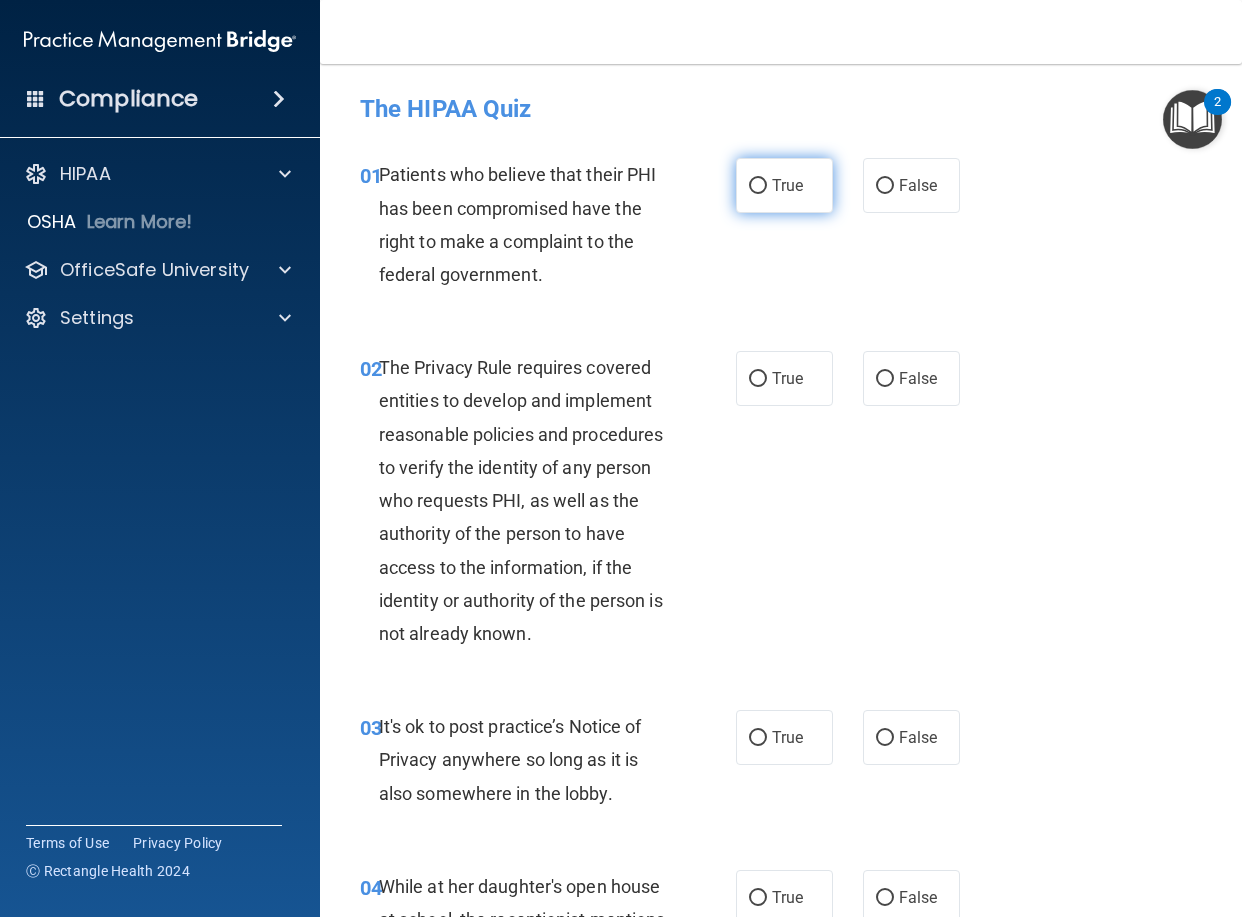 click on "True" at bounding box center [784, 185] 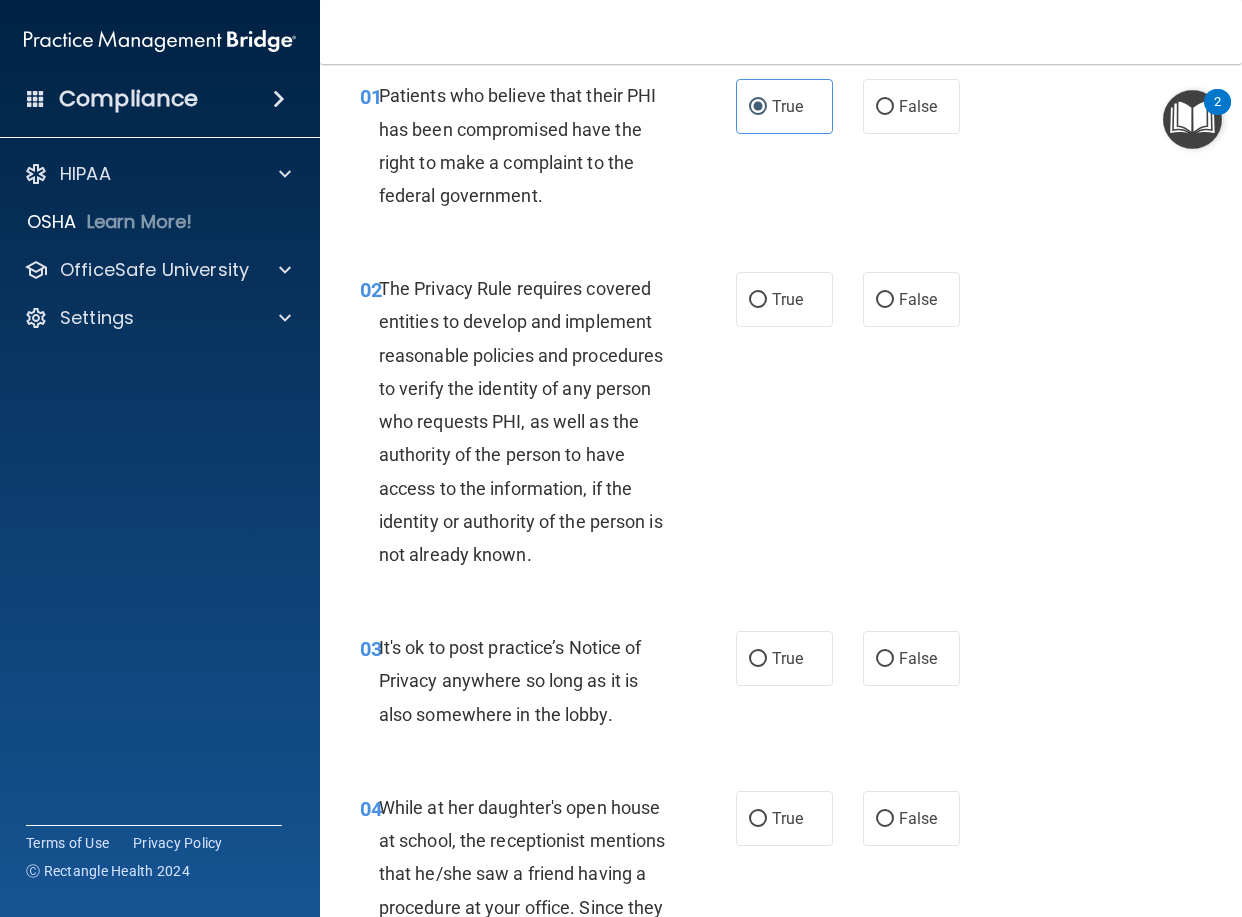 scroll, scrollTop: 200, scrollLeft: 0, axis: vertical 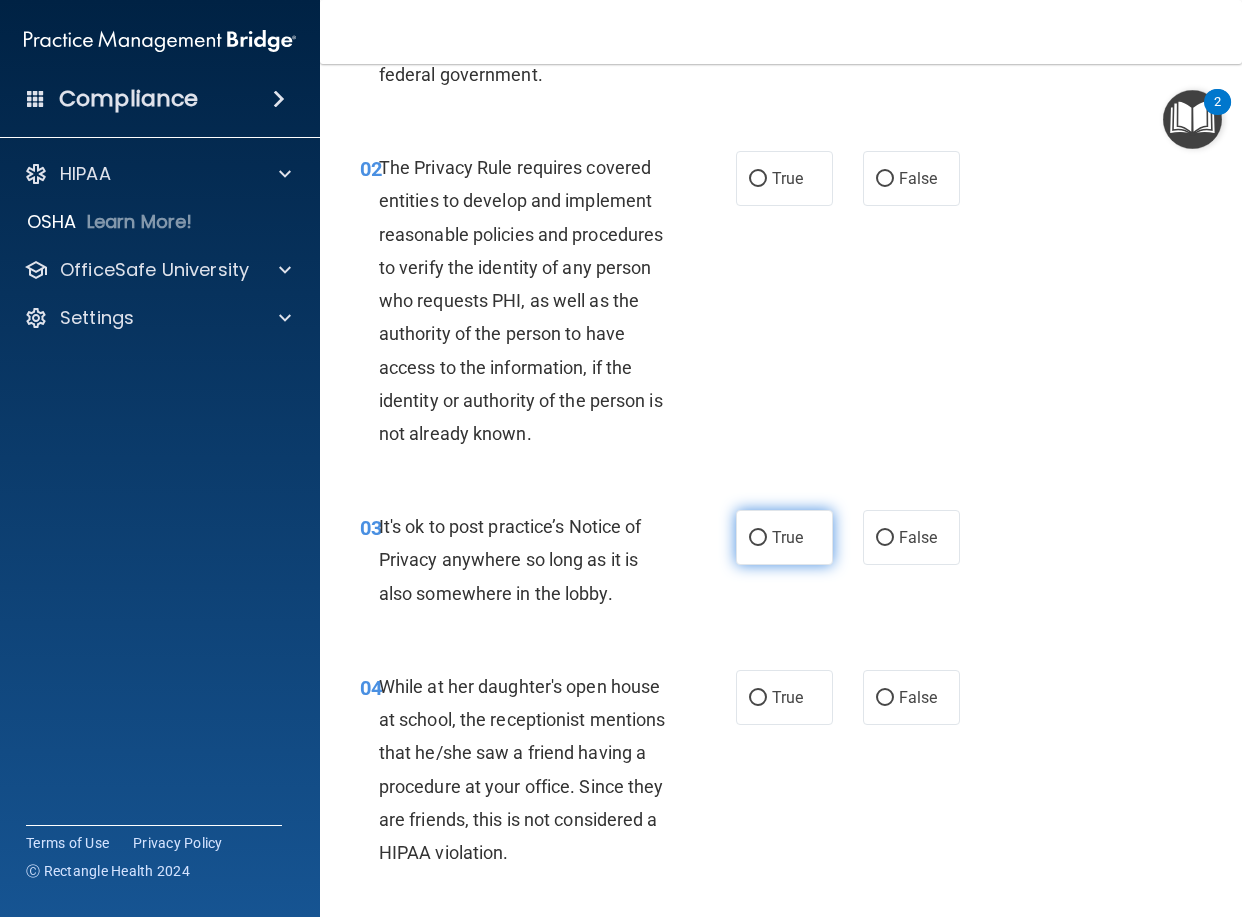 click on "True" at bounding box center (787, 537) 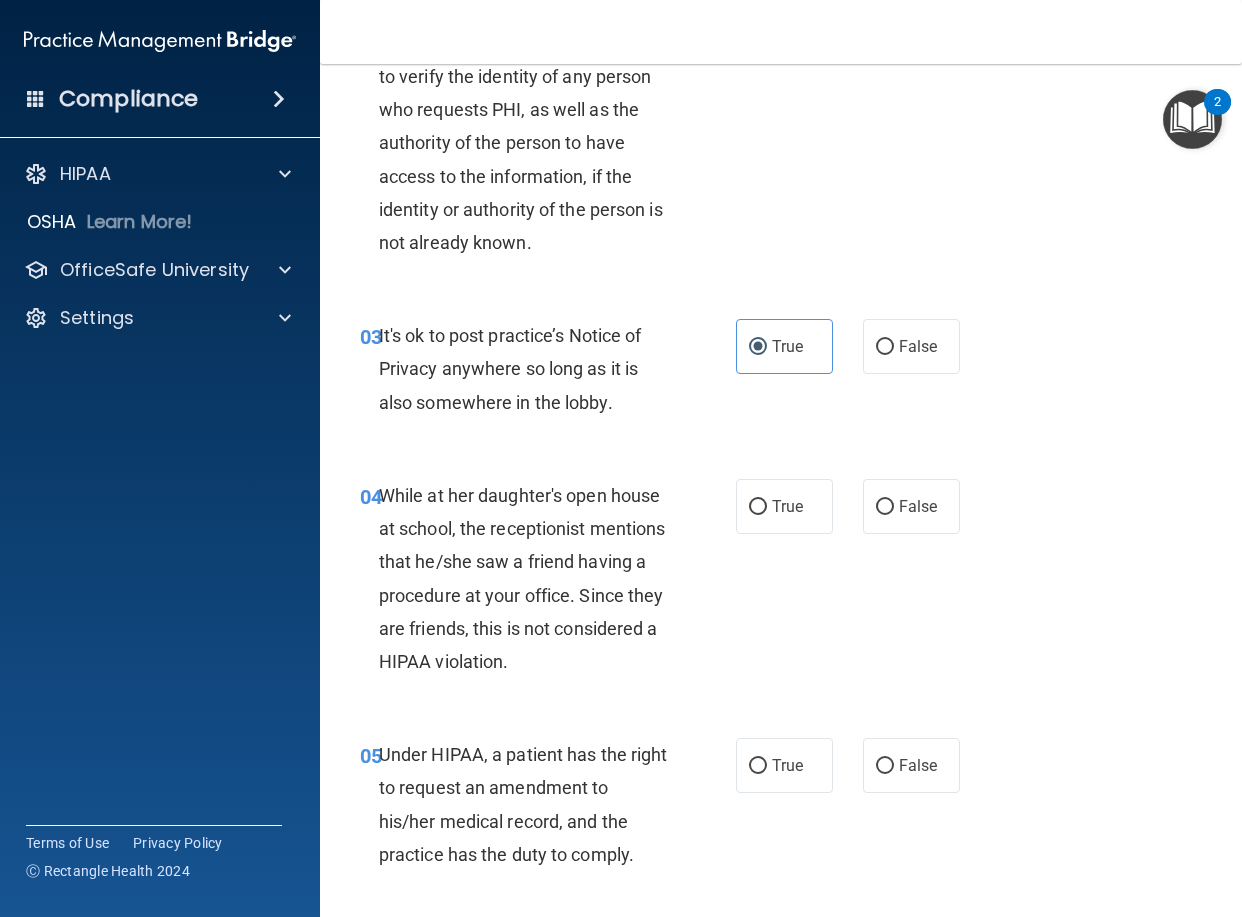 scroll, scrollTop: 400, scrollLeft: 0, axis: vertical 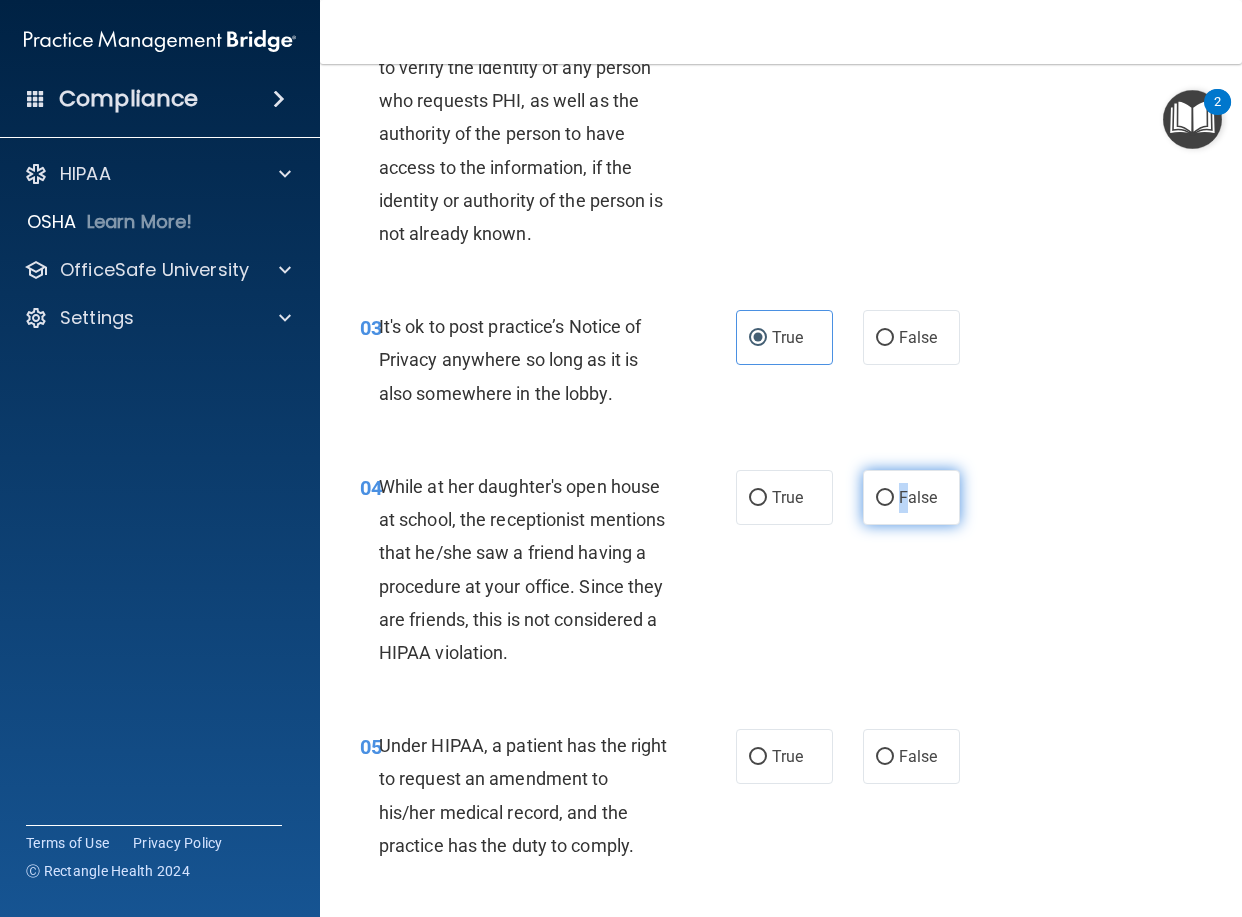 click on "False" at bounding box center (918, 497) 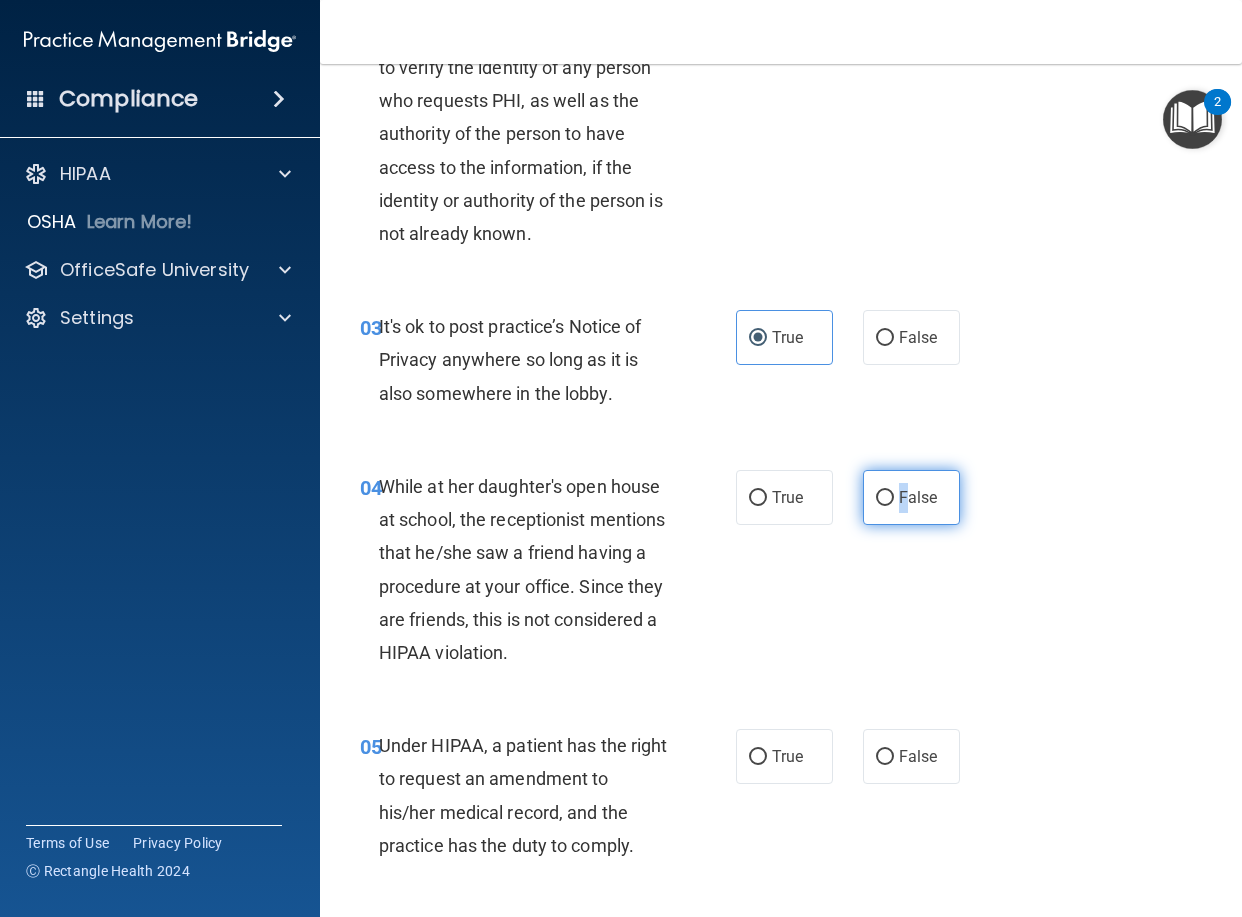 click on "False" at bounding box center (885, 498) 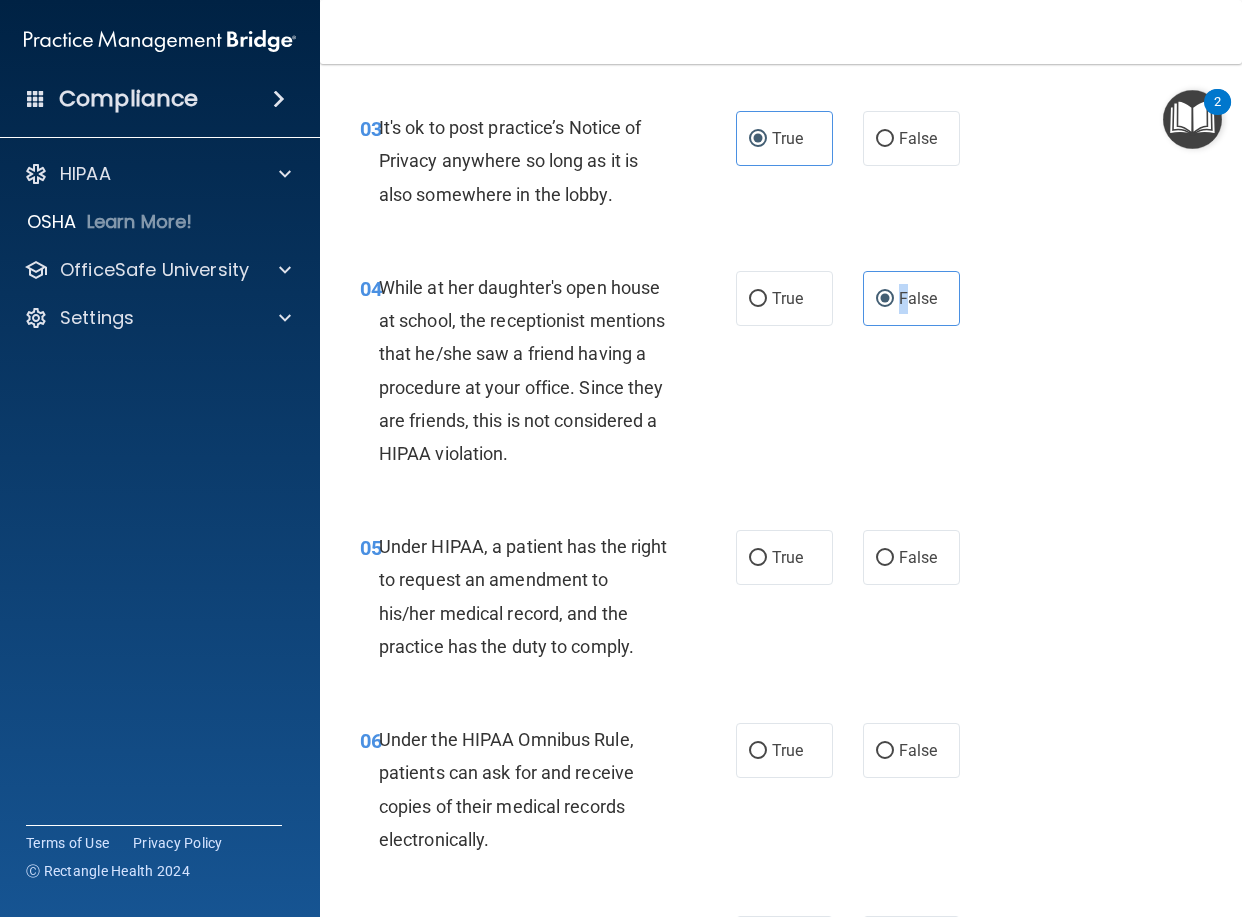 scroll, scrollTop: 600, scrollLeft: 0, axis: vertical 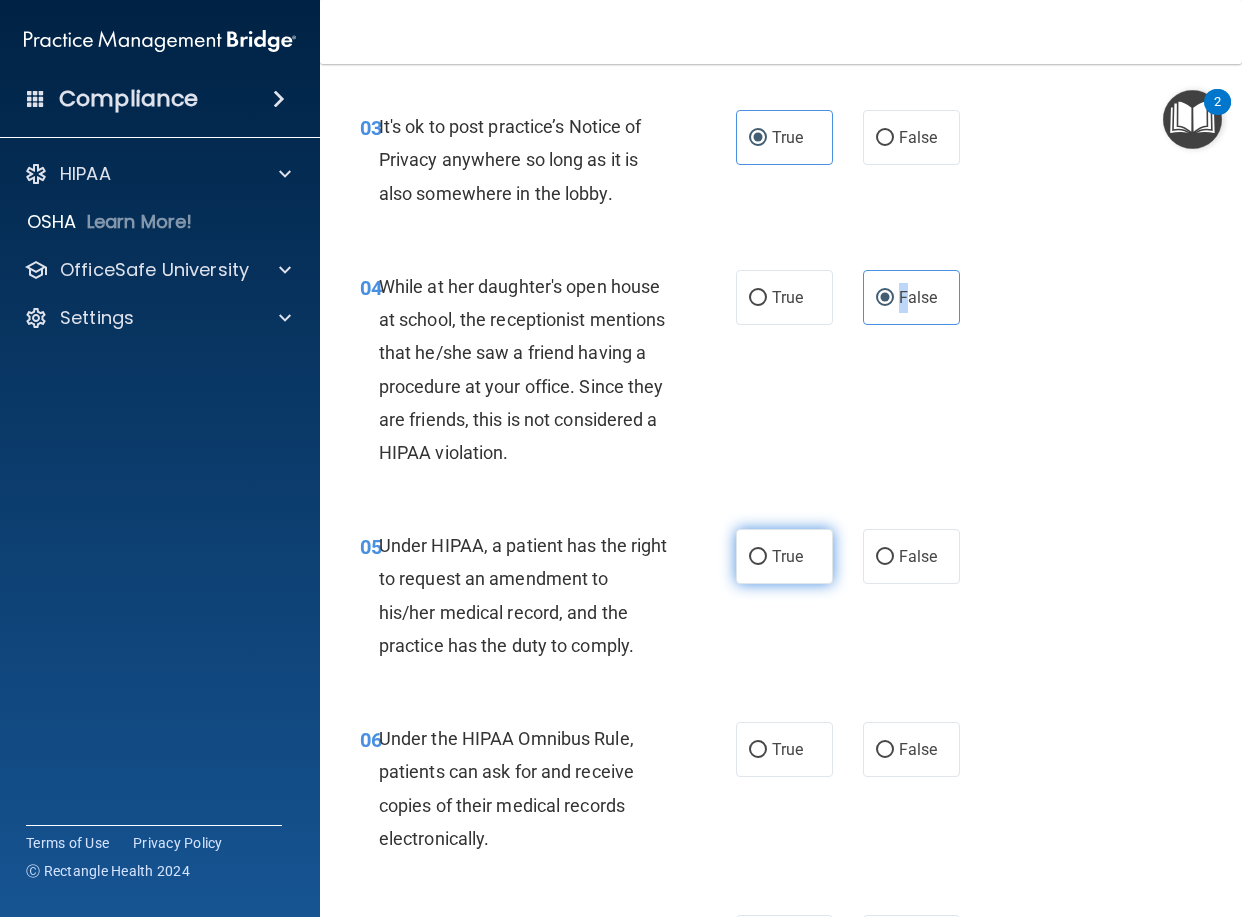 click on "True" at bounding box center [758, 557] 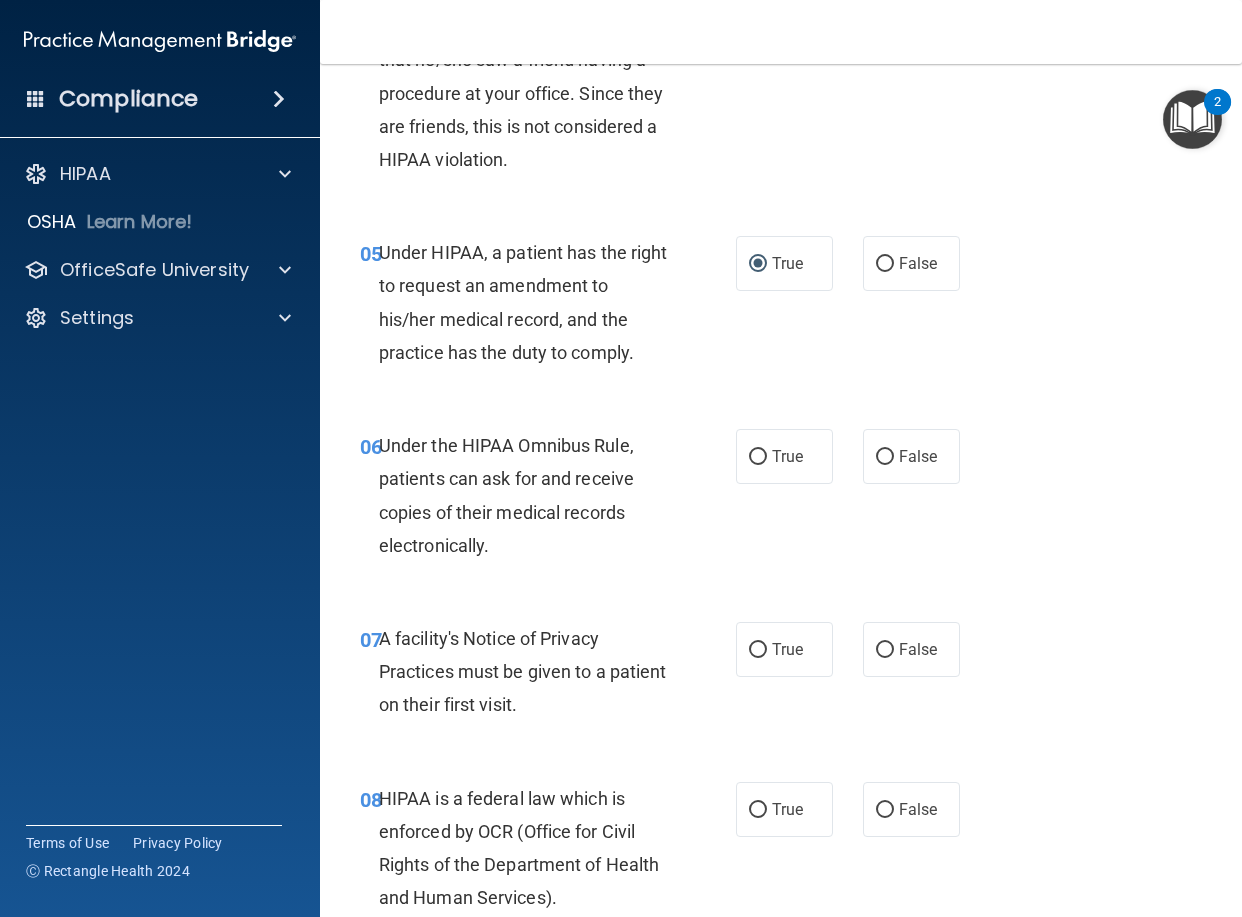 scroll, scrollTop: 900, scrollLeft: 0, axis: vertical 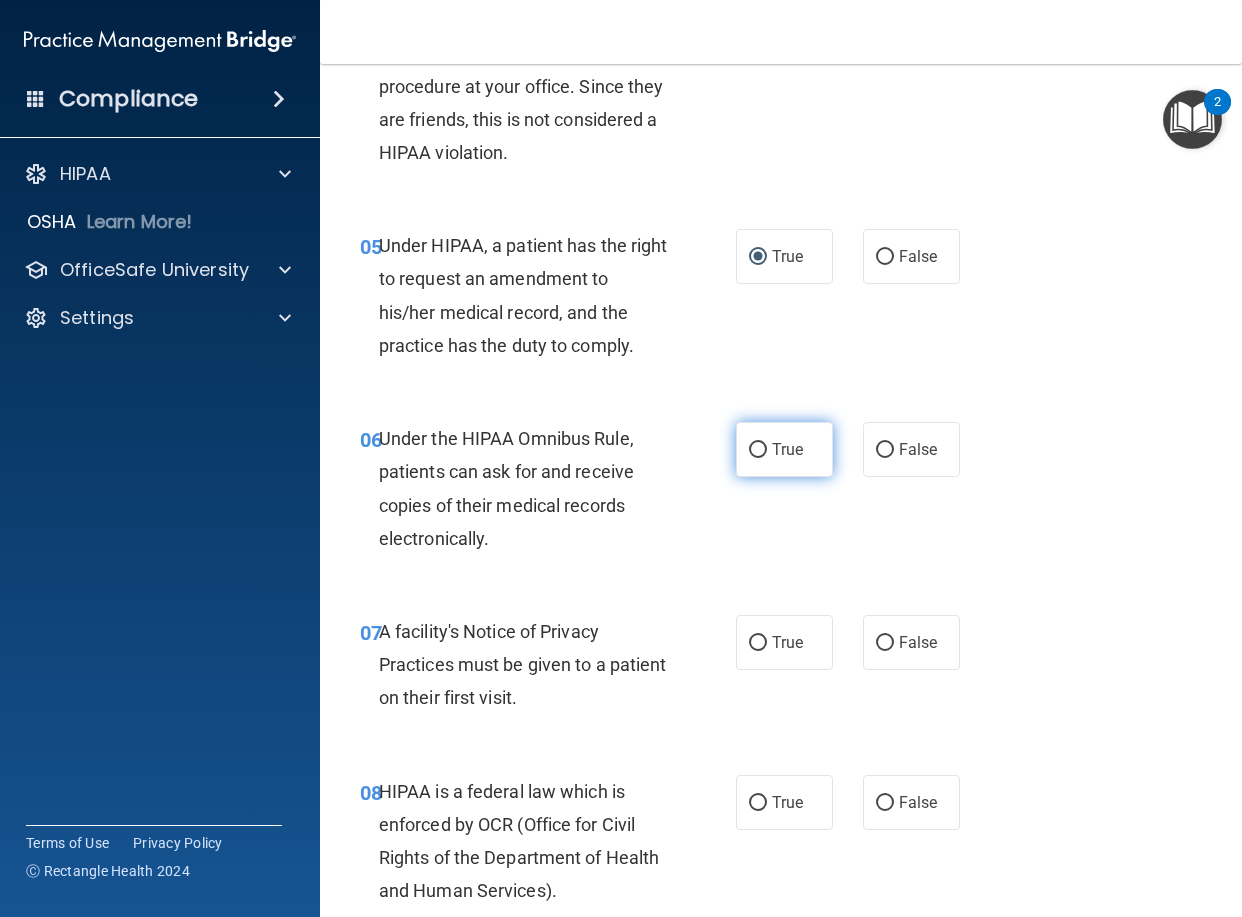 click on "True" at bounding box center [758, 450] 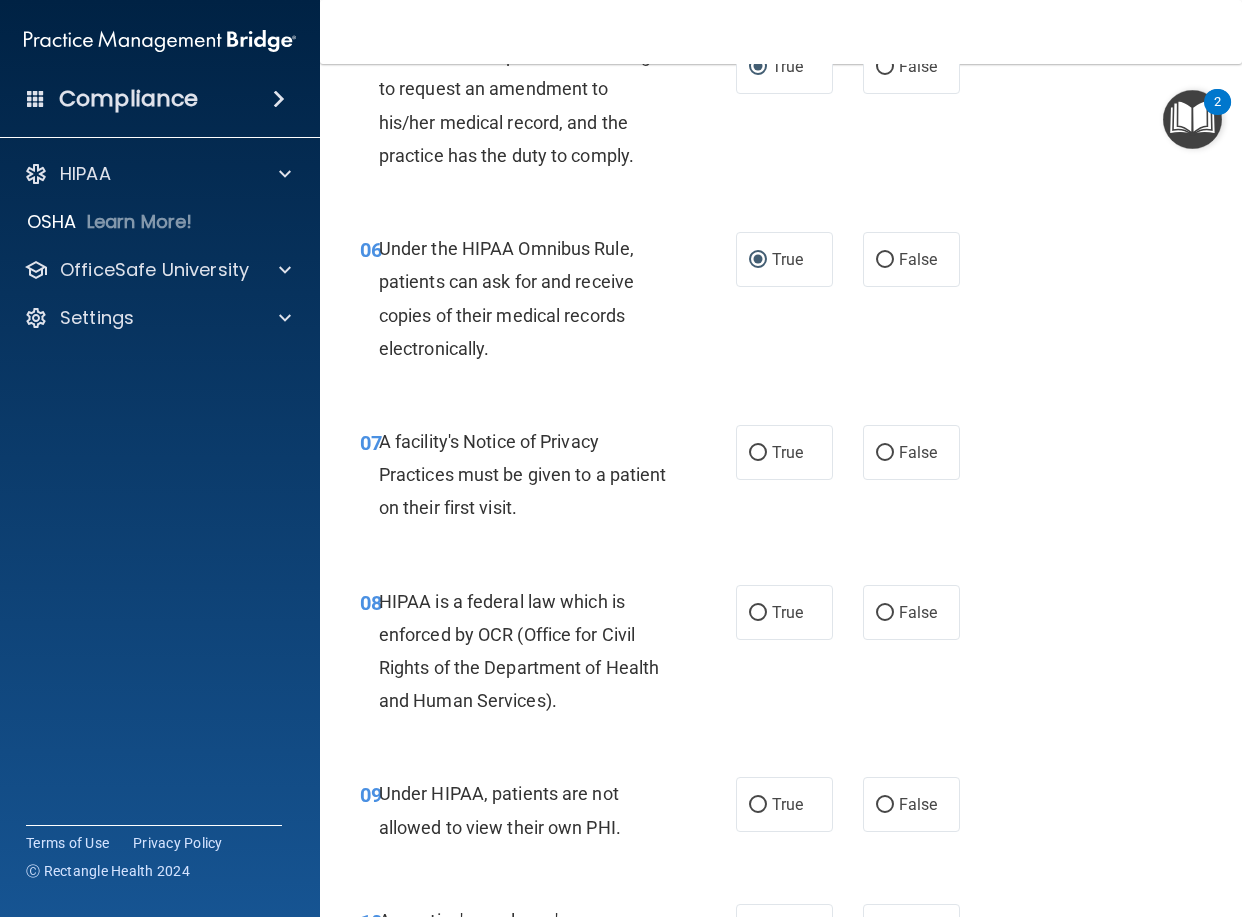 scroll, scrollTop: 1100, scrollLeft: 0, axis: vertical 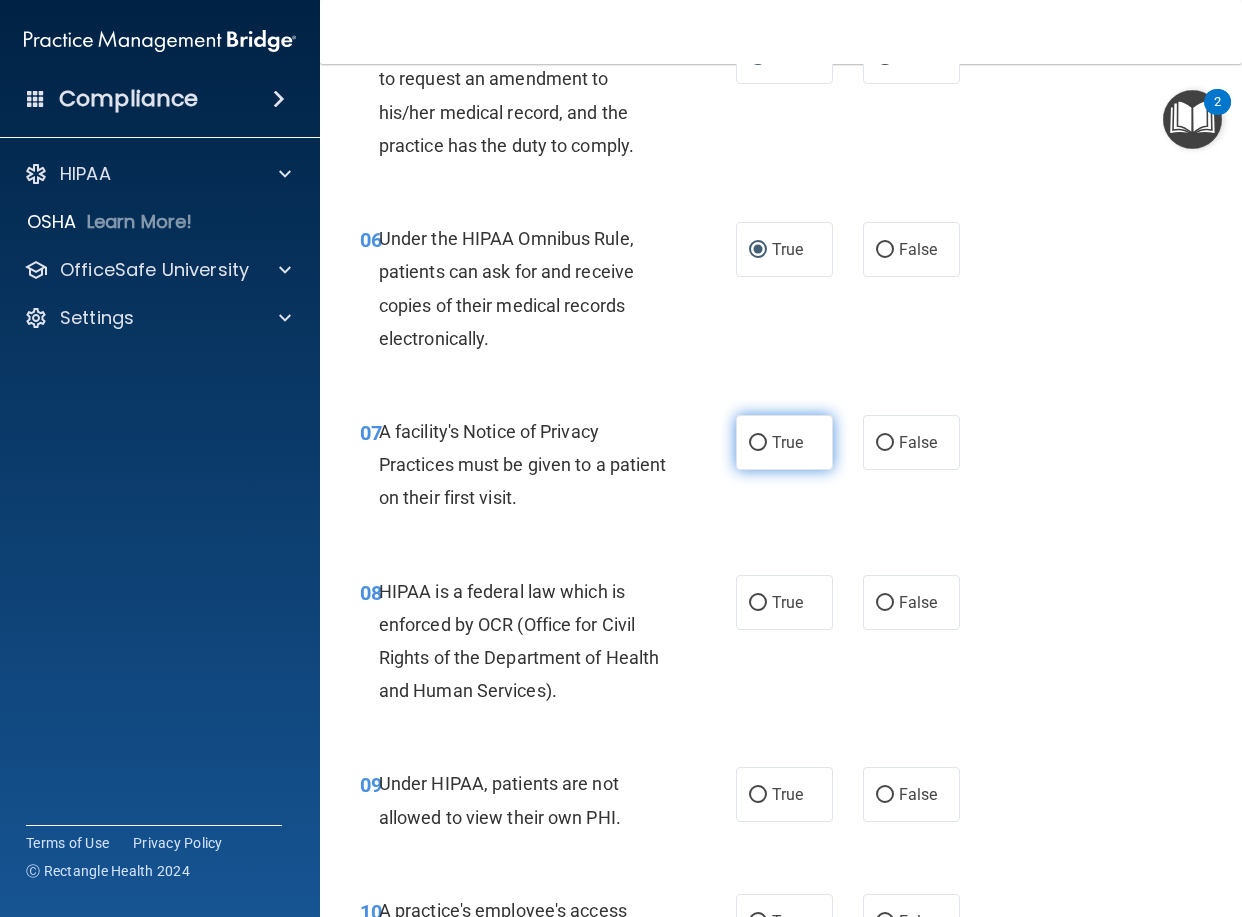 click on "True" at bounding box center (787, 442) 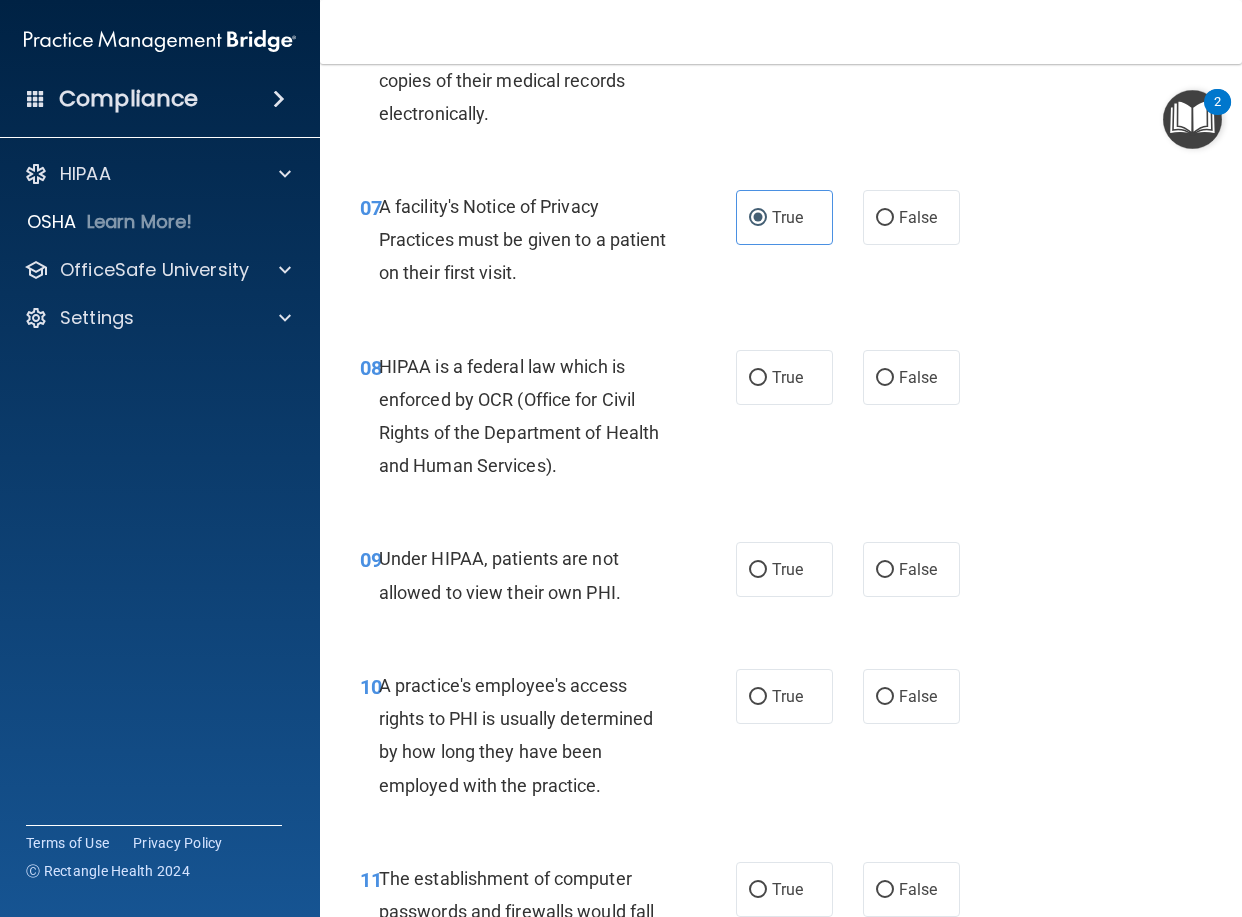 scroll, scrollTop: 1400, scrollLeft: 0, axis: vertical 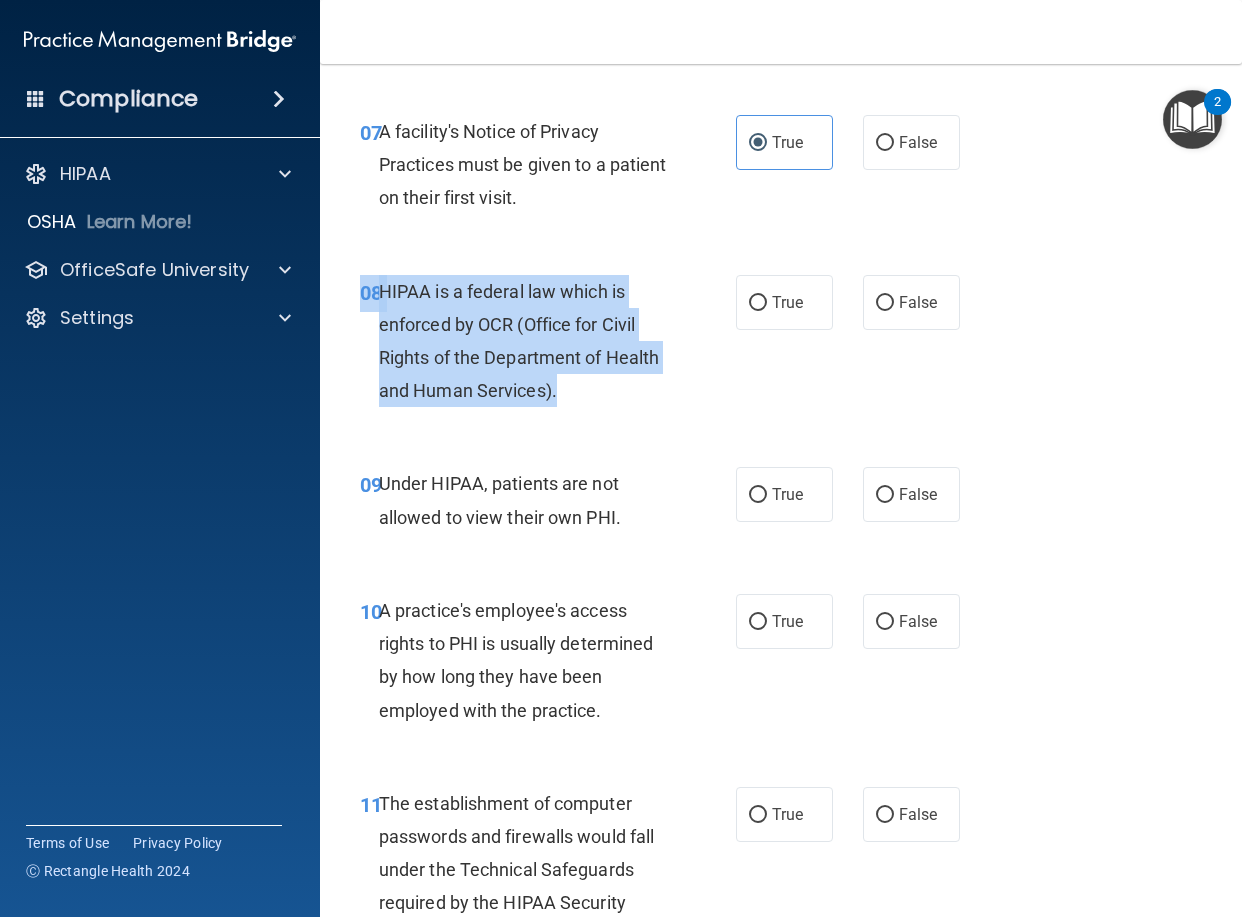 drag, startPoint x: 561, startPoint y: 388, endPoint x: 355, endPoint y: 314, distance: 218.88809 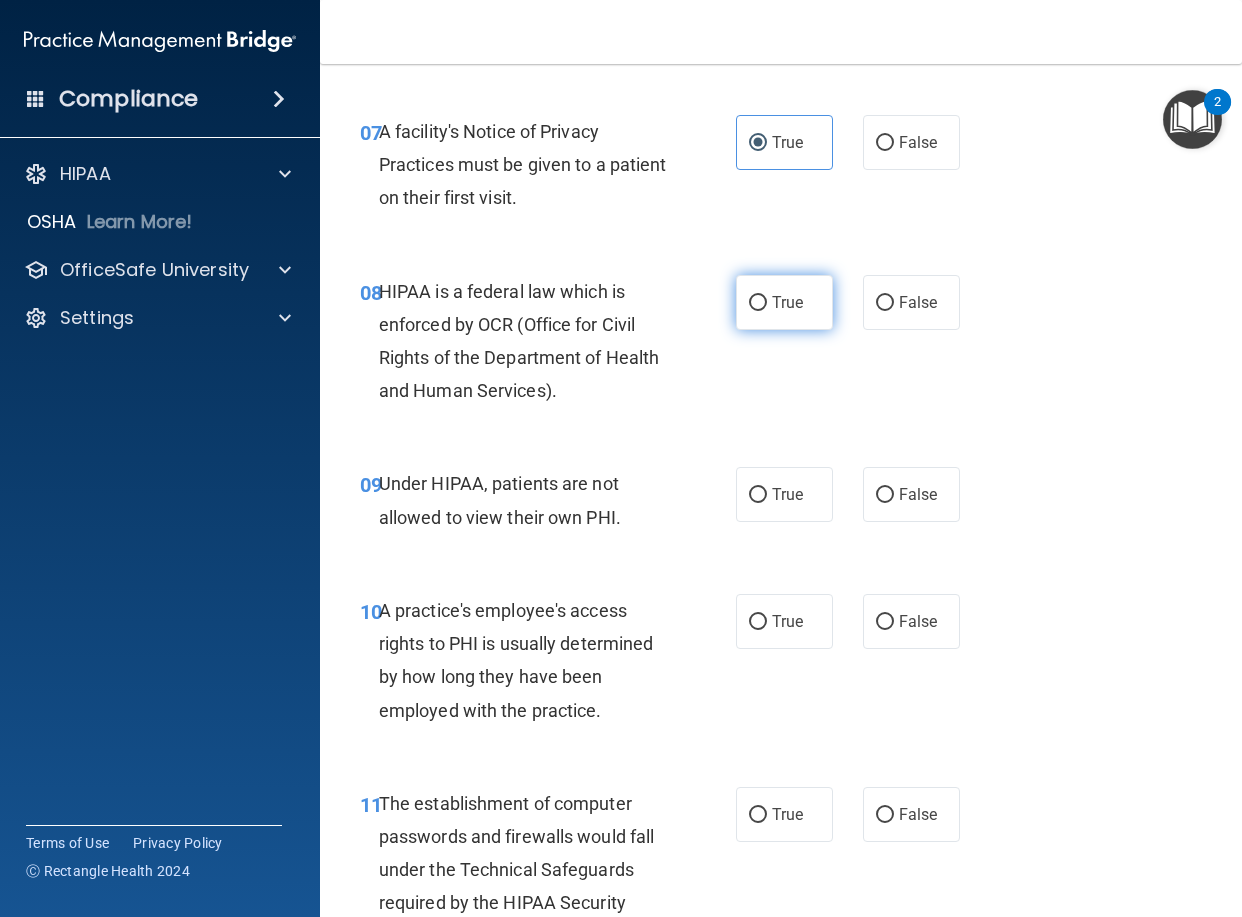 click on "True" at bounding box center [787, 302] 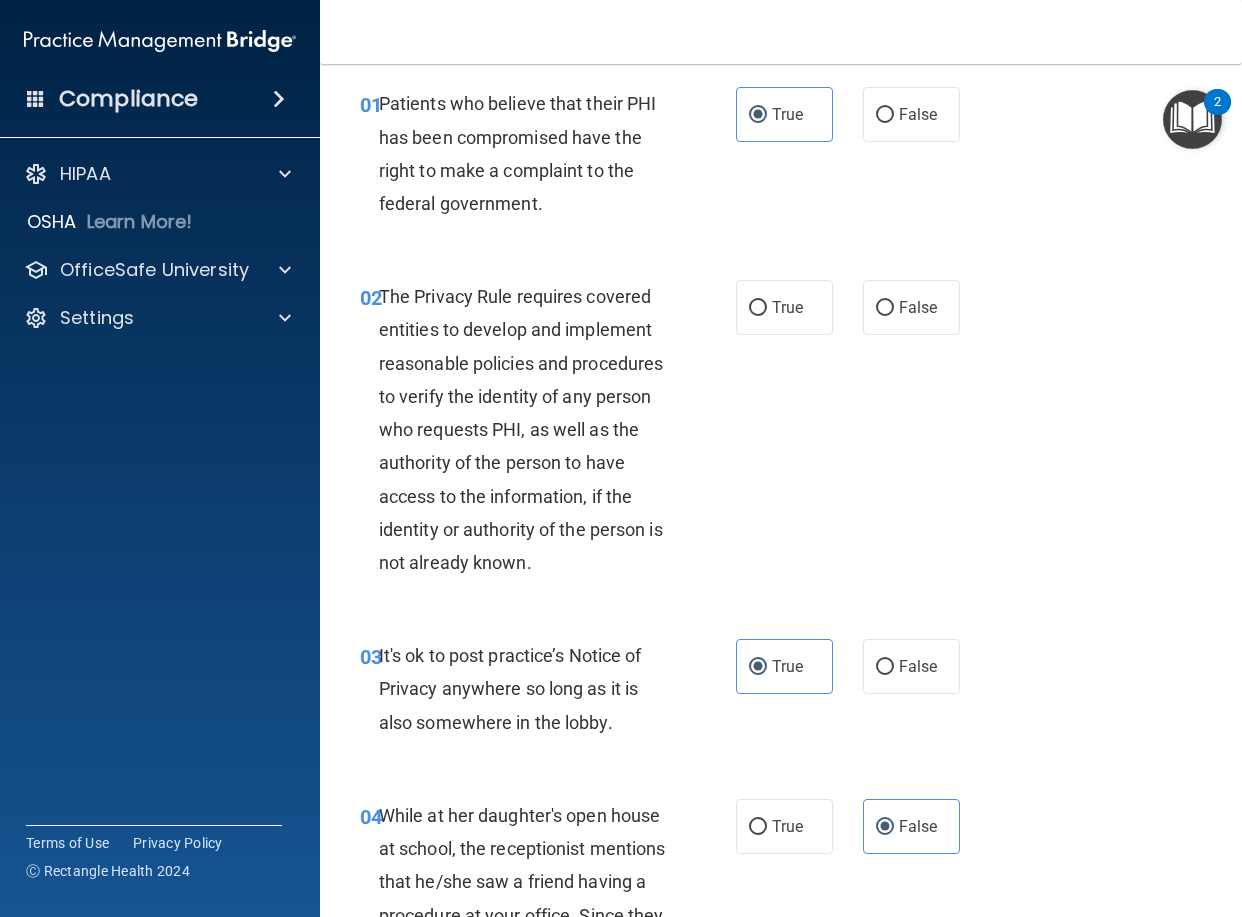 scroll, scrollTop: 0, scrollLeft: 0, axis: both 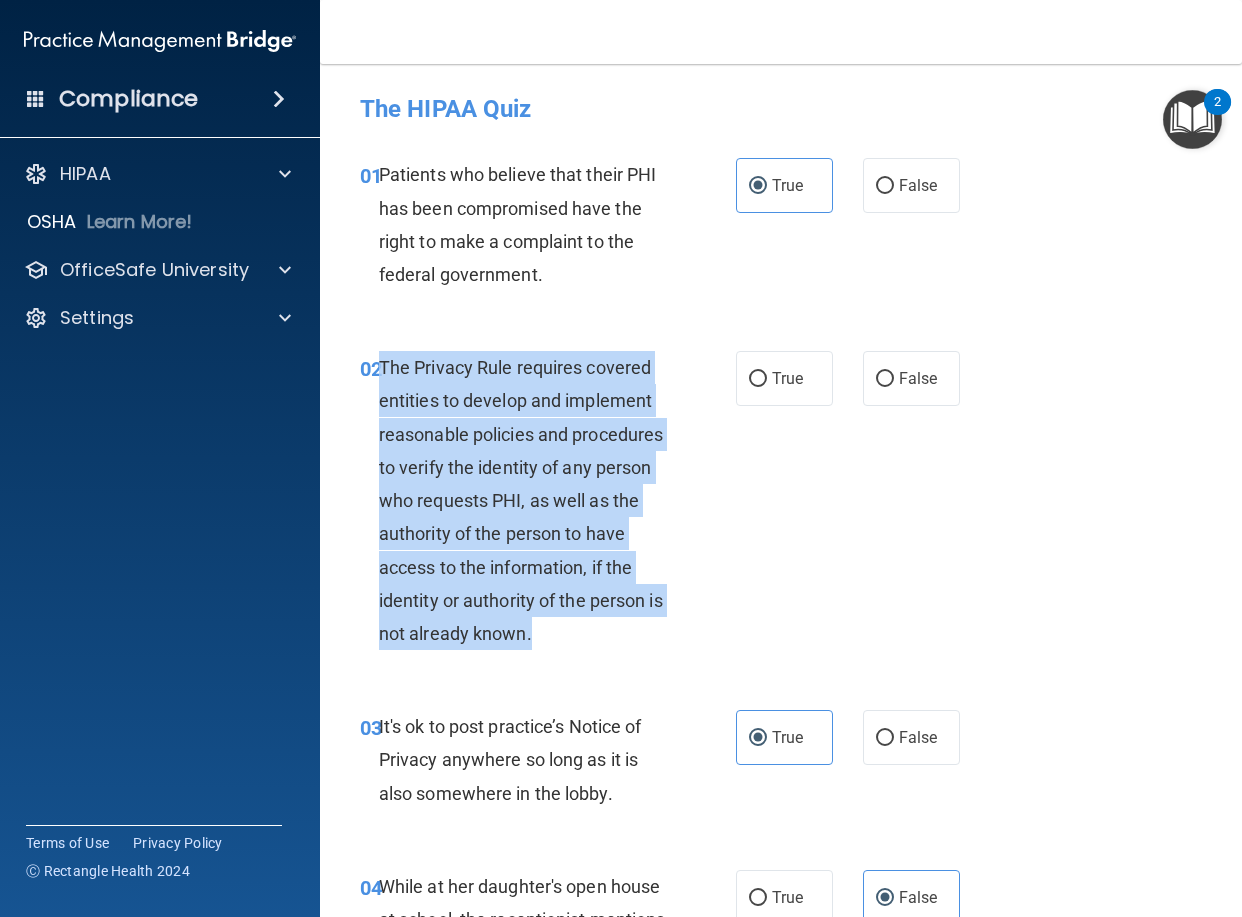 drag, startPoint x: 630, startPoint y: 633, endPoint x: 383, endPoint y: 382, distance: 352.15054 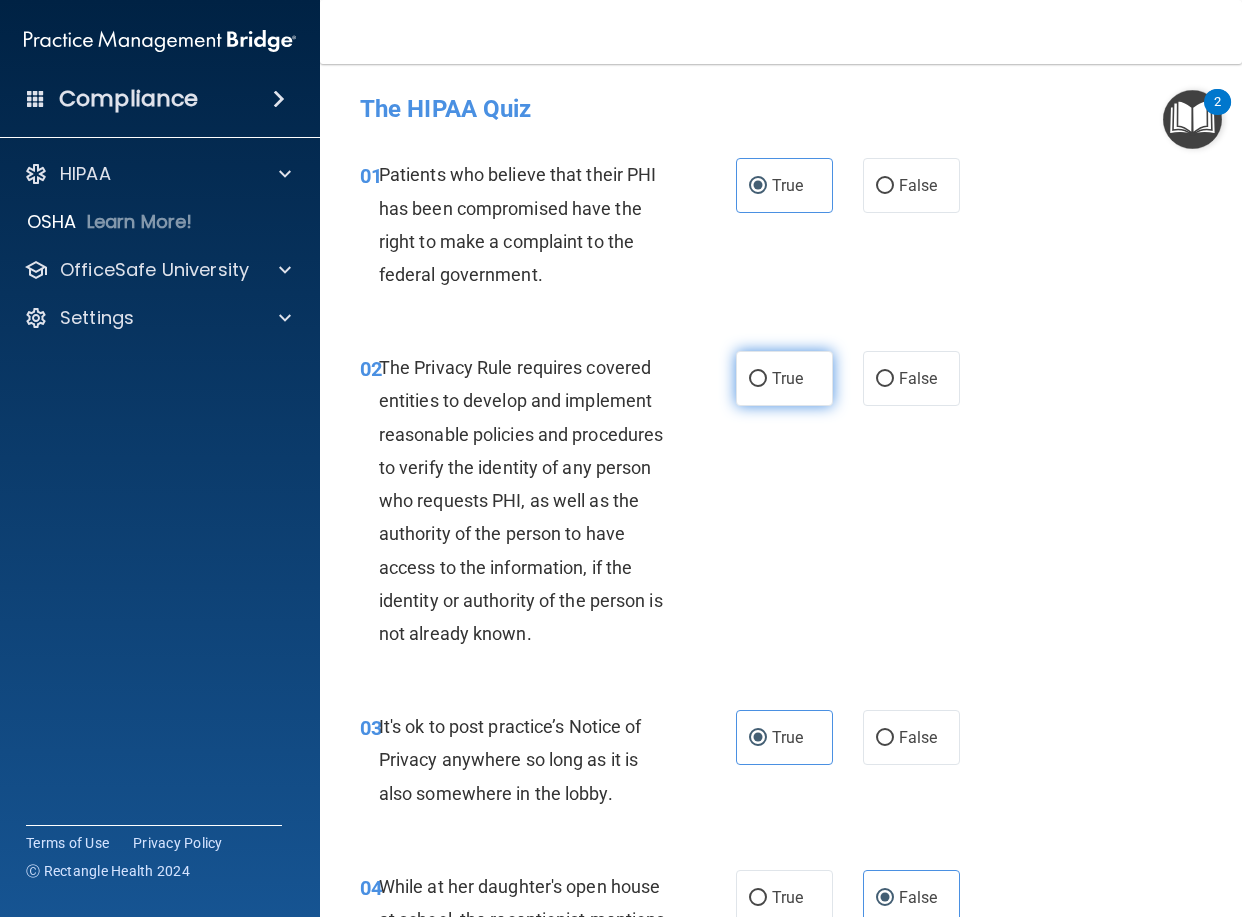 click on "True" at bounding box center [784, 378] 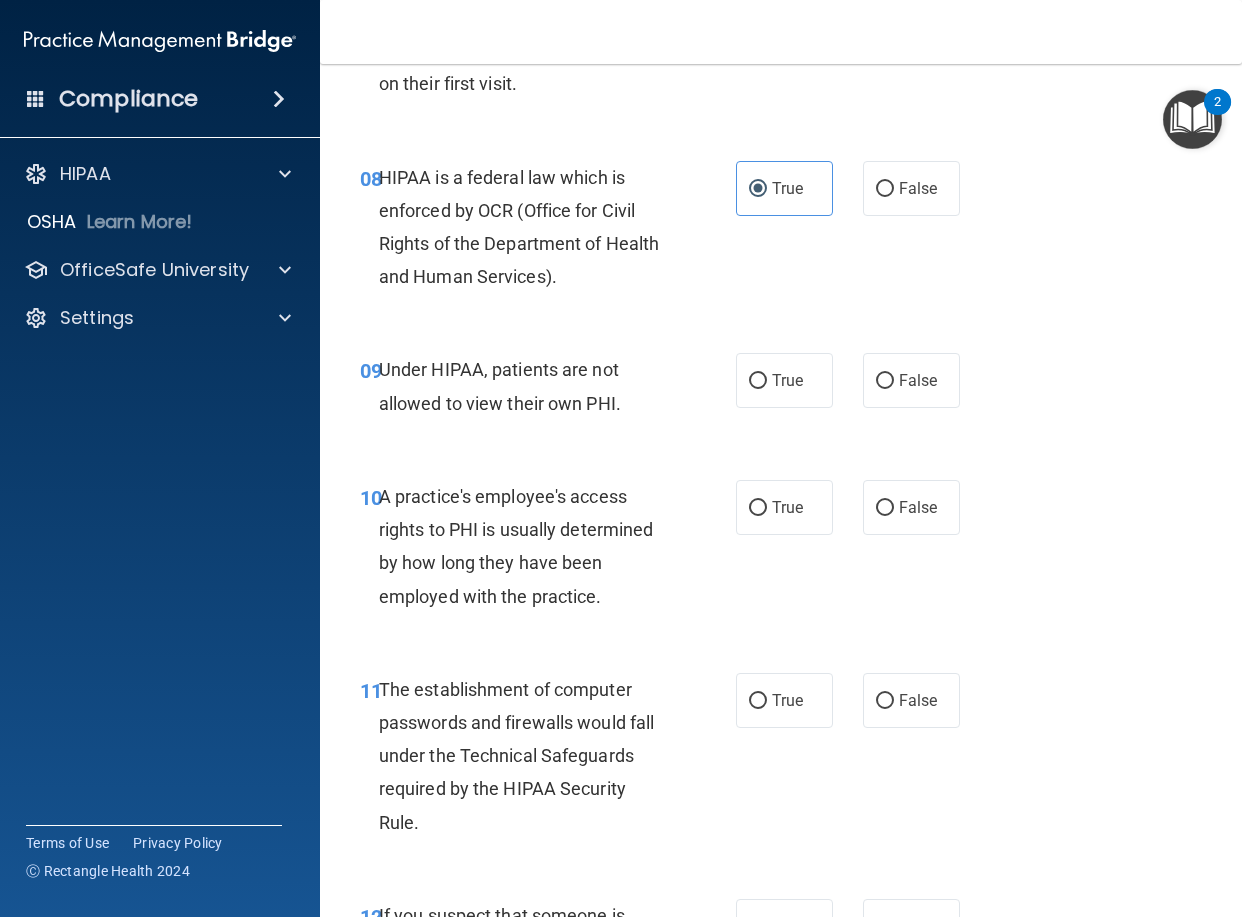 scroll, scrollTop: 1600, scrollLeft: 0, axis: vertical 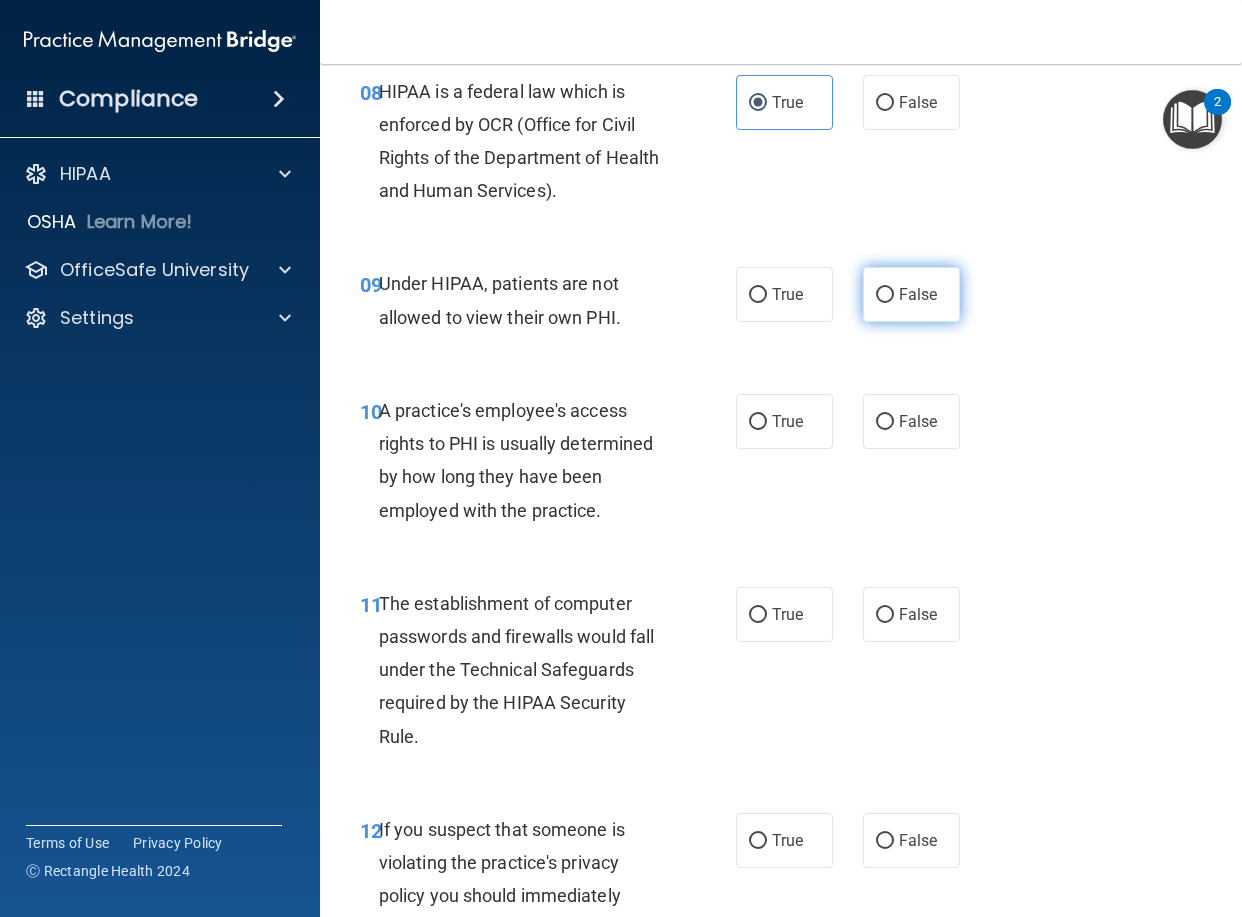 click on "False" at bounding box center (918, 294) 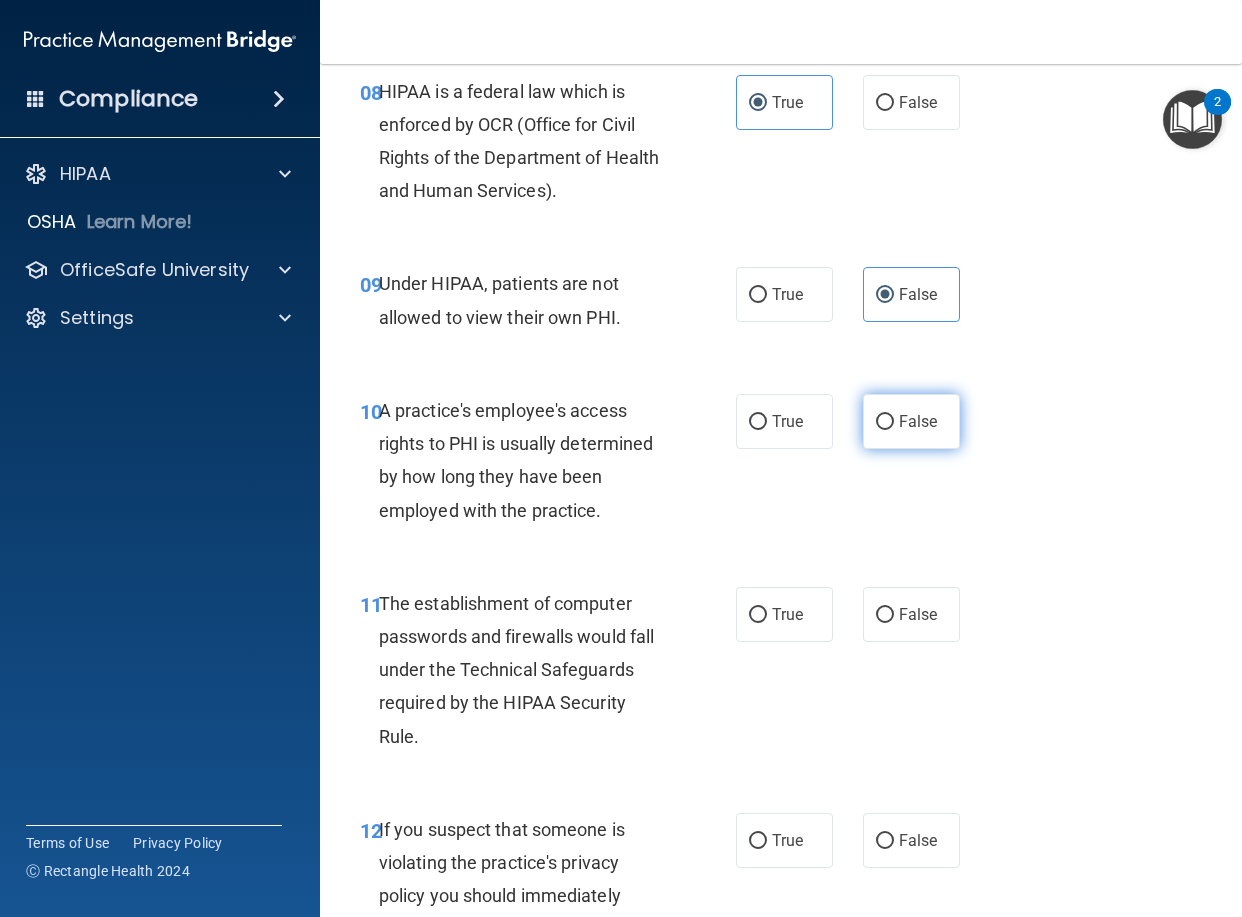 click on "False" at bounding box center [911, 421] 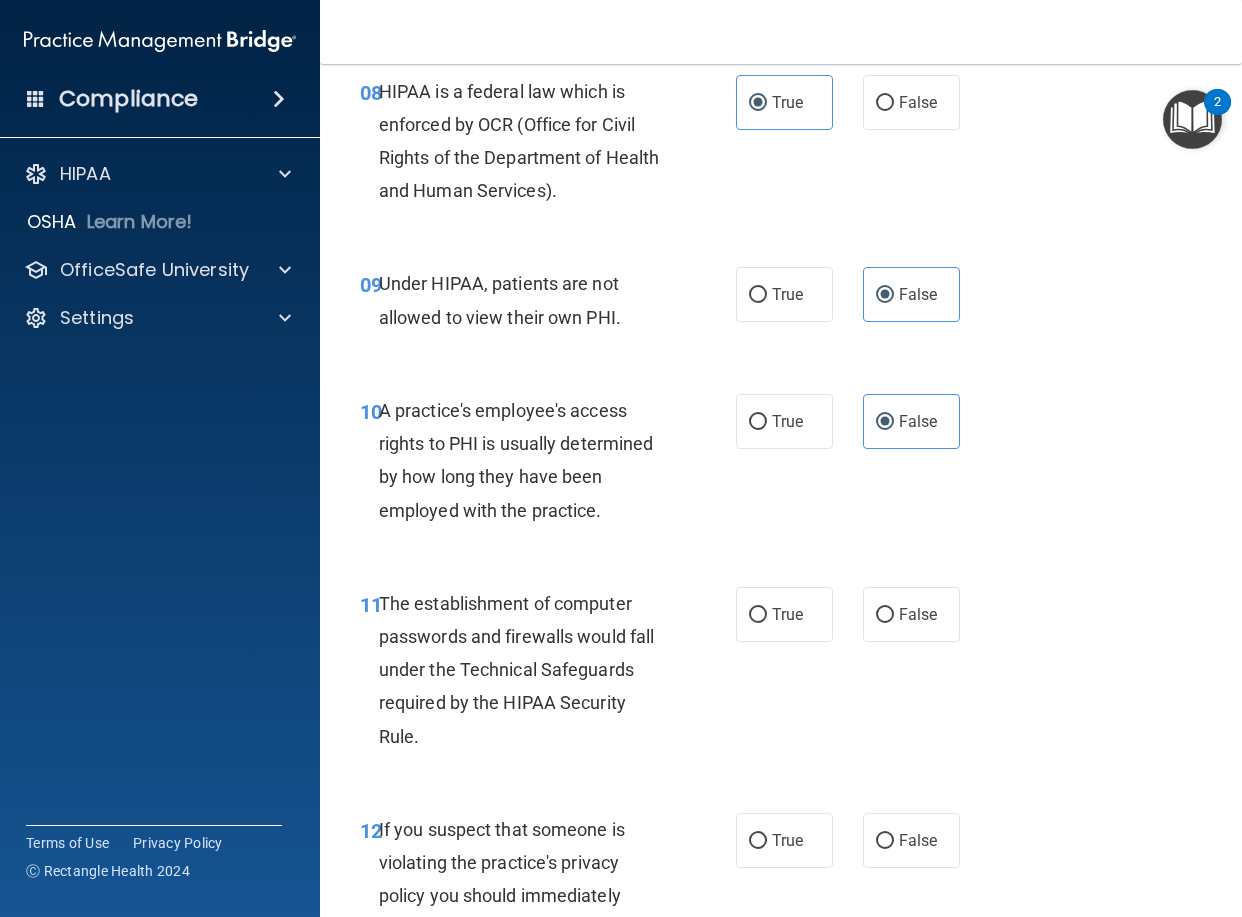 scroll, scrollTop: 2000, scrollLeft: 0, axis: vertical 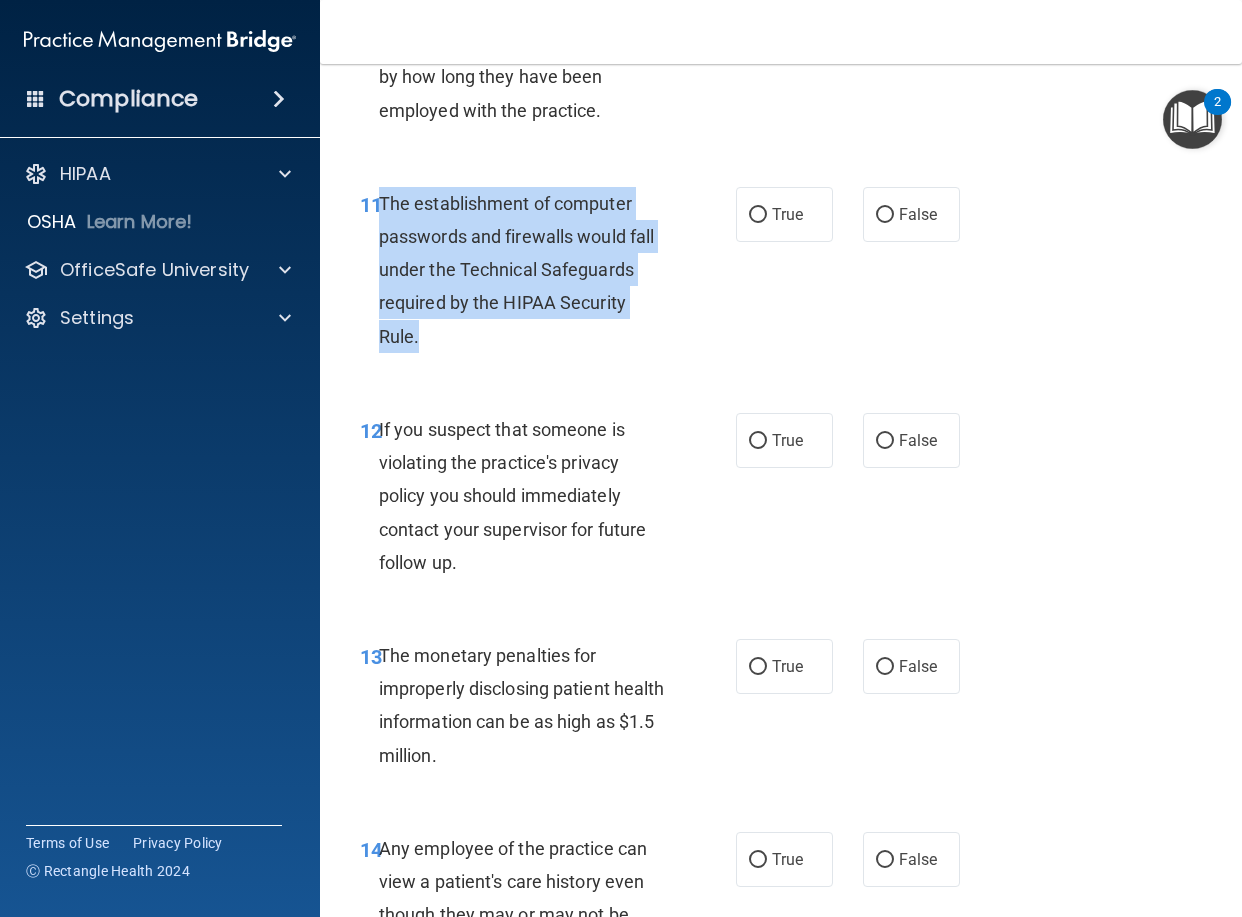 drag, startPoint x: 490, startPoint y: 340, endPoint x: 382, endPoint y: 201, distance: 176.02557 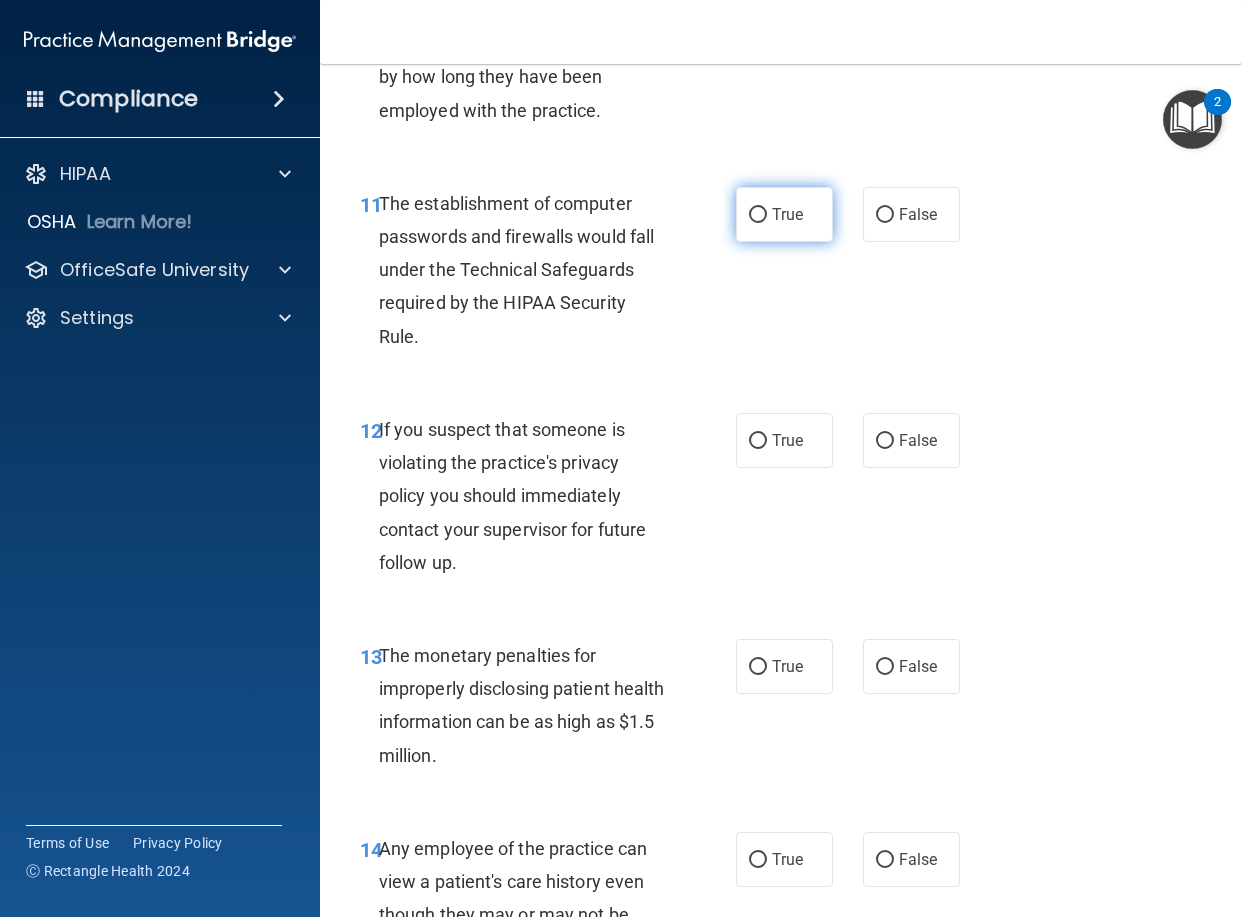 click on "True" at bounding box center [784, 214] 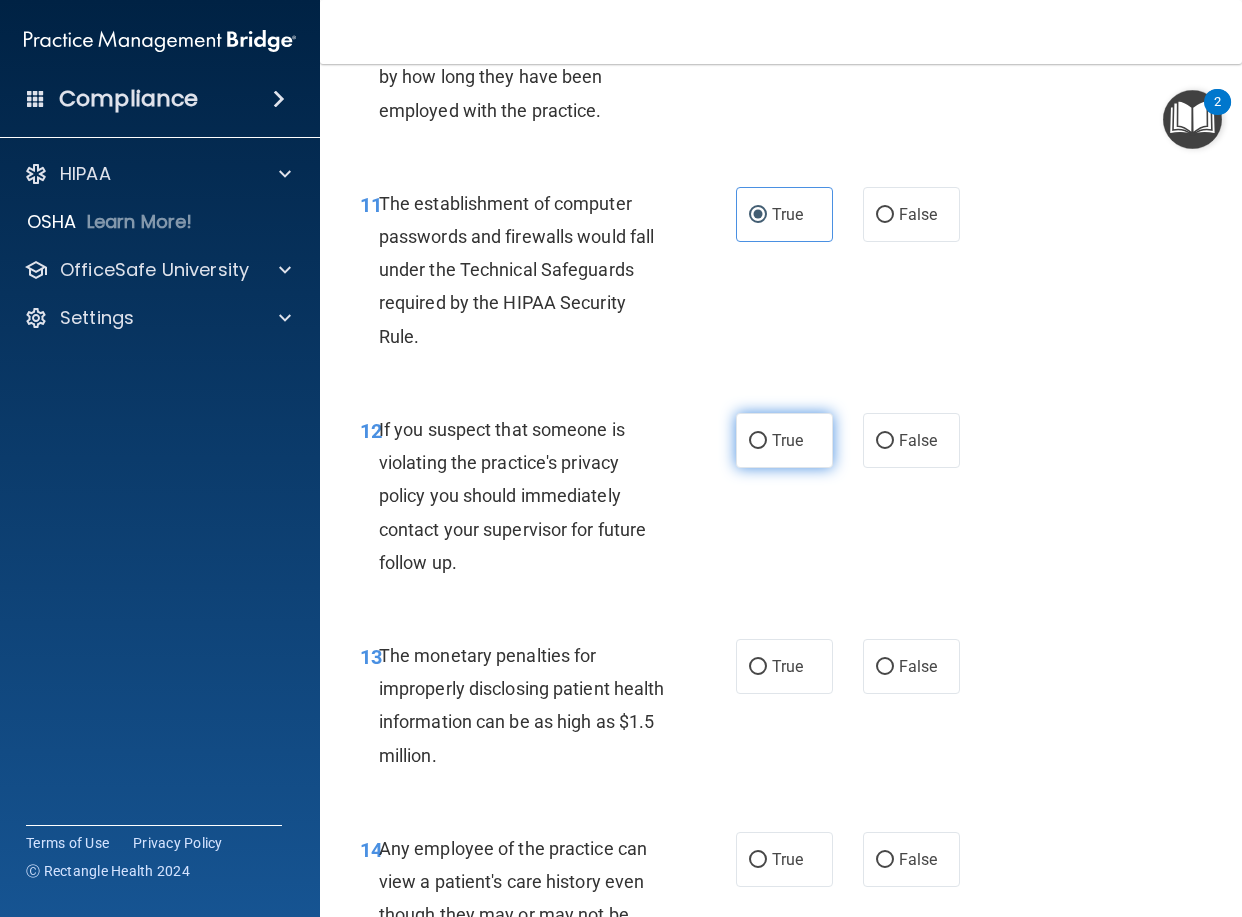 click on "True" at bounding box center [758, 441] 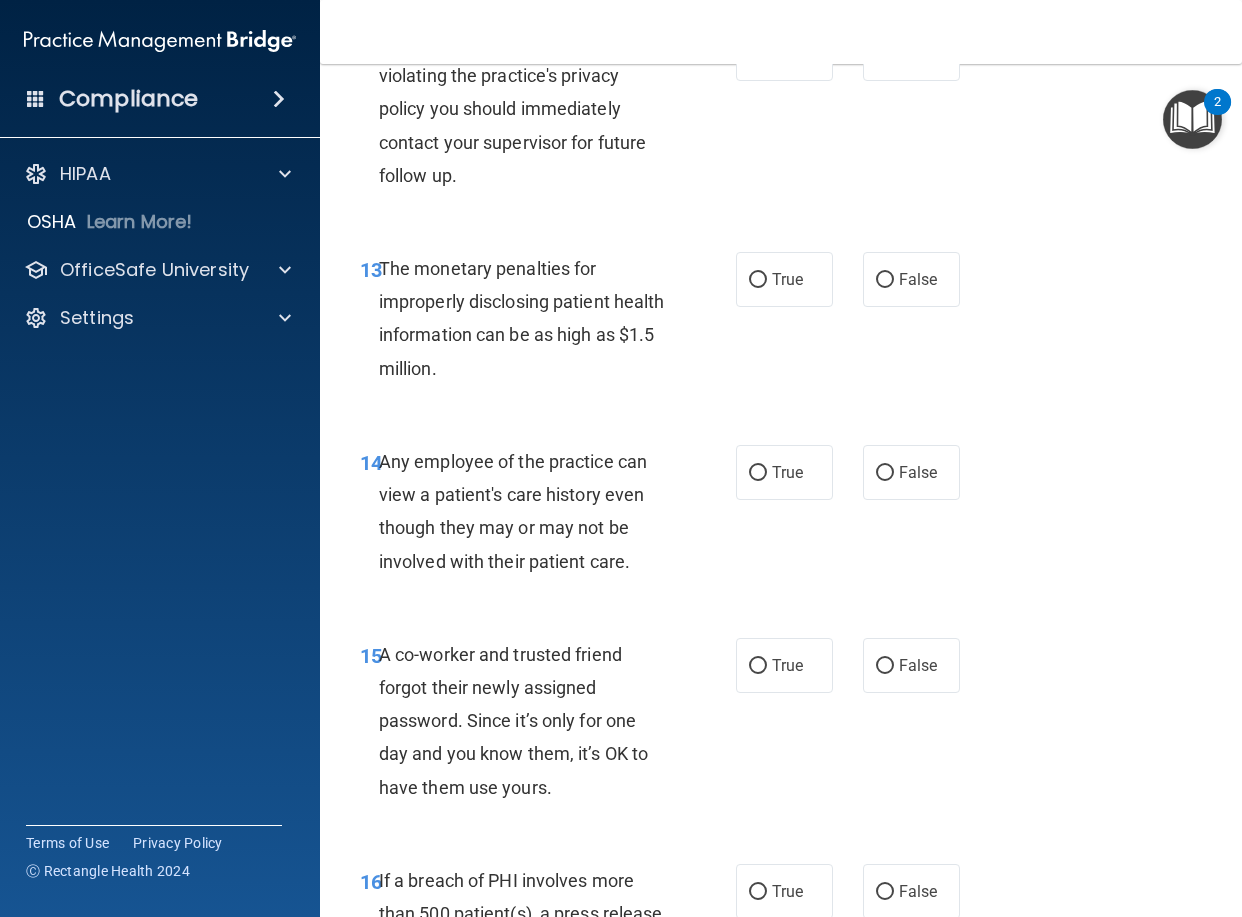 scroll, scrollTop: 2400, scrollLeft: 0, axis: vertical 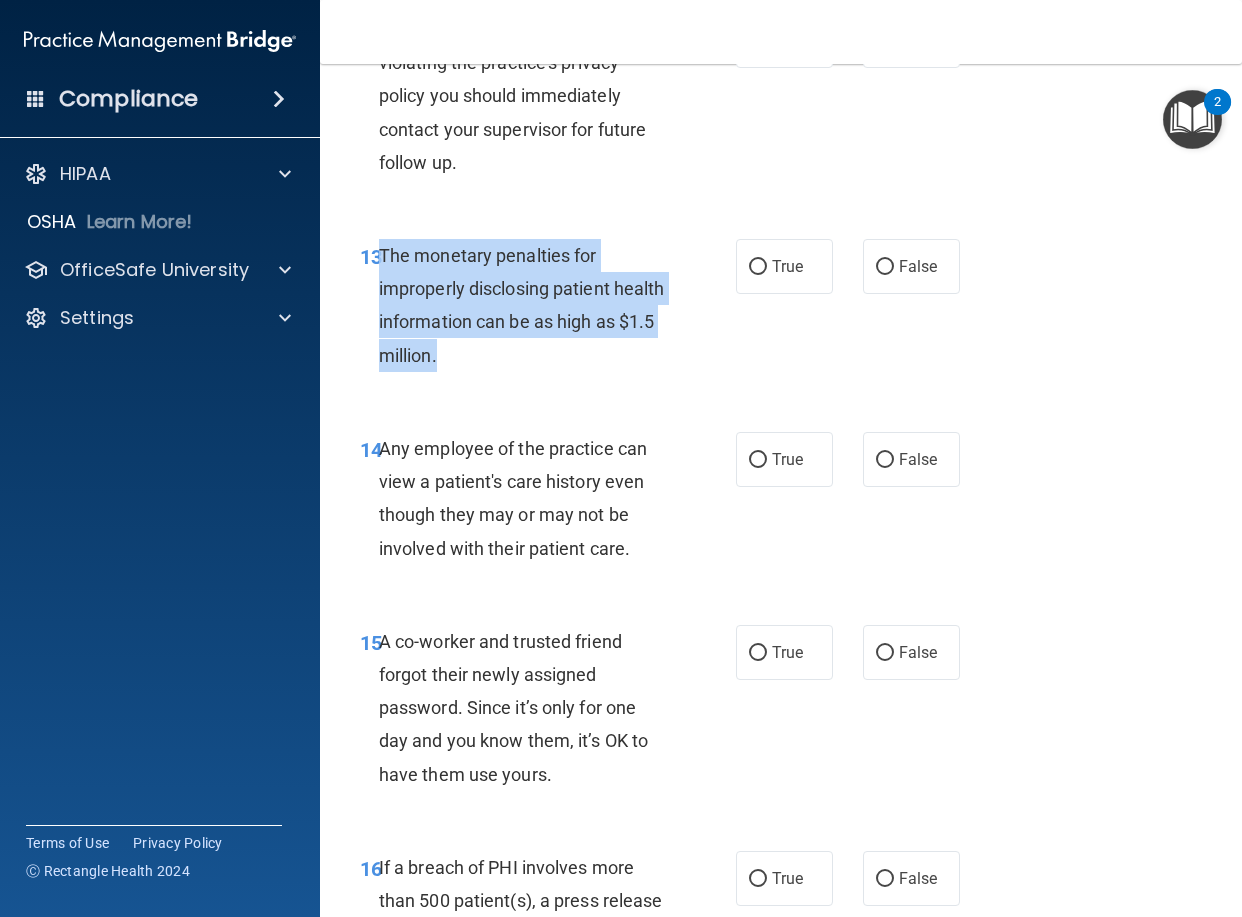 drag, startPoint x: 476, startPoint y: 359, endPoint x: 382, endPoint y: 259, distance: 137.24431 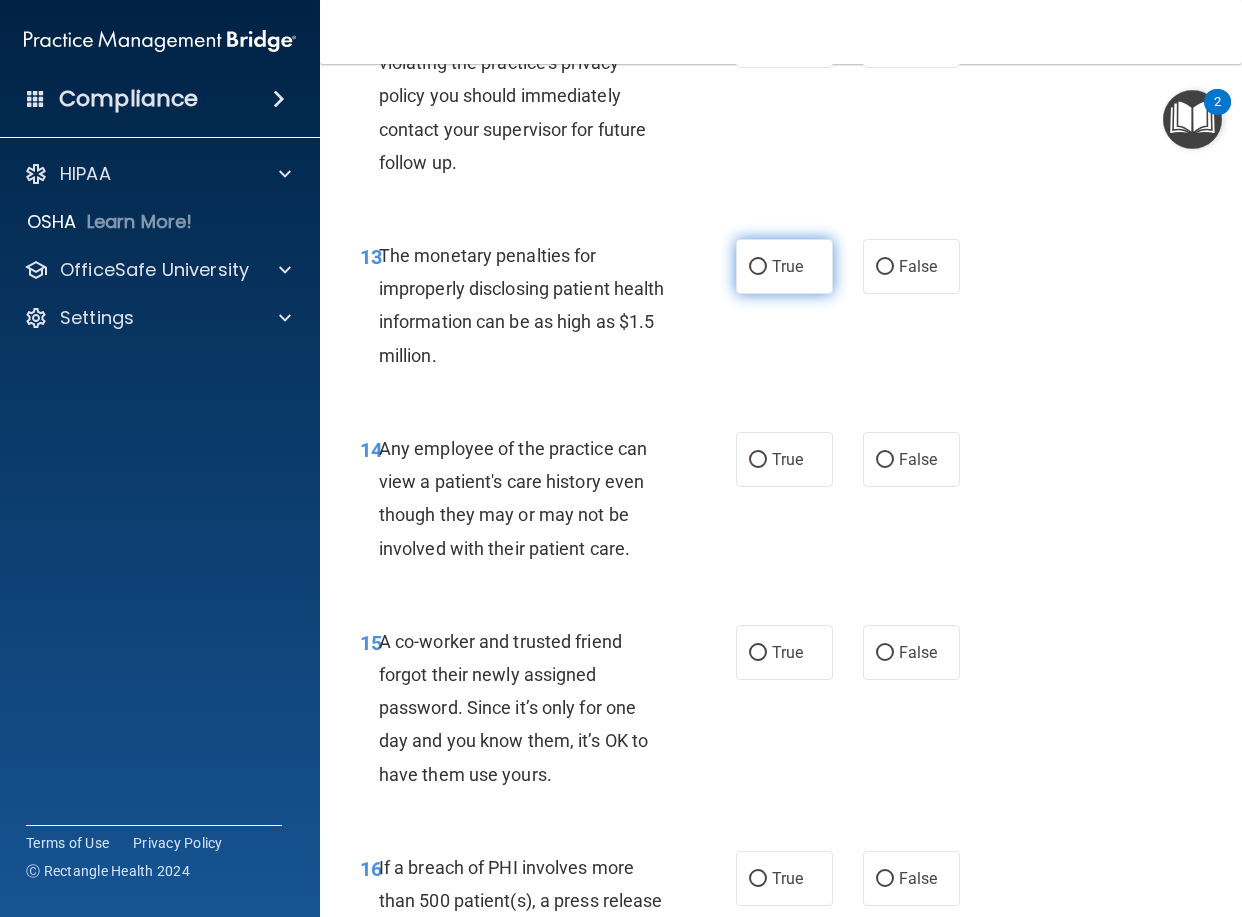 click on "True" at bounding box center (784, 266) 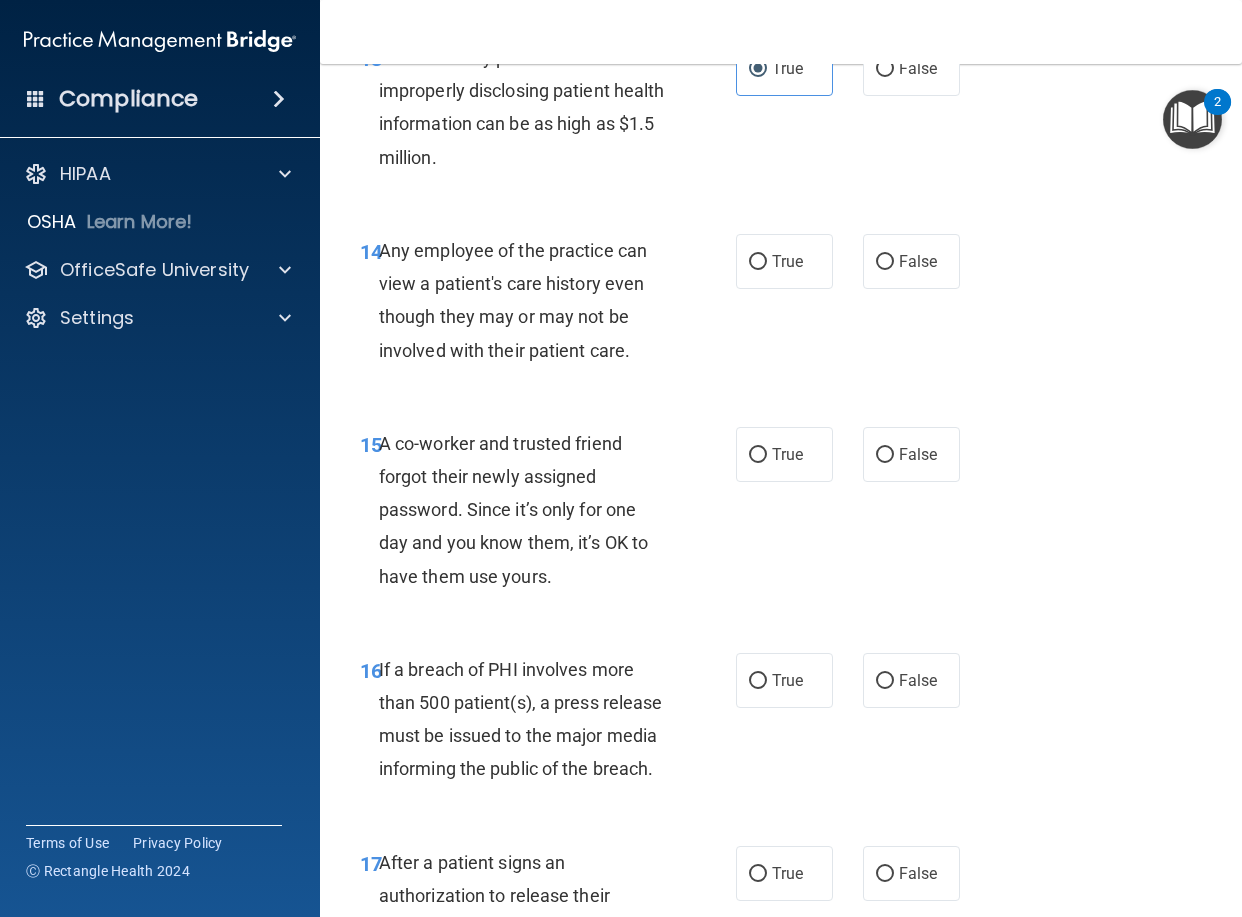 scroll, scrollTop: 2600, scrollLeft: 0, axis: vertical 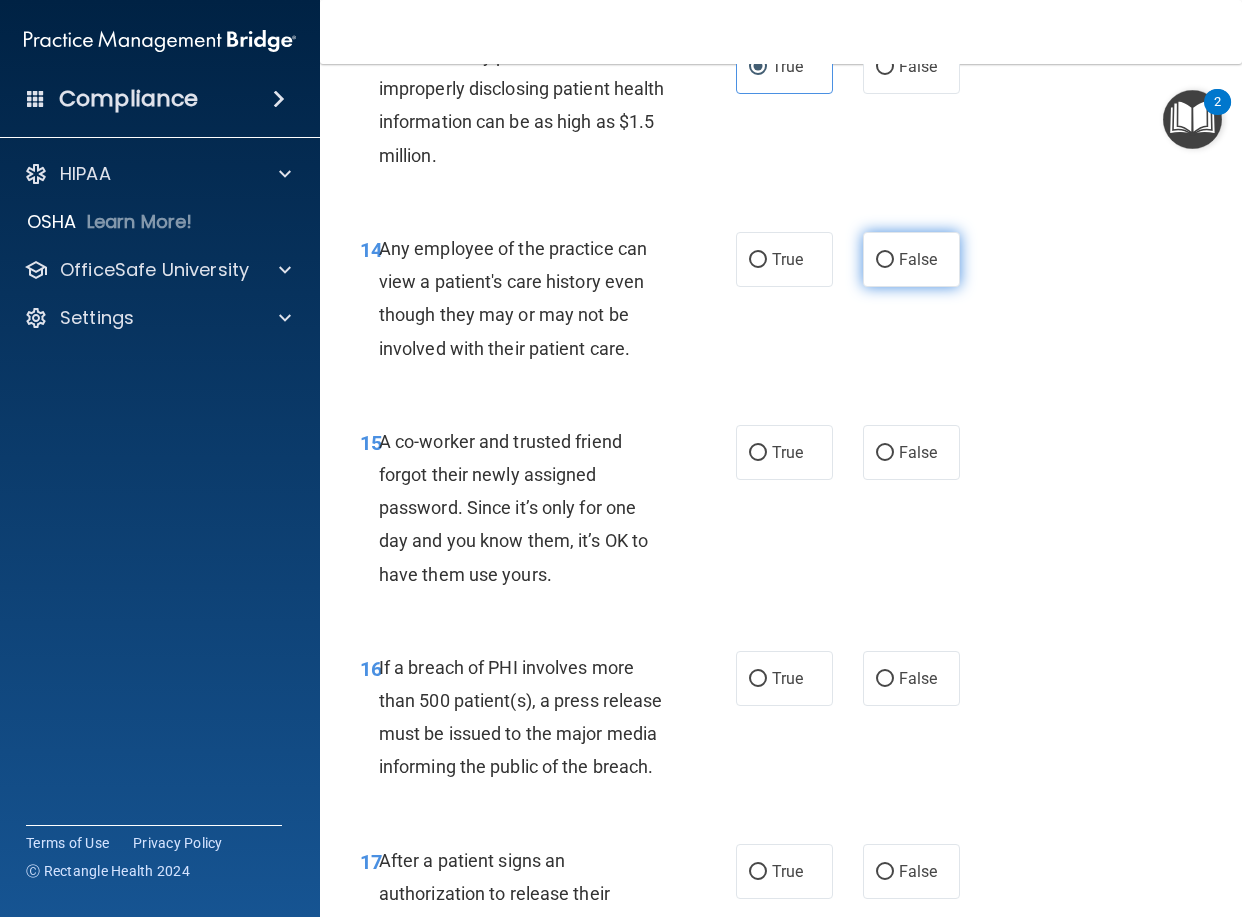 click on "False" at bounding box center [885, 260] 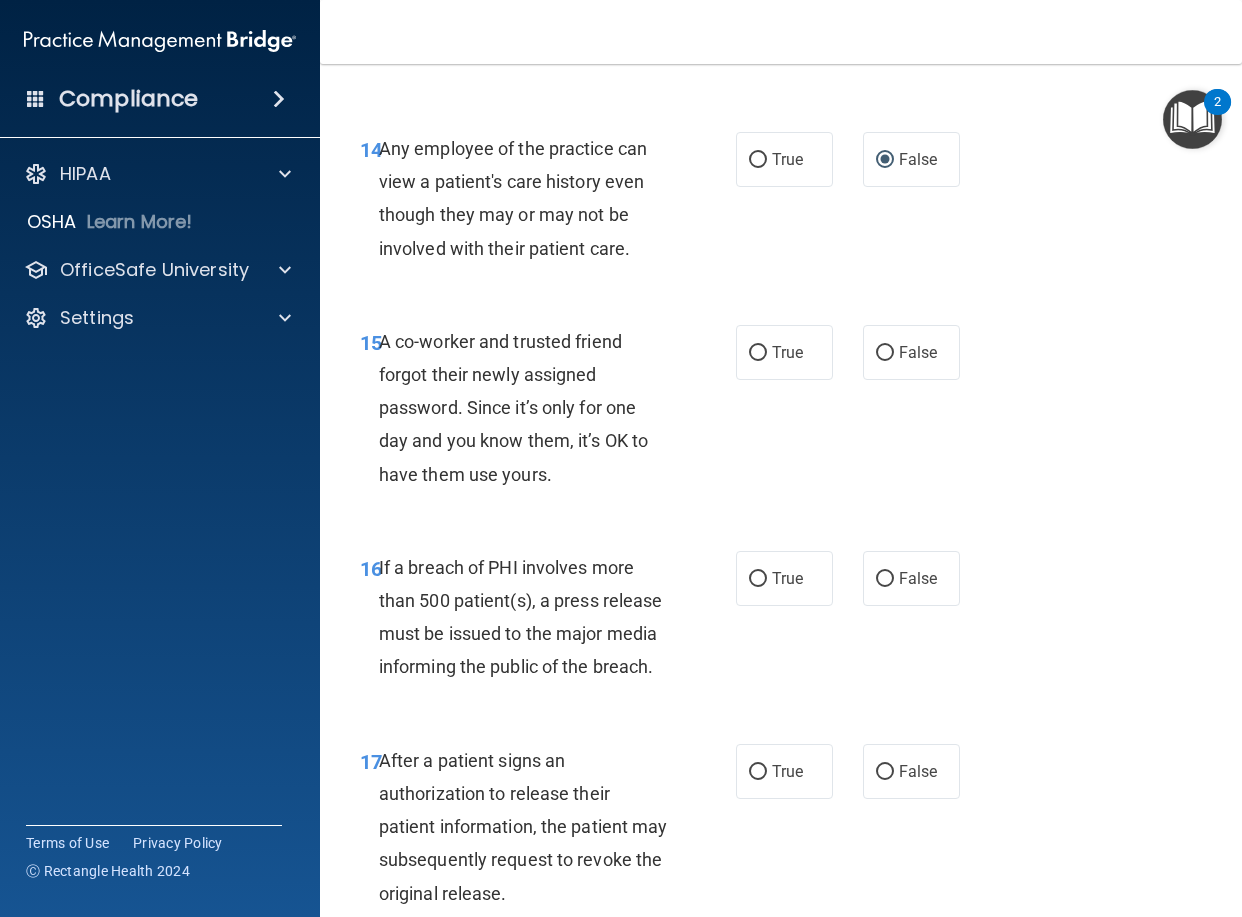 scroll, scrollTop: 2800, scrollLeft: 0, axis: vertical 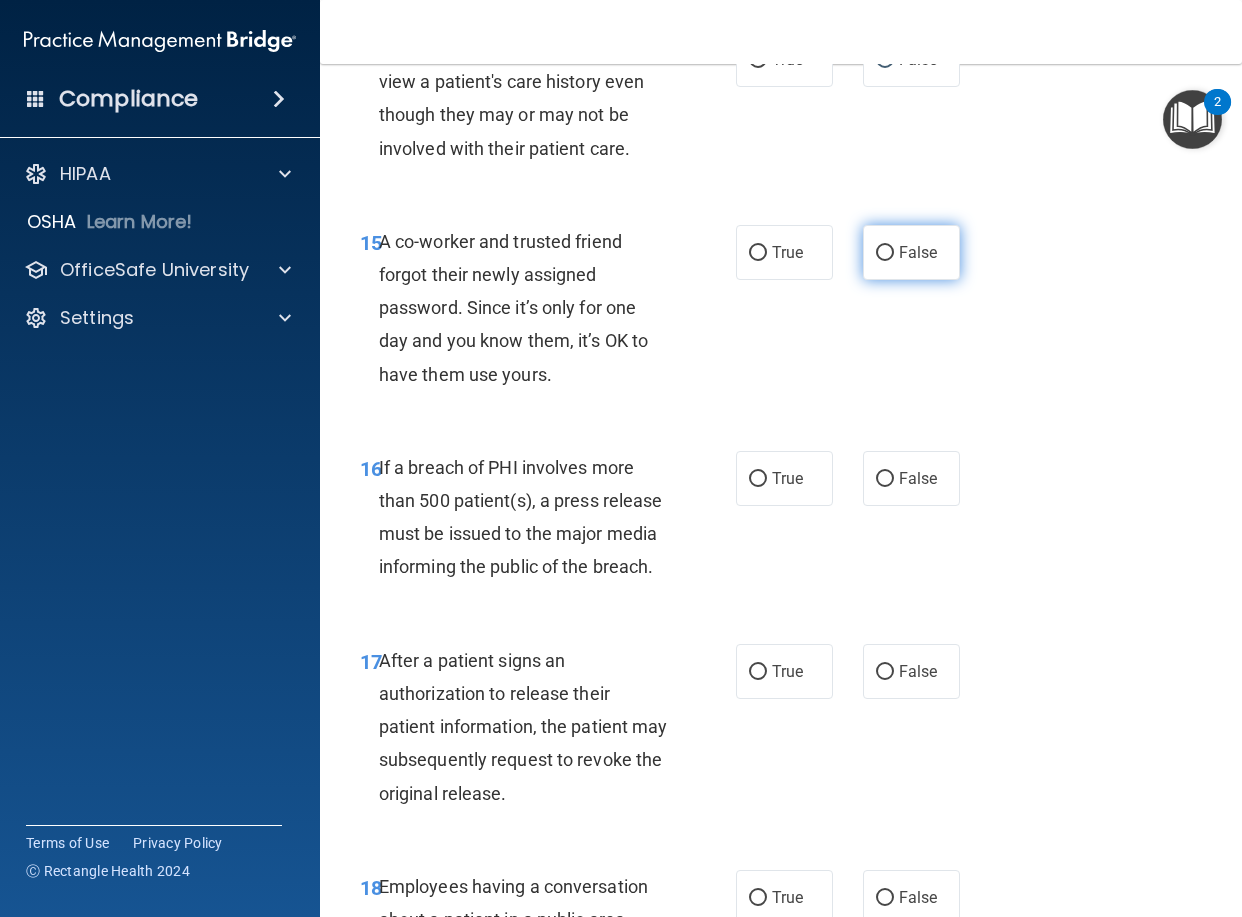 click on "False" at bounding box center (885, 253) 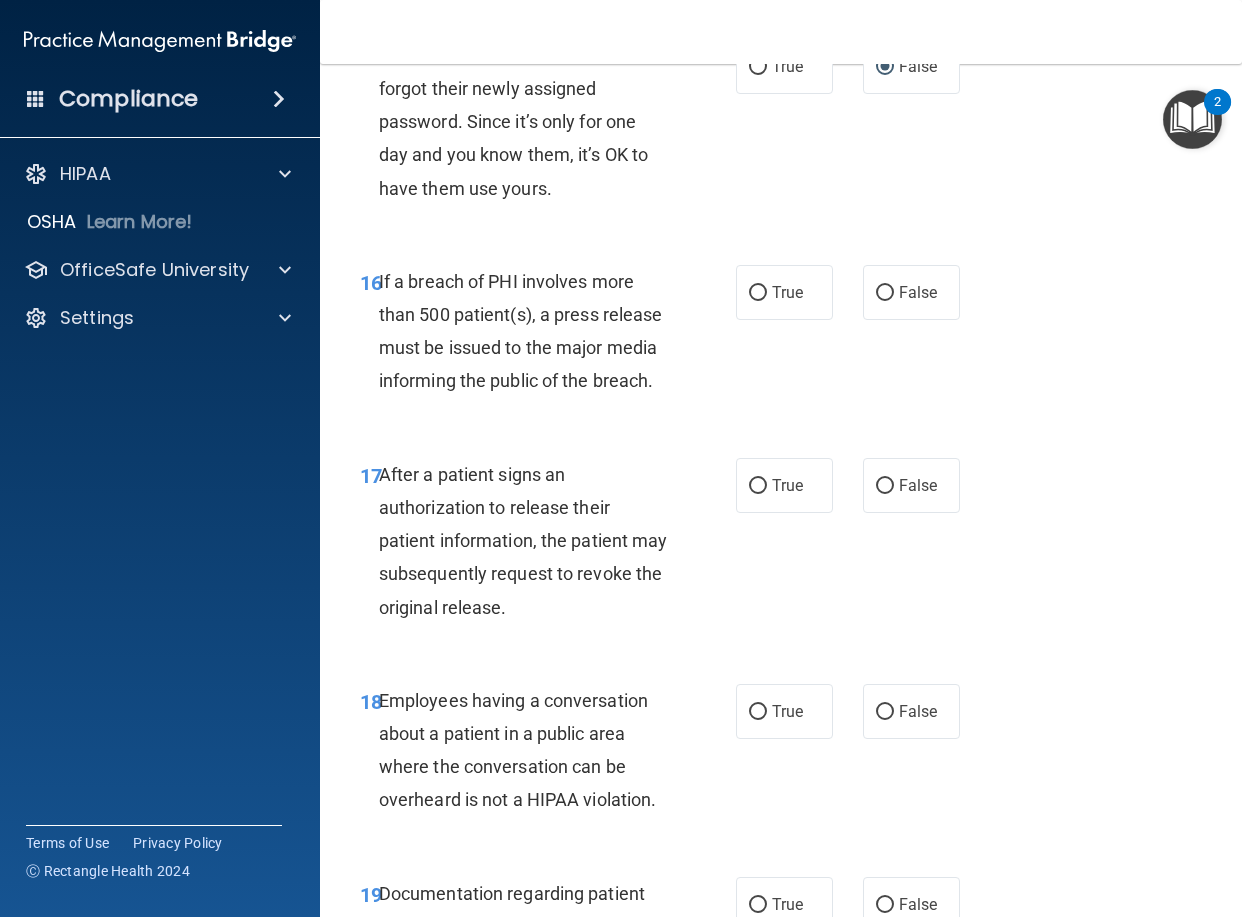 scroll, scrollTop: 3000, scrollLeft: 0, axis: vertical 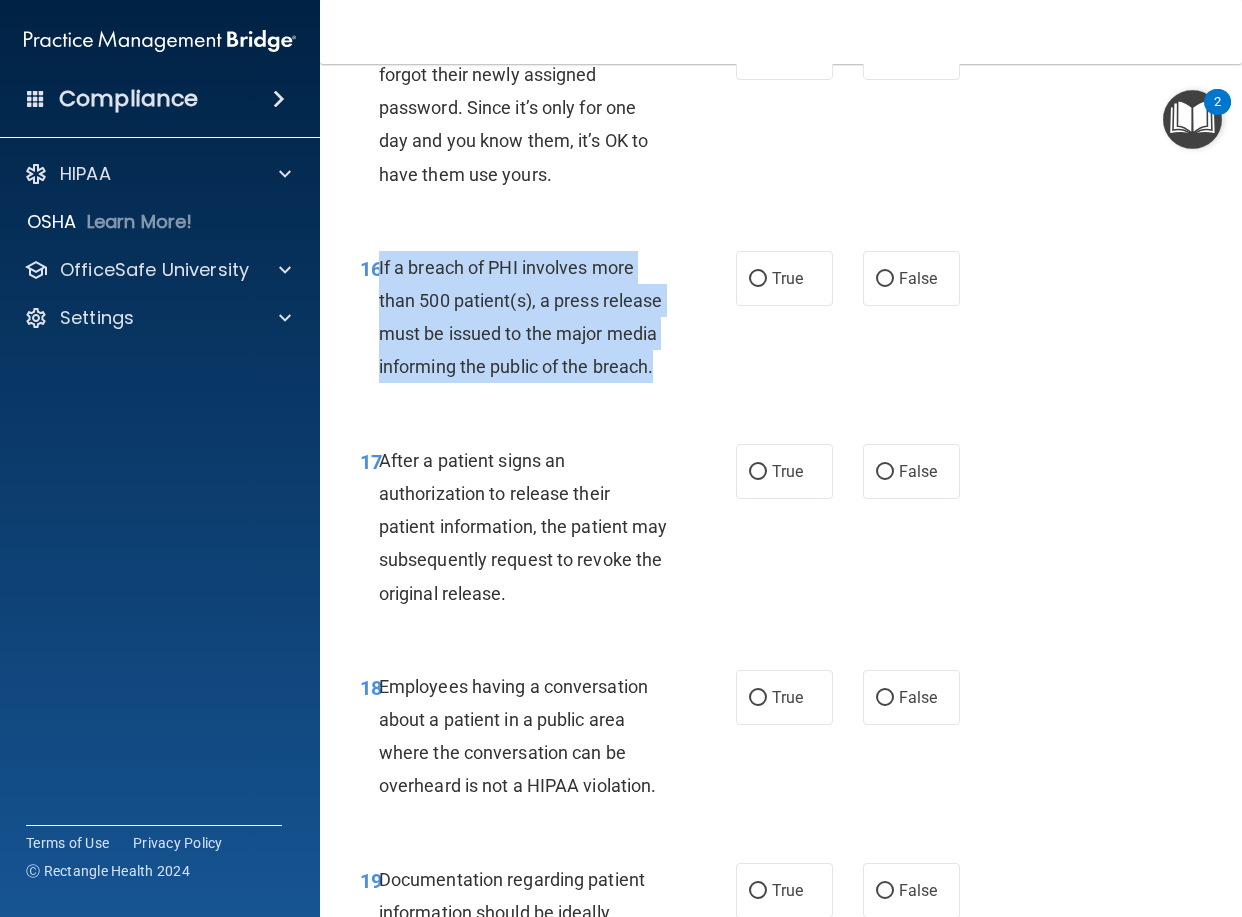 drag, startPoint x: 523, startPoint y: 405, endPoint x: 378, endPoint y: 277, distance: 193.41406 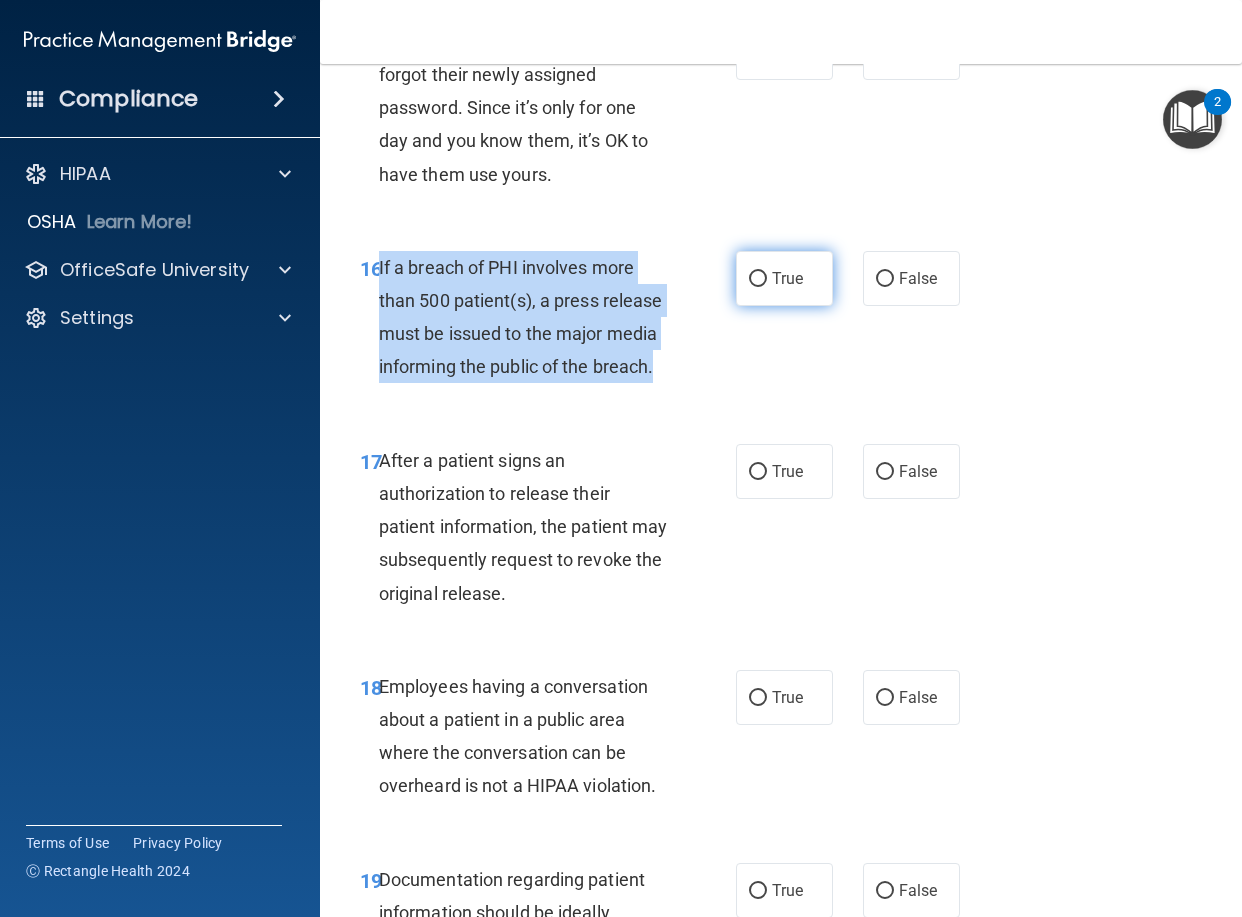 click on "True" at bounding box center [758, 279] 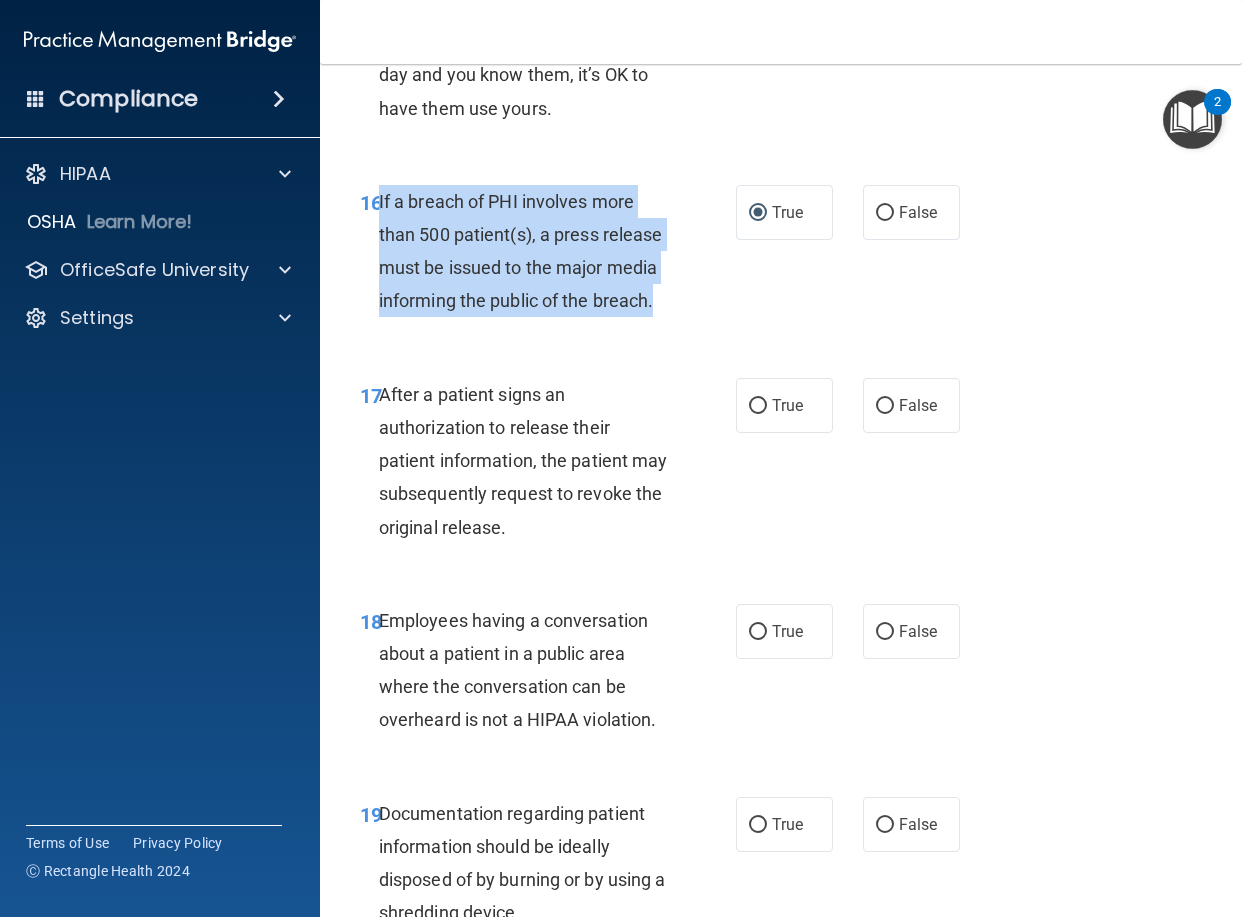 scroll, scrollTop: 3400, scrollLeft: 0, axis: vertical 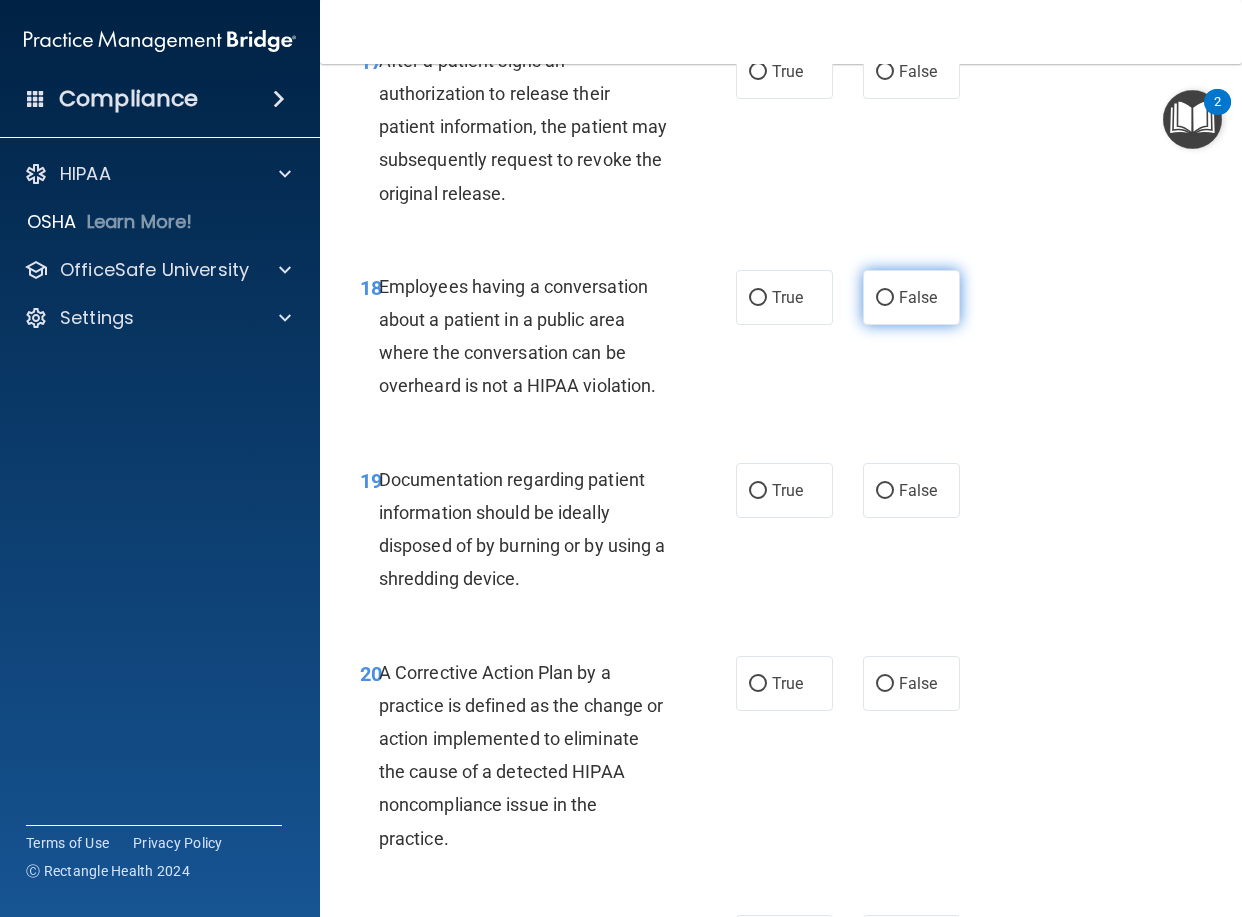 click on "False" at bounding box center (918, 297) 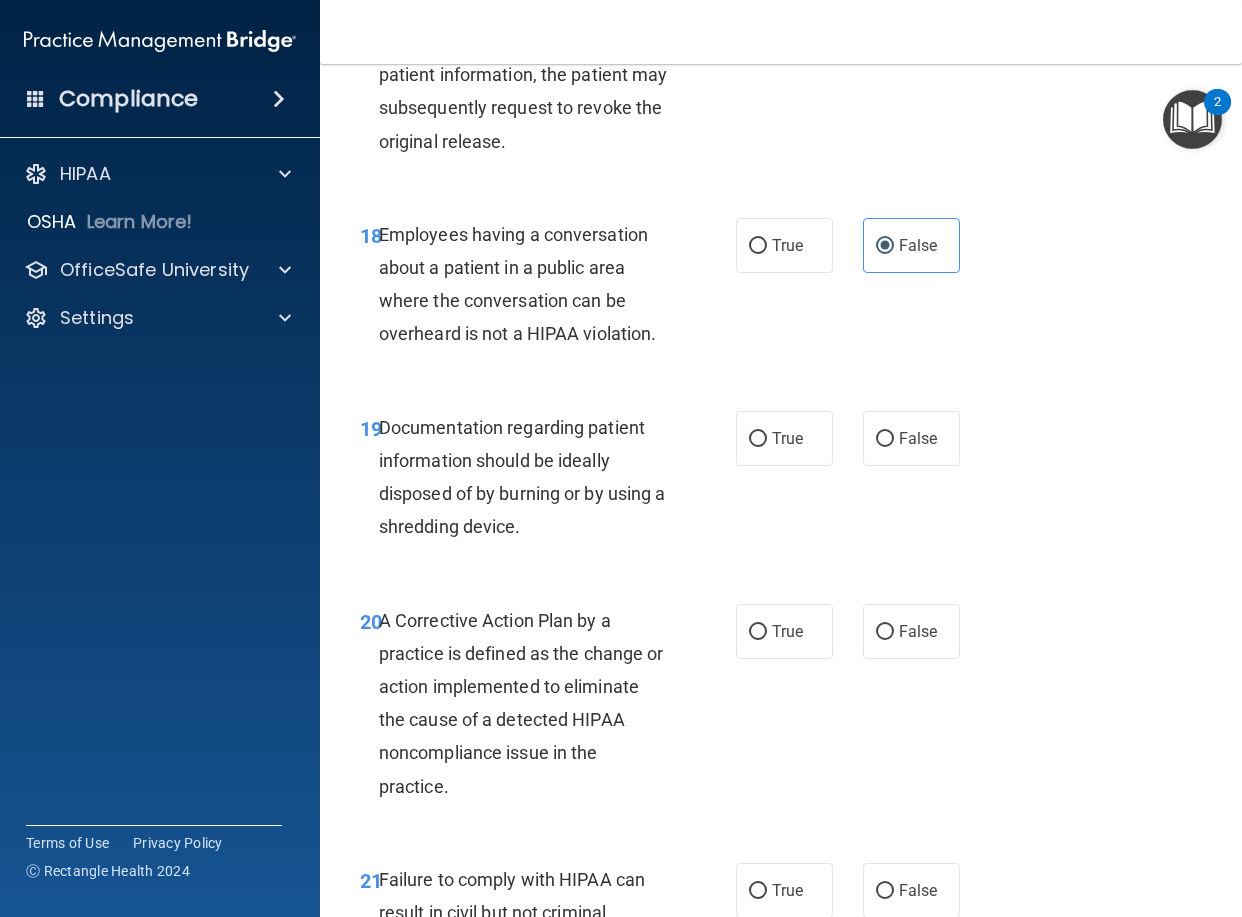 scroll, scrollTop: 3500, scrollLeft: 0, axis: vertical 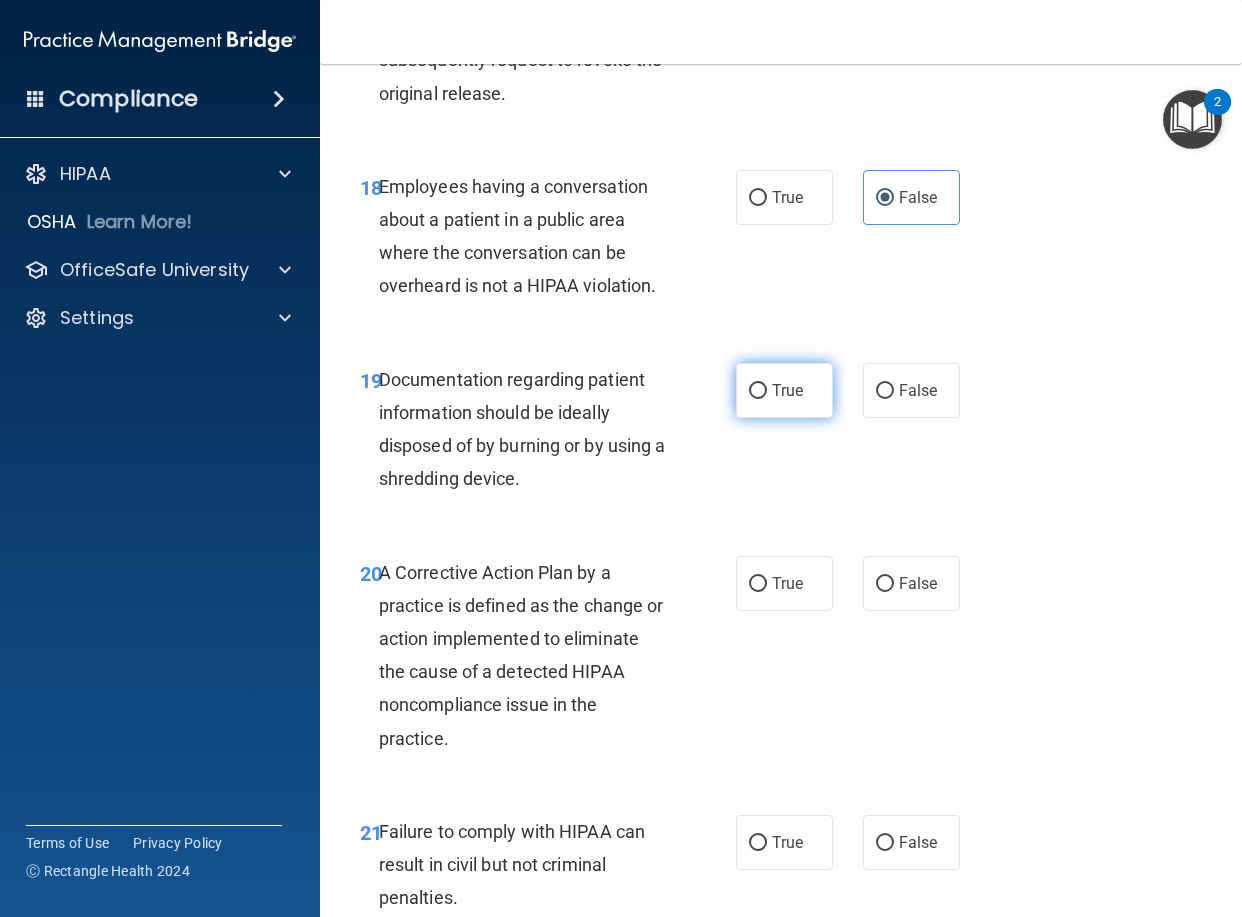 click on "True" at bounding box center [758, 391] 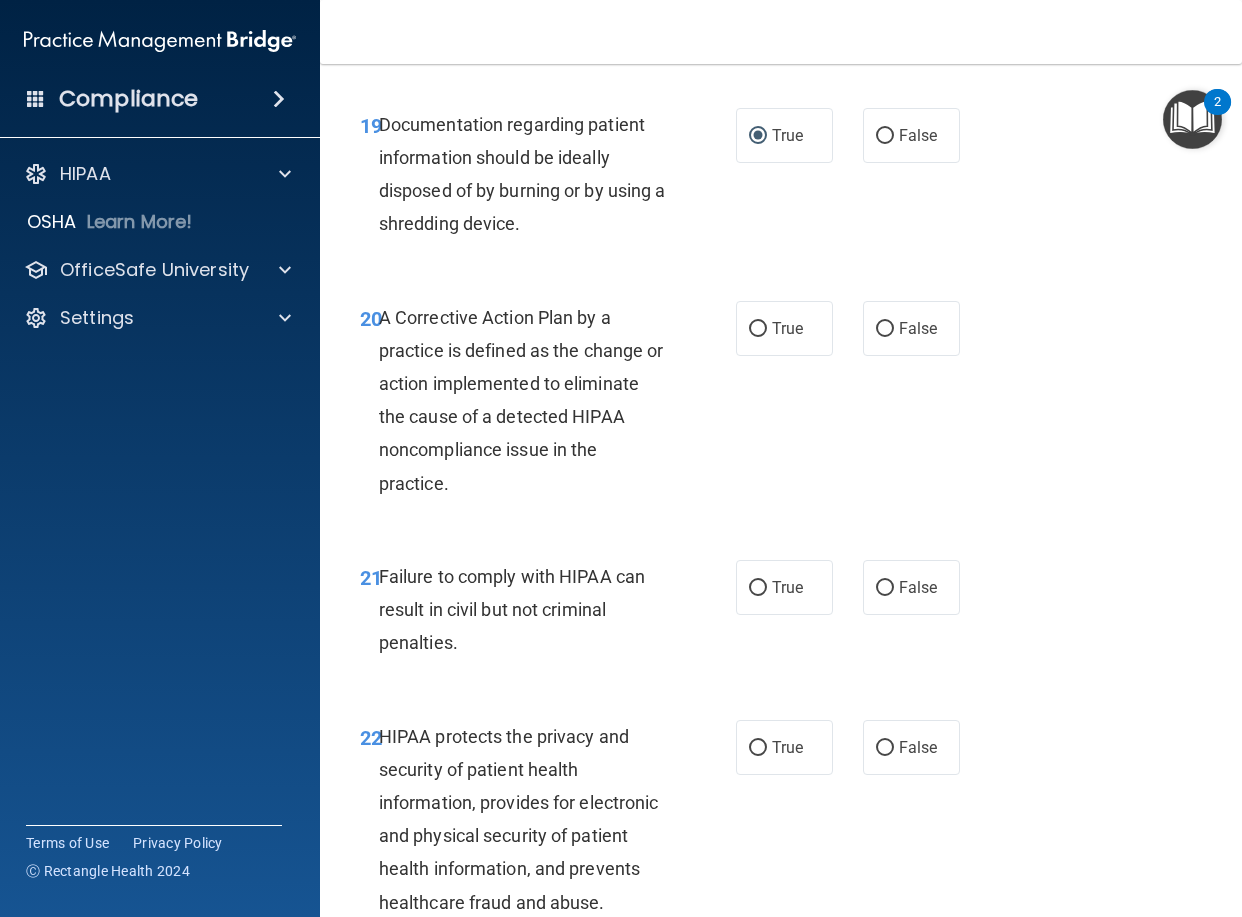 scroll, scrollTop: 3800, scrollLeft: 0, axis: vertical 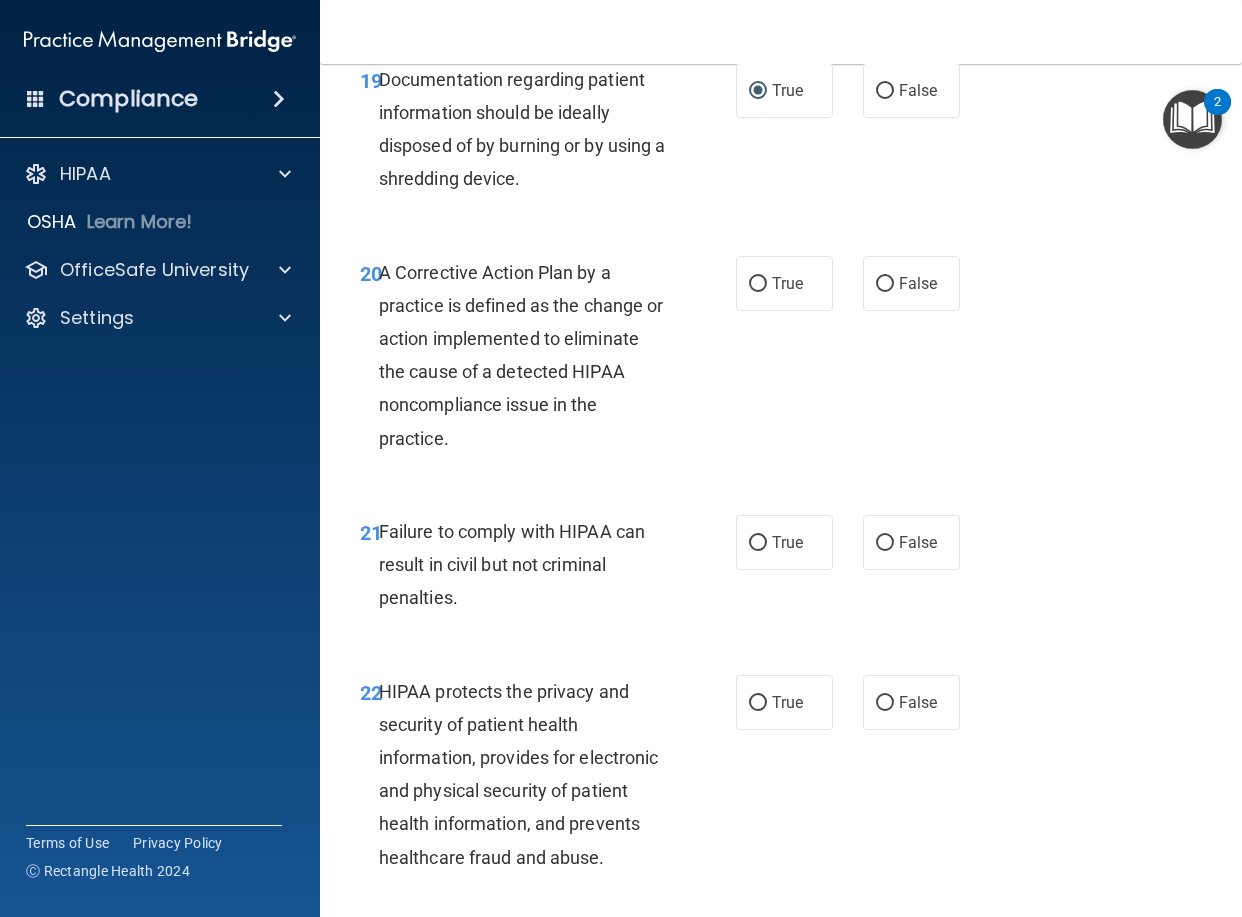 click on "HIPAA
Documents and Policies                 Report an Incident               Business Associates               Emergency Planning               Resources                 HIPAA Risk Assessment
OSHA   Learn More!
PCI
PCI Compliance                Merchant Savings Calculator
OfficeSafe University
HIPAA Training                   OSHA Training                   Continuing Education
Settings
My Account               My Users               Services                 Sign Out" at bounding box center (160, 402) 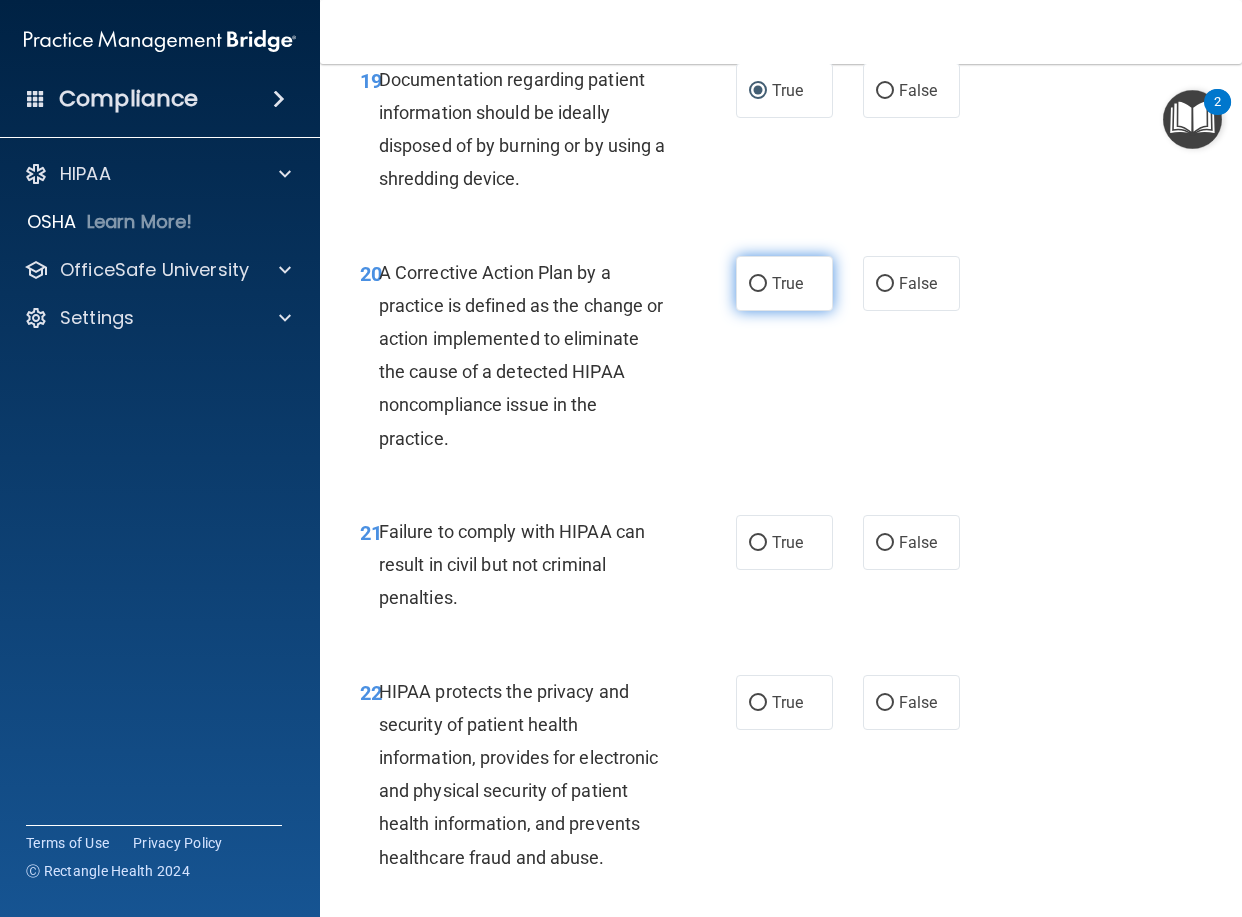 click on "True" at bounding box center [758, 284] 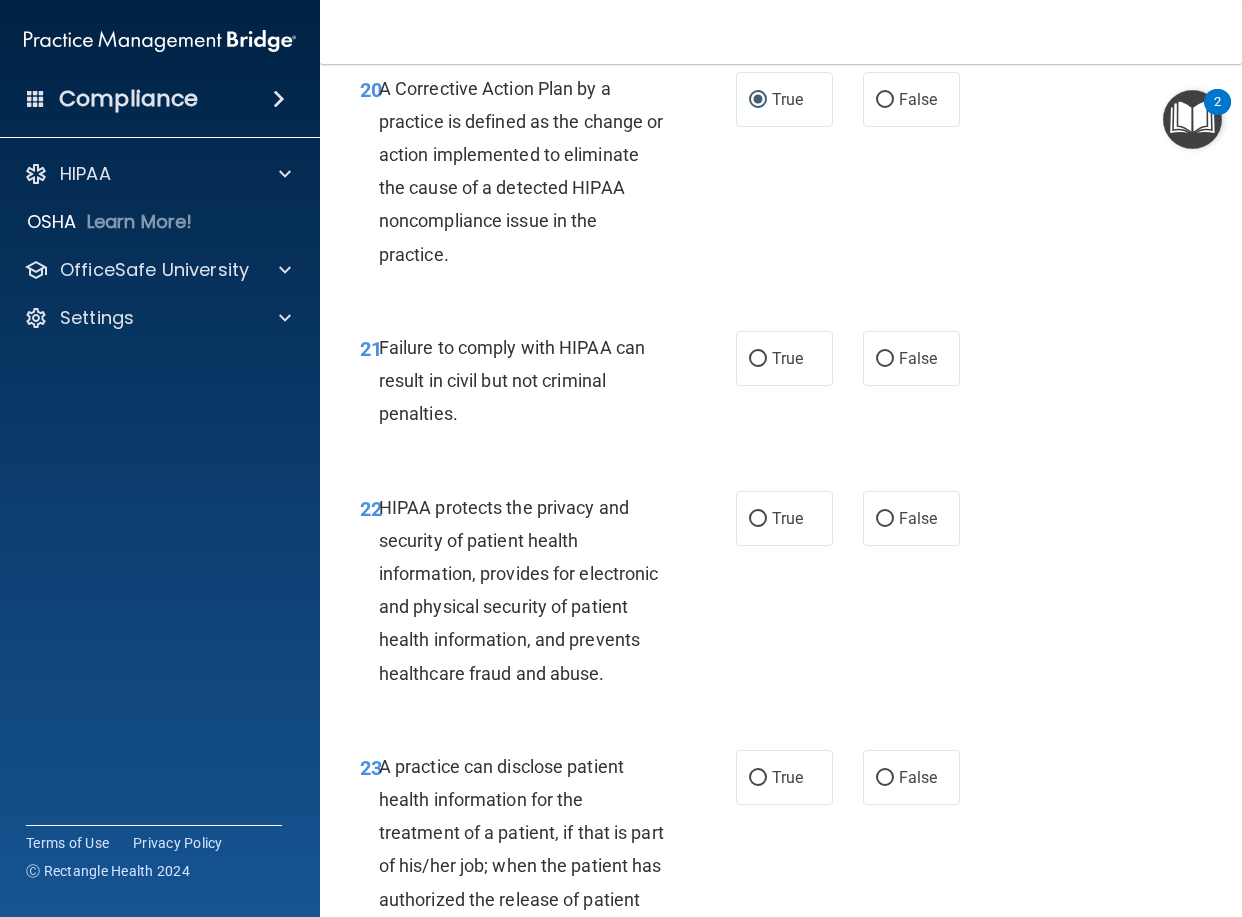 scroll, scrollTop: 4100, scrollLeft: 0, axis: vertical 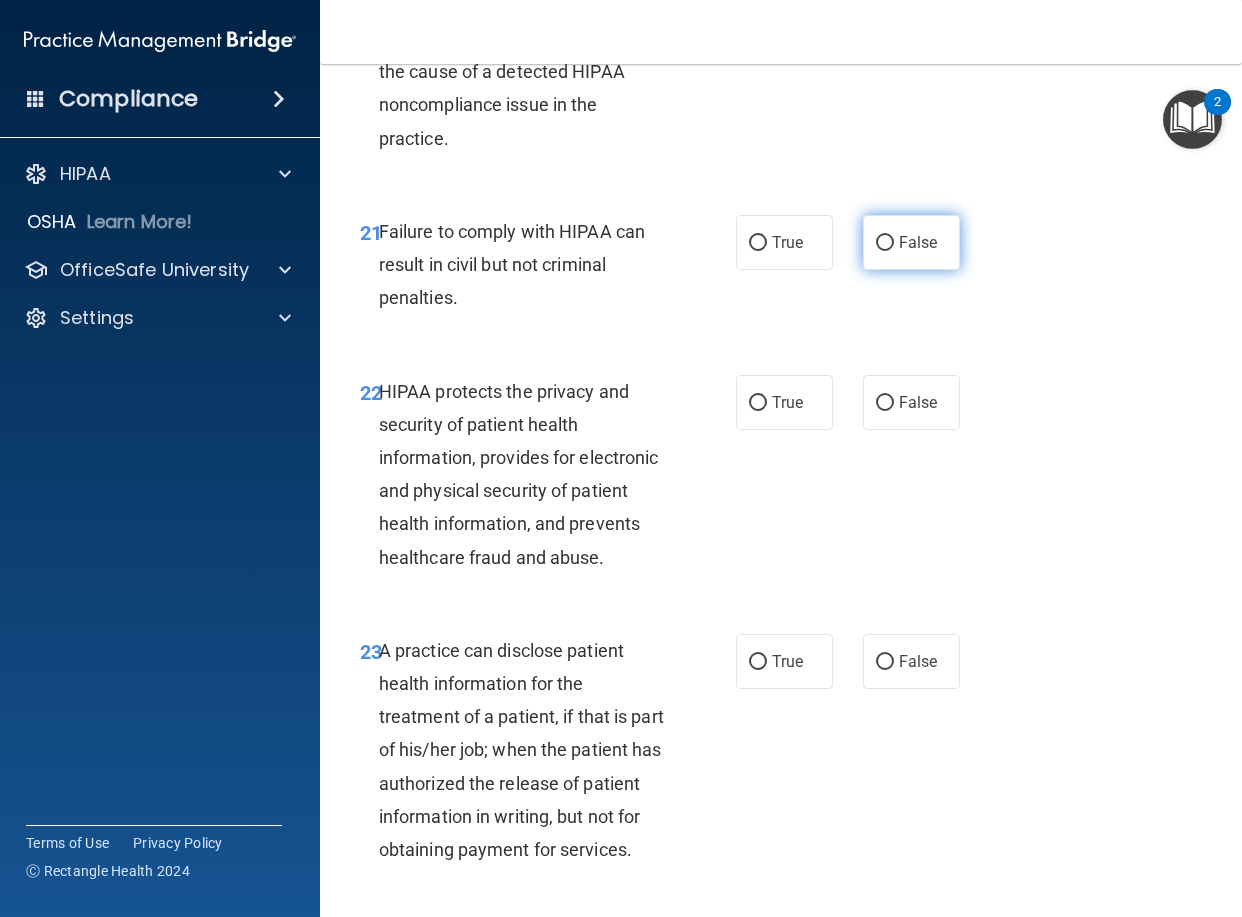 click on "False" at bounding box center (911, 242) 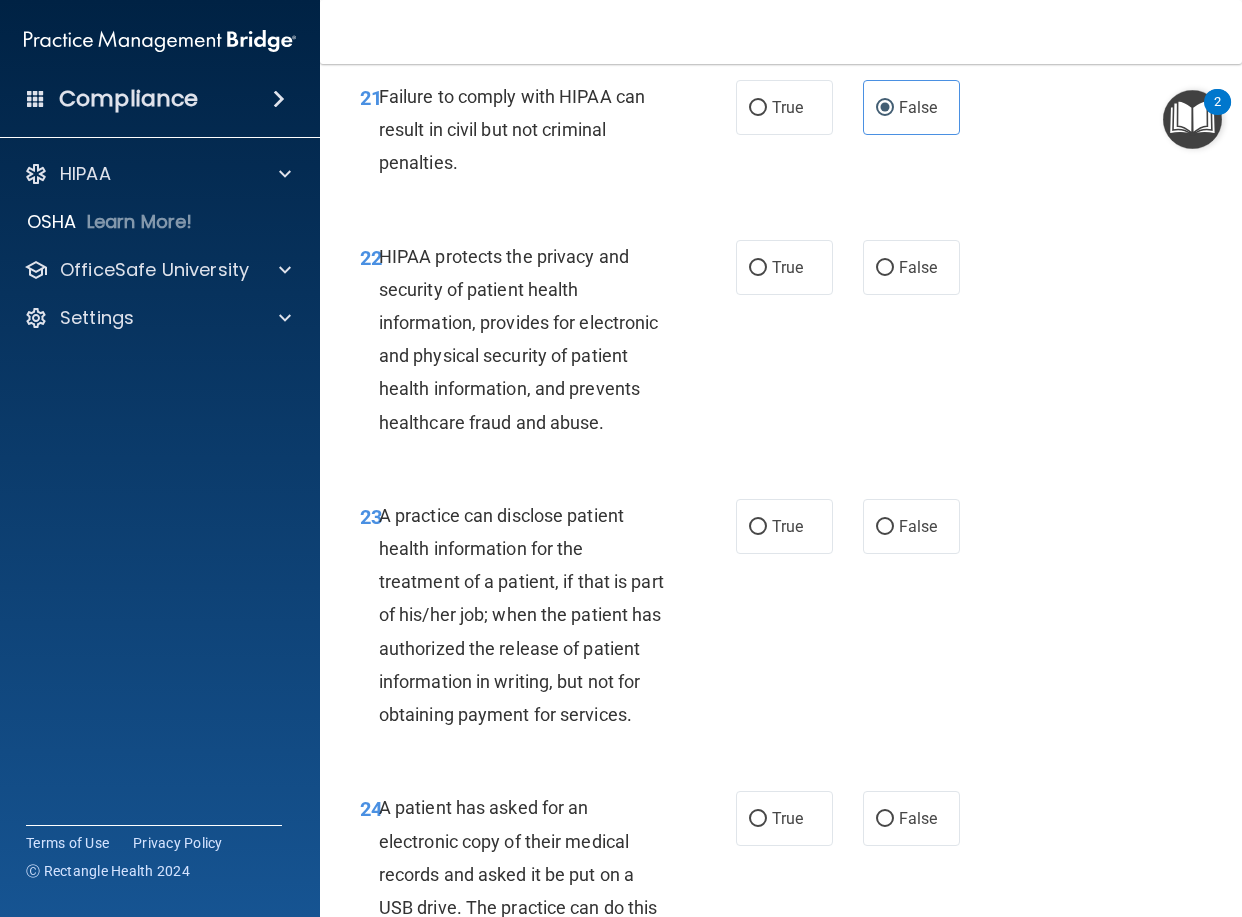 scroll, scrollTop: 4200, scrollLeft: 0, axis: vertical 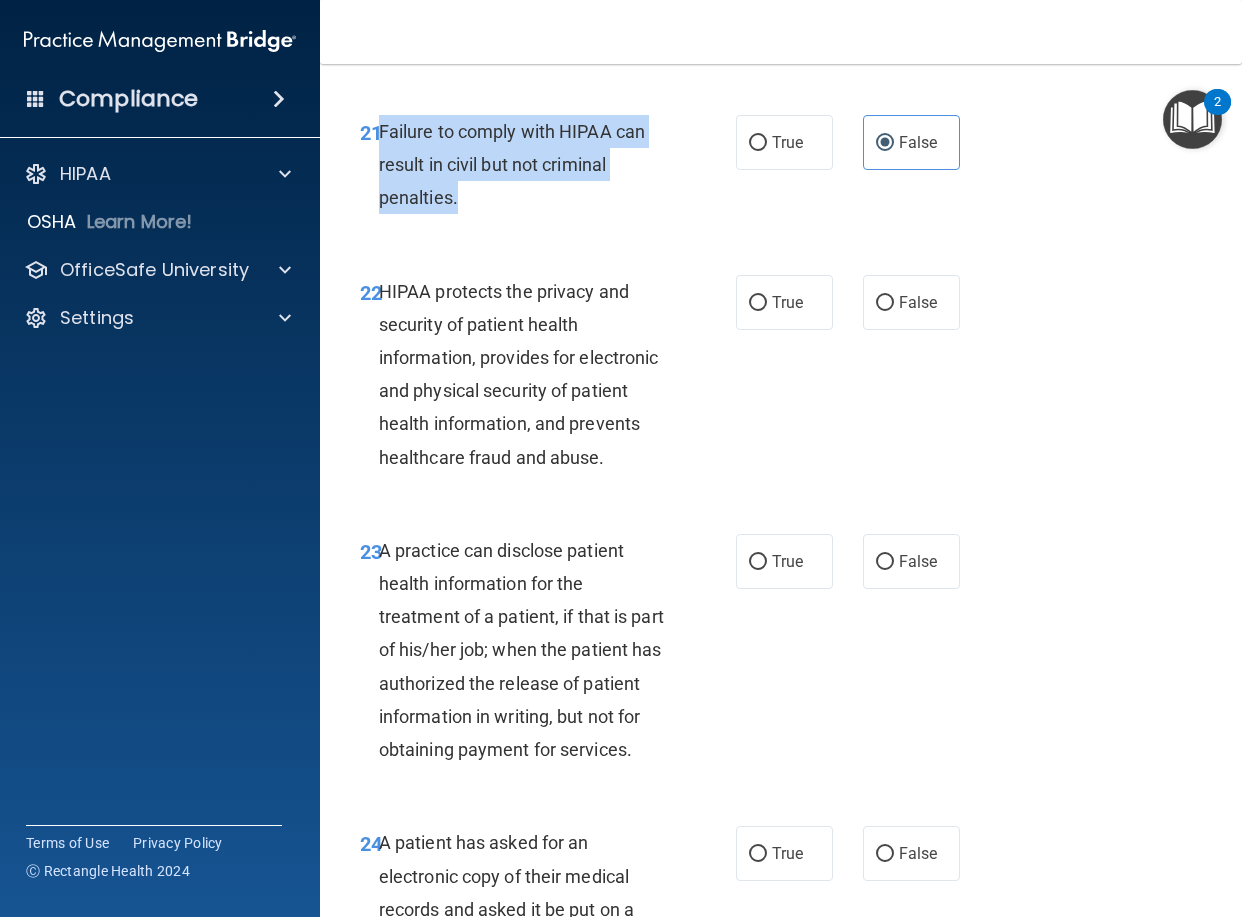 drag, startPoint x: 379, startPoint y: 162, endPoint x: 477, endPoint y: 217, distance: 112.37882 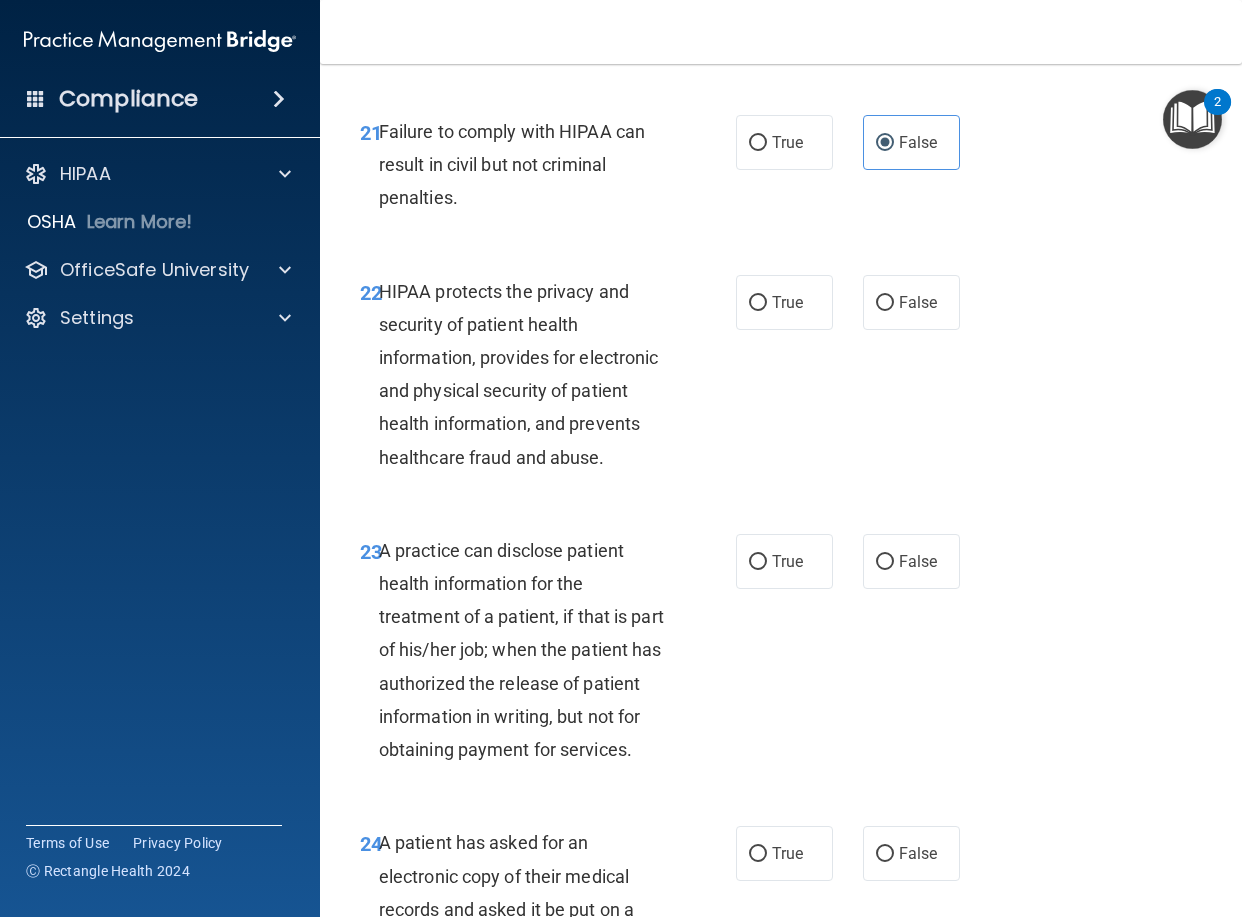 click on "21       Failure to comply with HIPAA can result in civil but not criminal penalties.                 True           False" at bounding box center [781, 170] 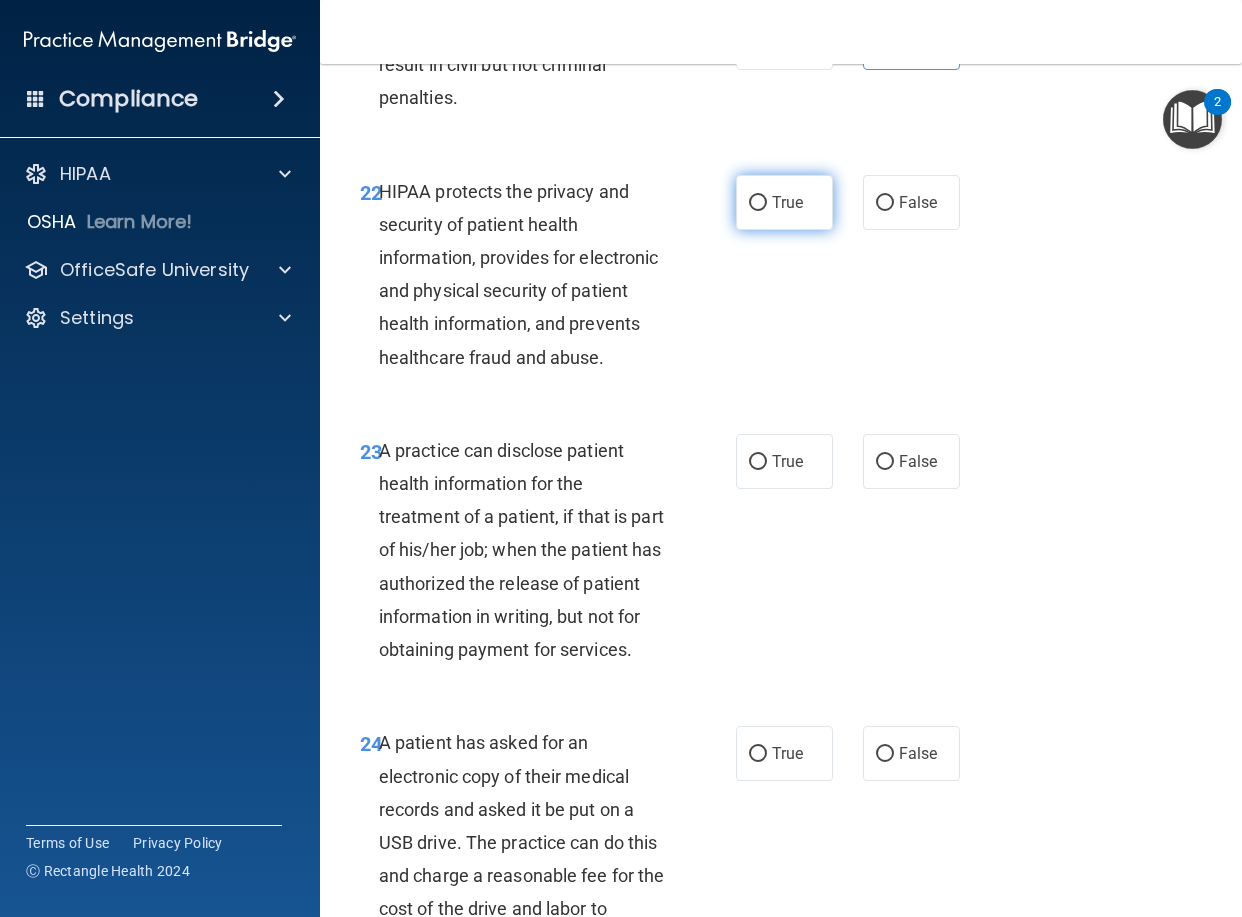 click on "True" at bounding box center (758, 203) 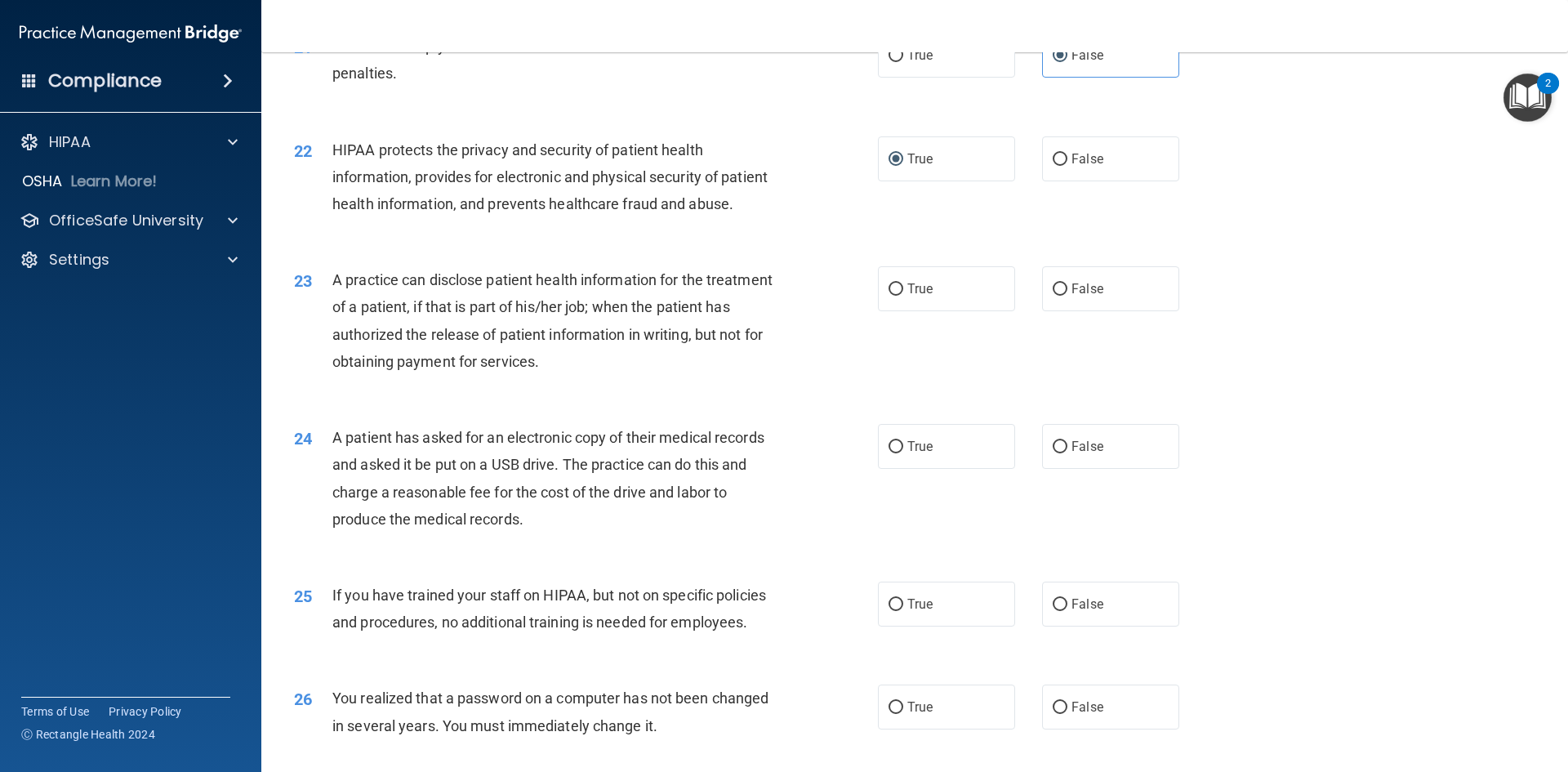 scroll, scrollTop: 2437, scrollLeft: 0, axis: vertical 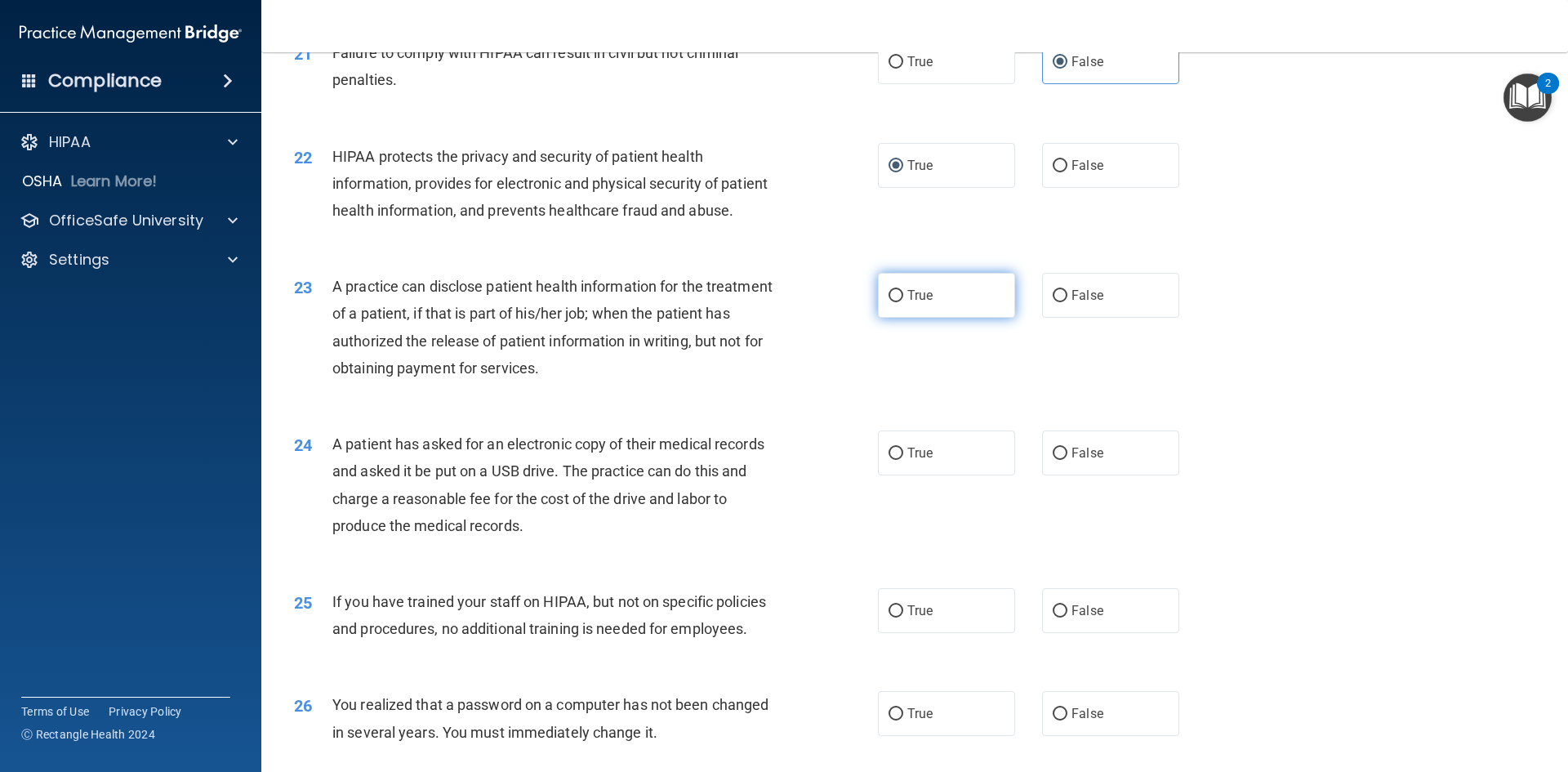 click on "True" at bounding box center (920, 295) 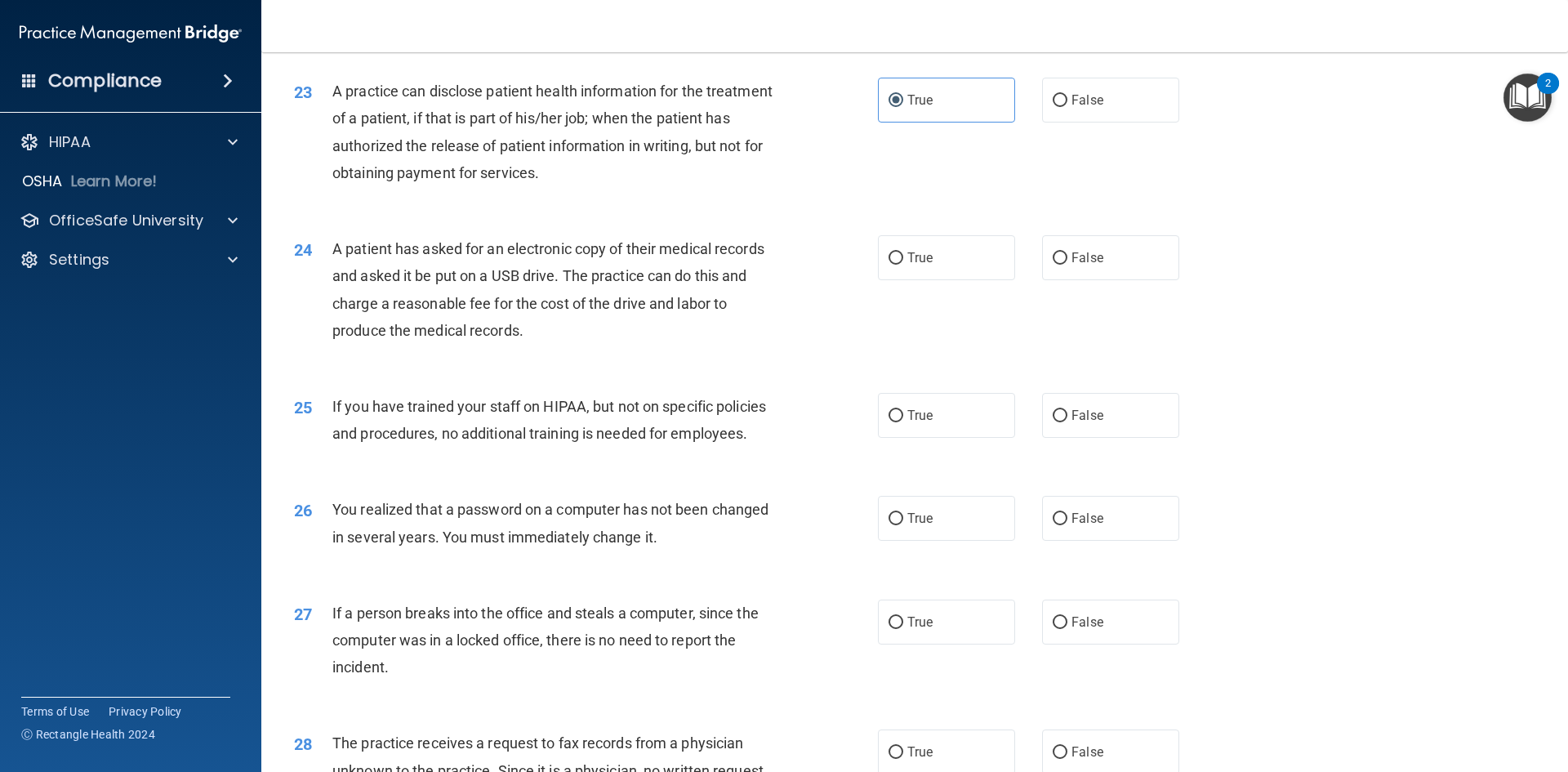scroll, scrollTop: 2682, scrollLeft: 0, axis: vertical 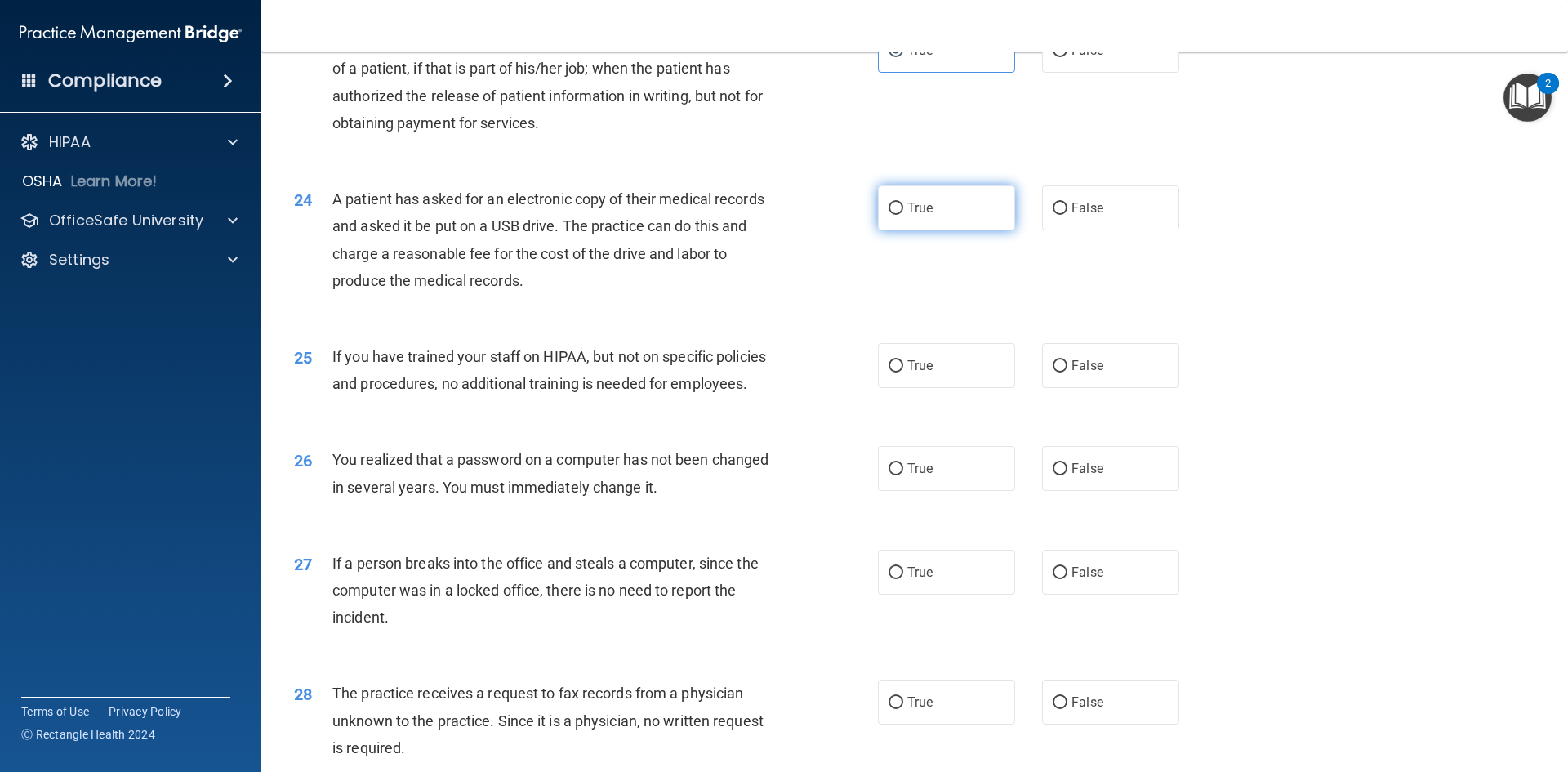 click on "True" at bounding box center [920, 208] 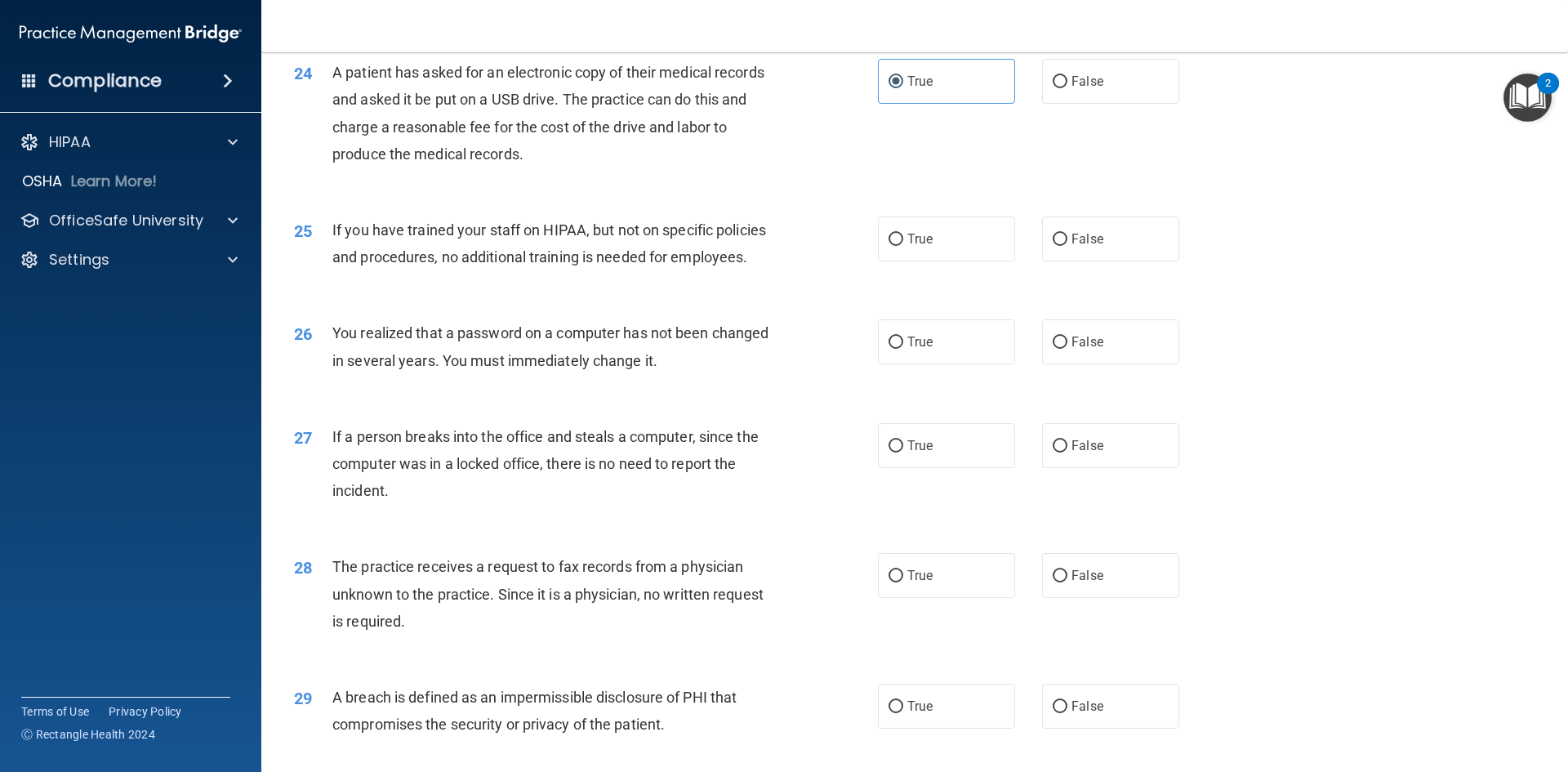 scroll, scrollTop: 2845, scrollLeft: 0, axis: vertical 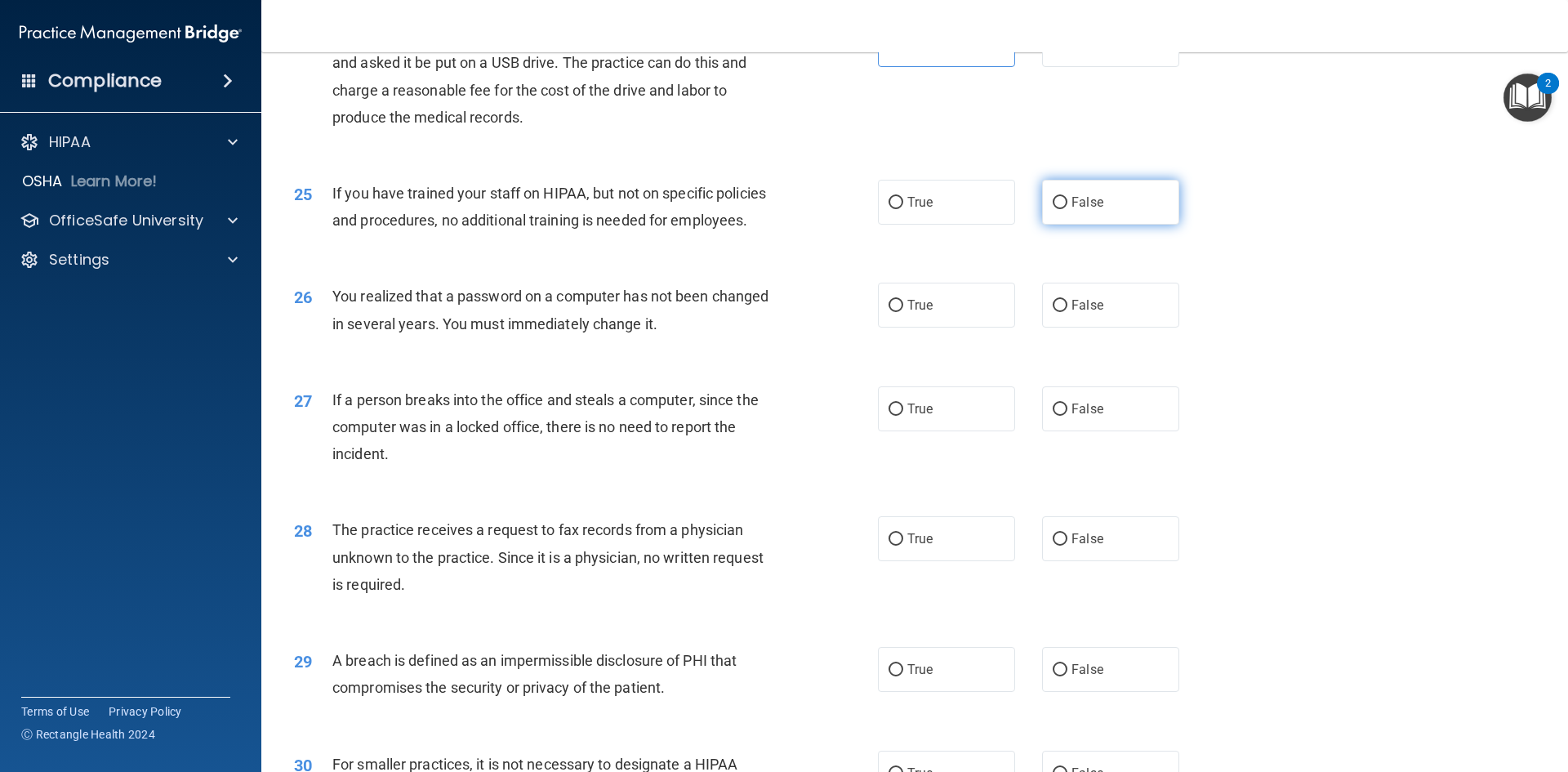 click on "False" at bounding box center (1111, 202) 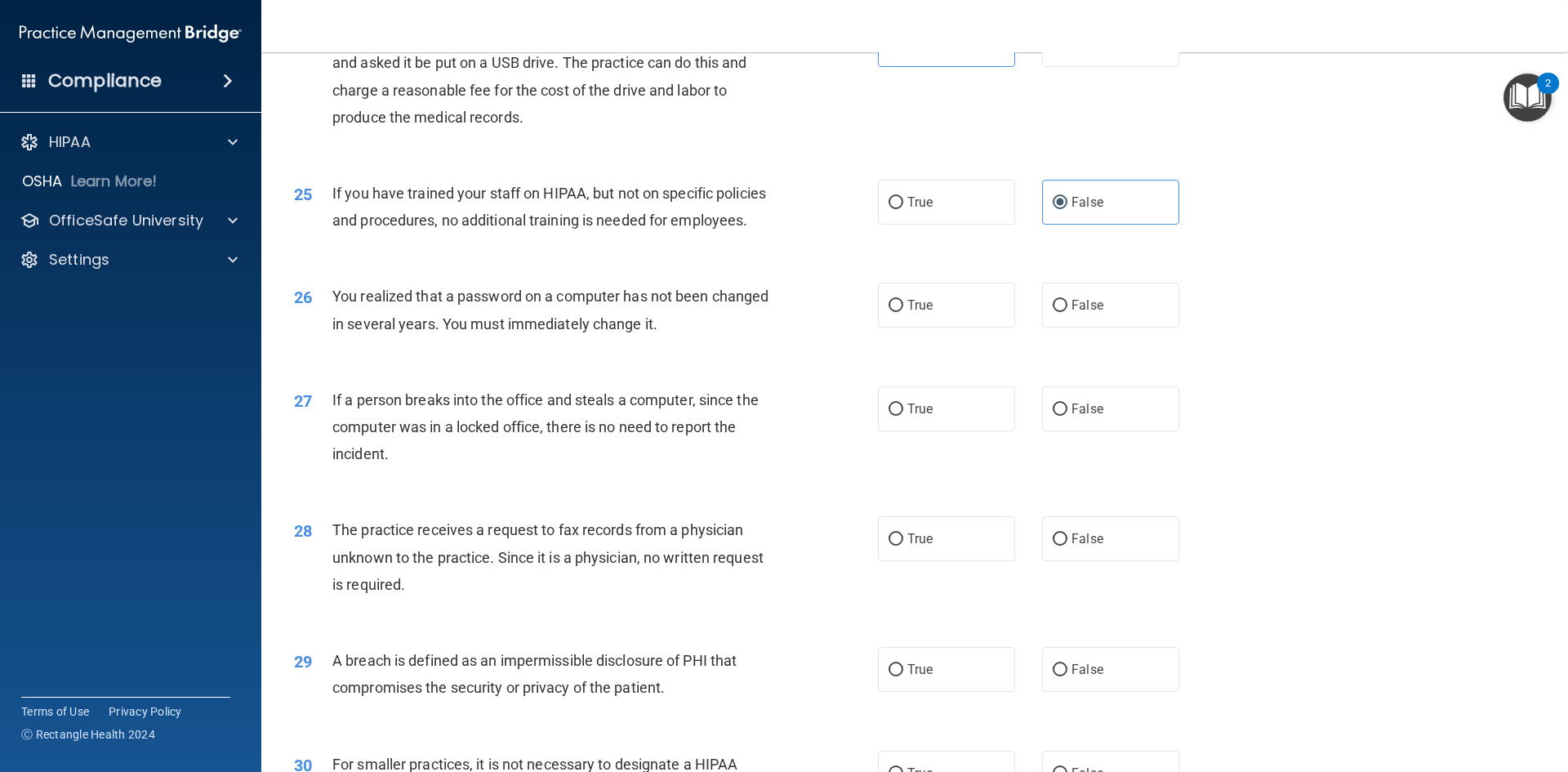 scroll, scrollTop: 2927, scrollLeft: 0, axis: vertical 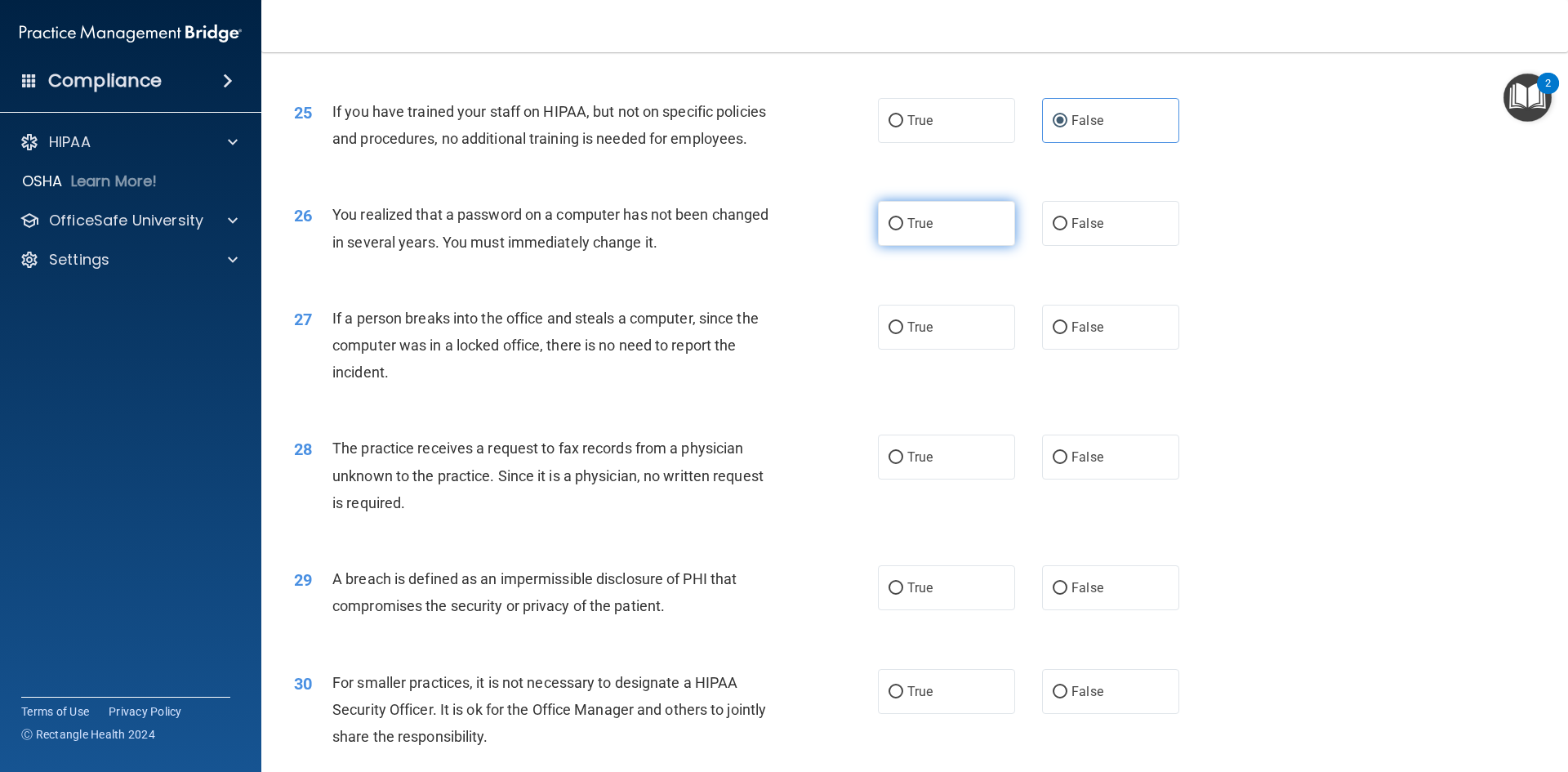 click on "True" at bounding box center (947, 223) 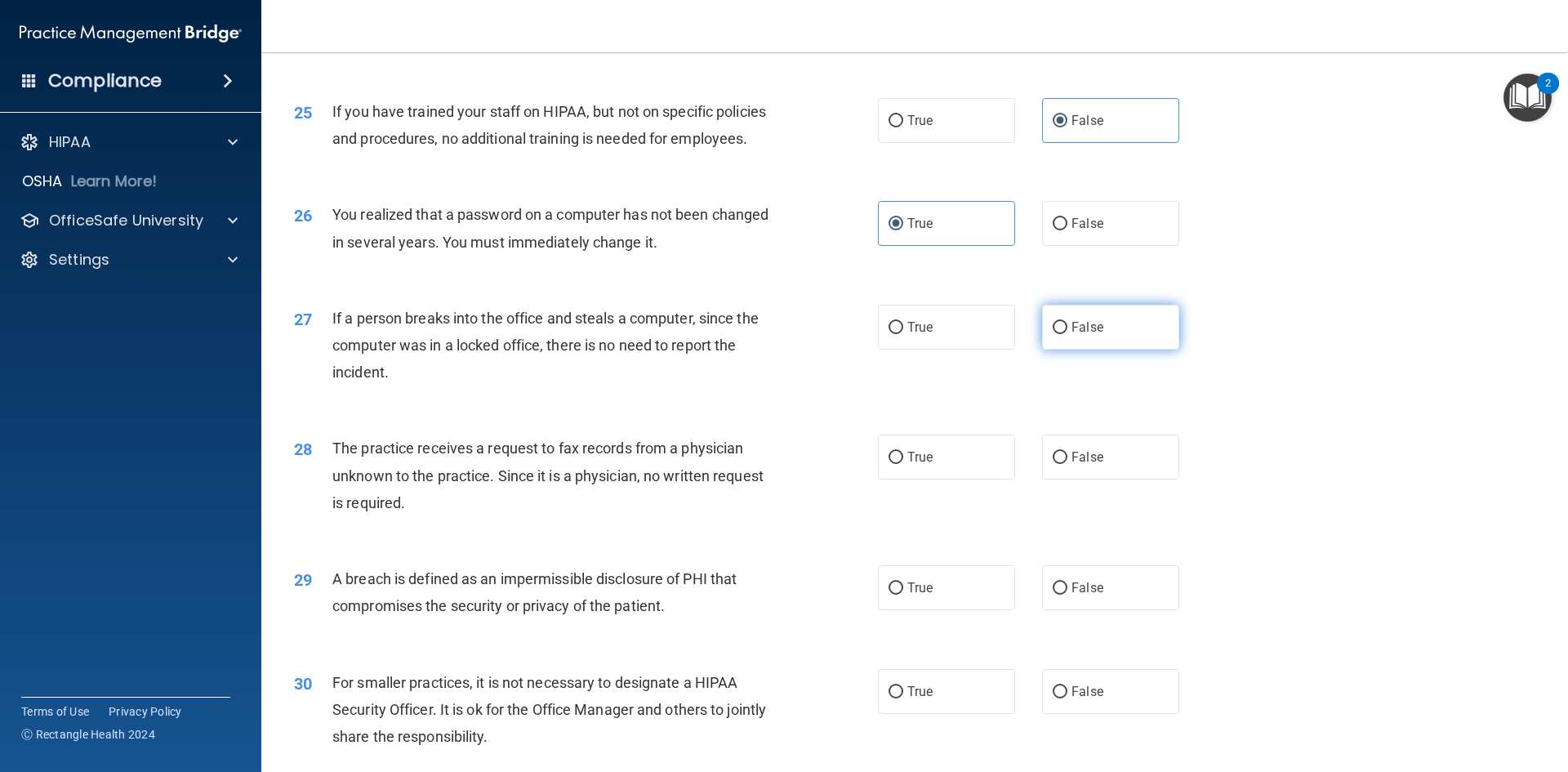 click on "False" at bounding box center (1111, 327) 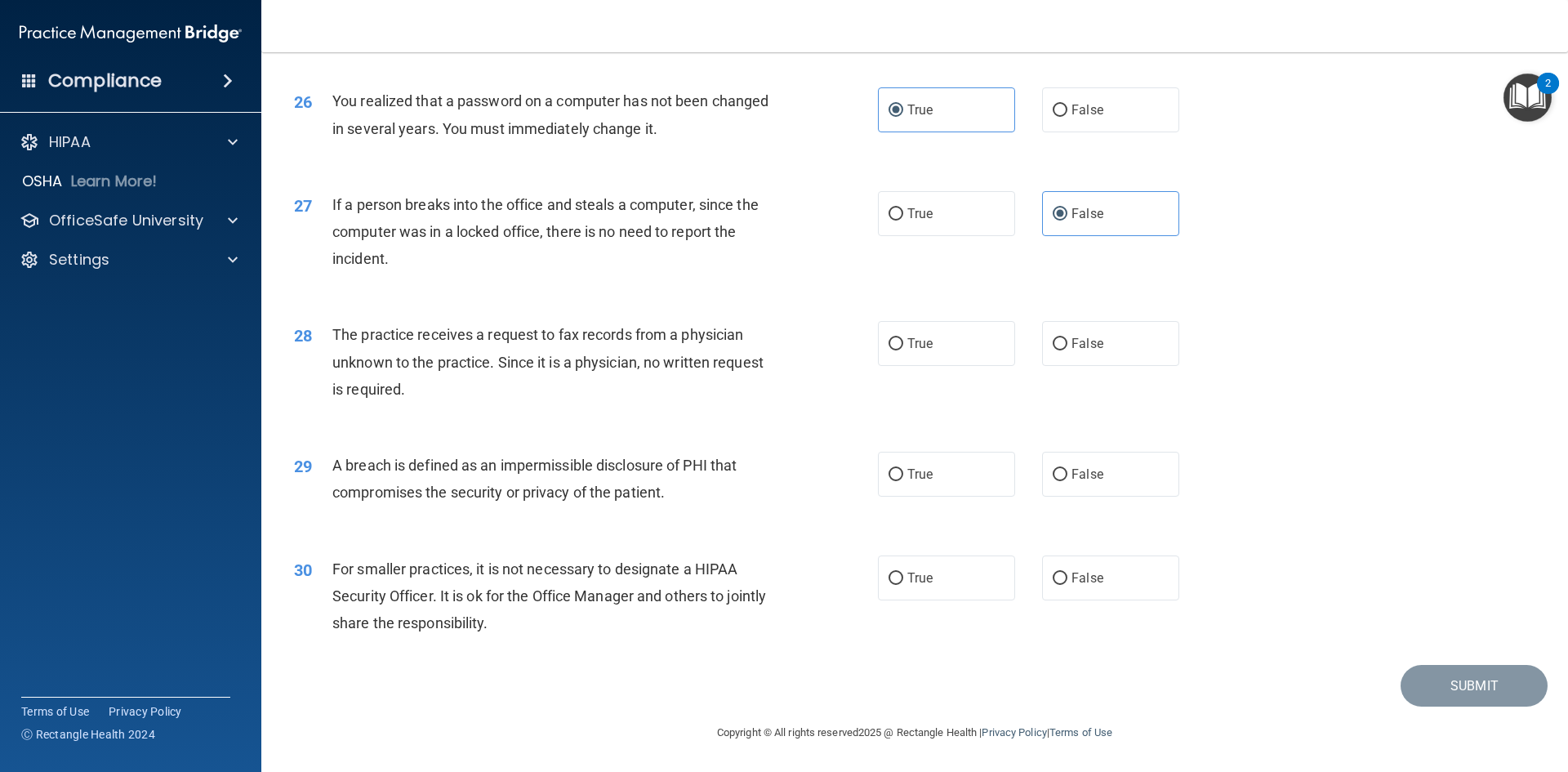 scroll, scrollTop: 3095, scrollLeft: 0, axis: vertical 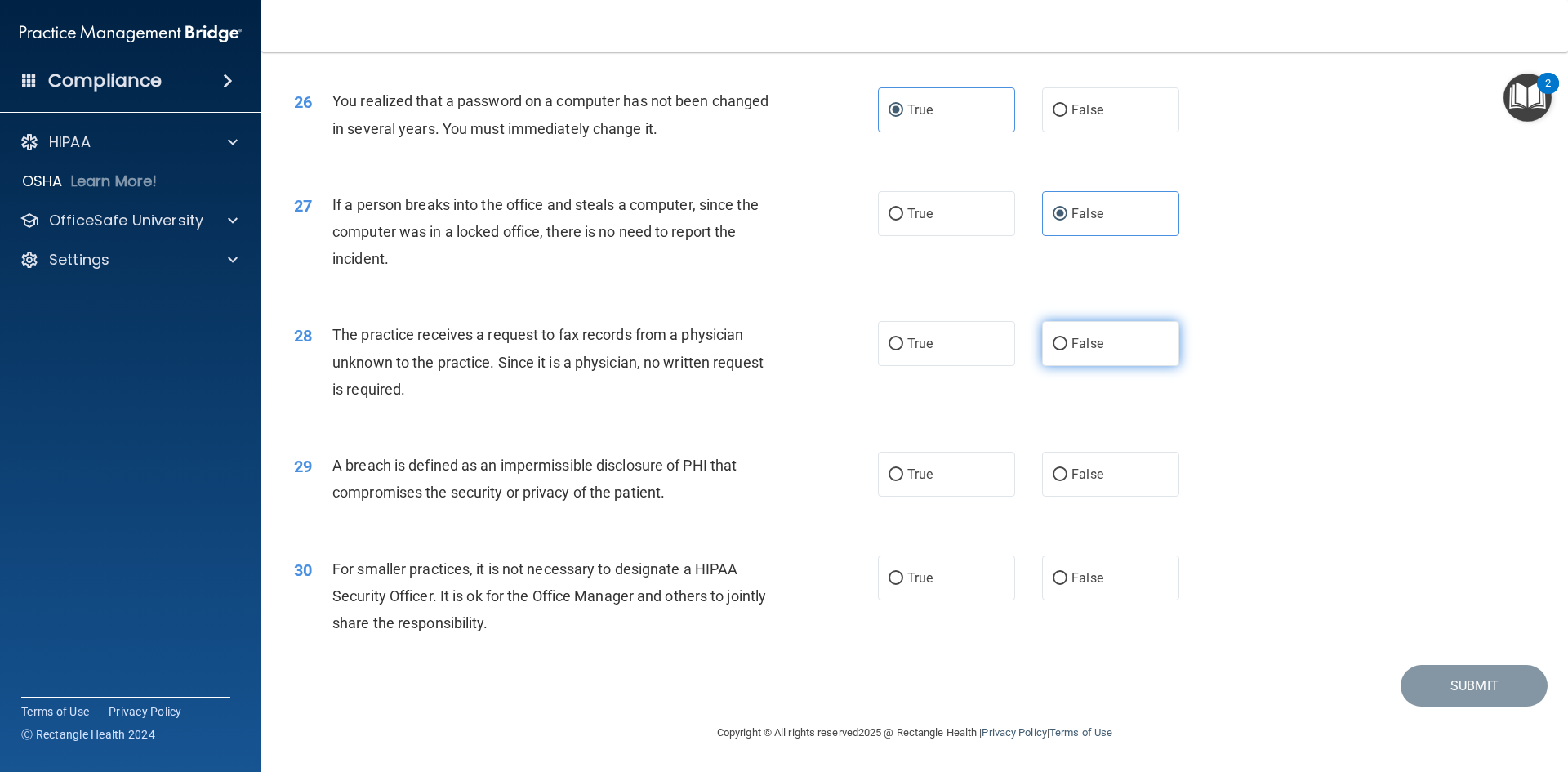 click on "False" at bounding box center (1111, 343) 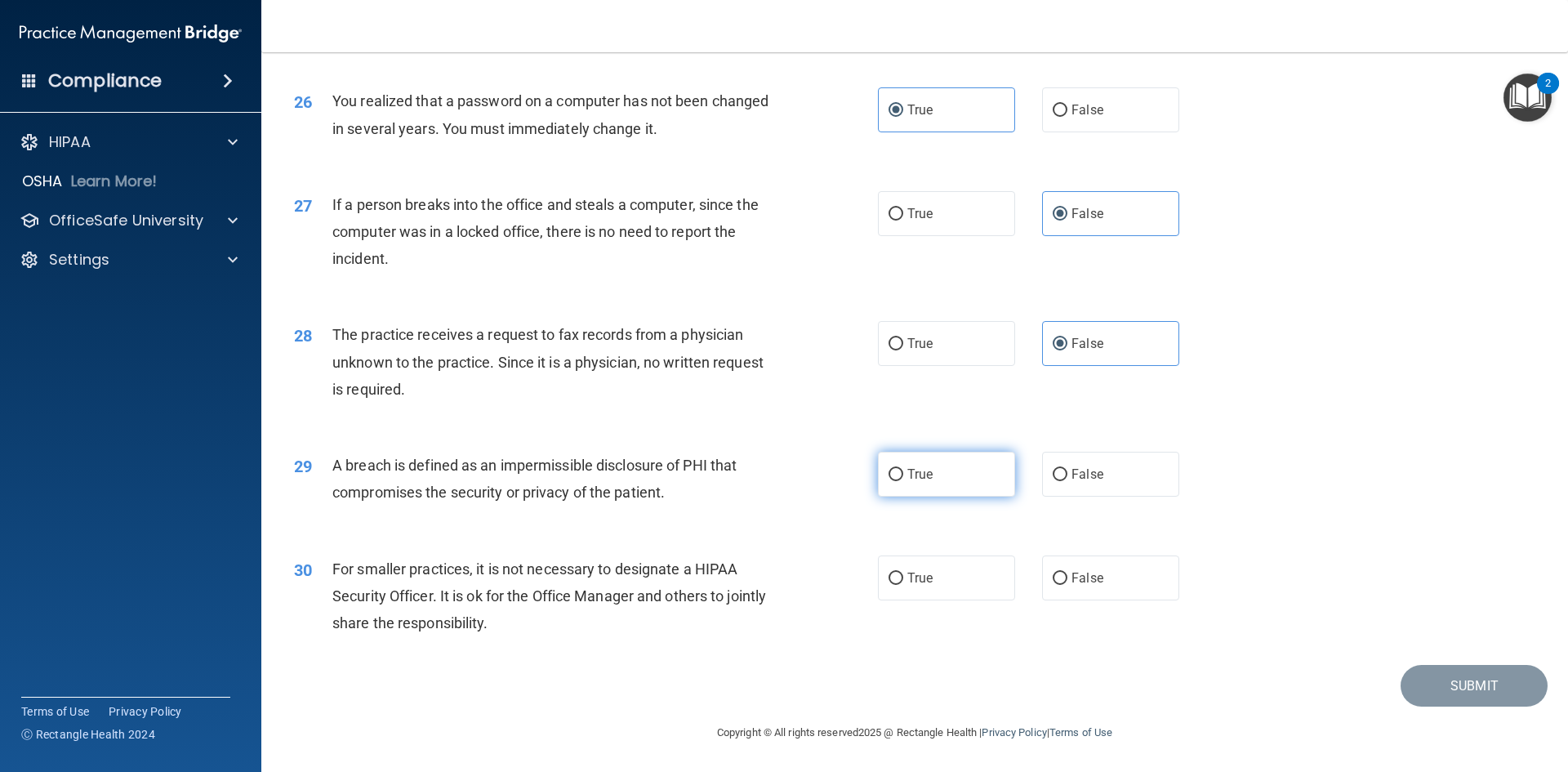 click on "True" at bounding box center [947, 474] 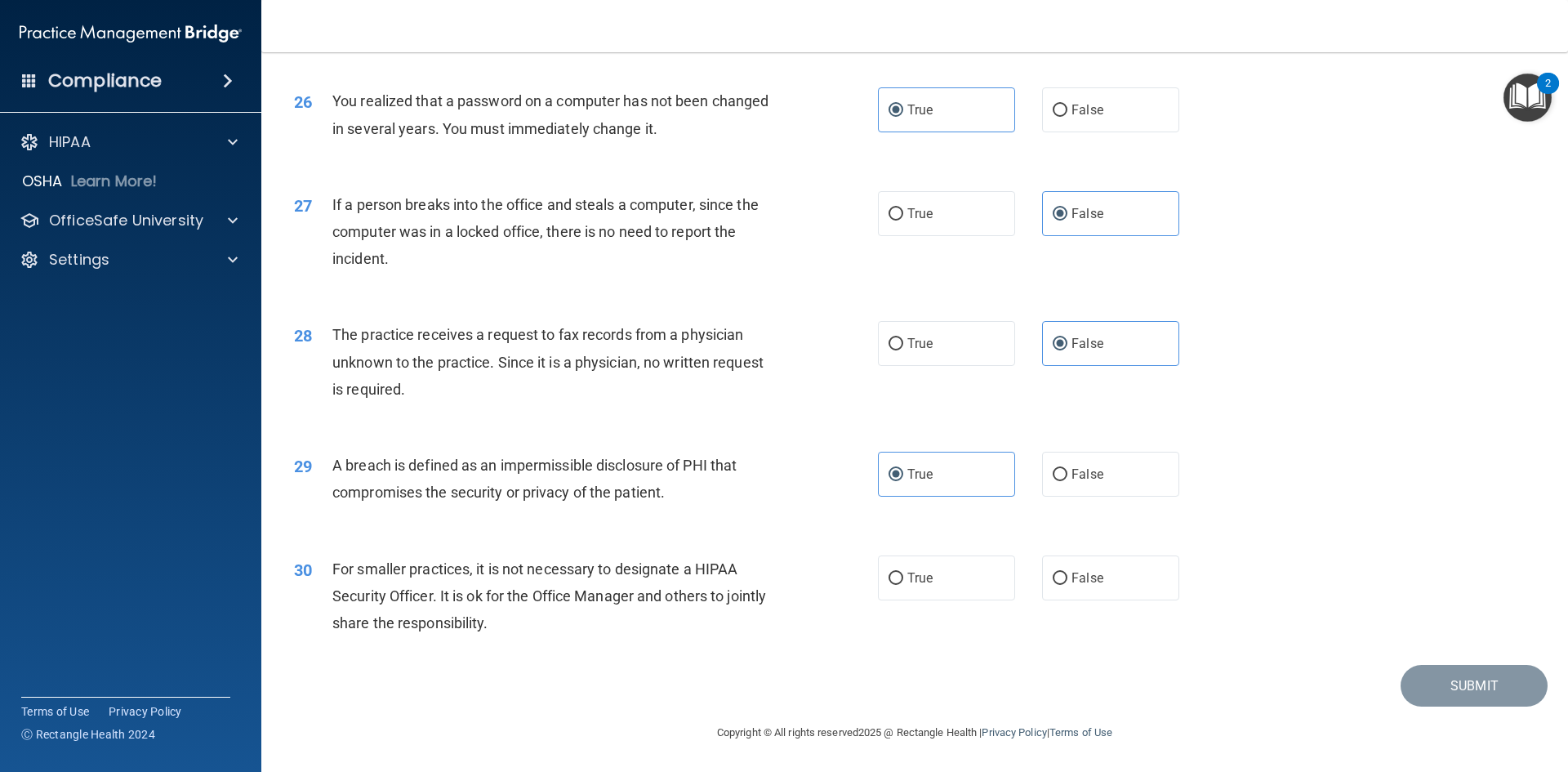 click on "True           False" at bounding box center [1042, 578] 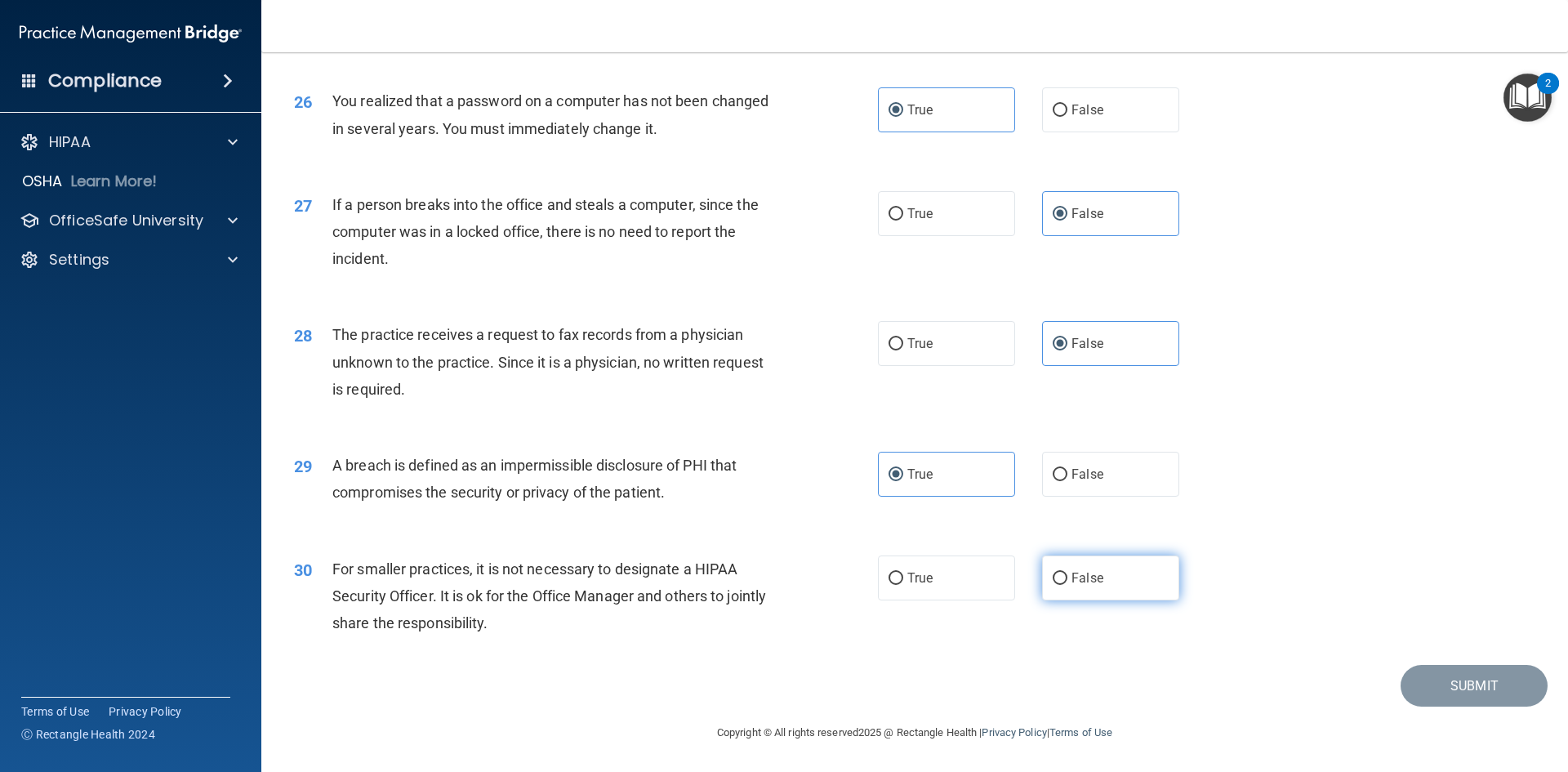 click on "False" at bounding box center [1060, 578] 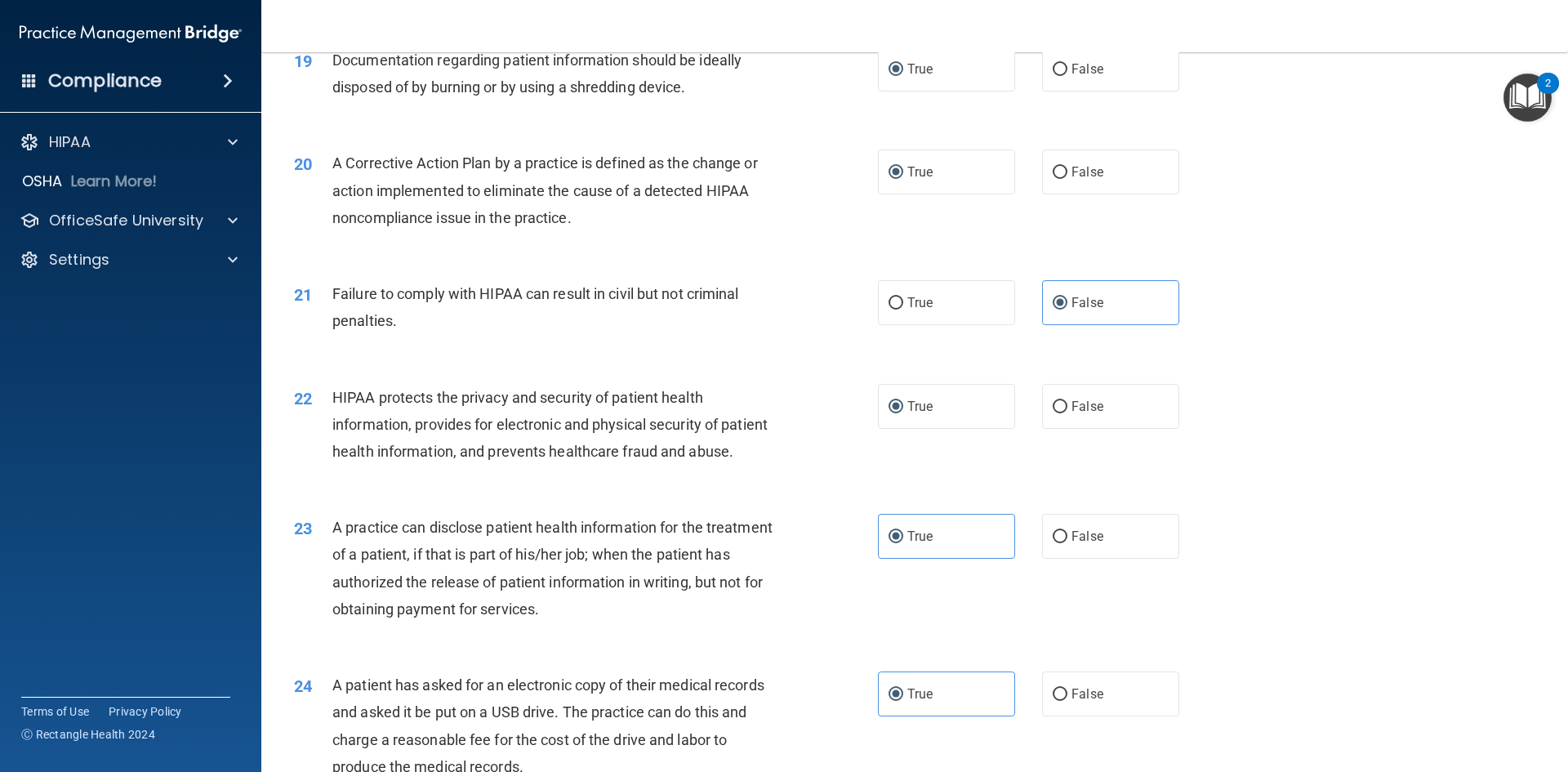 scroll, scrollTop: 2114, scrollLeft: 0, axis: vertical 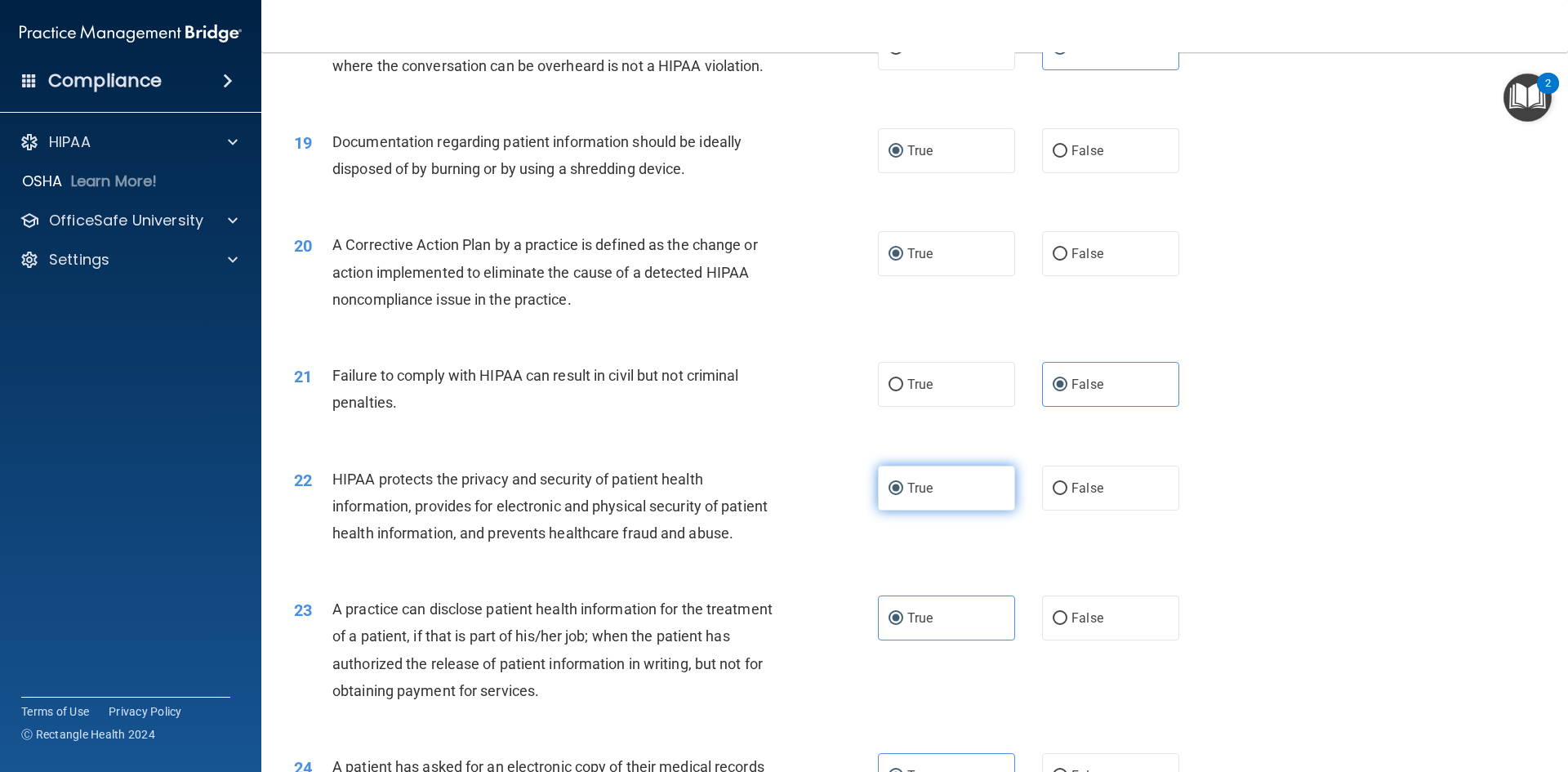 click on "True" at bounding box center [896, 489] 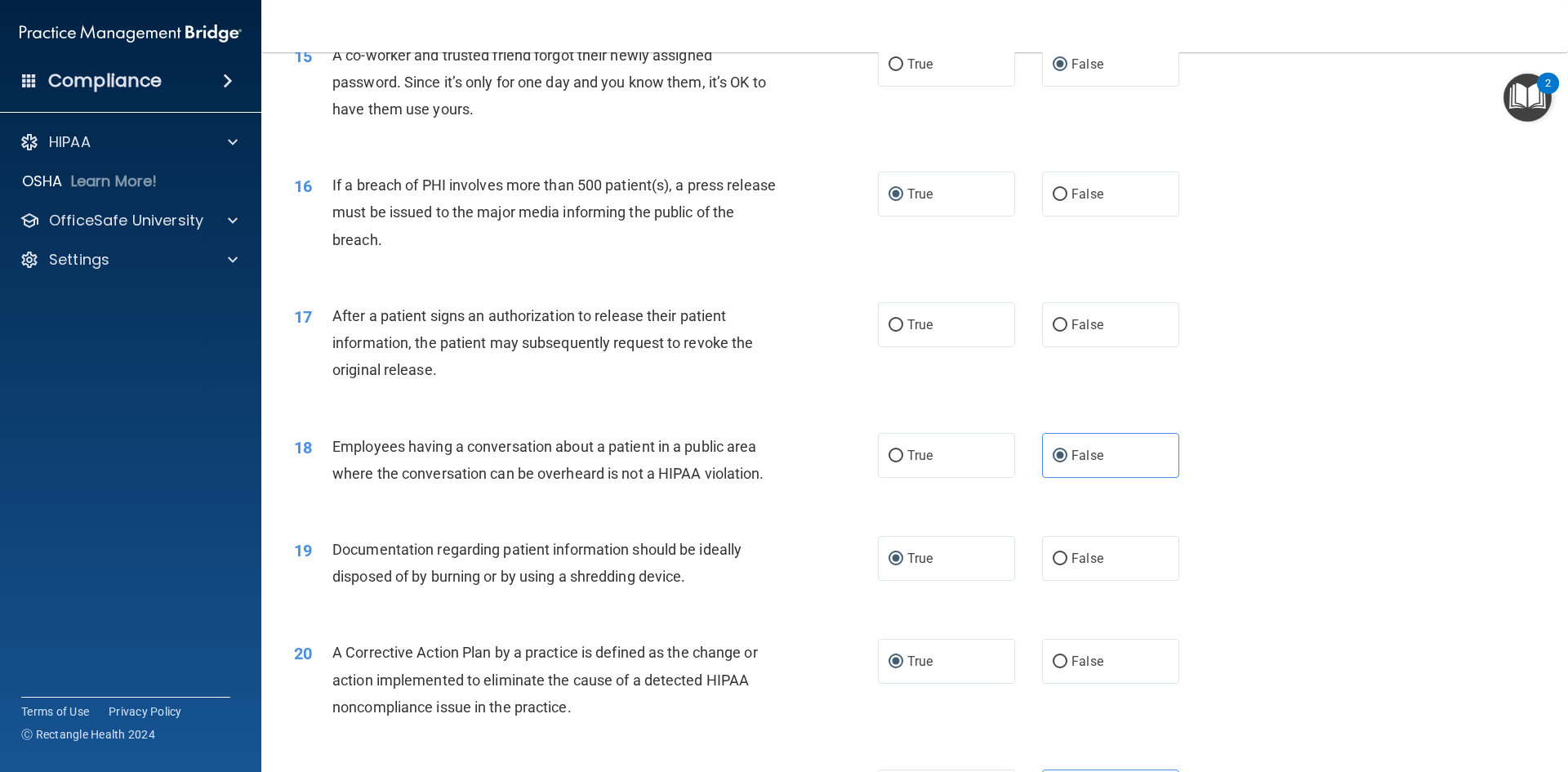 scroll, scrollTop: 1706, scrollLeft: 0, axis: vertical 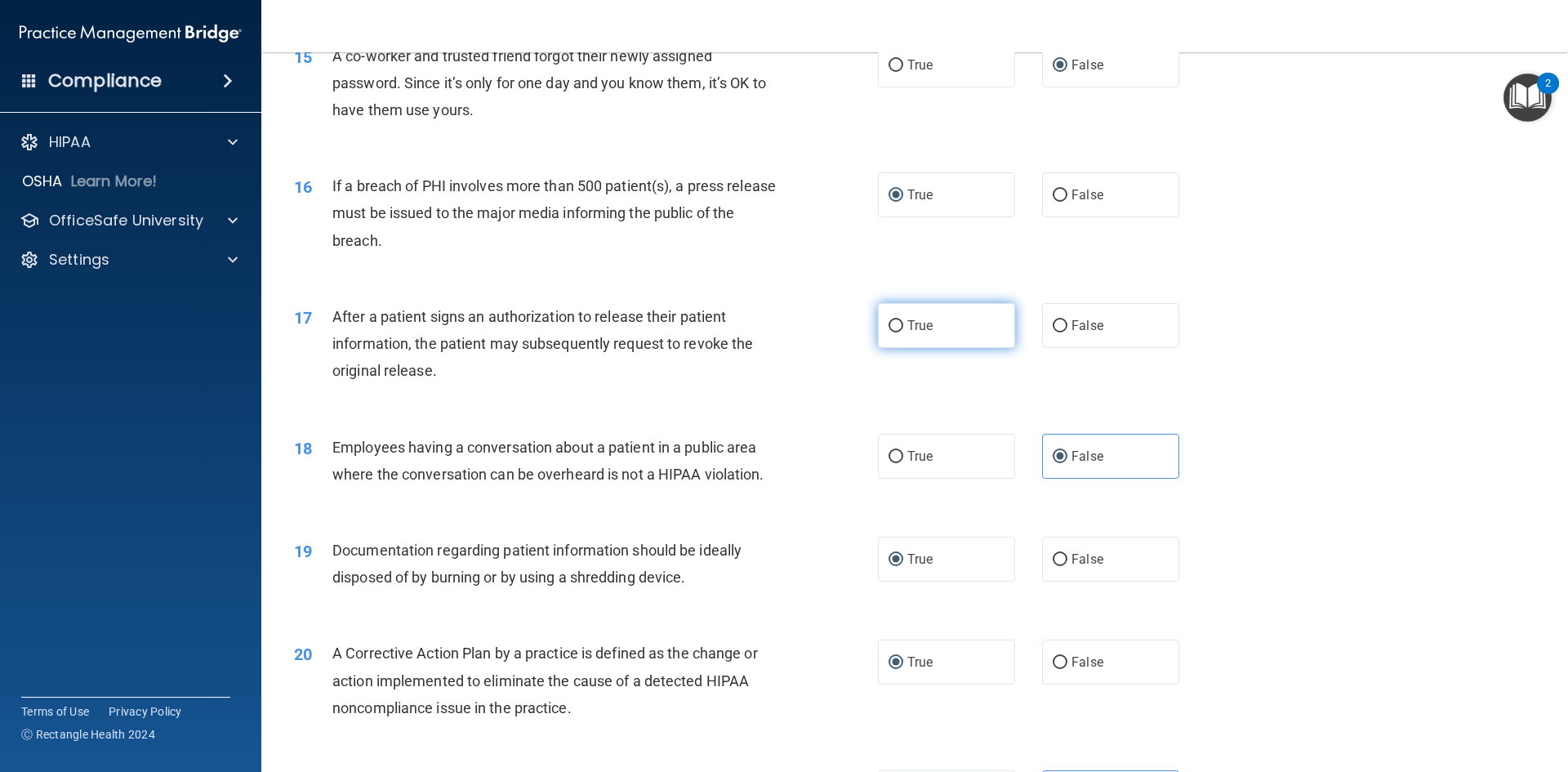 click on "True" at bounding box center [947, 325] 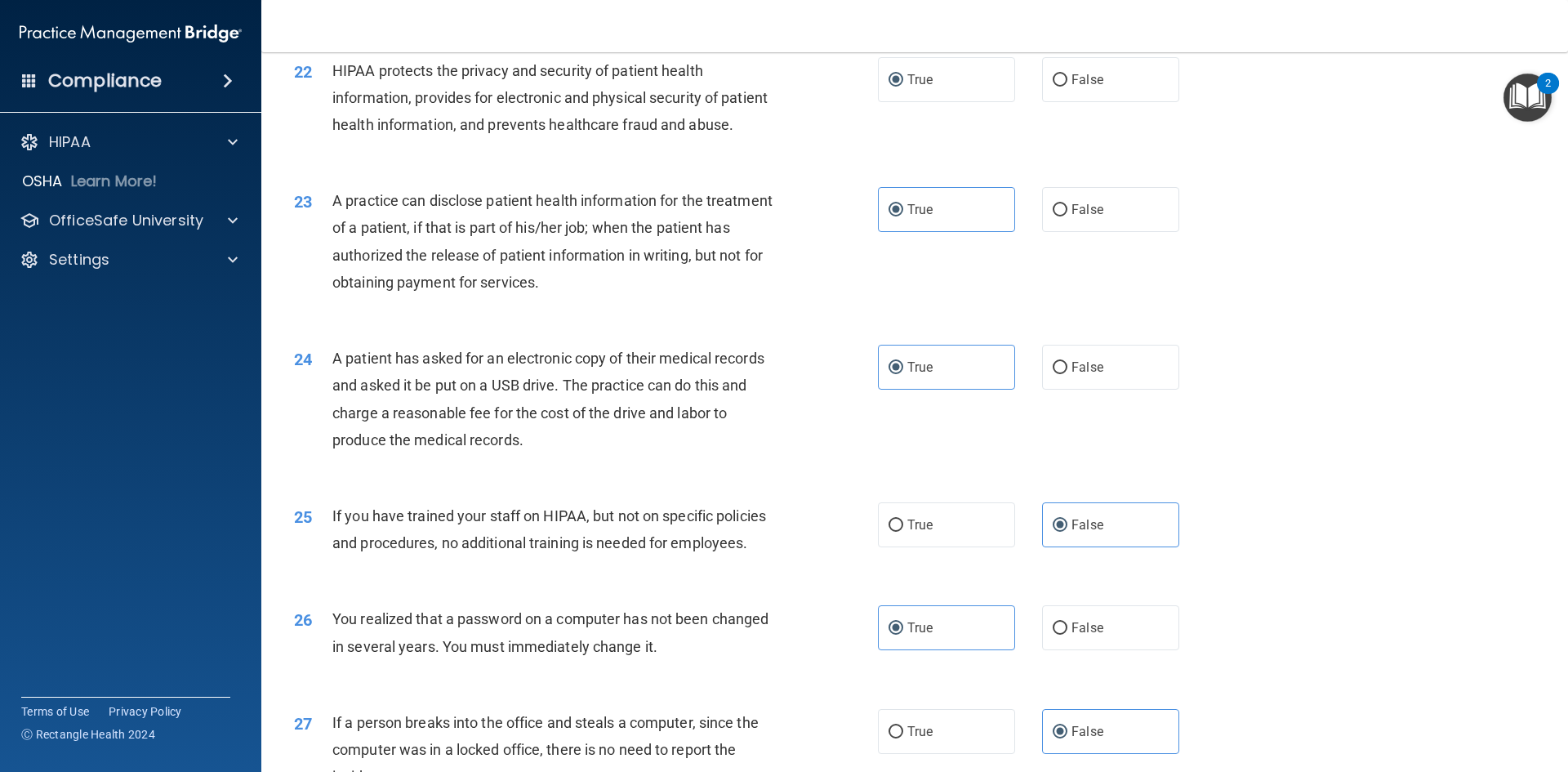 scroll, scrollTop: 3095, scrollLeft: 0, axis: vertical 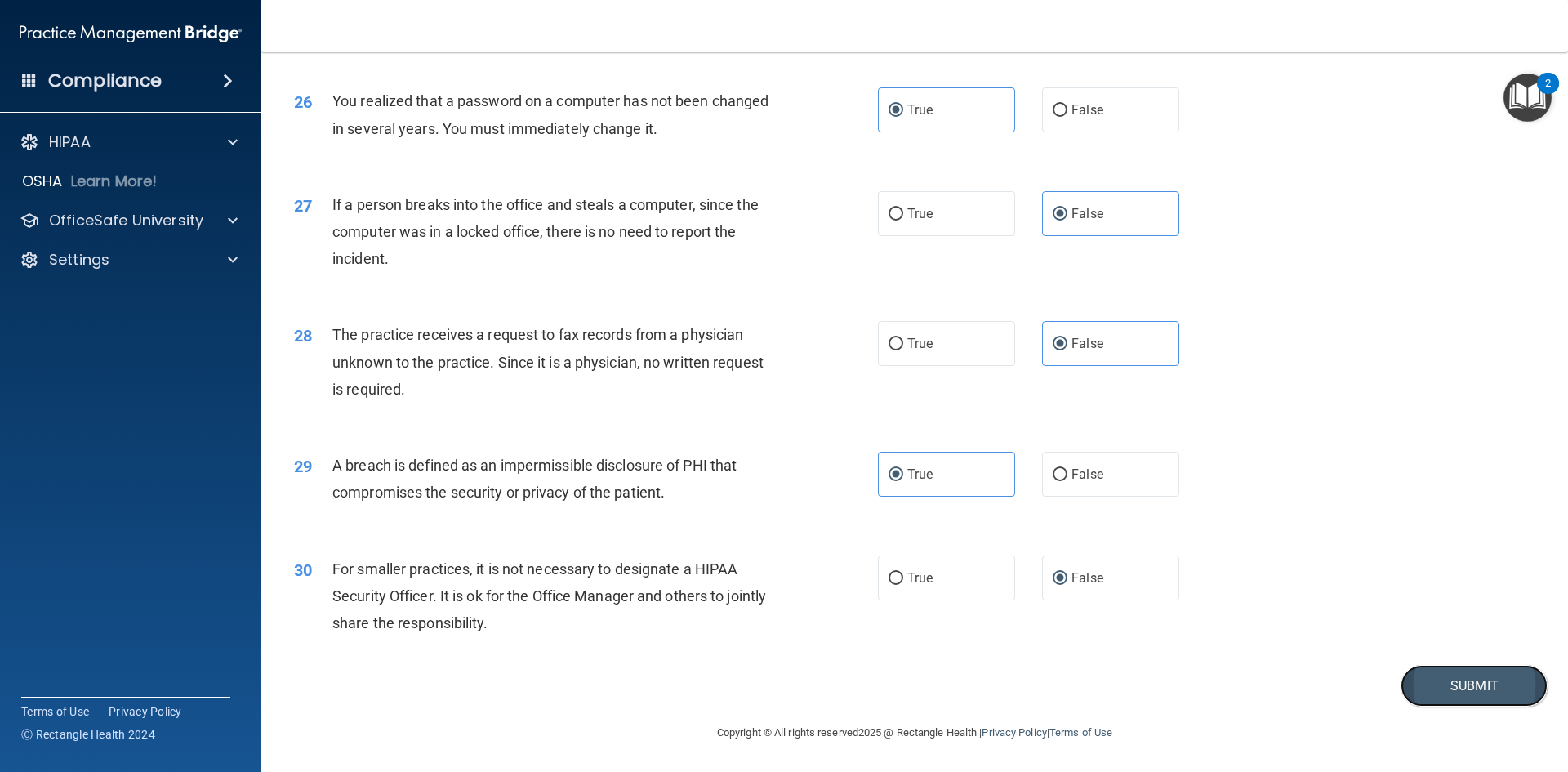 click on "Submit" at bounding box center [1474, 685] 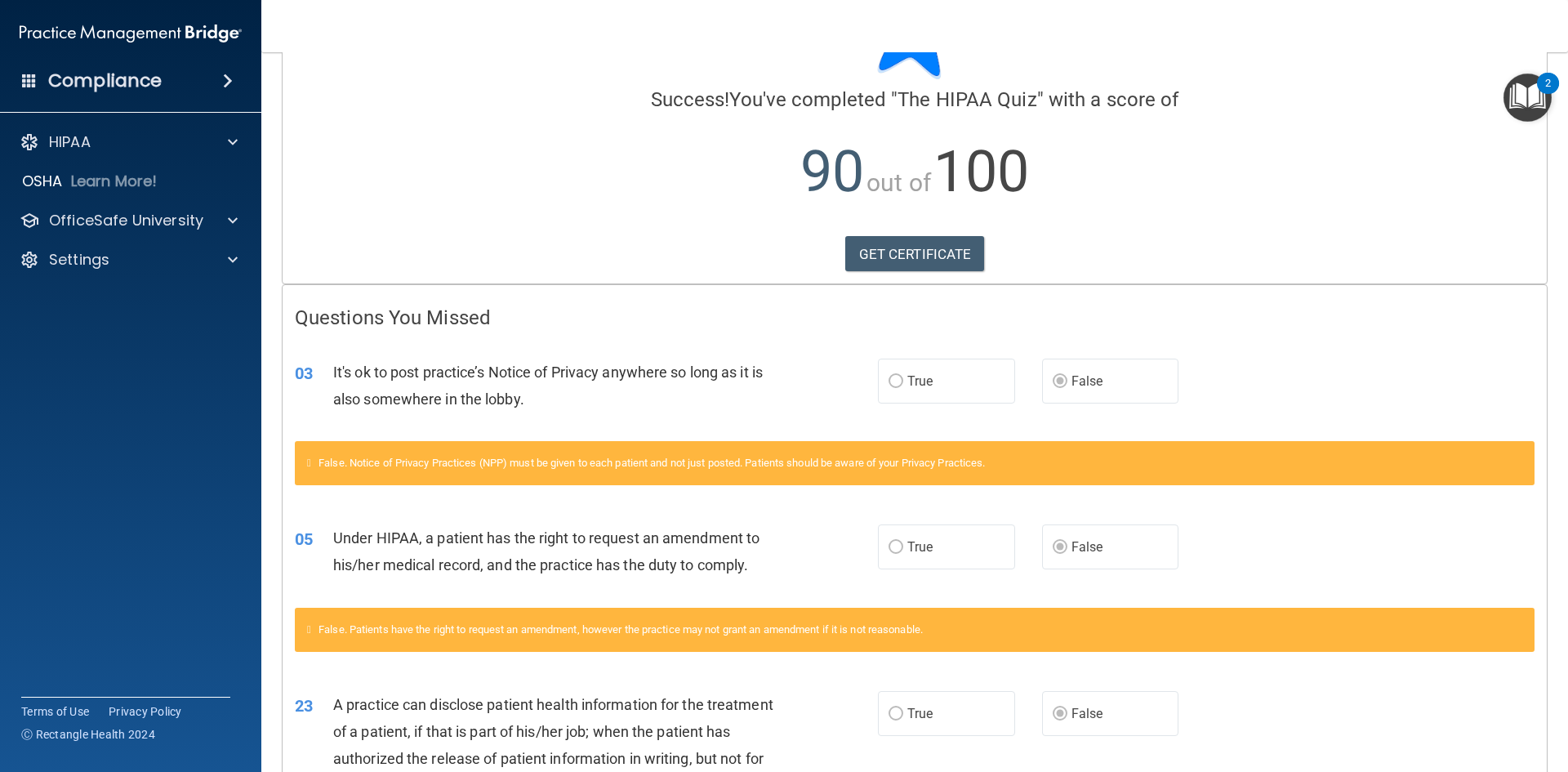 scroll, scrollTop: 0, scrollLeft: 0, axis: both 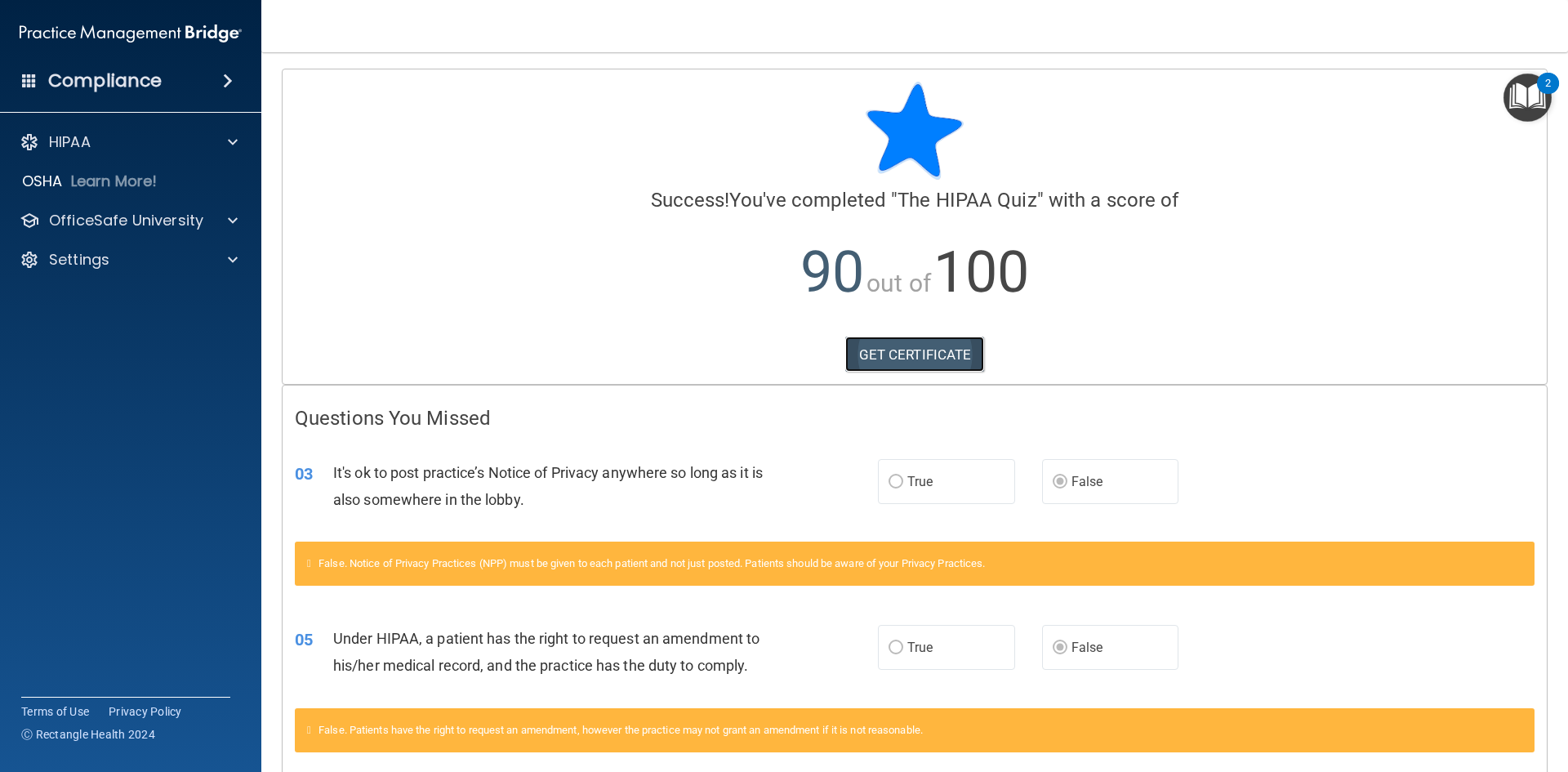 click on "GET CERTIFICATE" at bounding box center [915, 355] 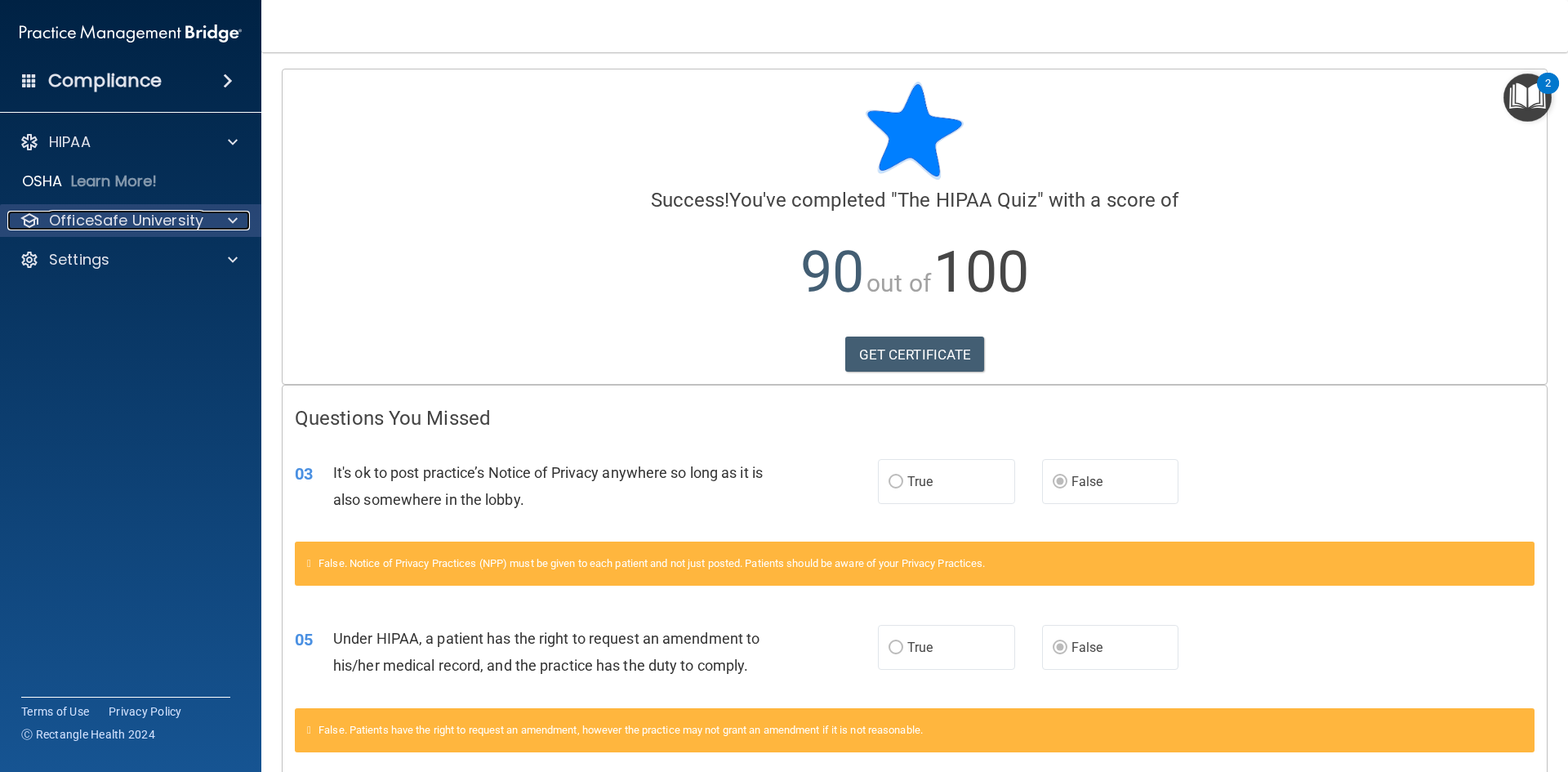 click on "OfficeSafe University" at bounding box center (126, 221) 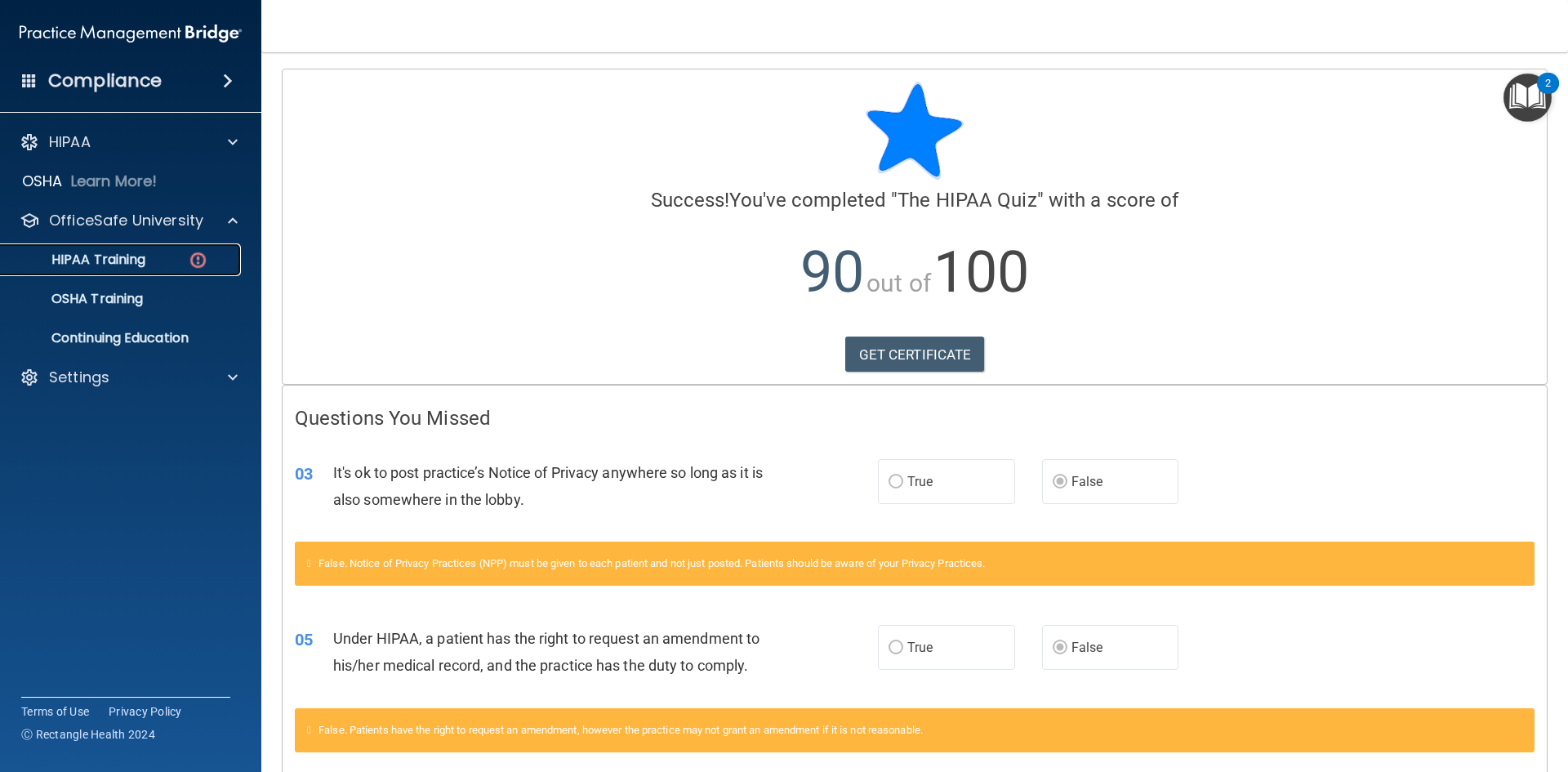 click on "HIPAA Training" at bounding box center [112, 260] 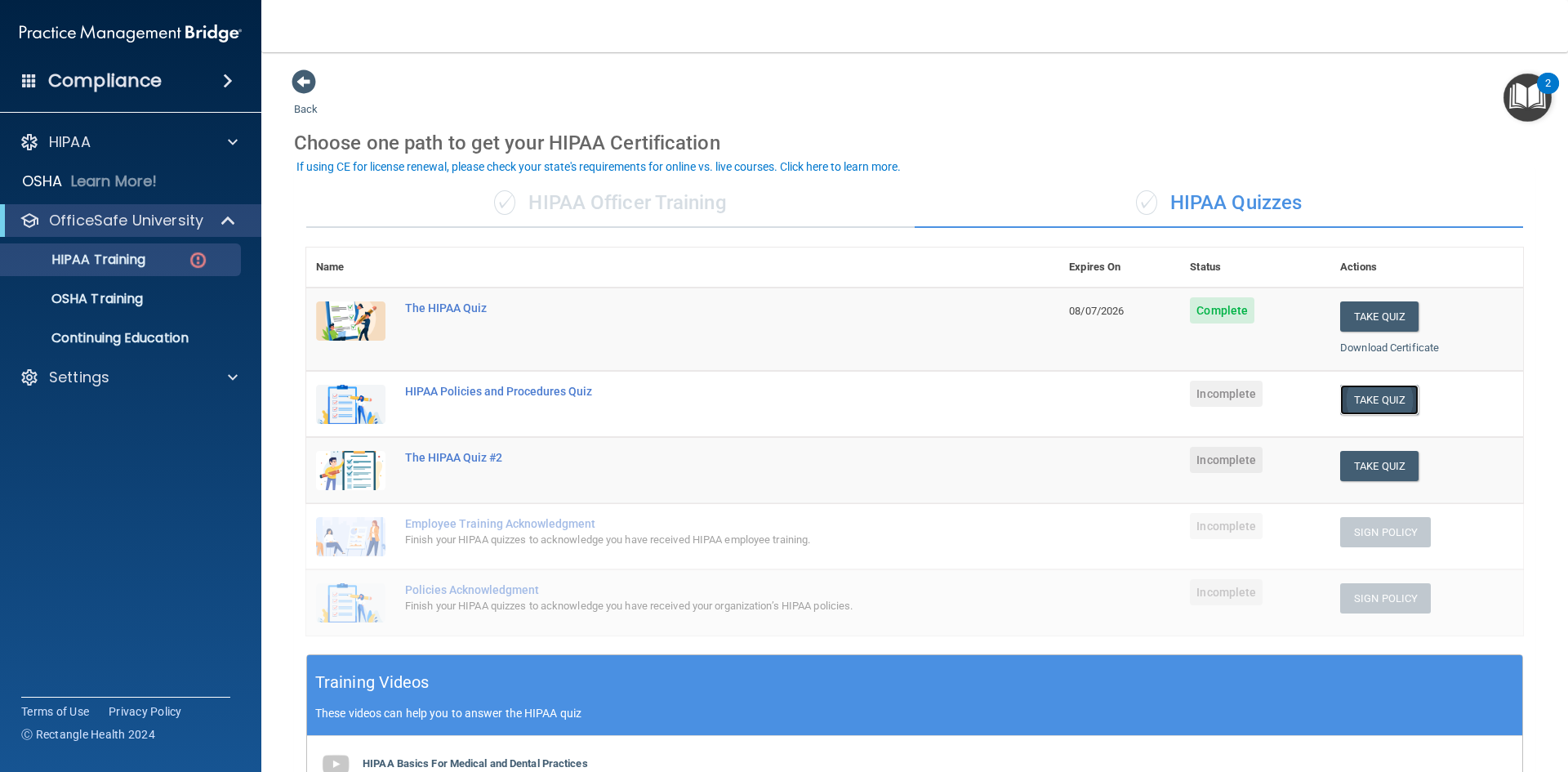 click on "Take Quiz" at bounding box center (1379, 399) 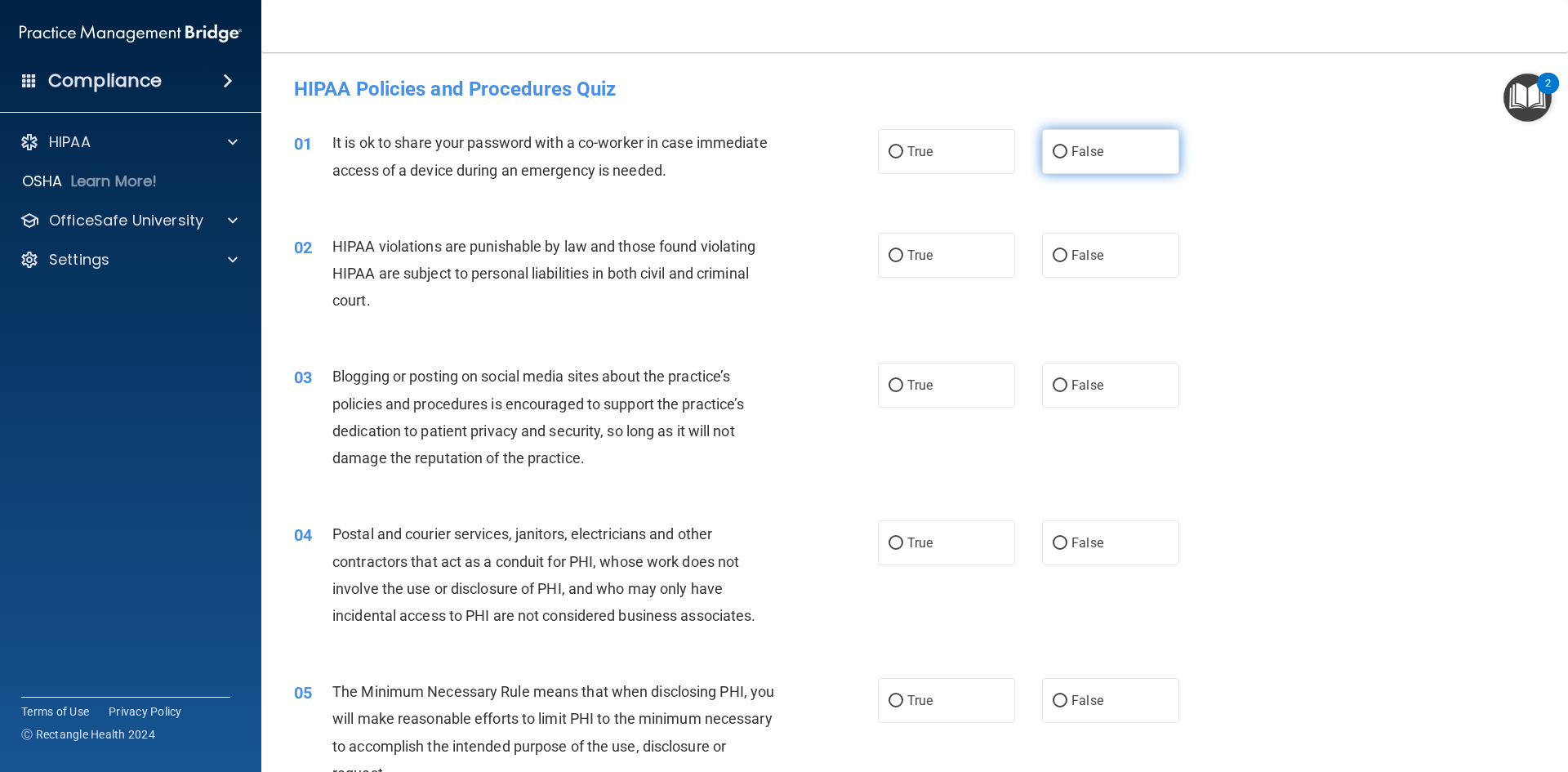 click on "False" at bounding box center (1111, 151) 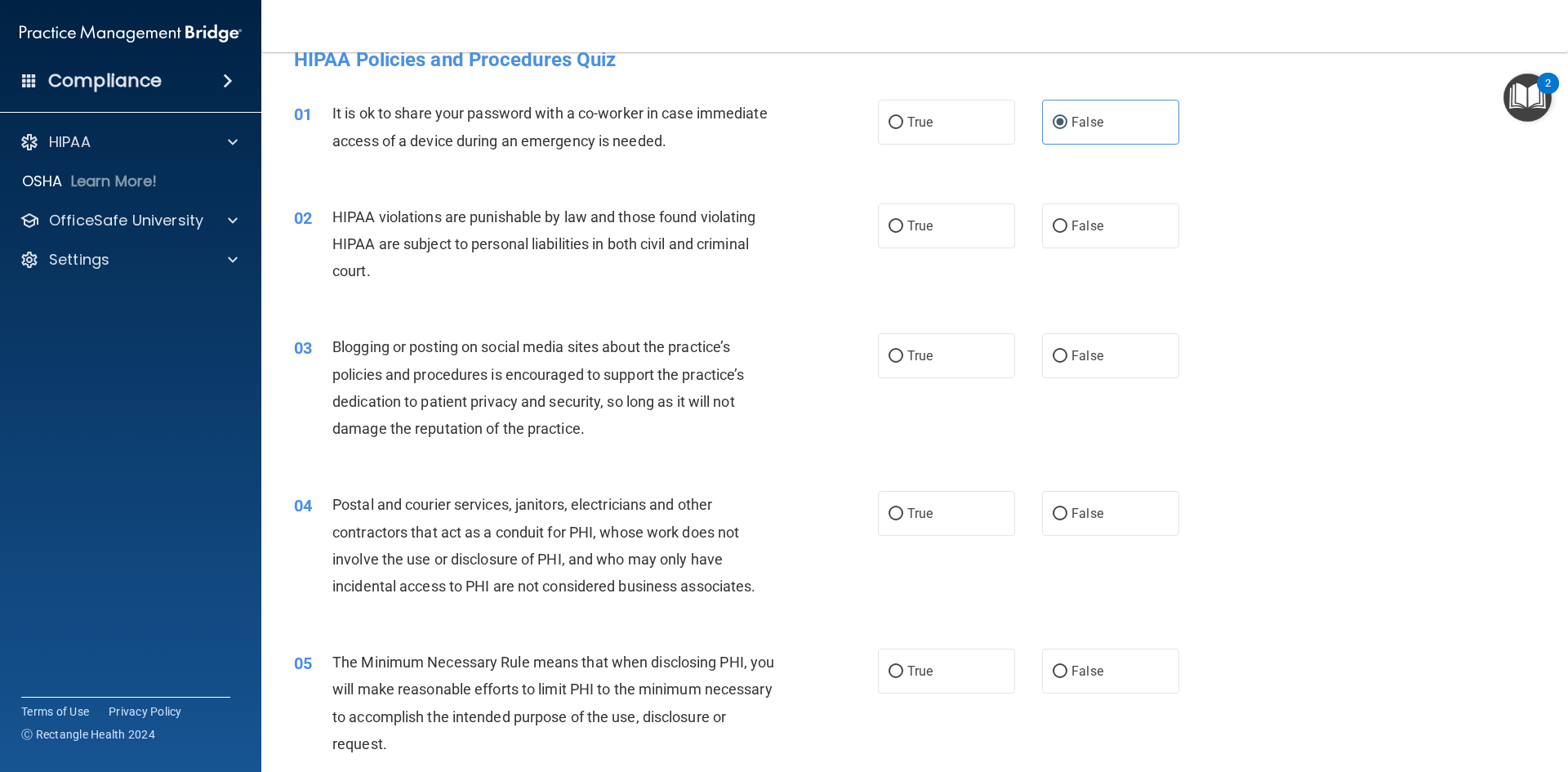 scroll, scrollTop: 82, scrollLeft: 0, axis: vertical 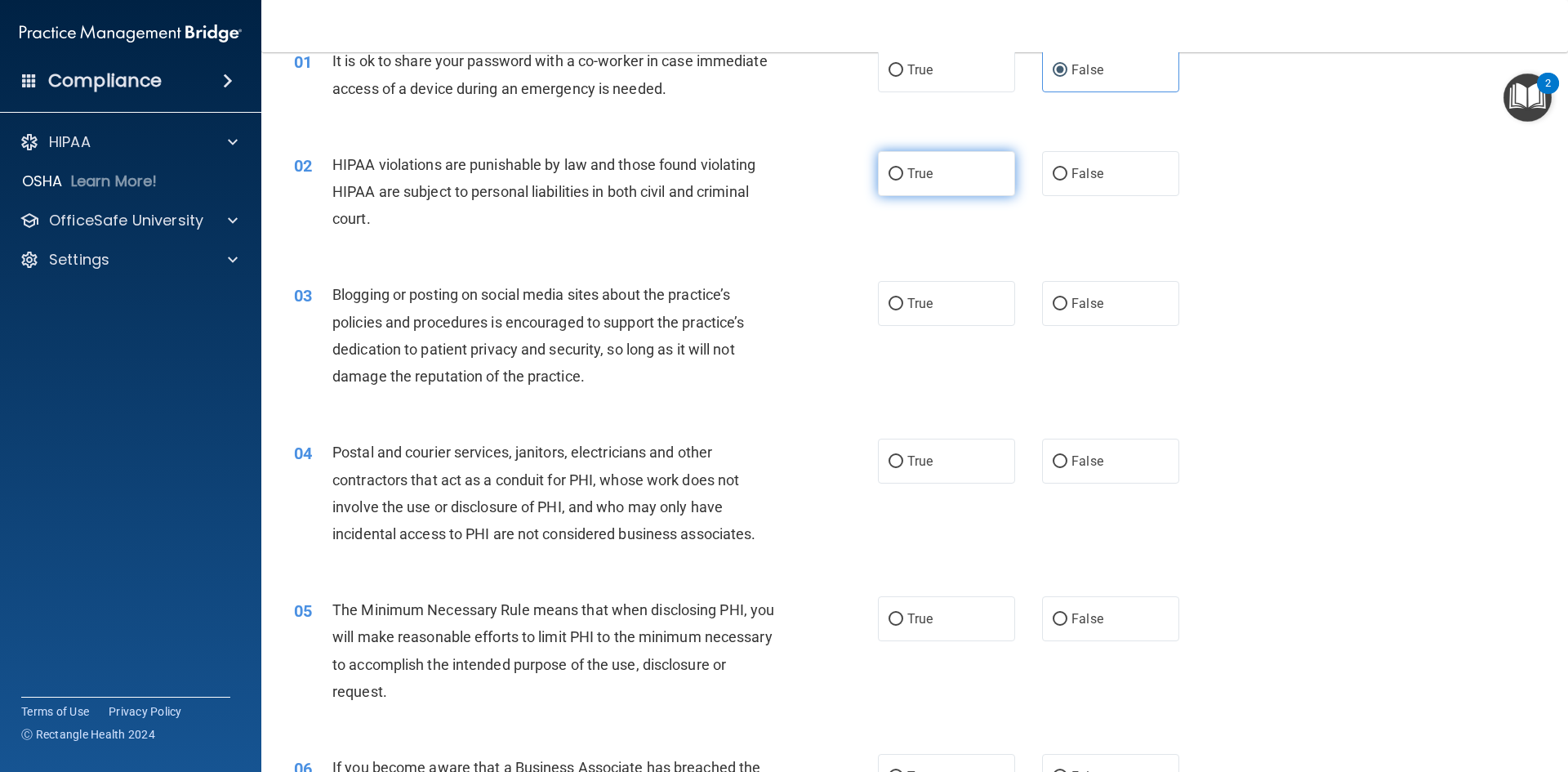 click on "True" at bounding box center (947, 173) 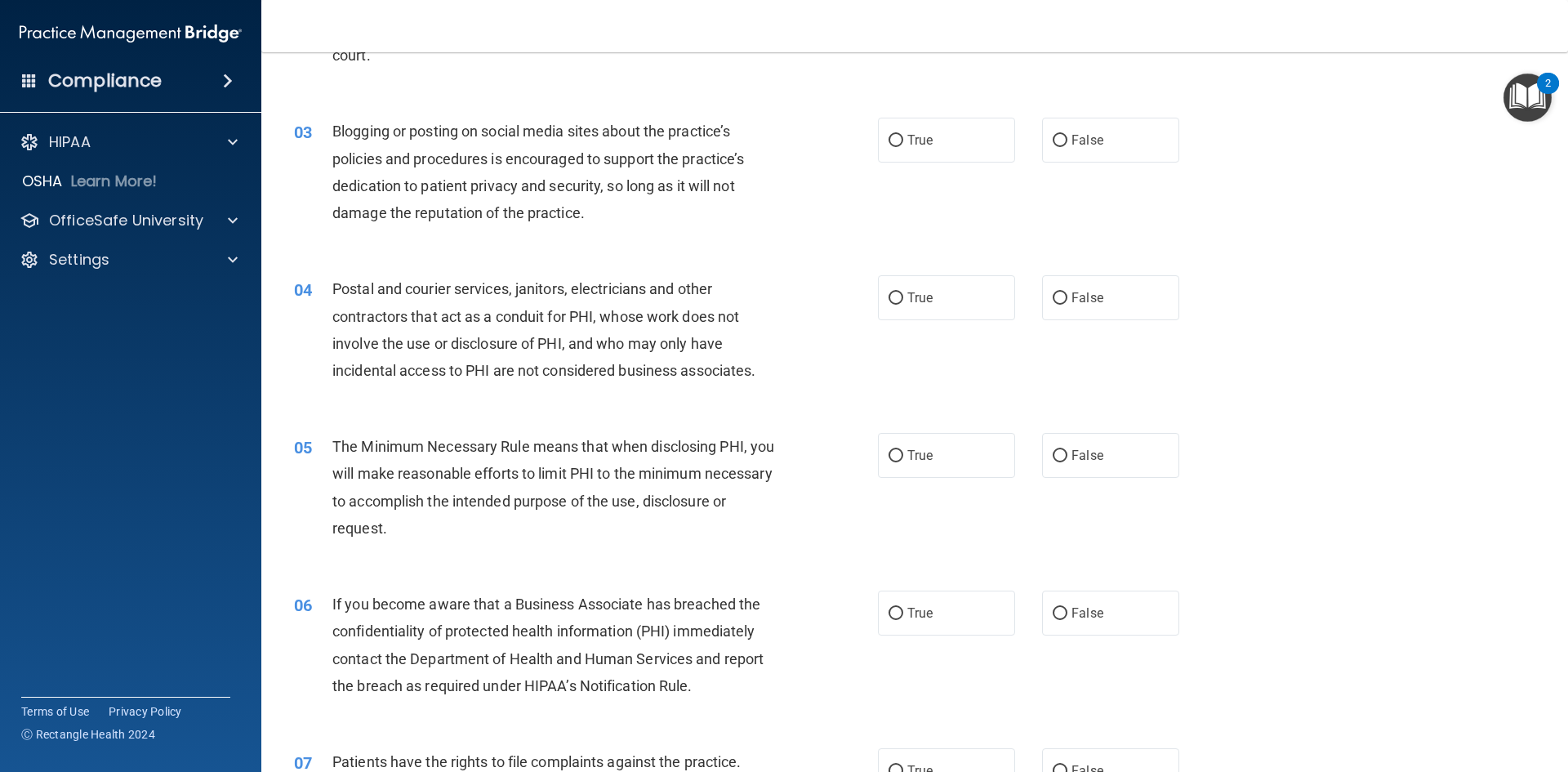 scroll, scrollTop: 163, scrollLeft: 0, axis: vertical 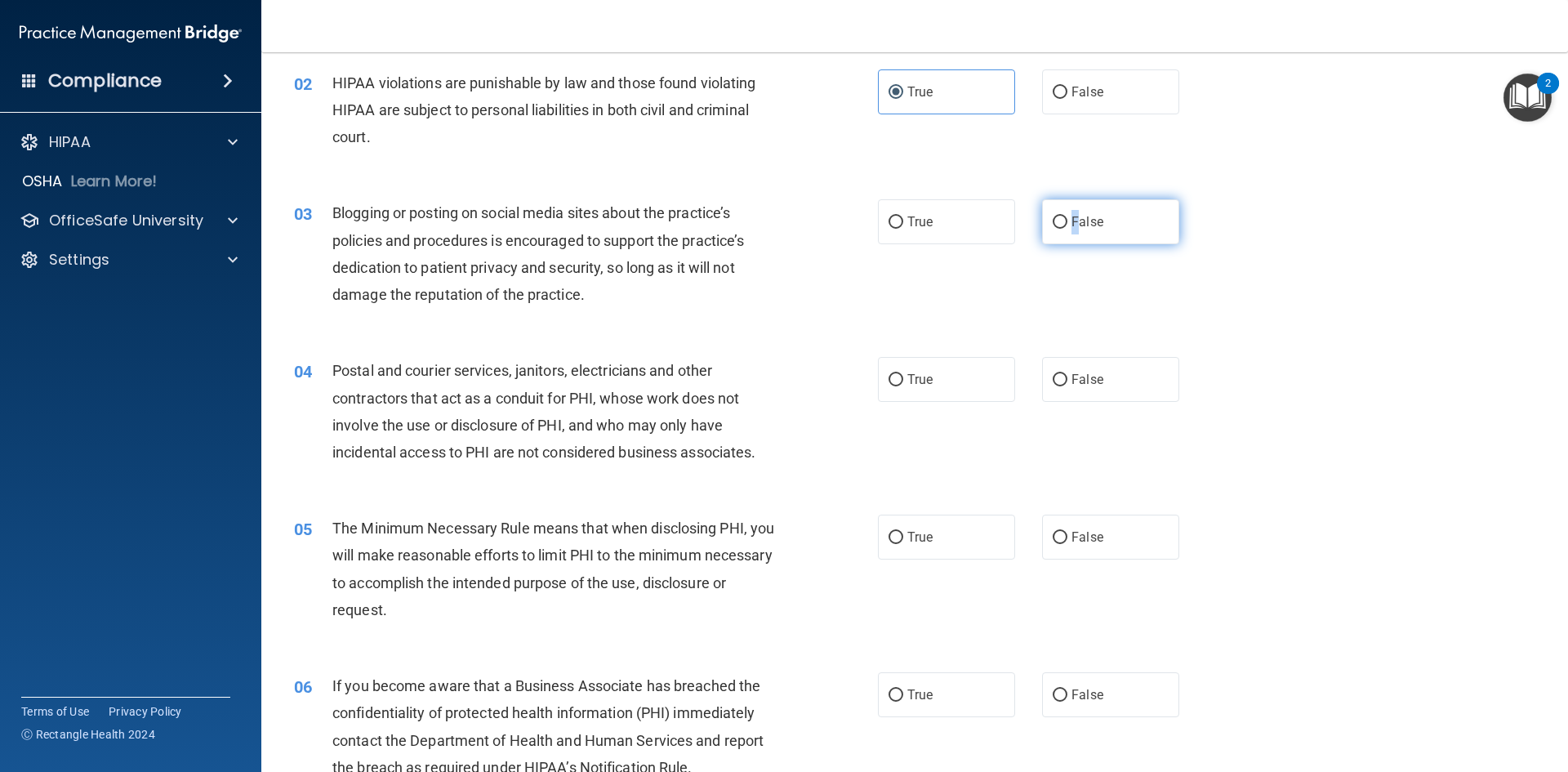 click on "False" at bounding box center [1087, 221] 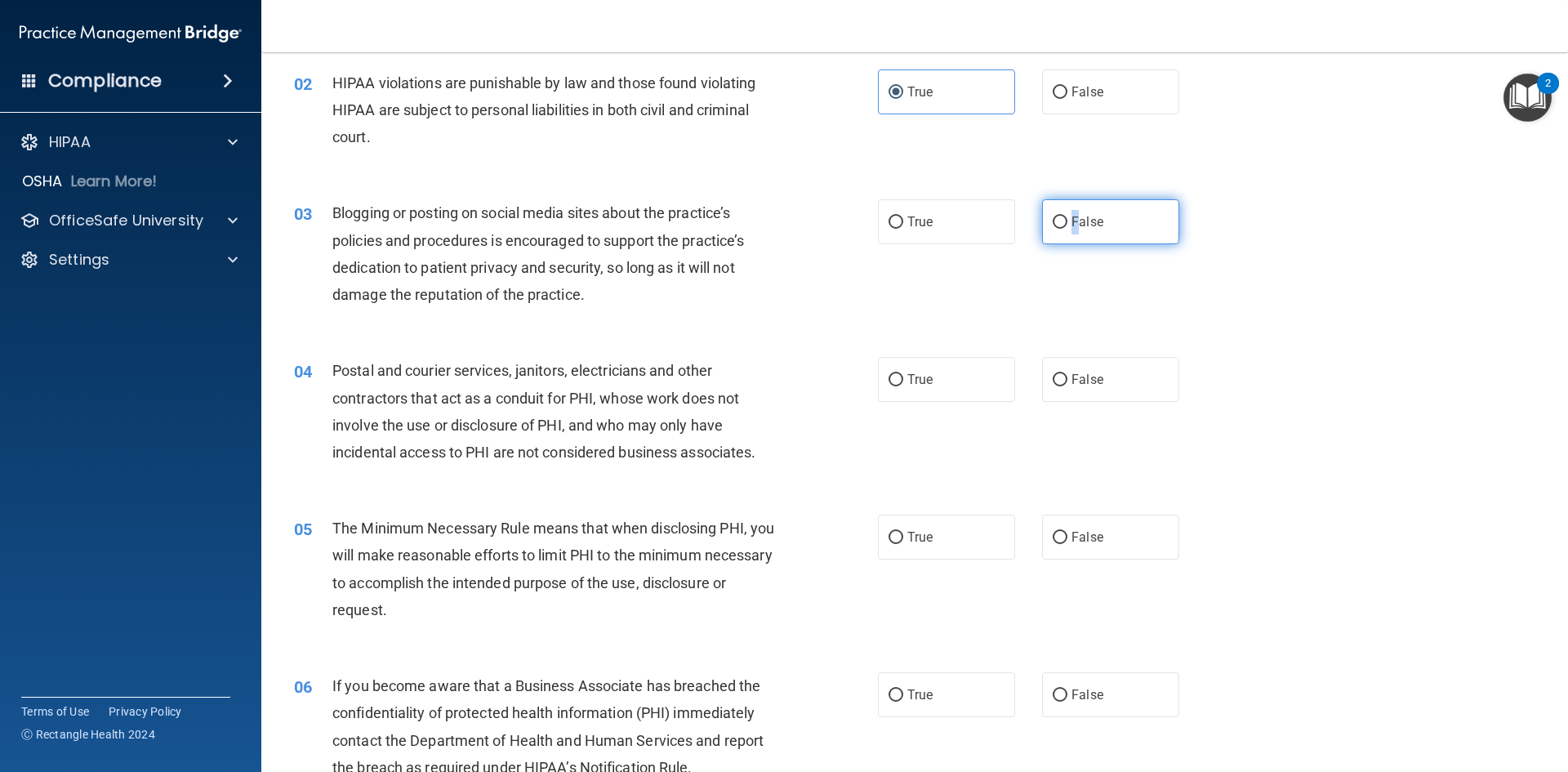 click on "False" at bounding box center (1060, 222) 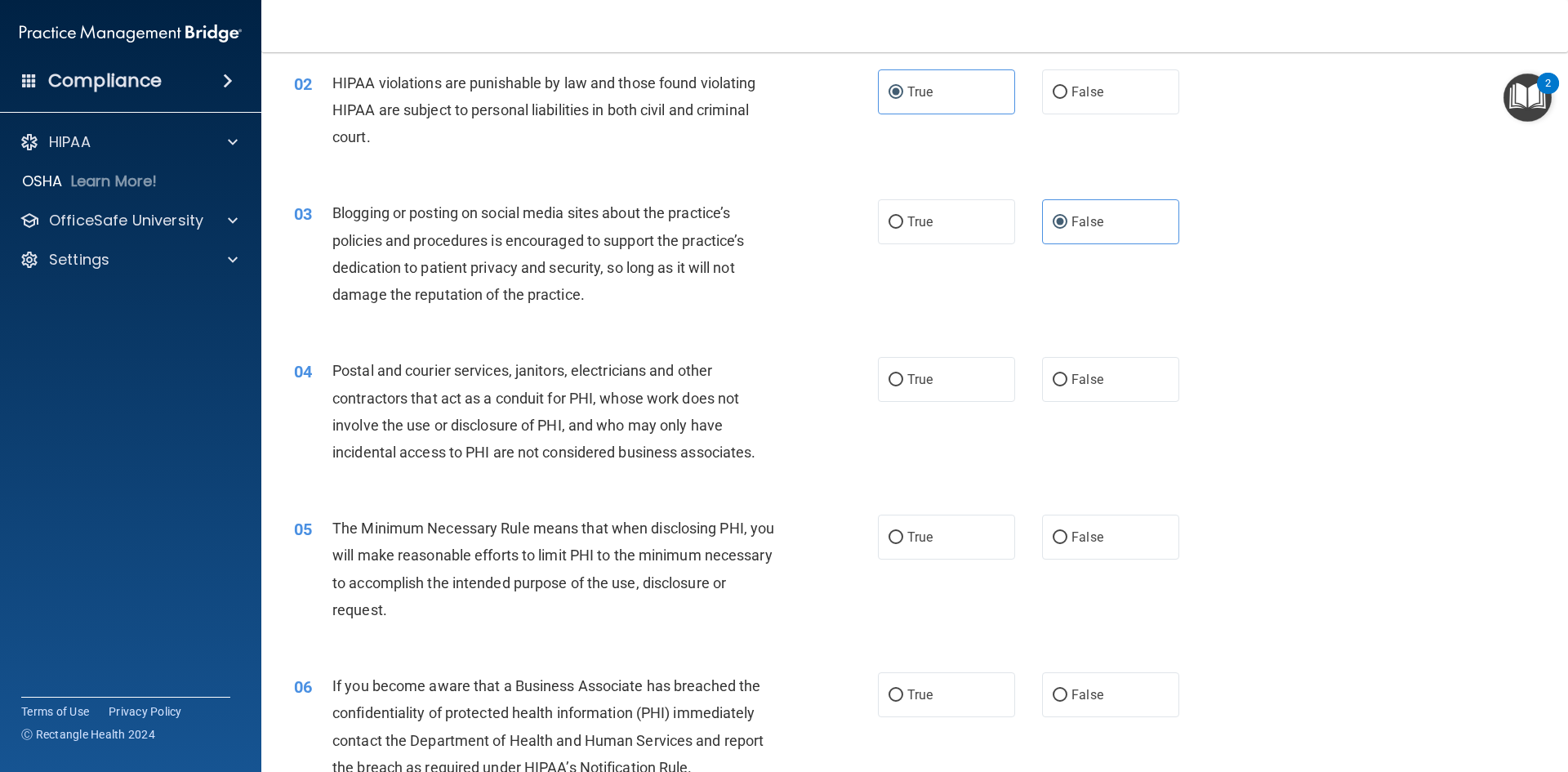 click on "03       Blogging or posting on social media sites about the practice’s policies and procedures is encouraged to support the practice’s dedication to patient privacy and security, so long as it will not damage the reputation of the practice." at bounding box center [586, 257] 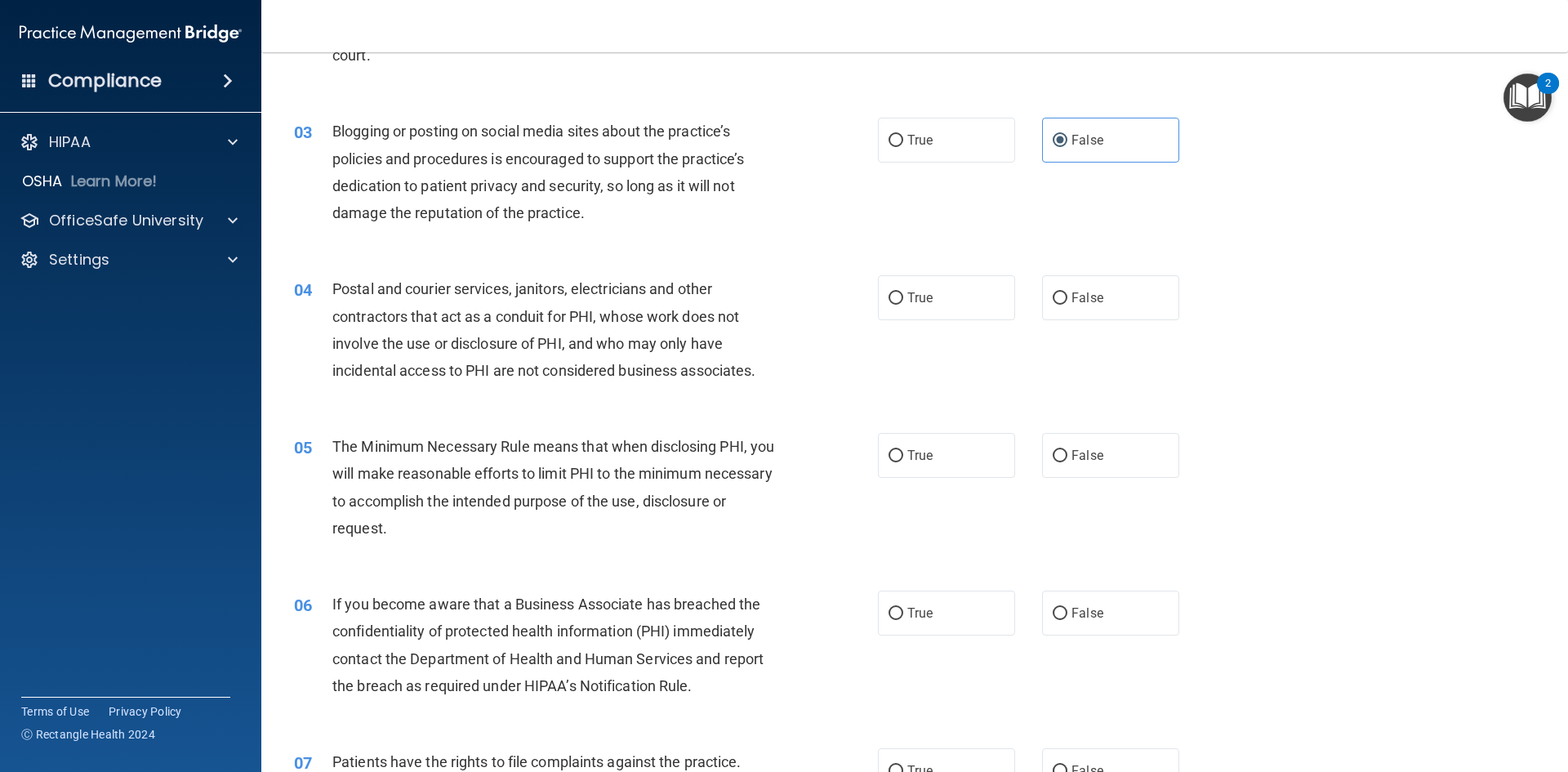 scroll, scrollTop: 327, scrollLeft: 0, axis: vertical 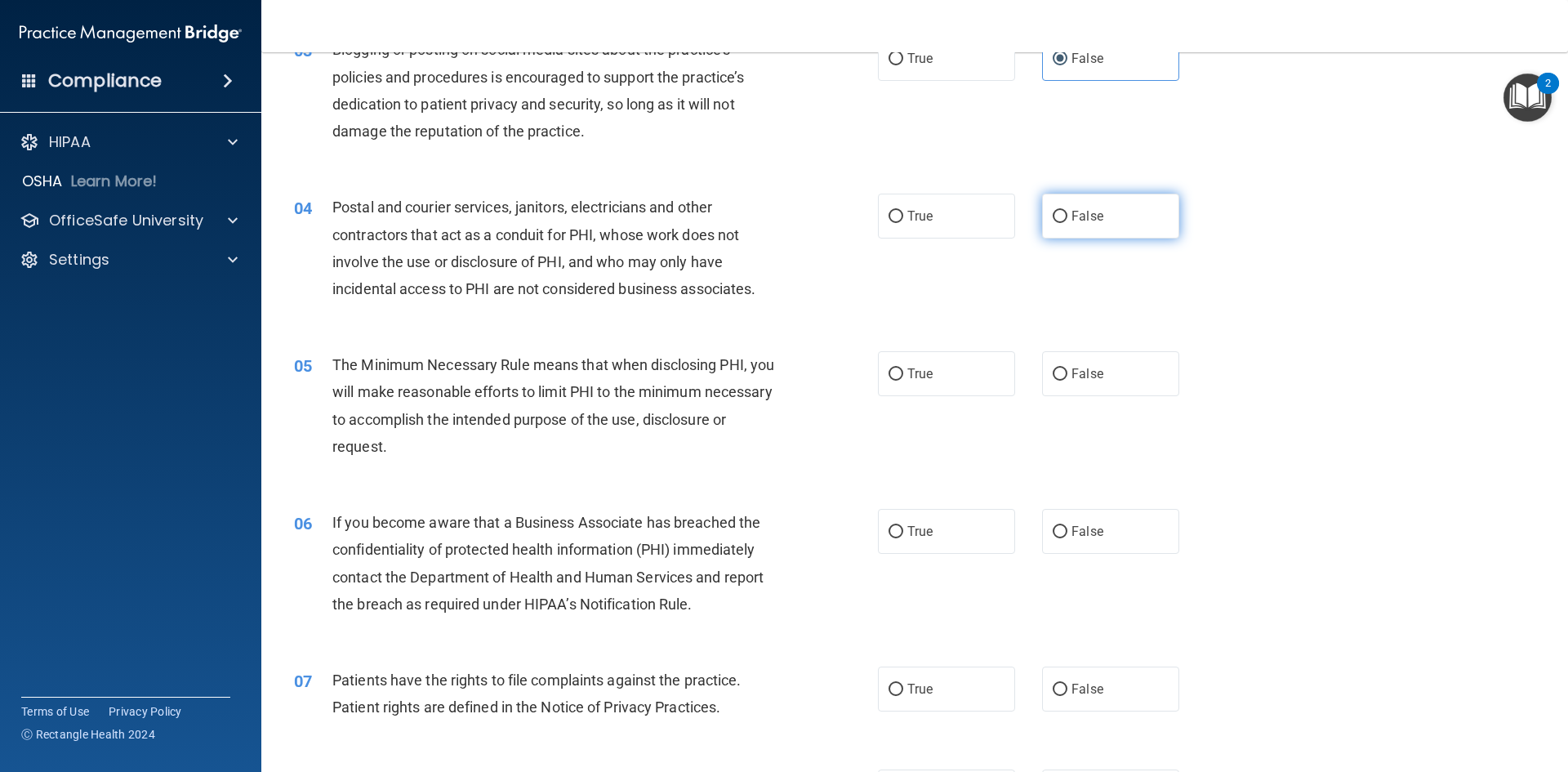 click on "False" at bounding box center (1111, 216) 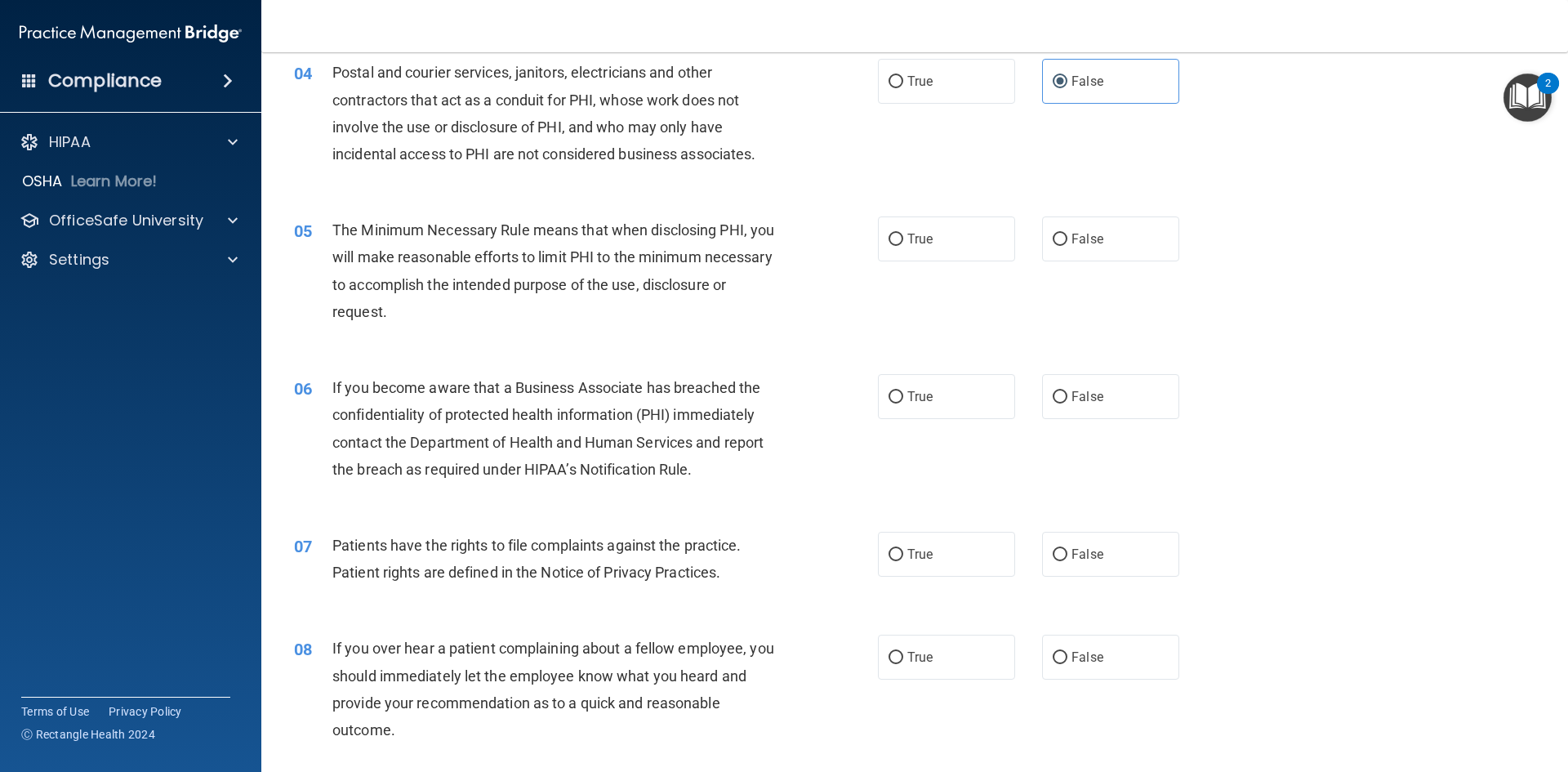 scroll, scrollTop: 490, scrollLeft: 0, axis: vertical 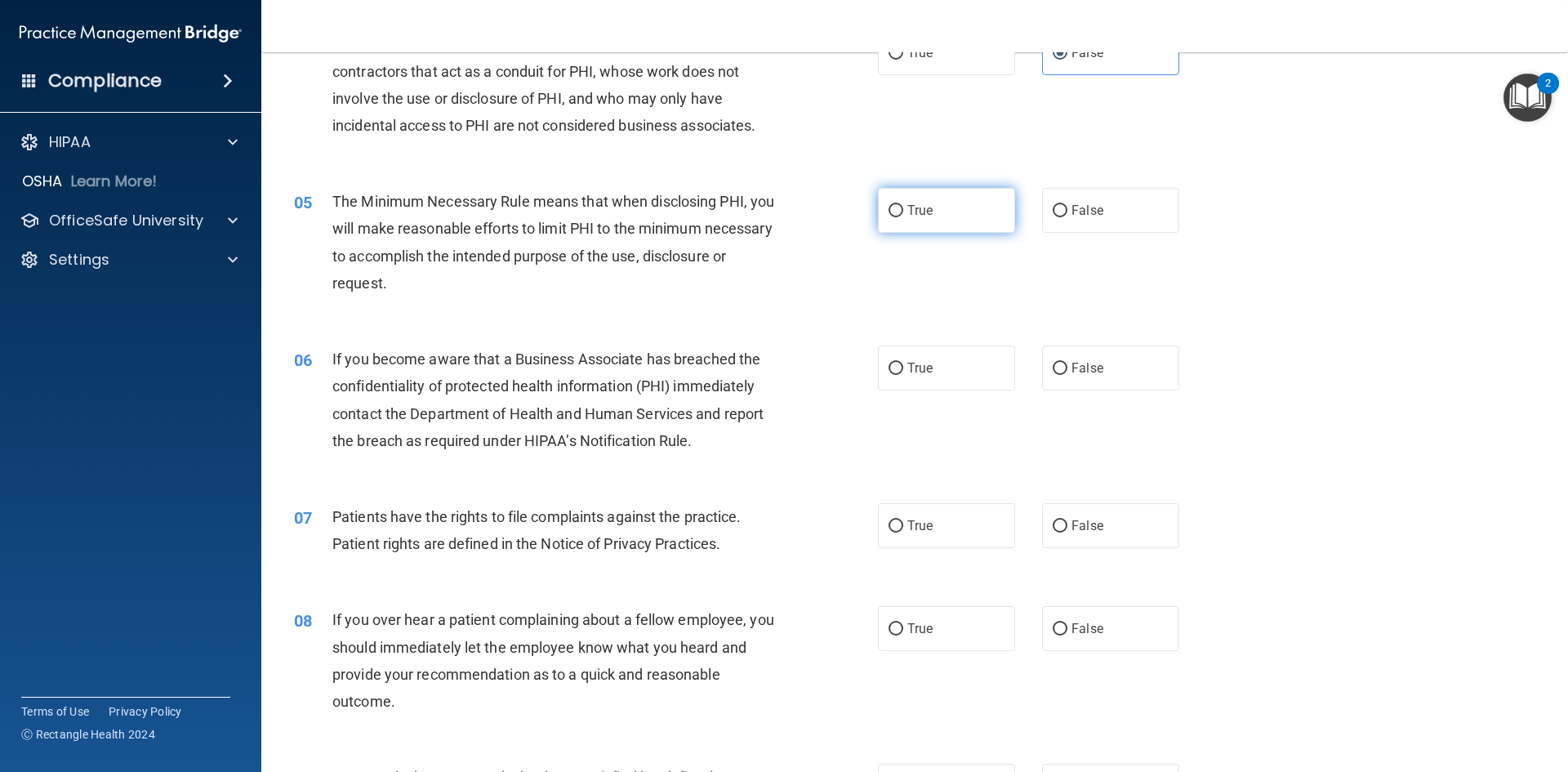click on "True" at bounding box center (896, 211) 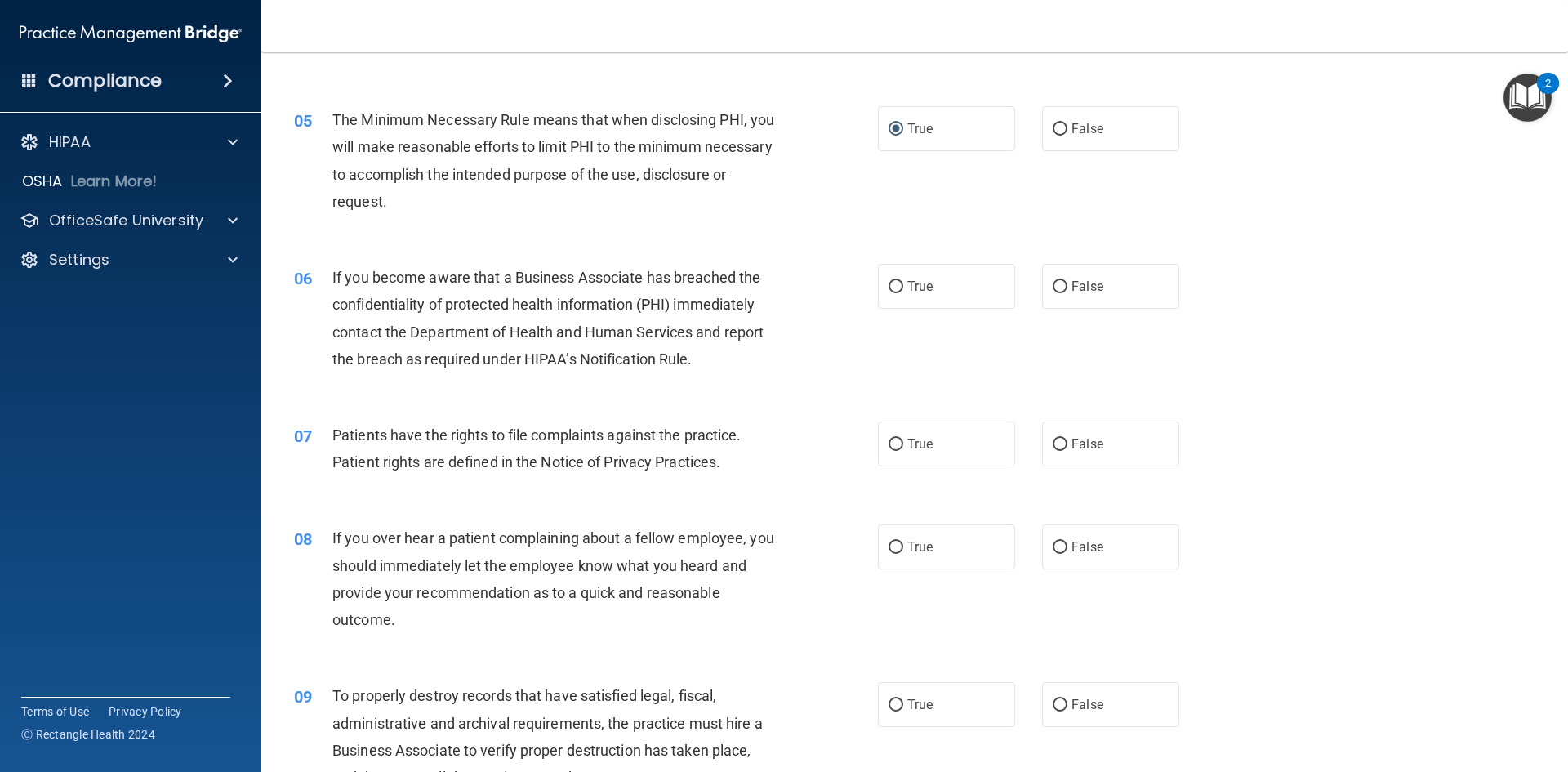 scroll, scrollTop: 654, scrollLeft: 0, axis: vertical 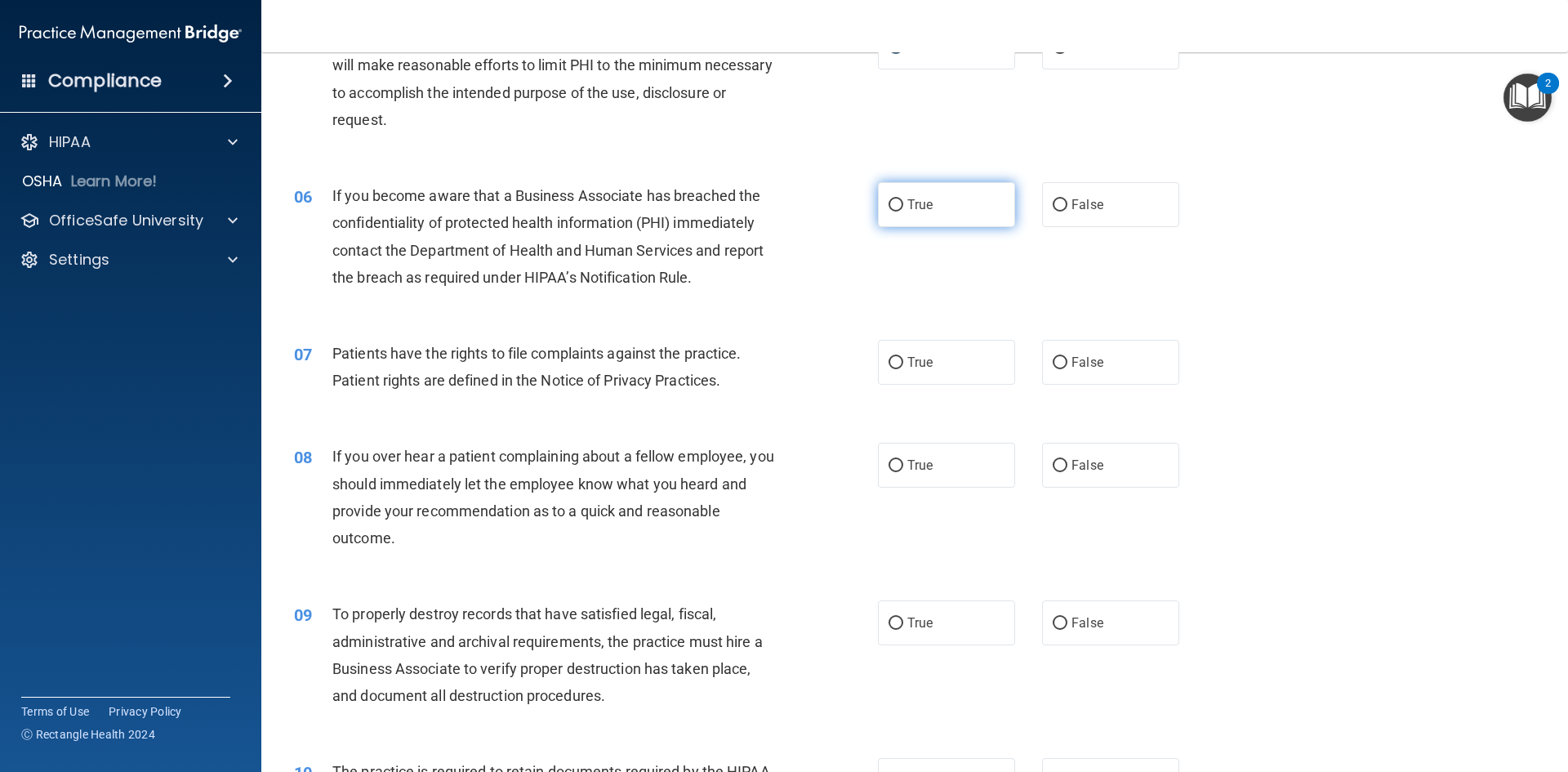 click on "True" at bounding box center (920, 204) 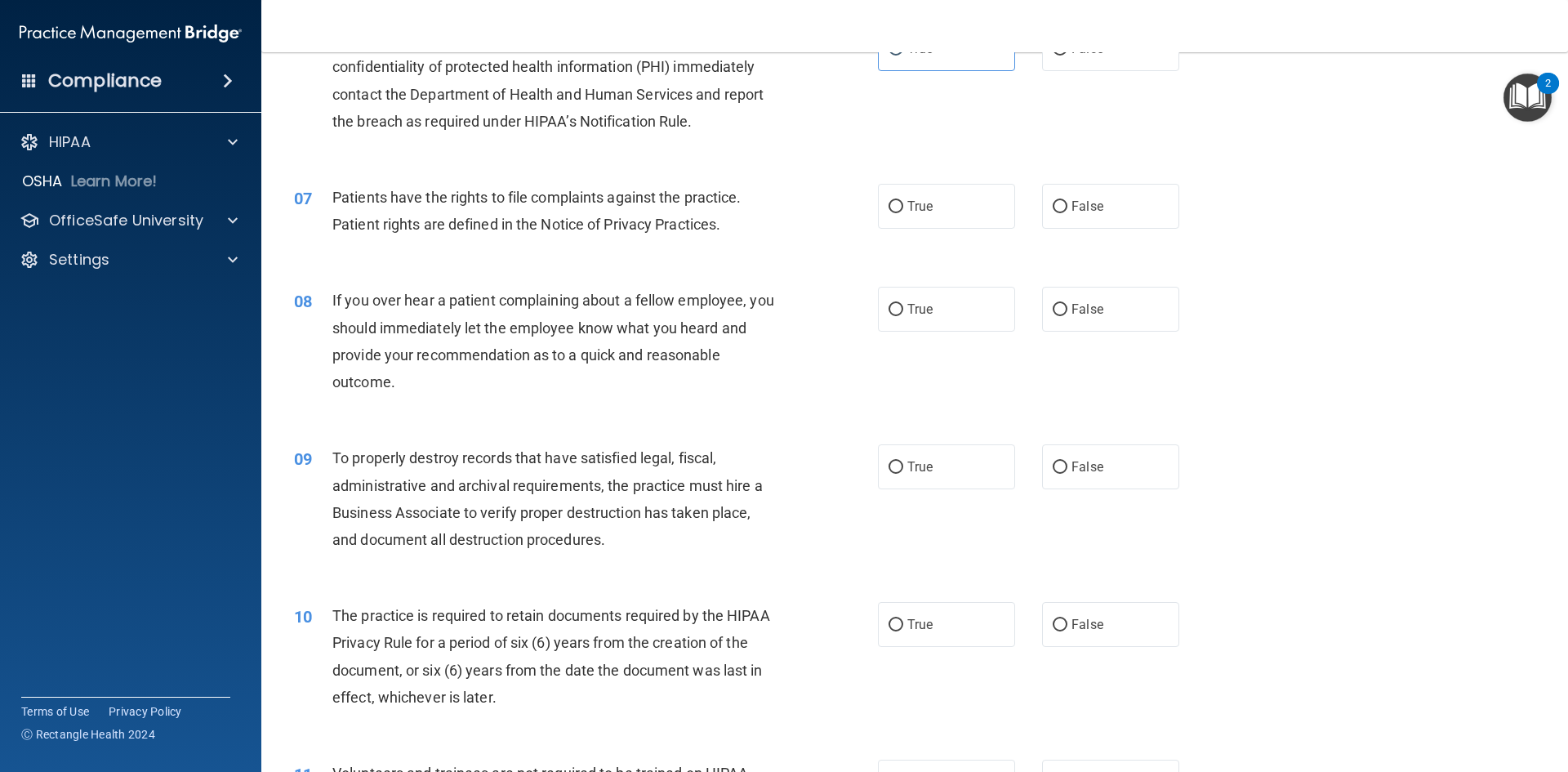 scroll, scrollTop: 817, scrollLeft: 0, axis: vertical 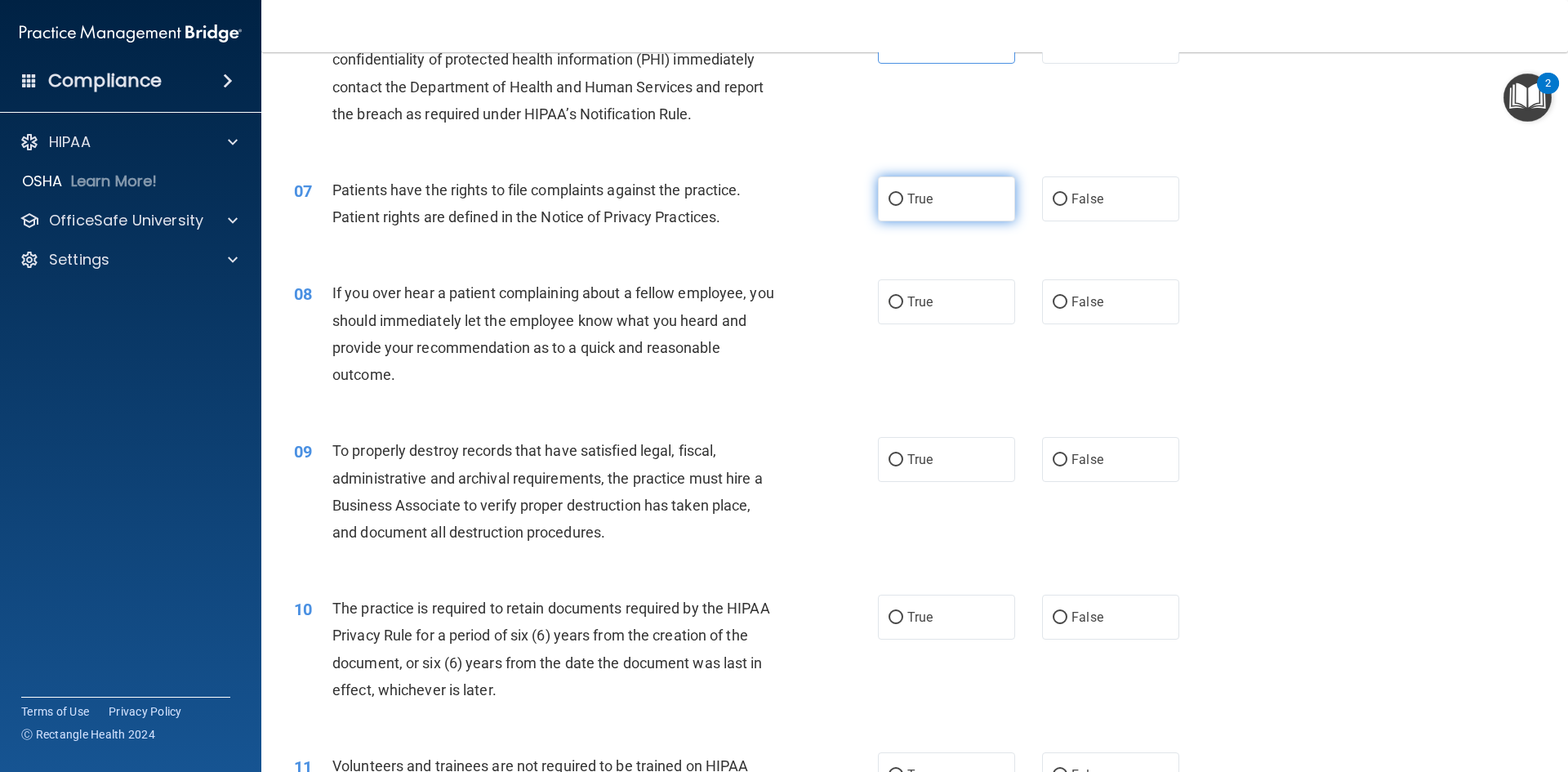 click on "True" at bounding box center (947, 199) 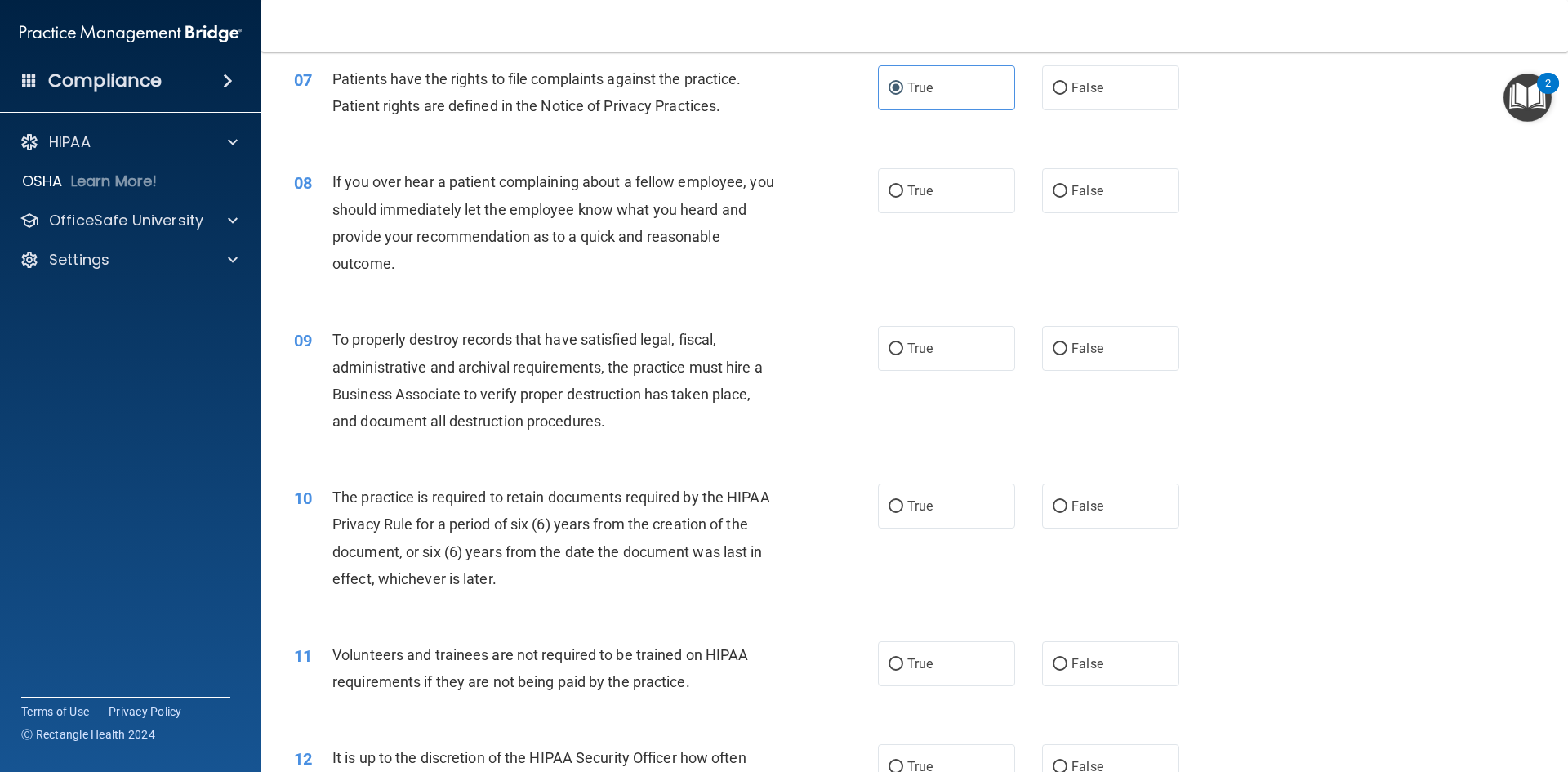 scroll, scrollTop: 899, scrollLeft: 0, axis: vertical 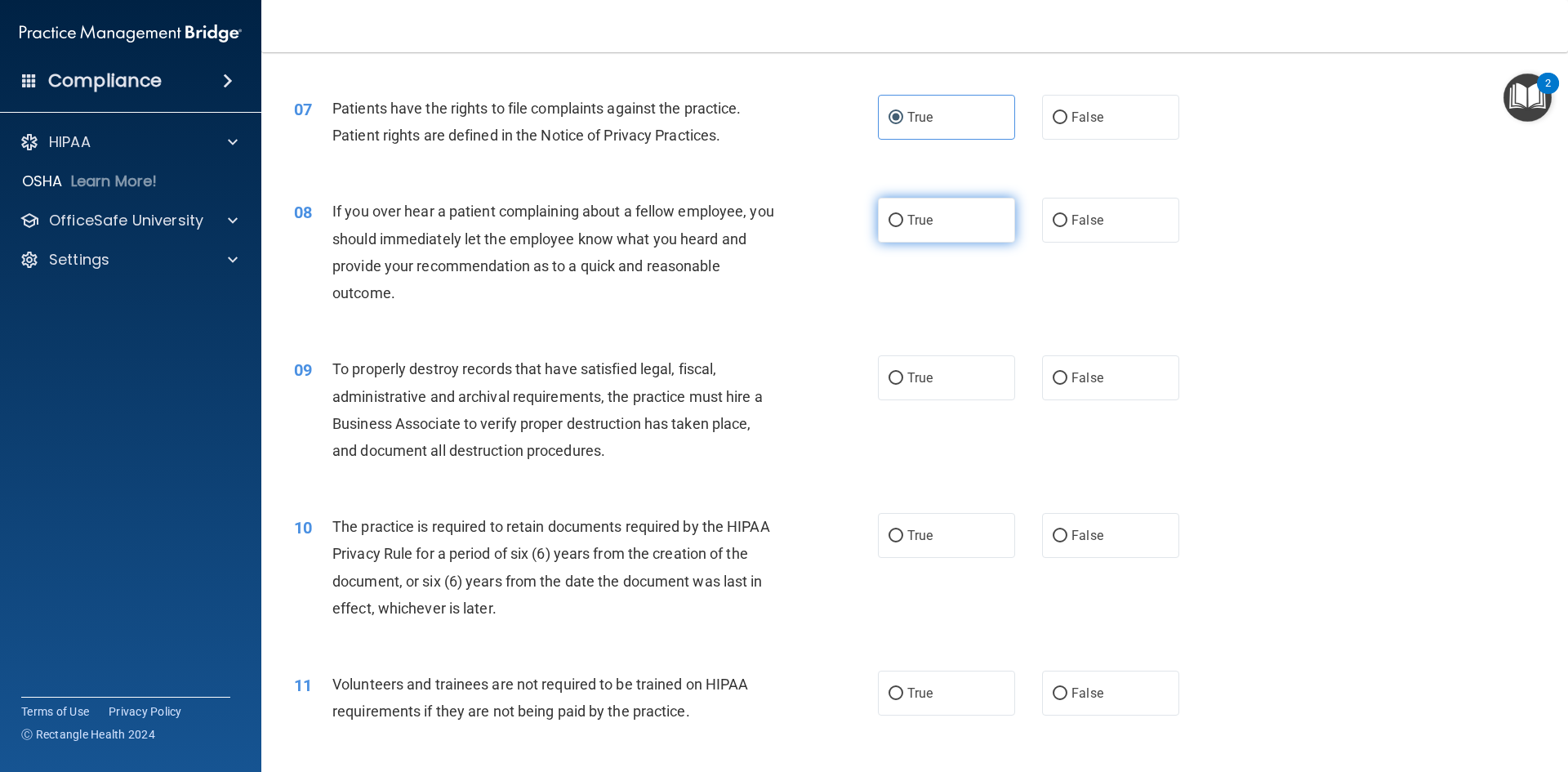 click on "True" at bounding box center (920, 220) 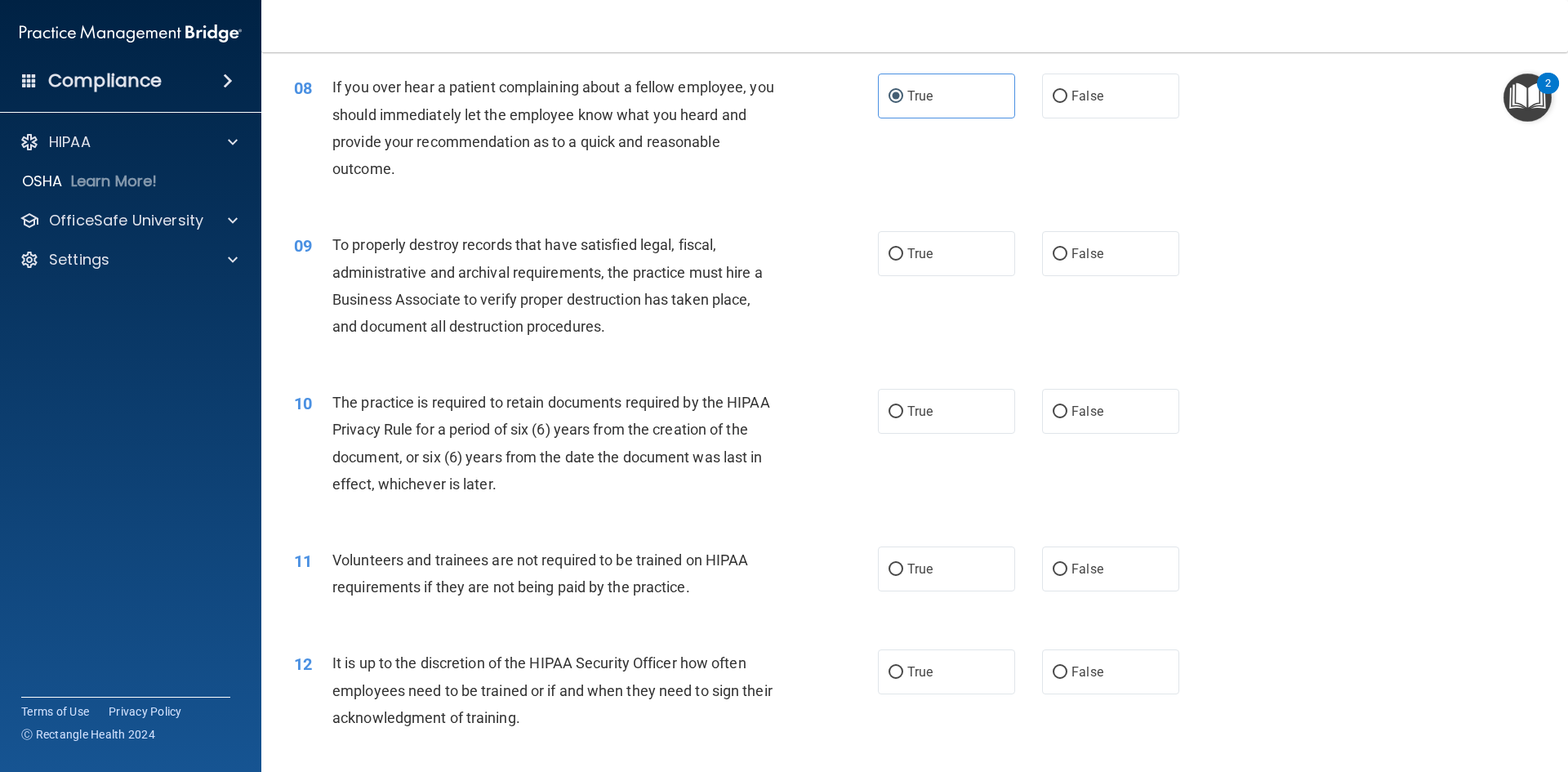 scroll, scrollTop: 1062, scrollLeft: 0, axis: vertical 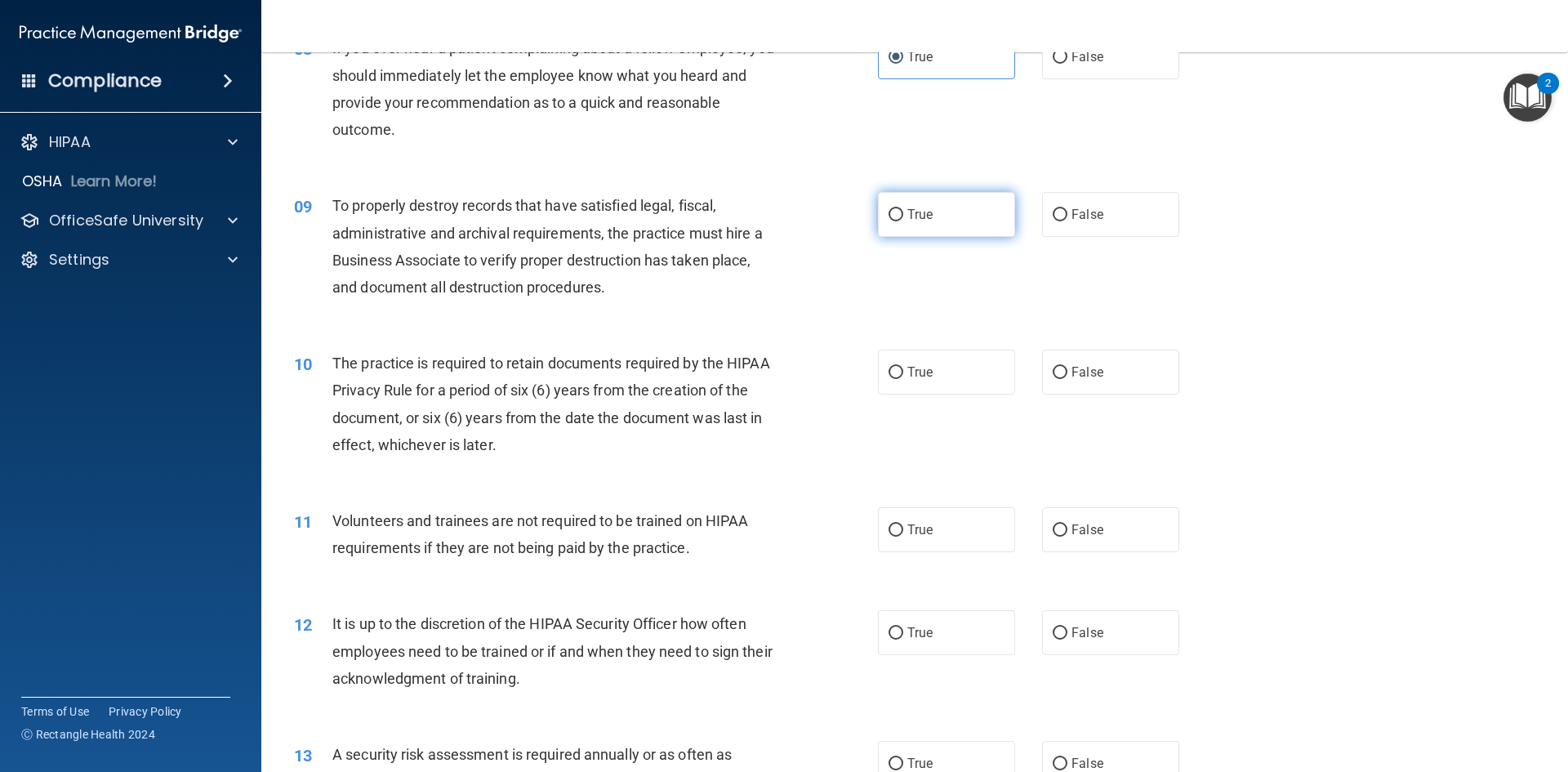 click on "True" at bounding box center [947, 214] 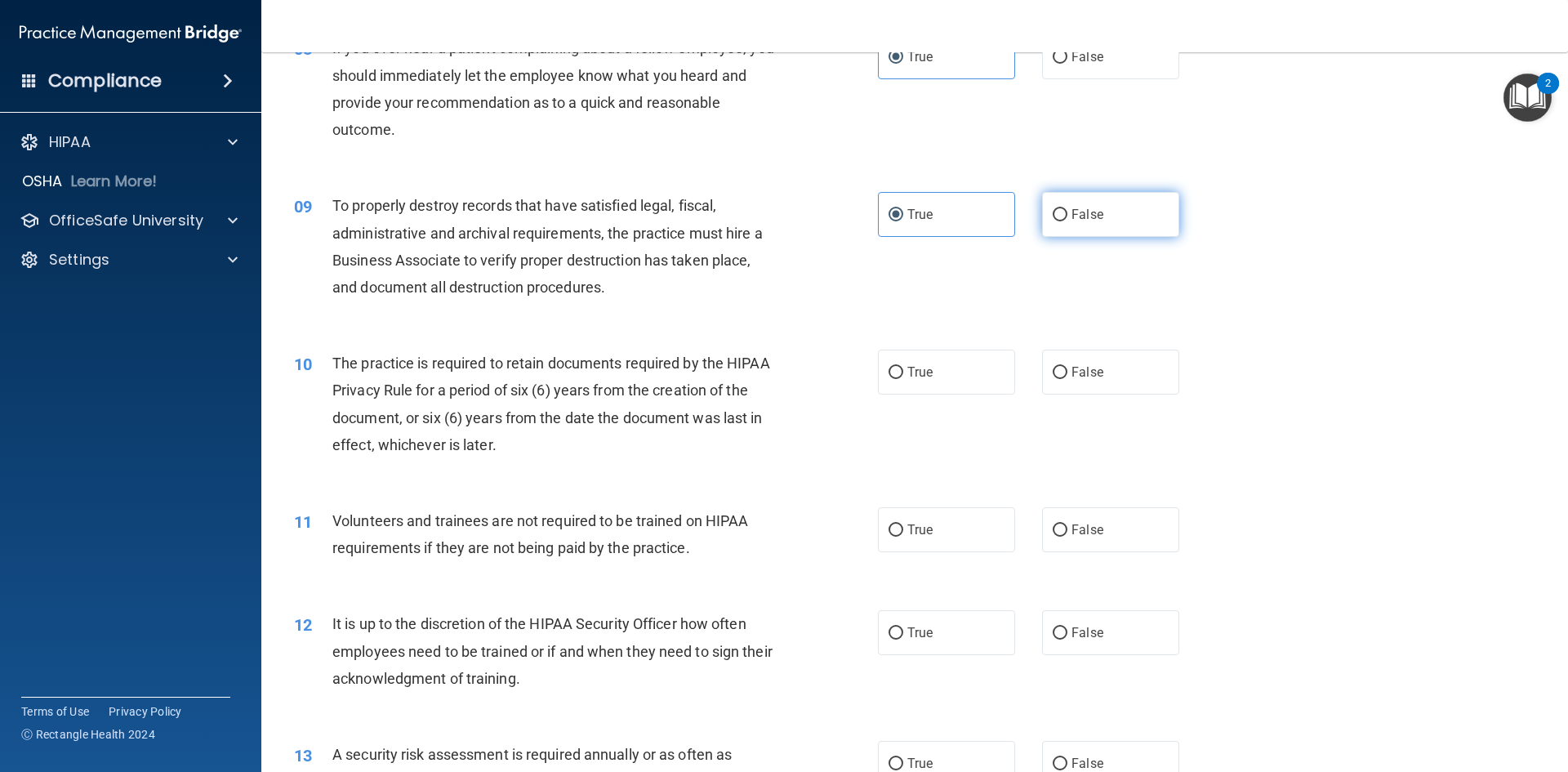 click on "False" at bounding box center (1111, 214) 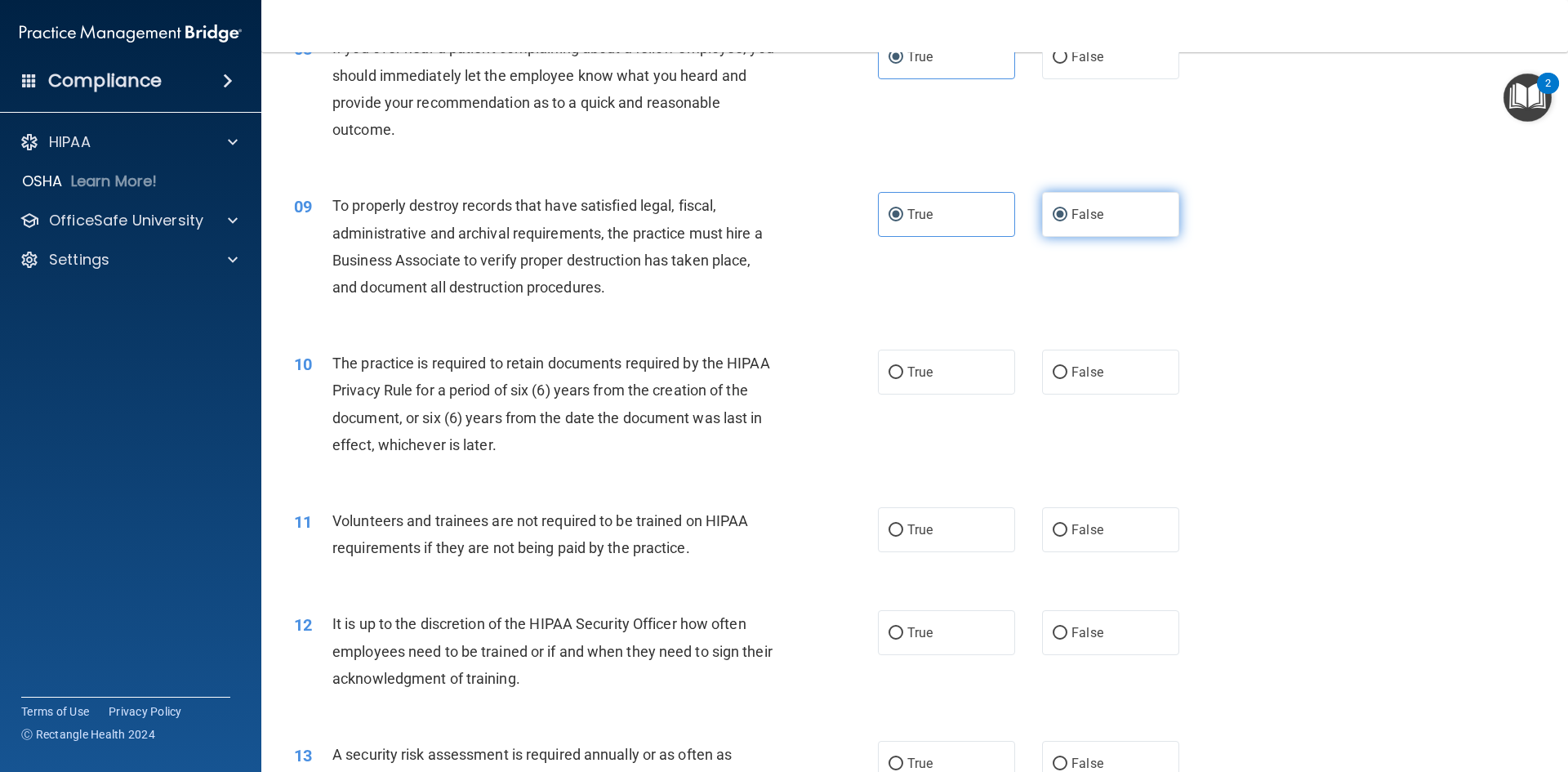 radio on "false" 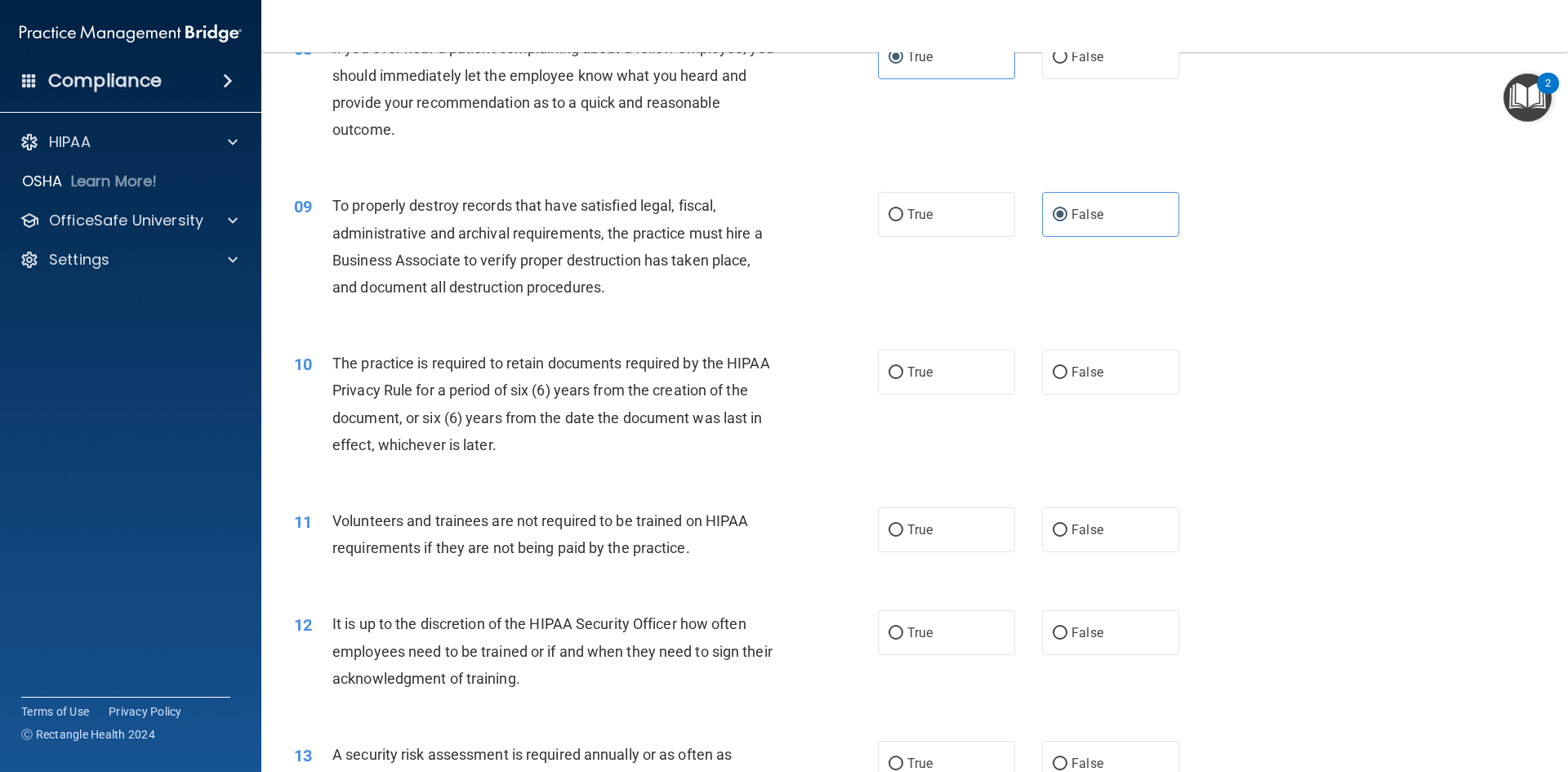 scroll, scrollTop: 1144, scrollLeft: 0, axis: vertical 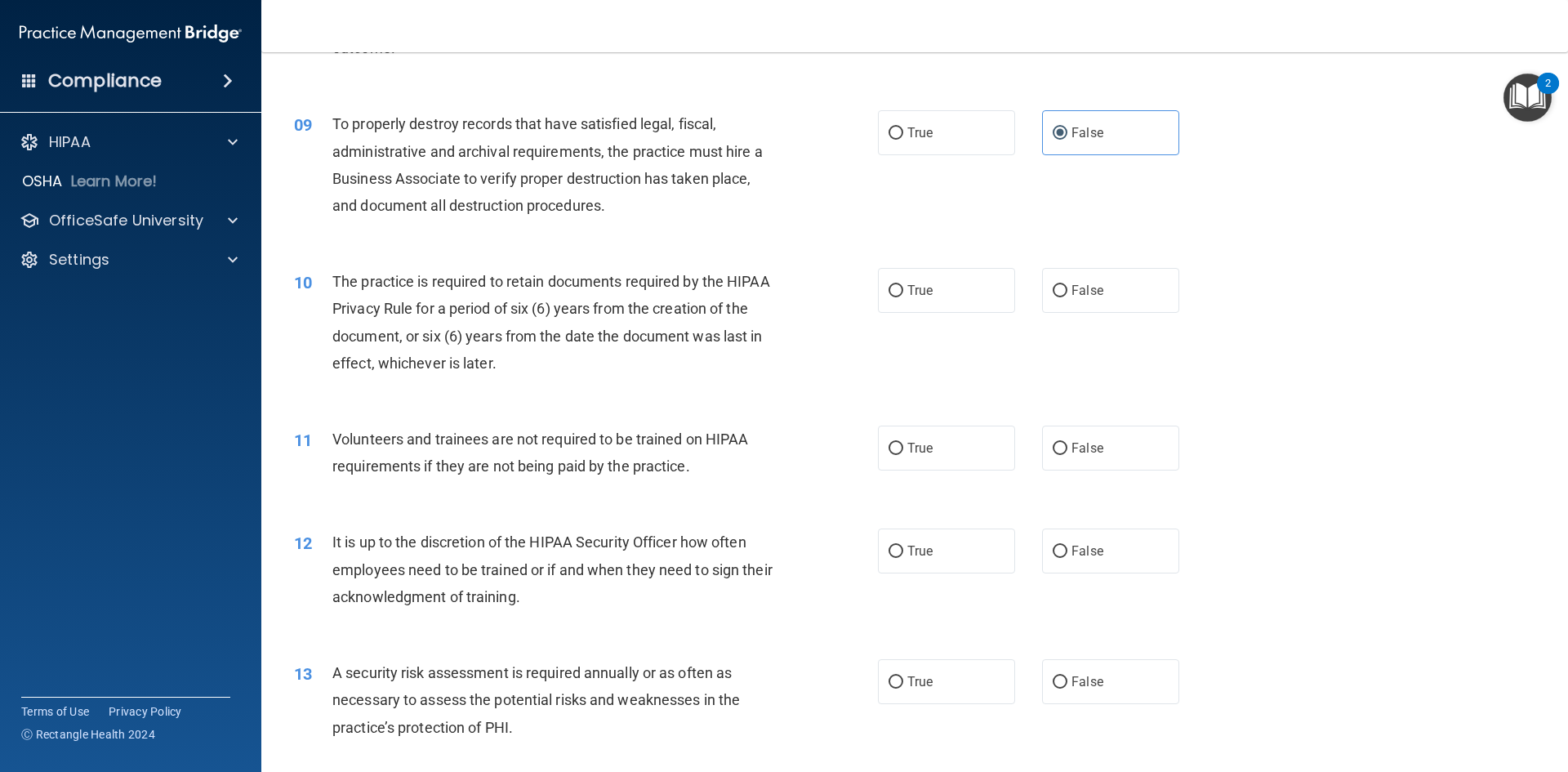 click on "11       Volunteers and trainees are not required to be trained on HIPAA requirements if they are not being paid by the practice.                 True           False" at bounding box center [915, 457] 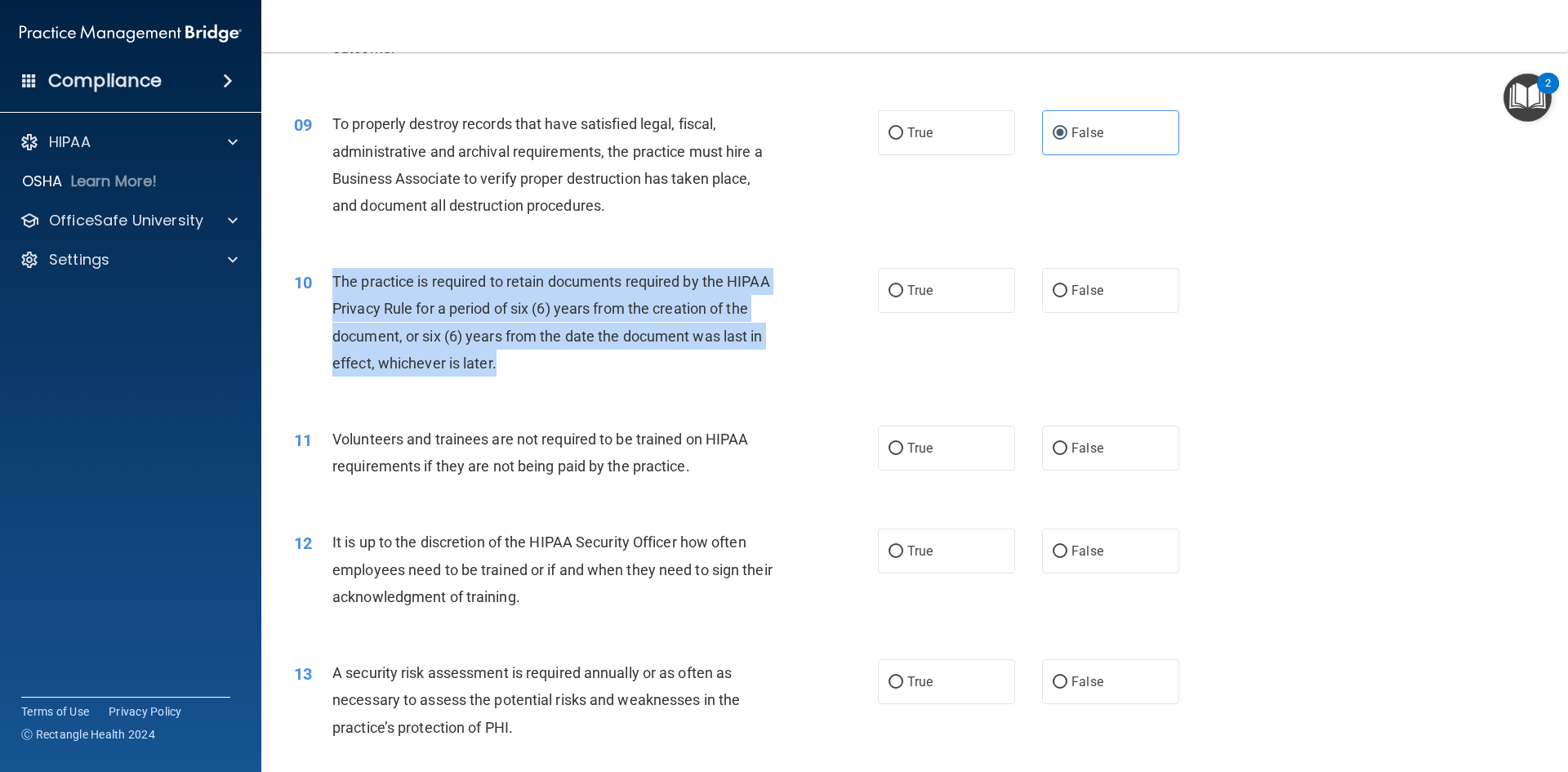 drag, startPoint x: 336, startPoint y: 281, endPoint x: 531, endPoint y: 368, distance: 213.52752 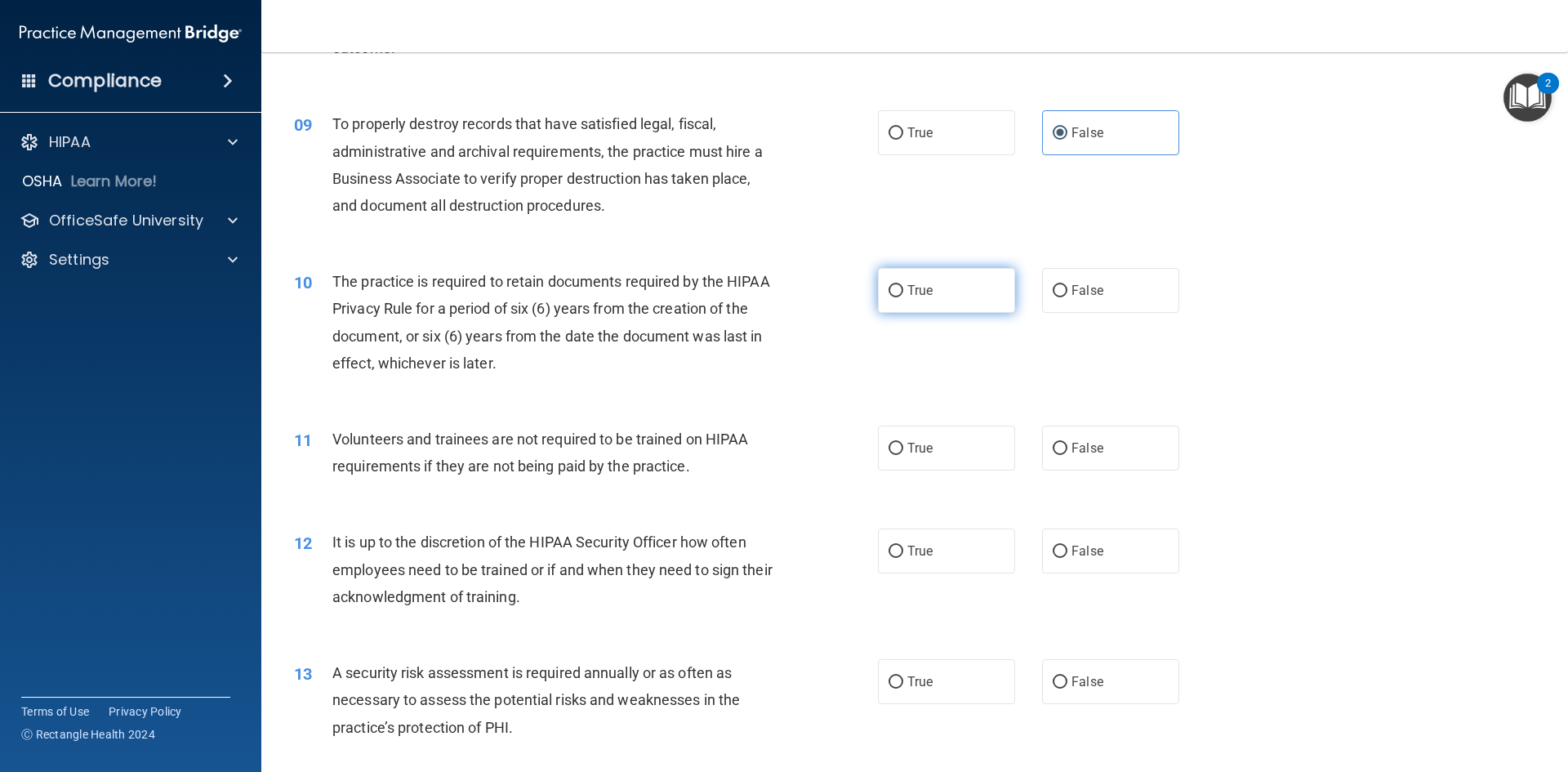 click on "True" at bounding box center [947, 290] 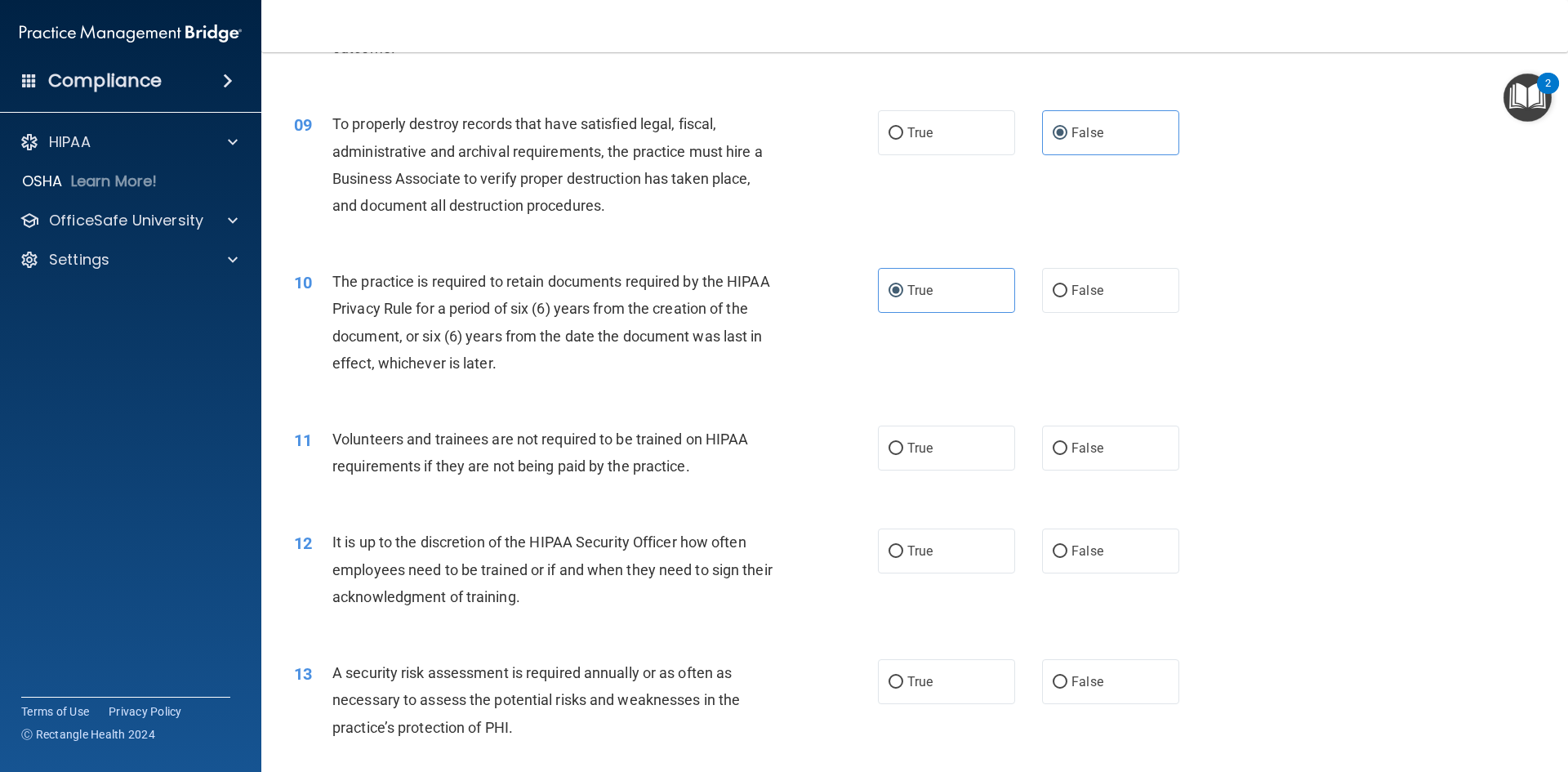 click on "10       The practice is required to retain documents required by the HIPAA Privacy Rule for a period of six (6) years from the creation of the document, or six (6) years from the date the document was last in effect, whichever is later." at bounding box center (586, 326) 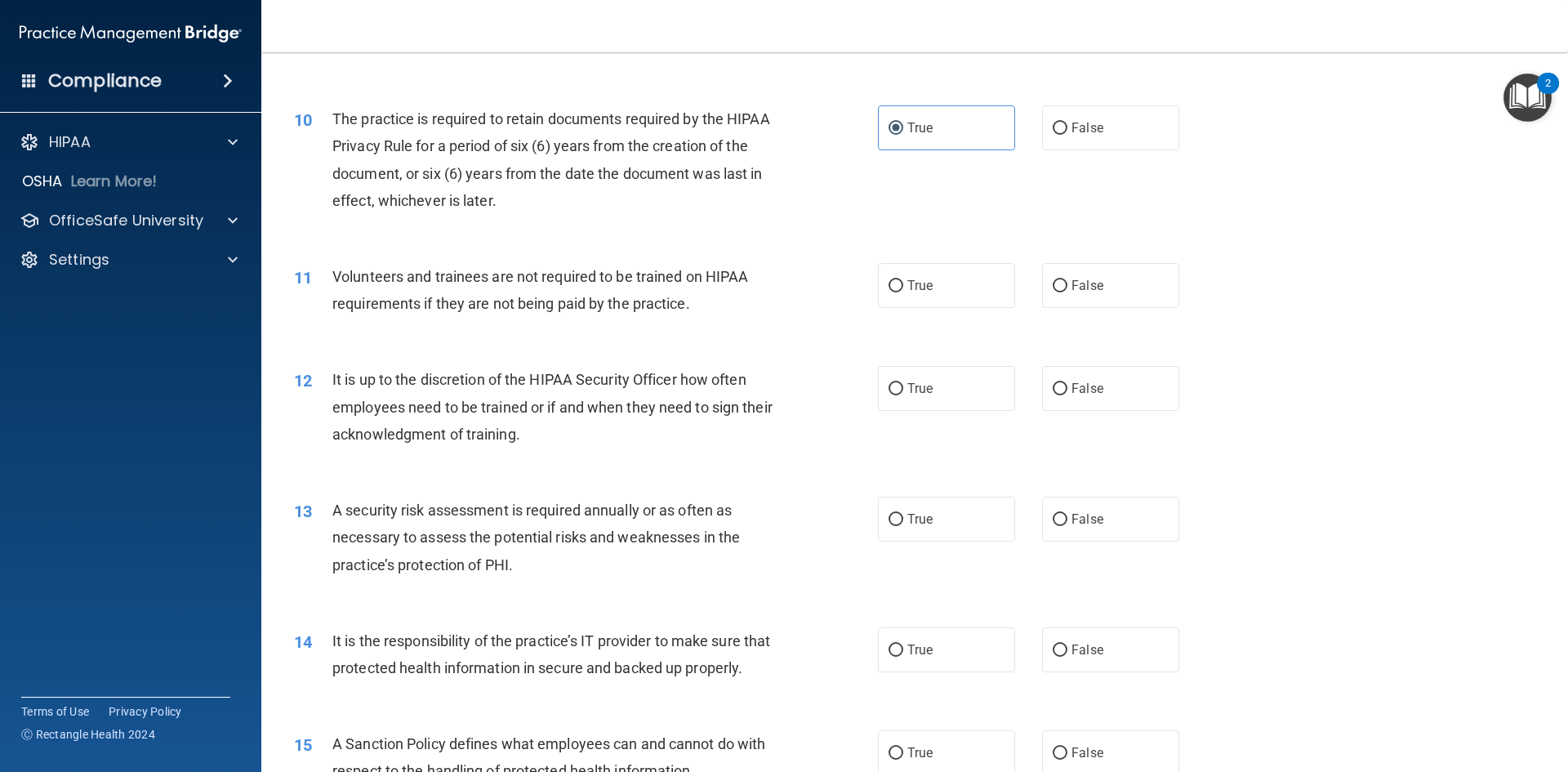 scroll, scrollTop: 1307, scrollLeft: 0, axis: vertical 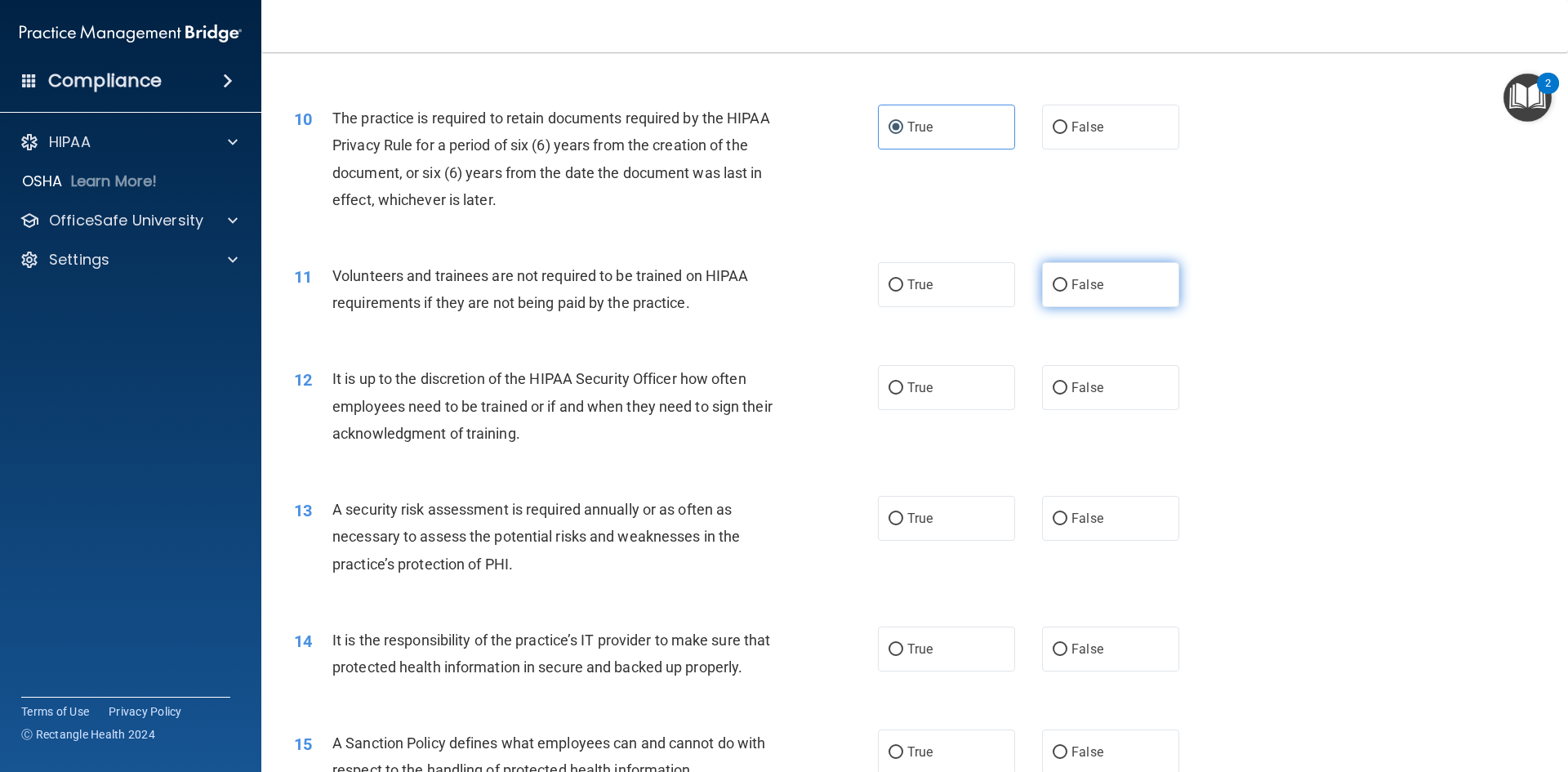 click on "False" at bounding box center (1111, 284) 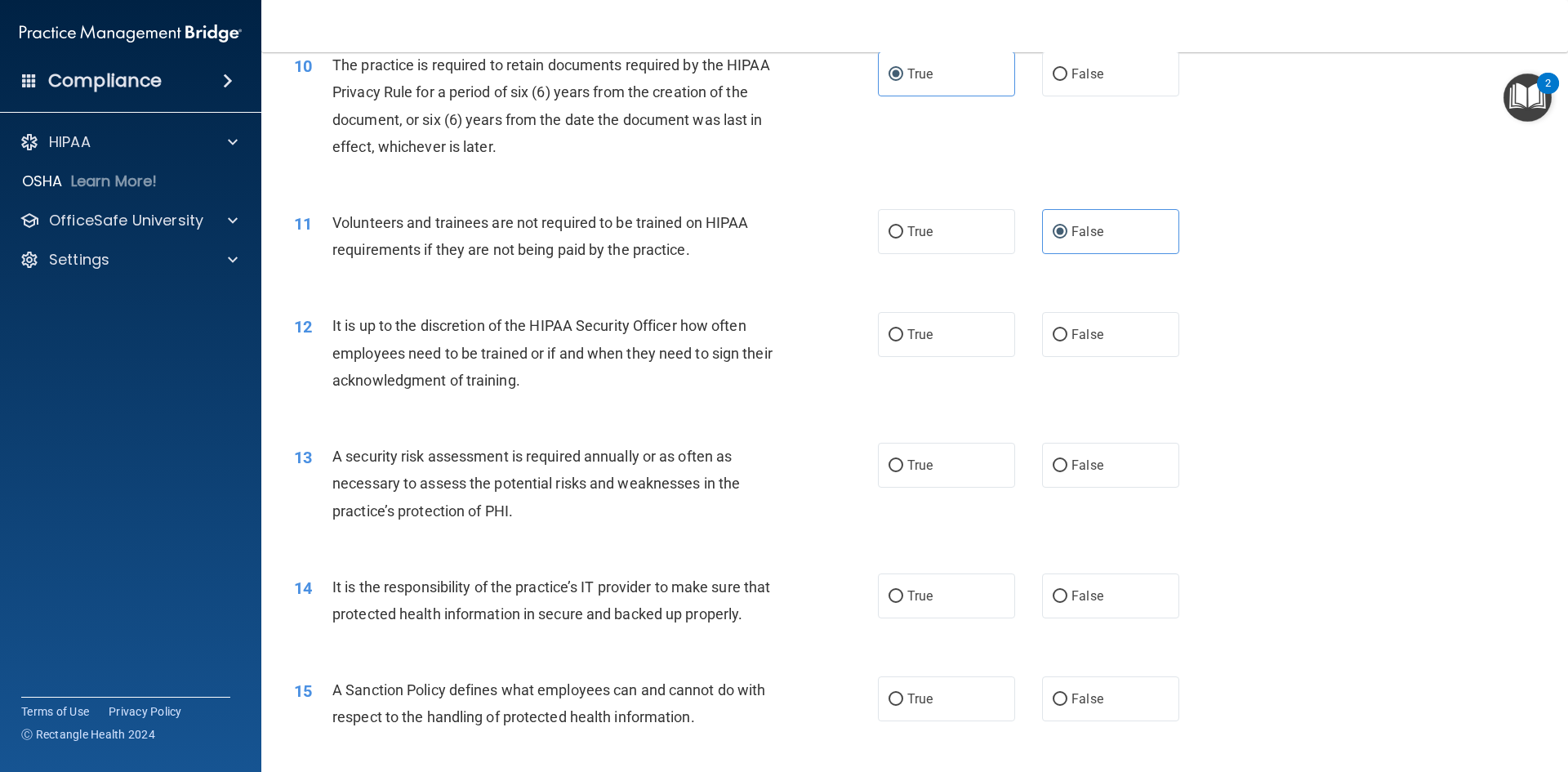 scroll, scrollTop: 1470, scrollLeft: 0, axis: vertical 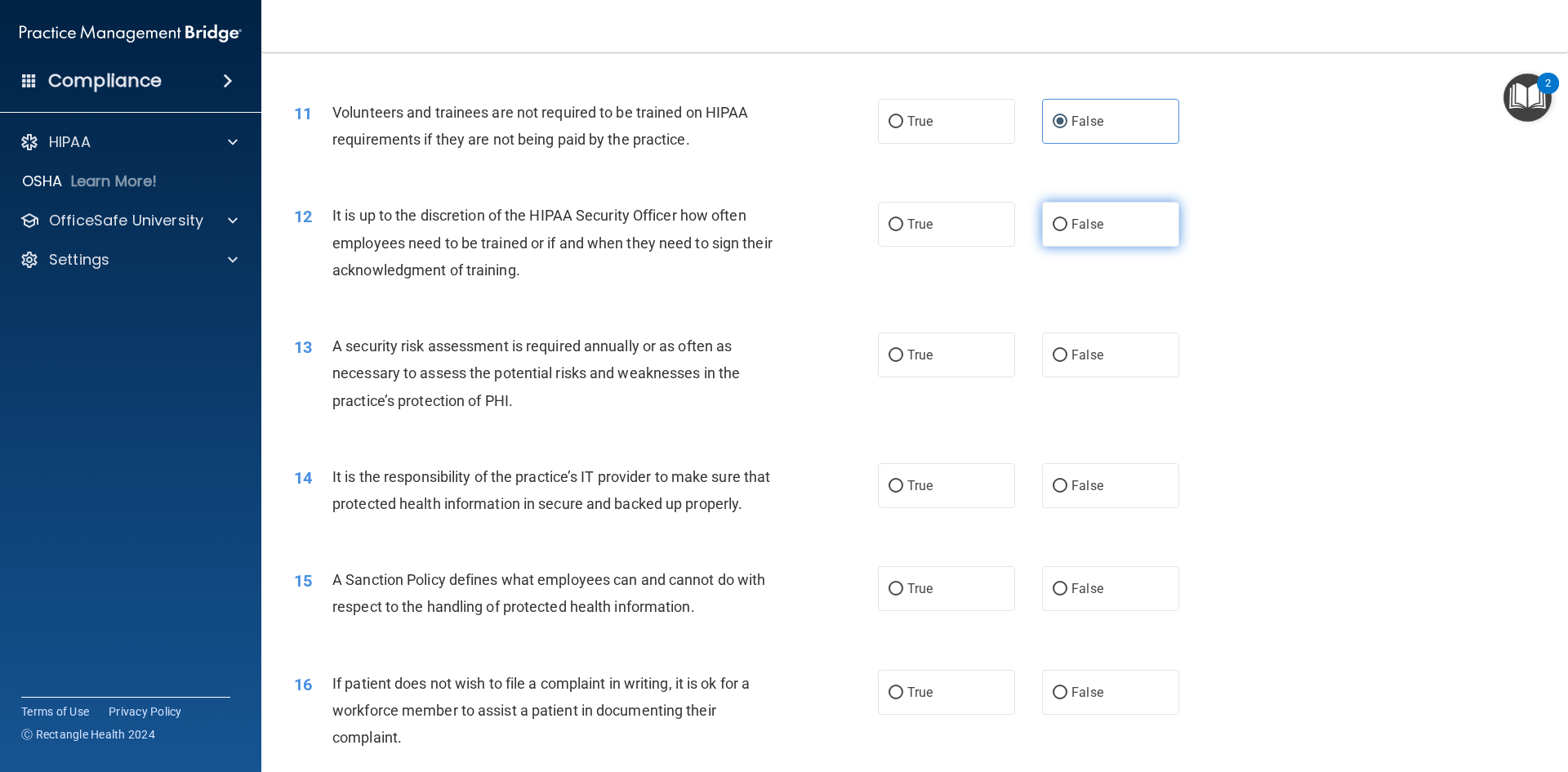 click on "False" at bounding box center [1111, 224] 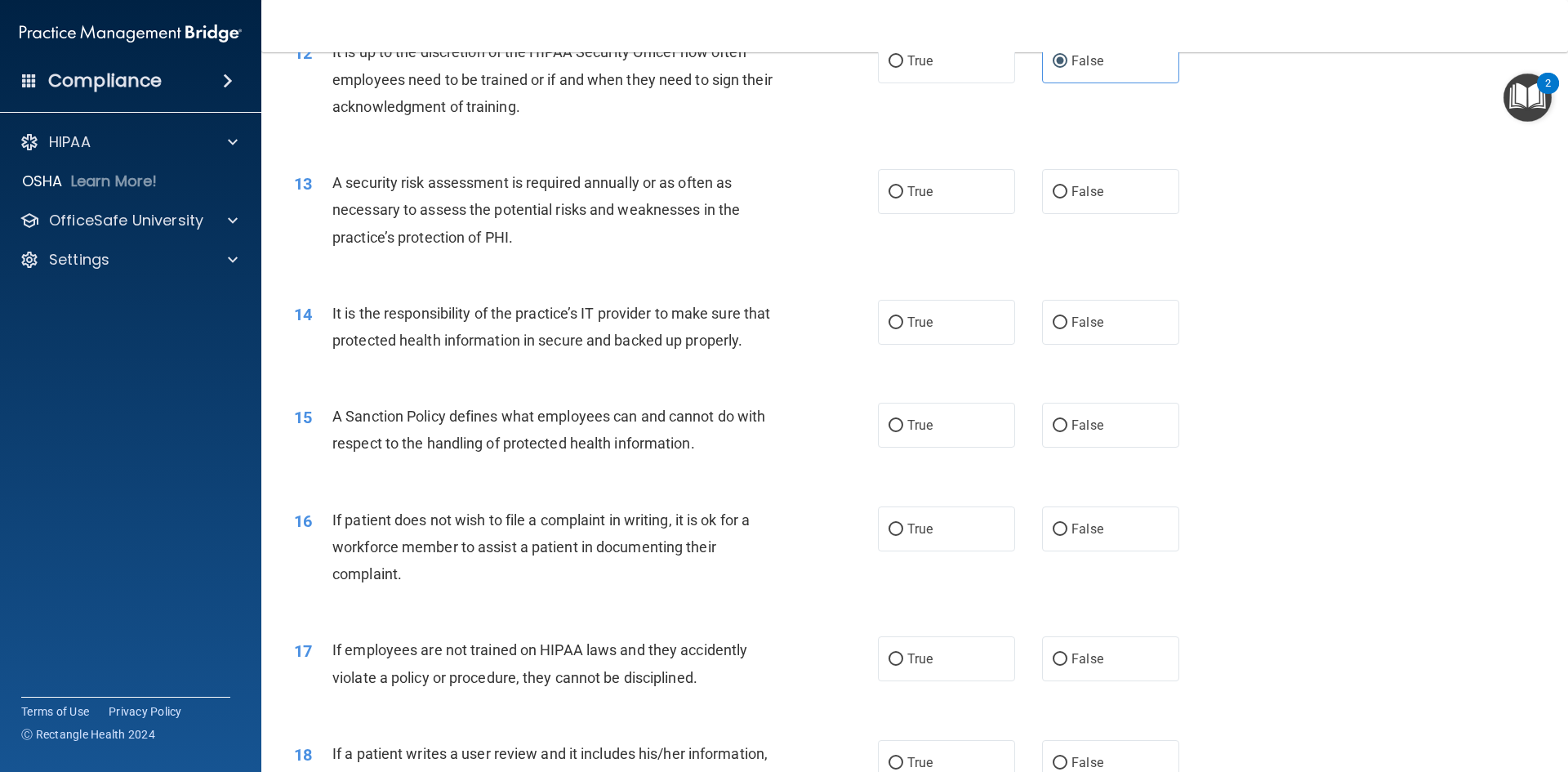 scroll, scrollTop: 1552, scrollLeft: 0, axis: vertical 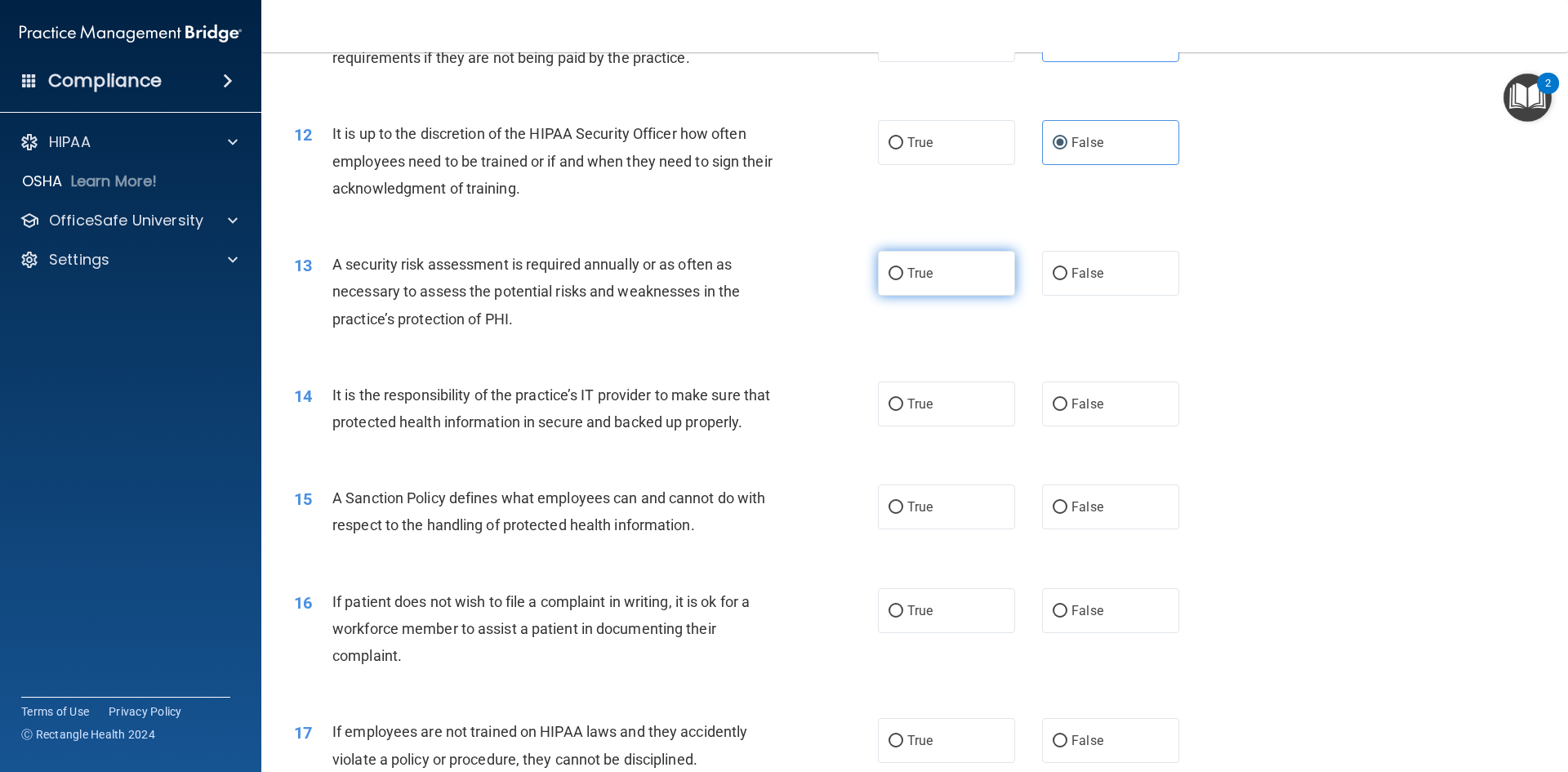 click on "True" at bounding box center [947, 273] 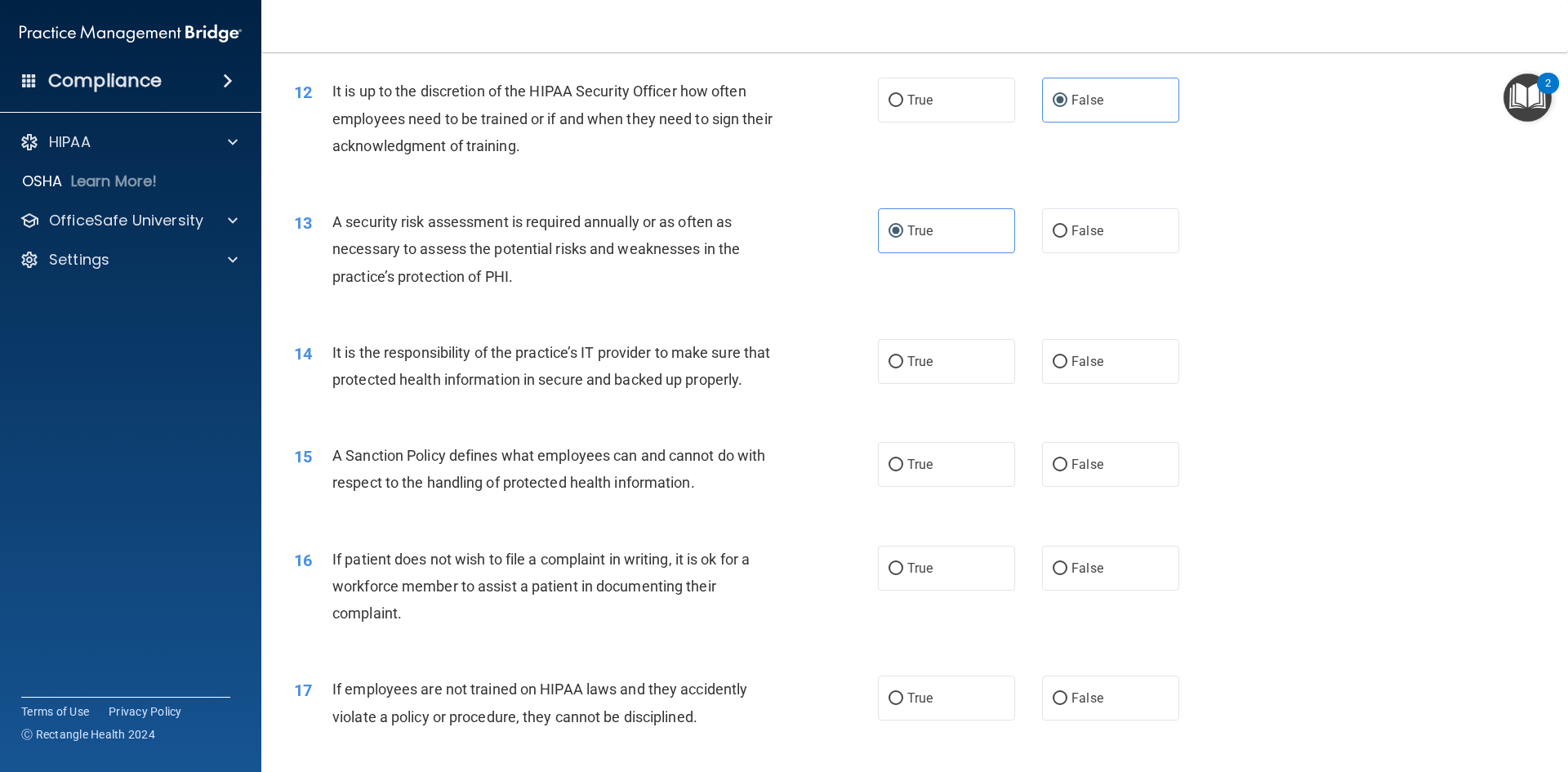 scroll, scrollTop: 1716, scrollLeft: 0, axis: vertical 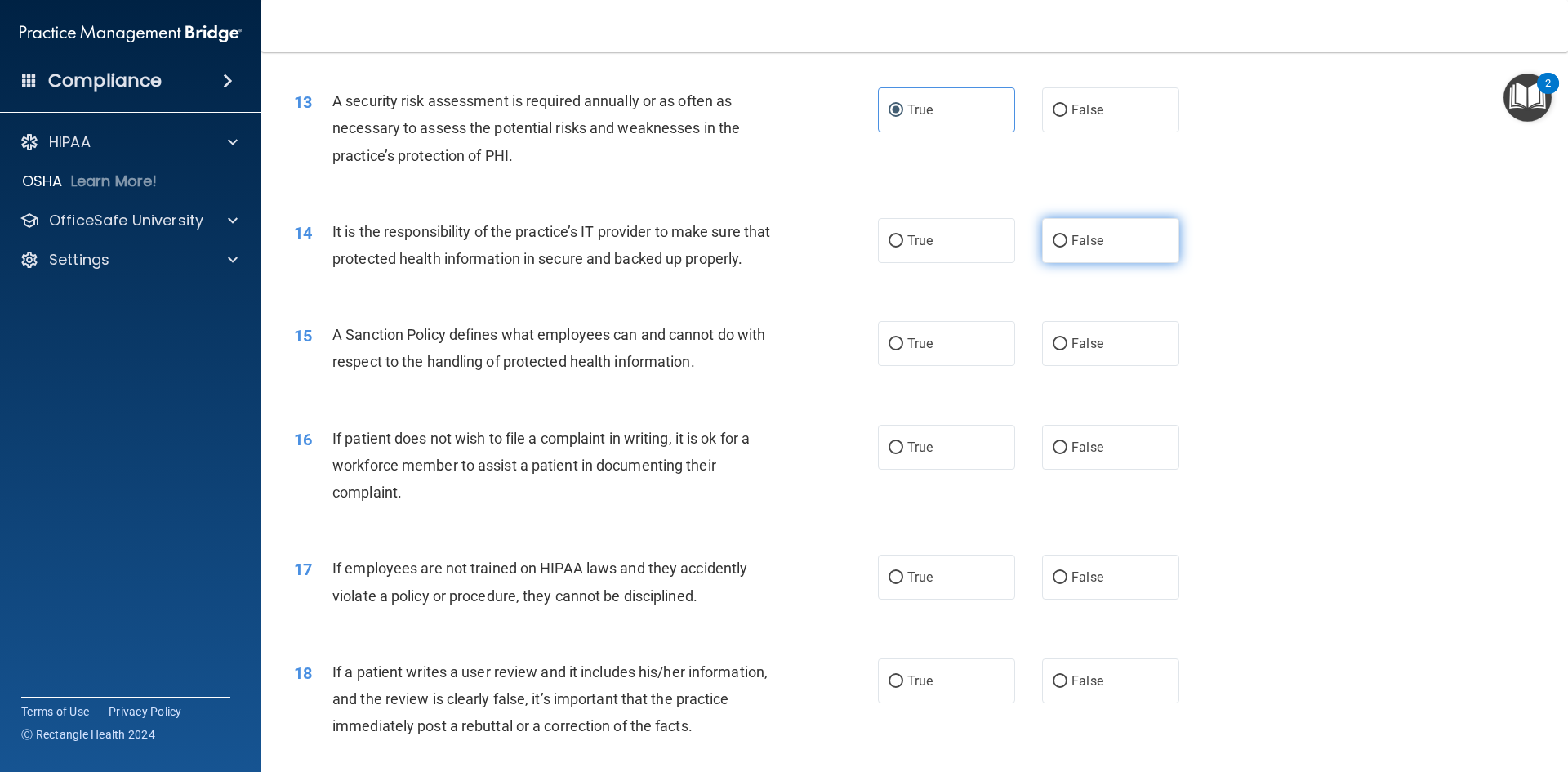 click on "False" at bounding box center [1111, 240] 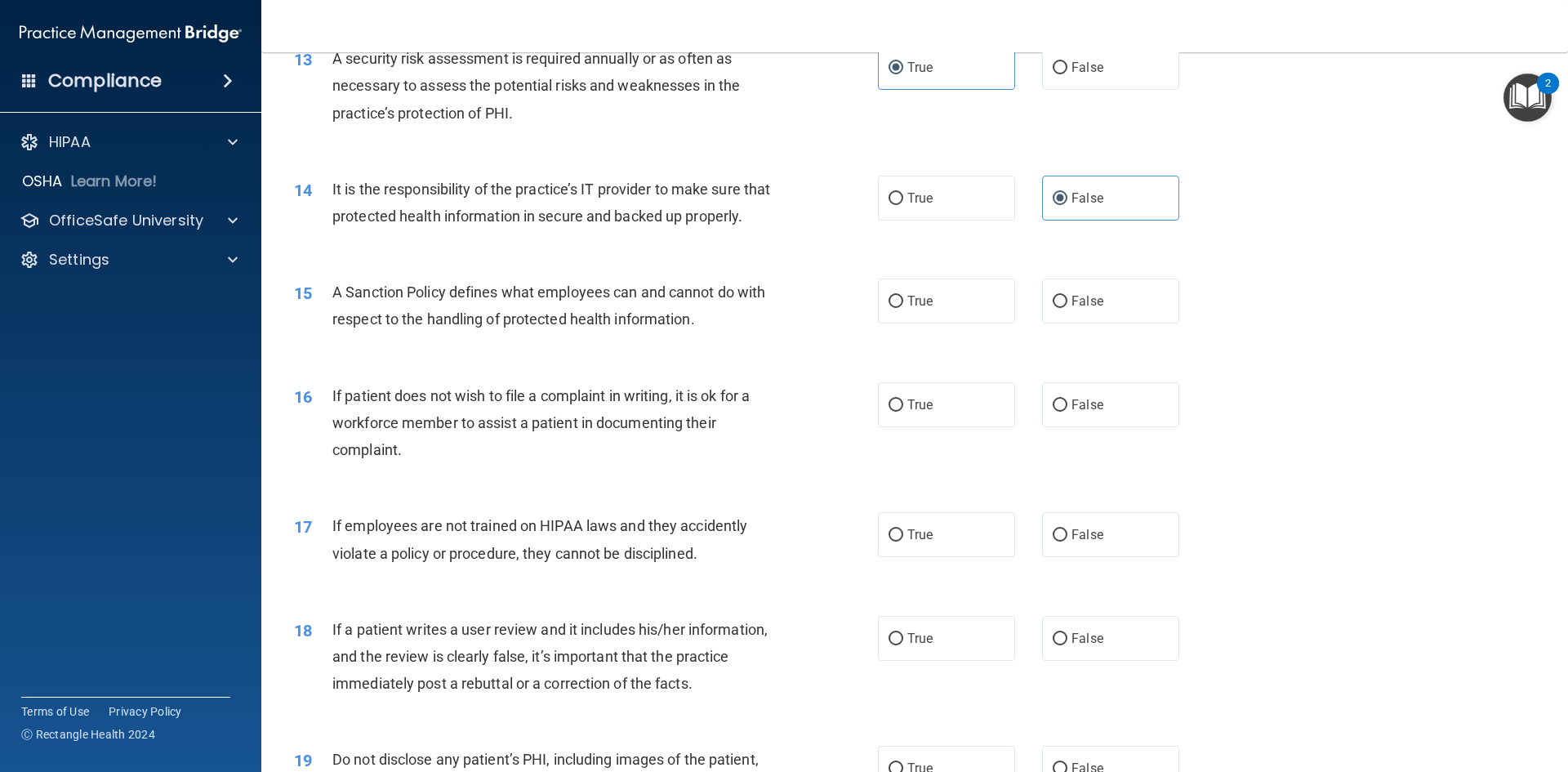 scroll, scrollTop: 1797, scrollLeft: 0, axis: vertical 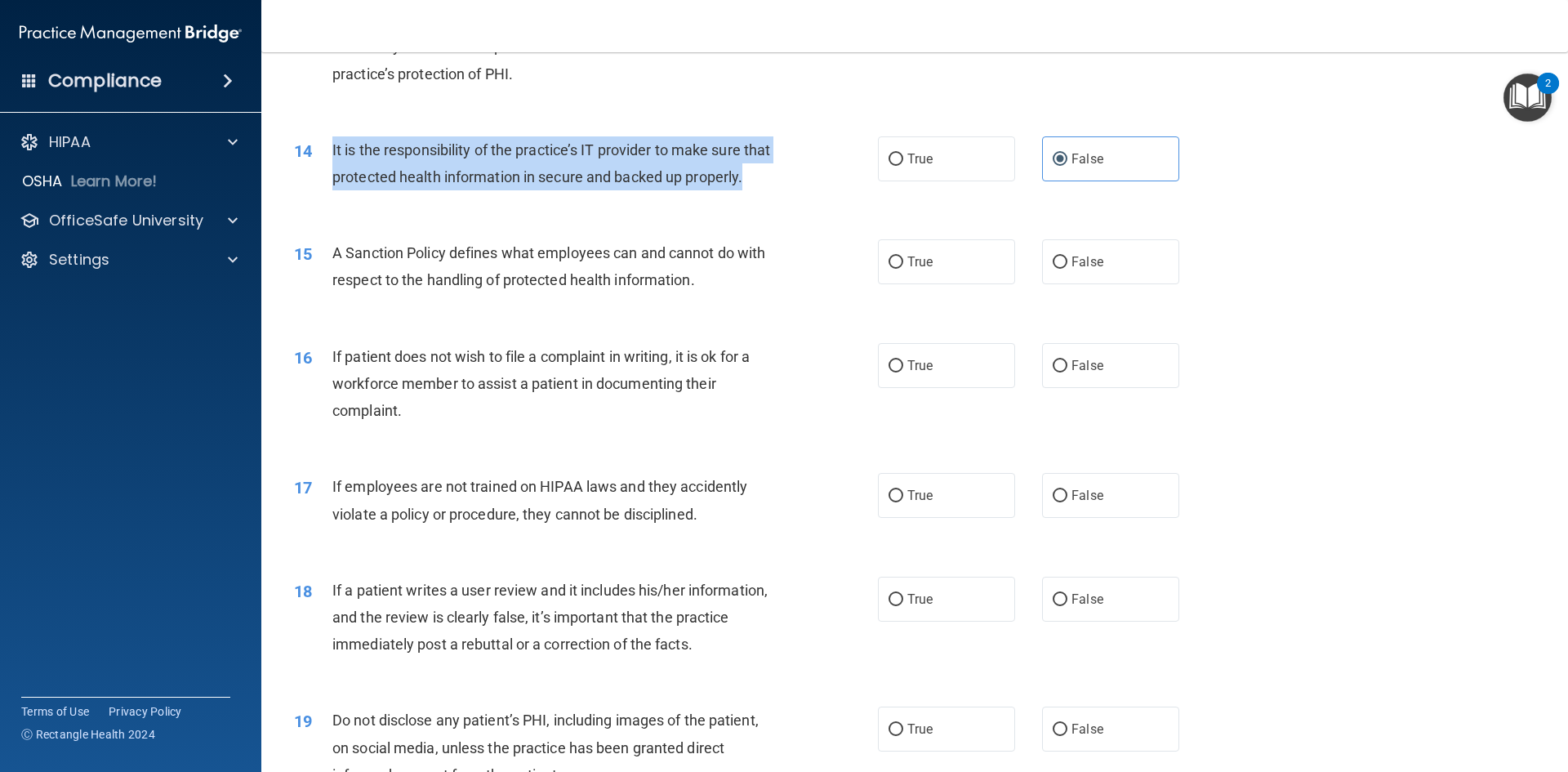 drag, startPoint x: 329, startPoint y: 145, endPoint x: 416, endPoint y: 202, distance: 104.009615 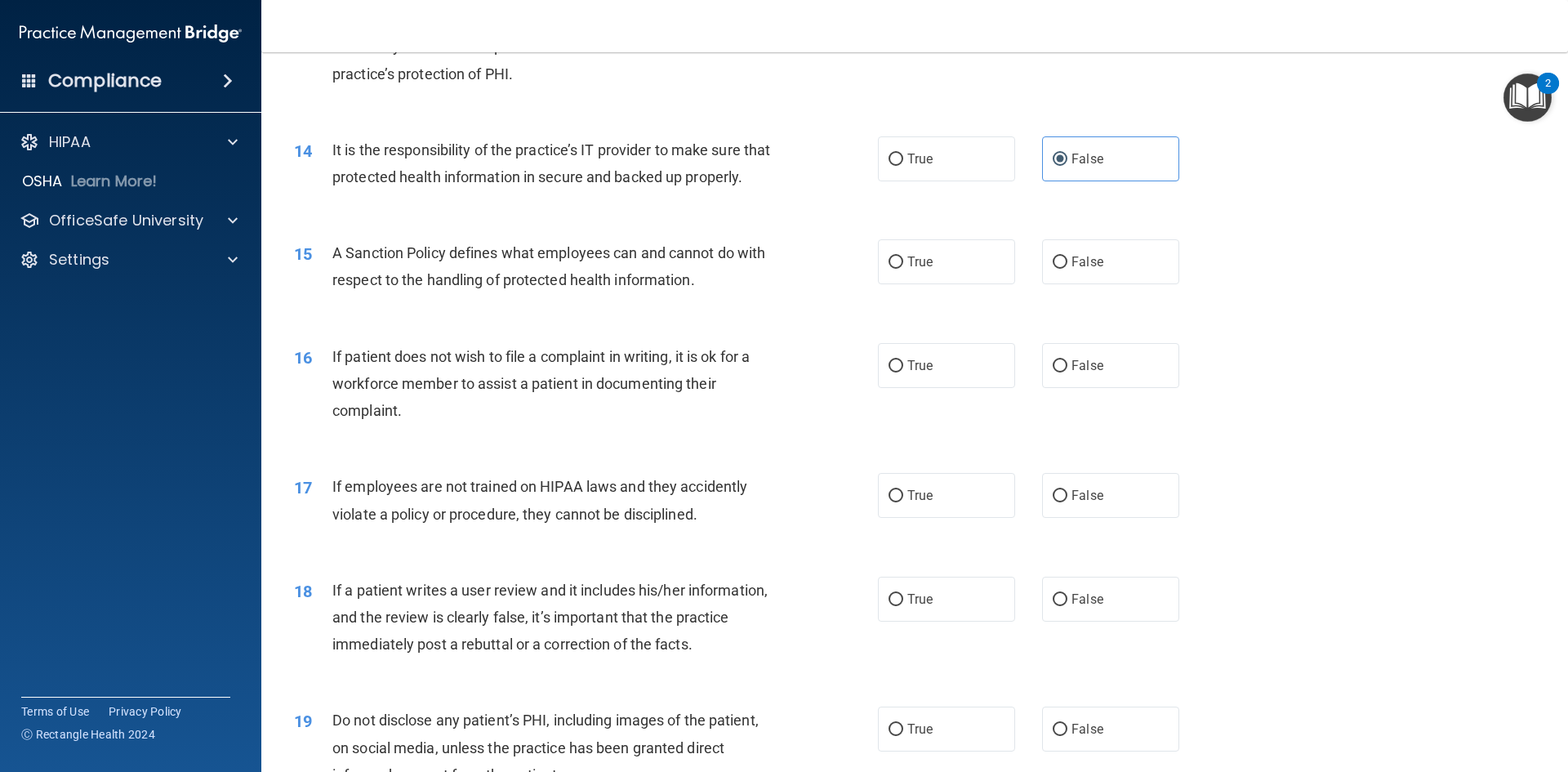 click on "15       A Sanction Policy defines what employees can and cannot do with respect to the handling of protected health information.                 True           False" at bounding box center (915, 270) 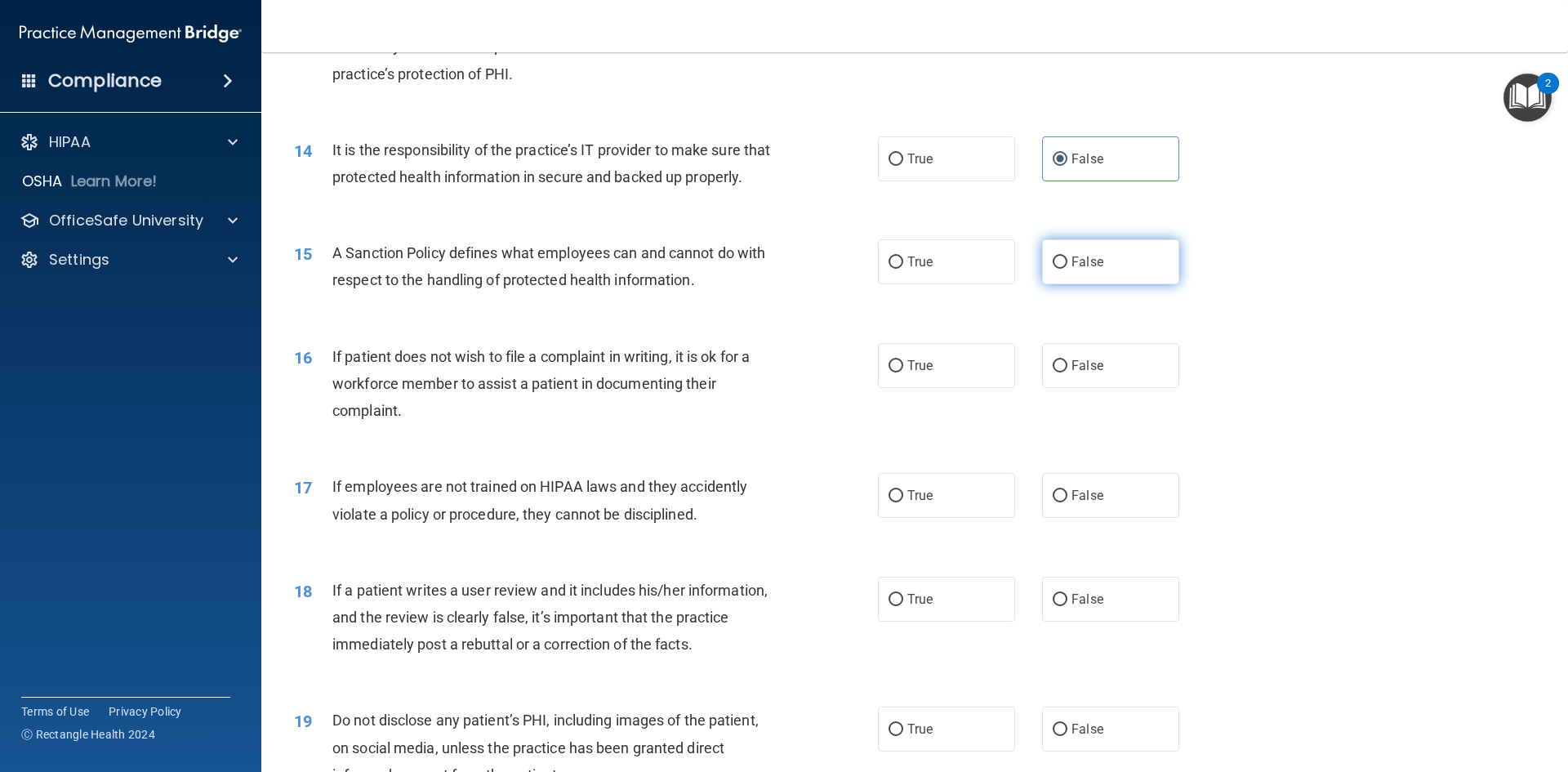 click on "False" at bounding box center [1111, 261] 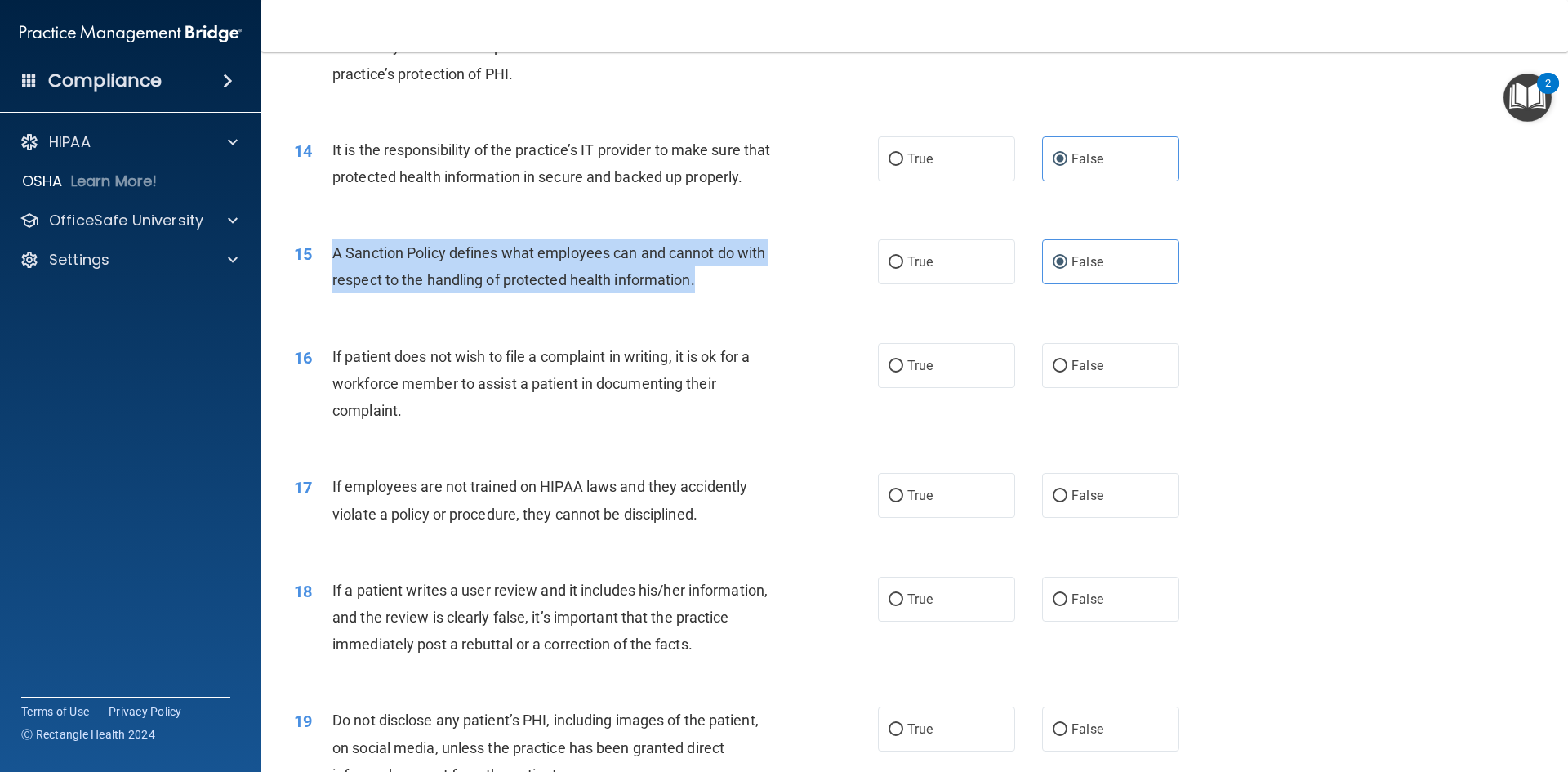 drag, startPoint x: 705, startPoint y: 326, endPoint x: 336, endPoint y: 275, distance: 372.5077 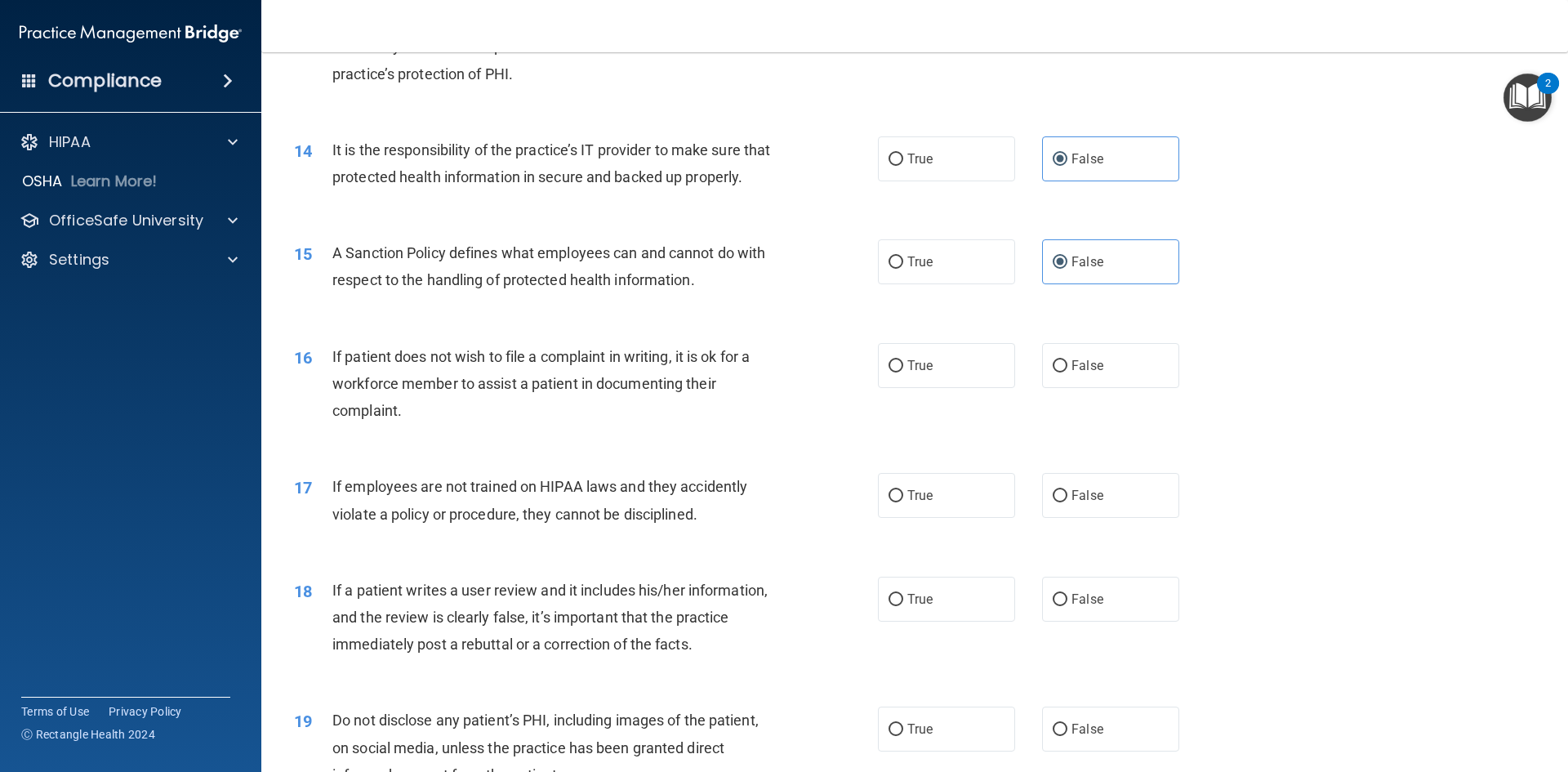 click on "If patient does not wish to file a complaint in writing, it is ok for a workforce member to assist a patient in documenting their complaint." at bounding box center [541, 383] 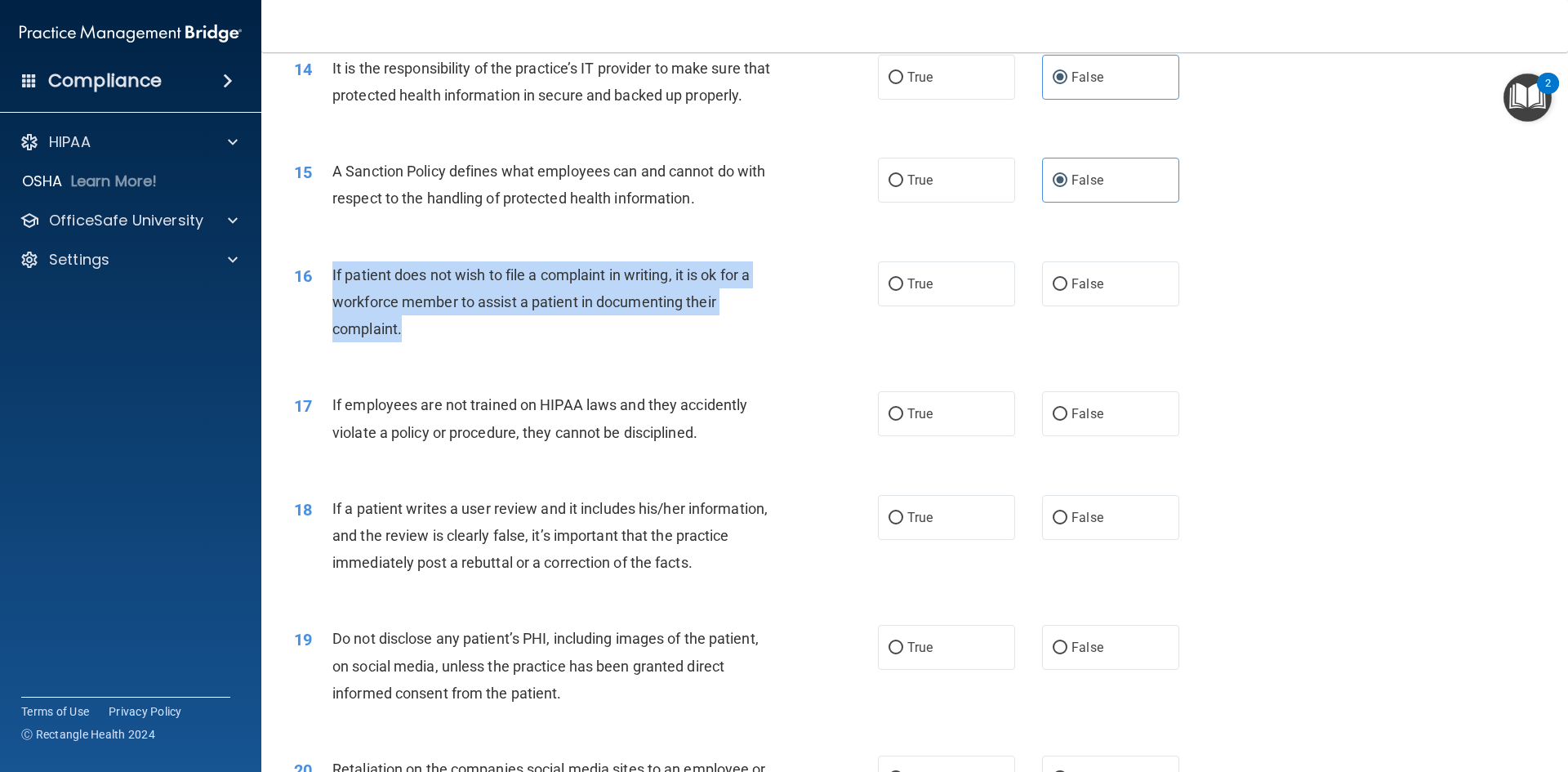 drag, startPoint x: 328, startPoint y: 301, endPoint x: 409, endPoint y: 354, distance: 96.79876 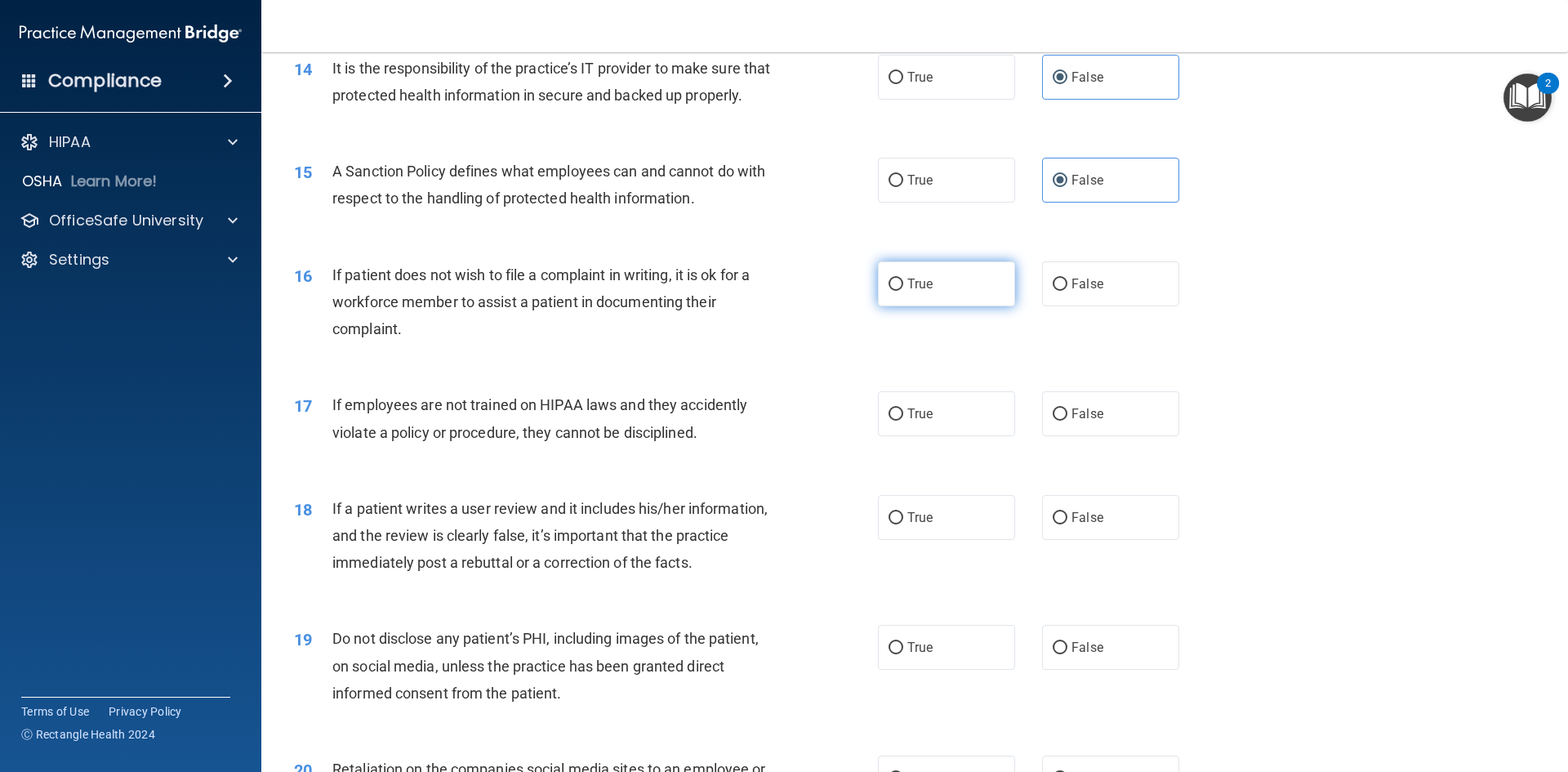 click on "True" at bounding box center (947, 283) 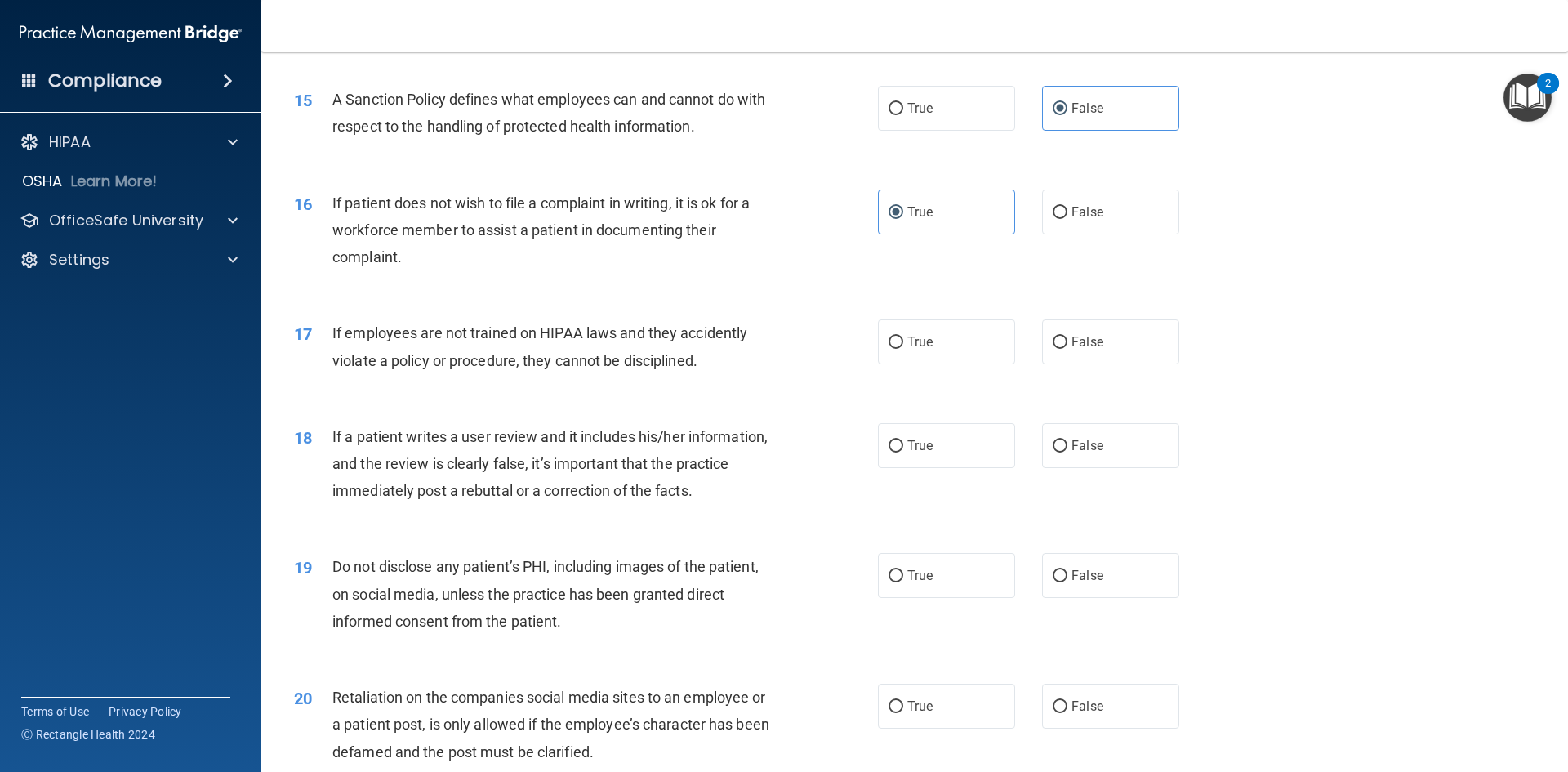 scroll, scrollTop: 2042, scrollLeft: 0, axis: vertical 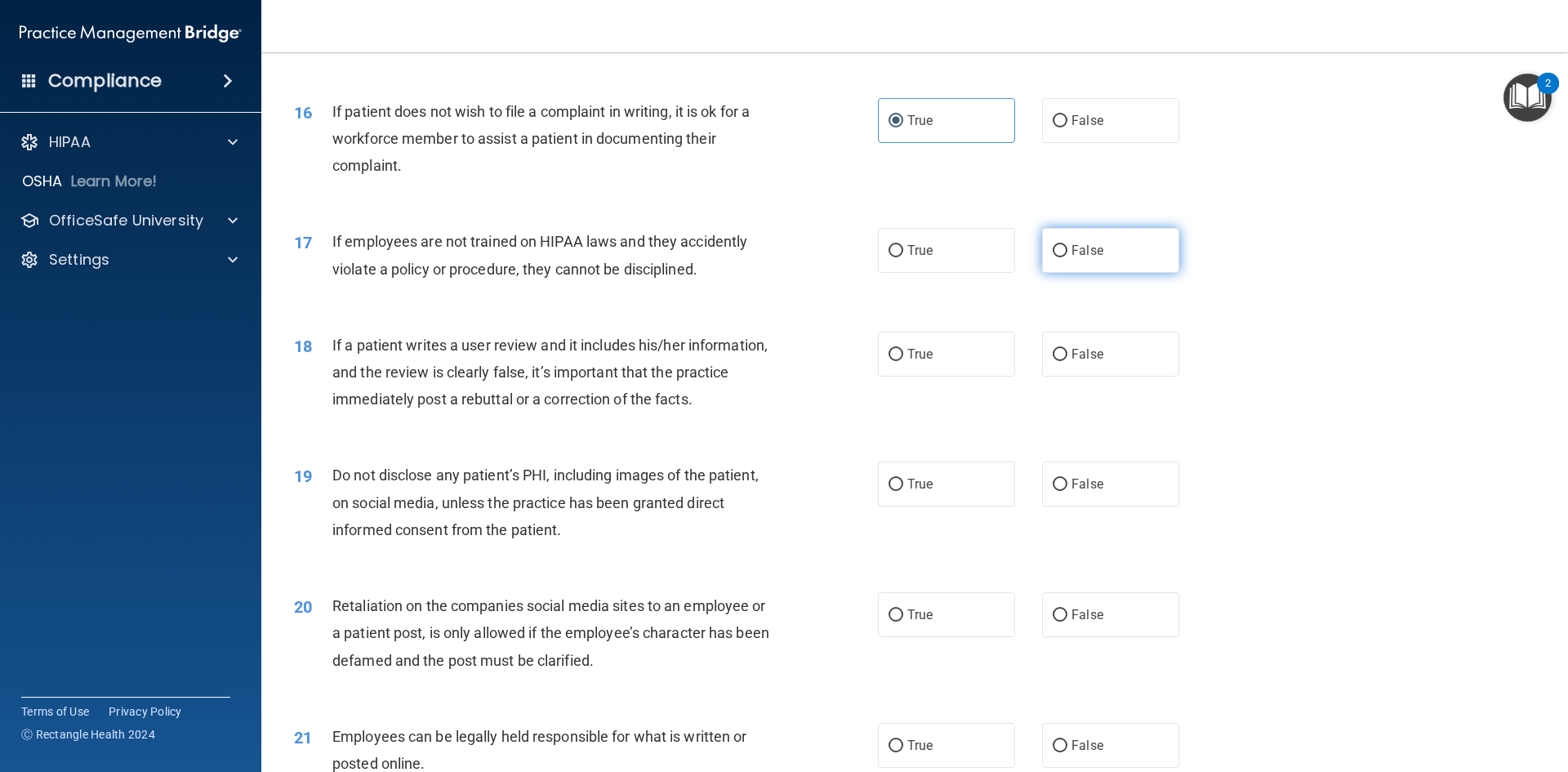click on "False" at bounding box center [1111, 250] 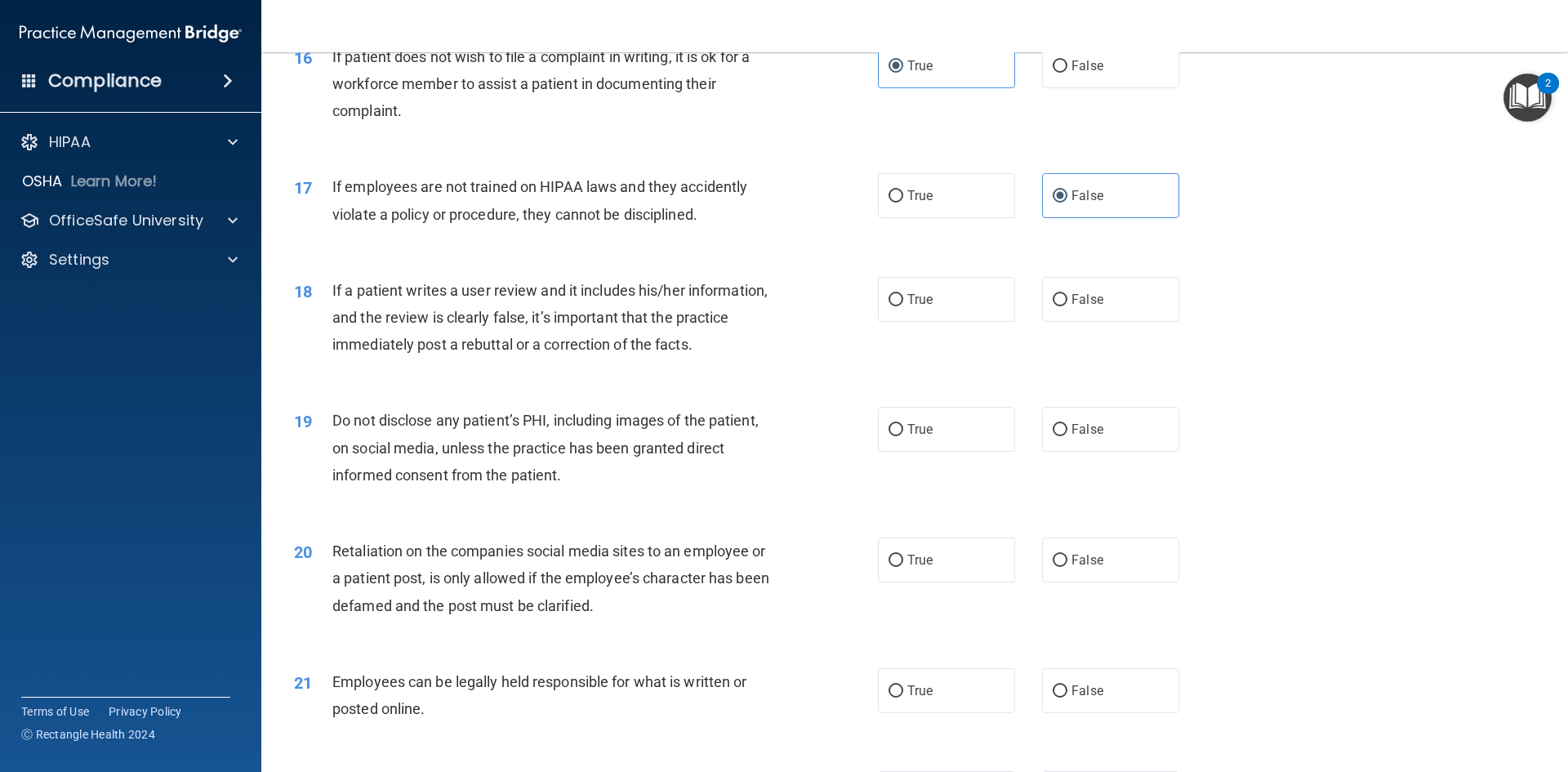 scroll, scrollTop: 2124, scrollLeft: 0, axis: vertical 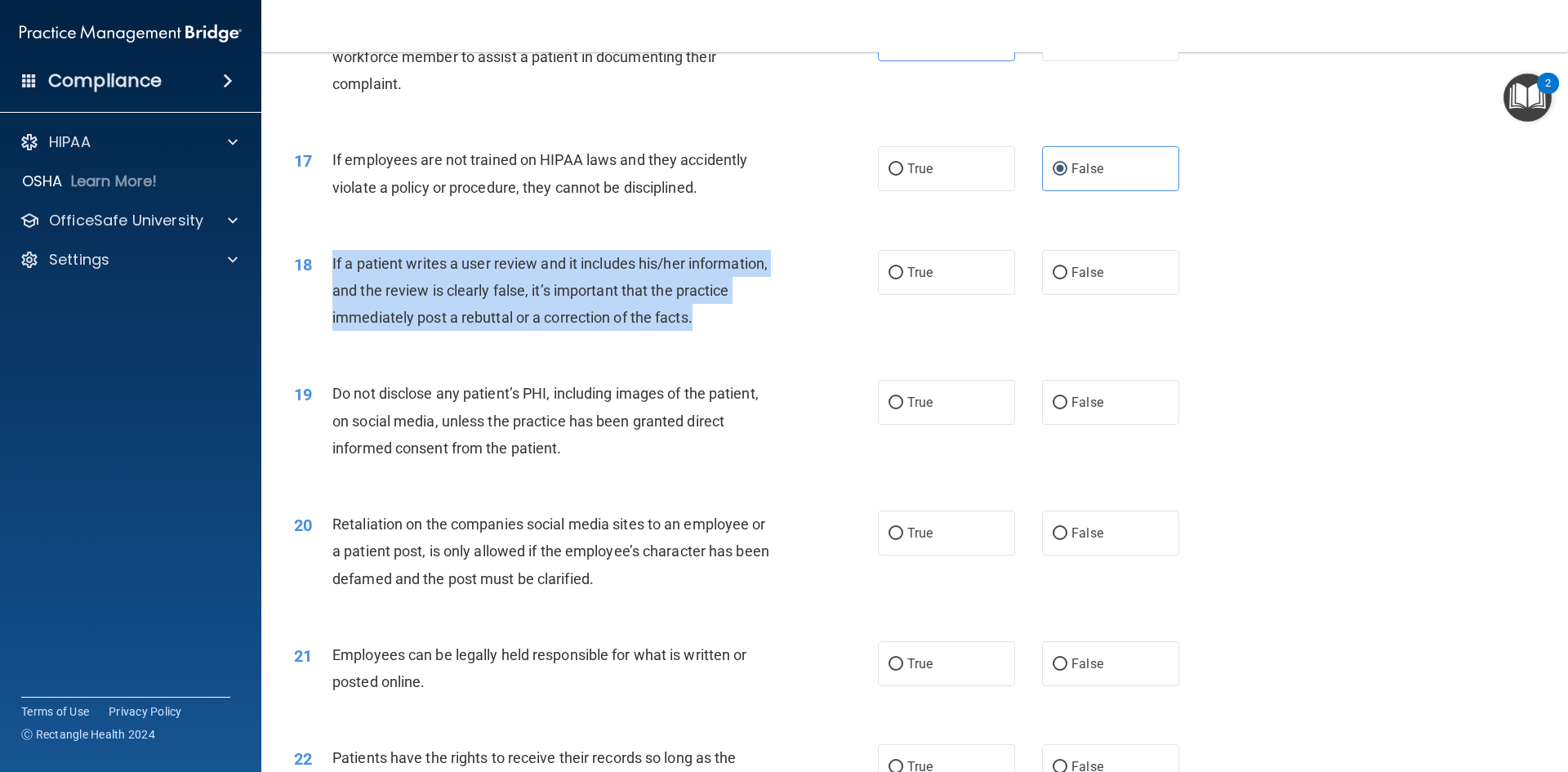 drag, startPoint x: 732, startPoint y: 353, endPoint x: 323, endPoint y: 295, distance: 413.092 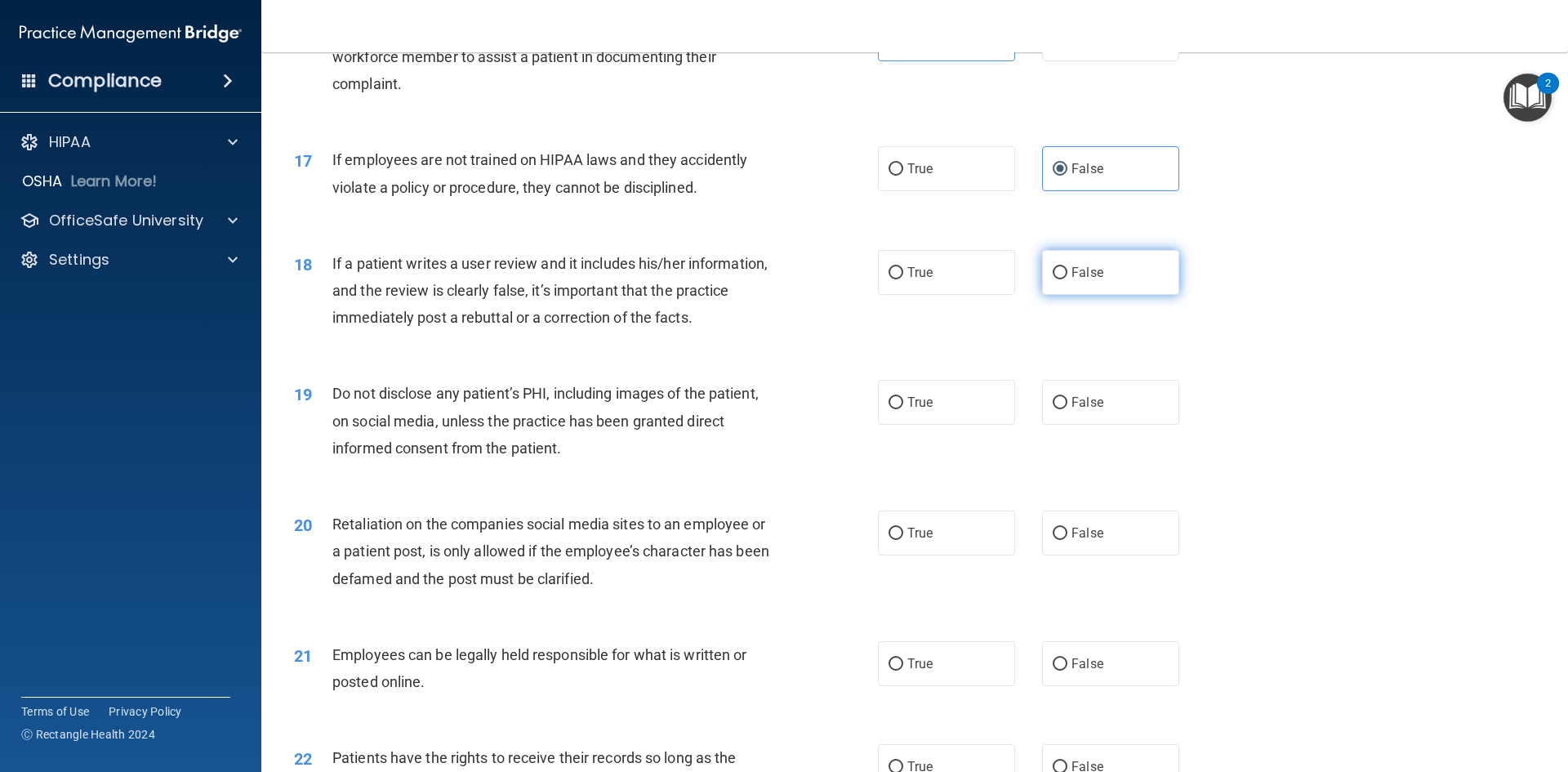 click on "False" at bounding box center (1111, 272) 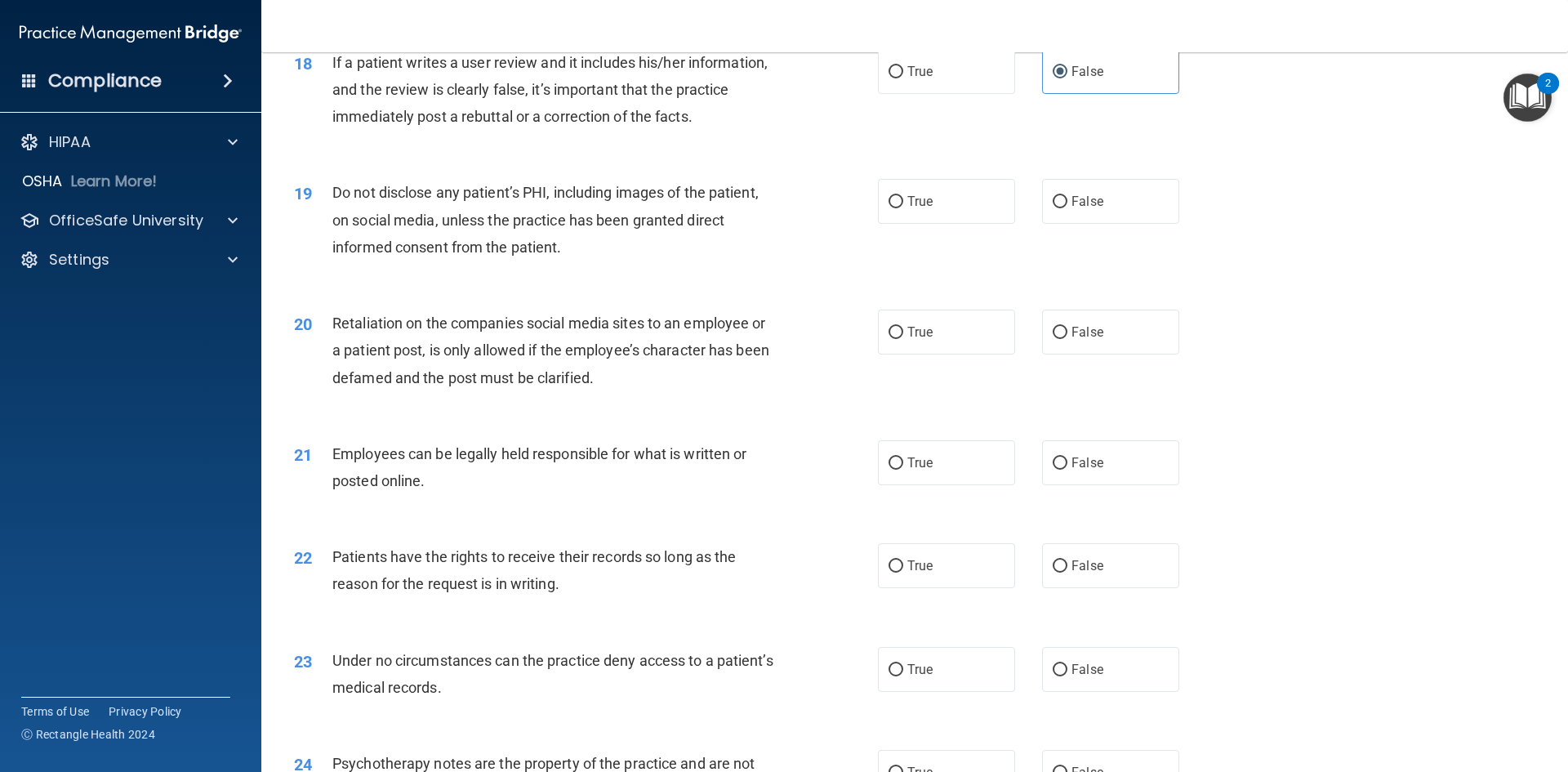 scroll, scrollTop: 2287, scrollLeft: 0, axis: vertical 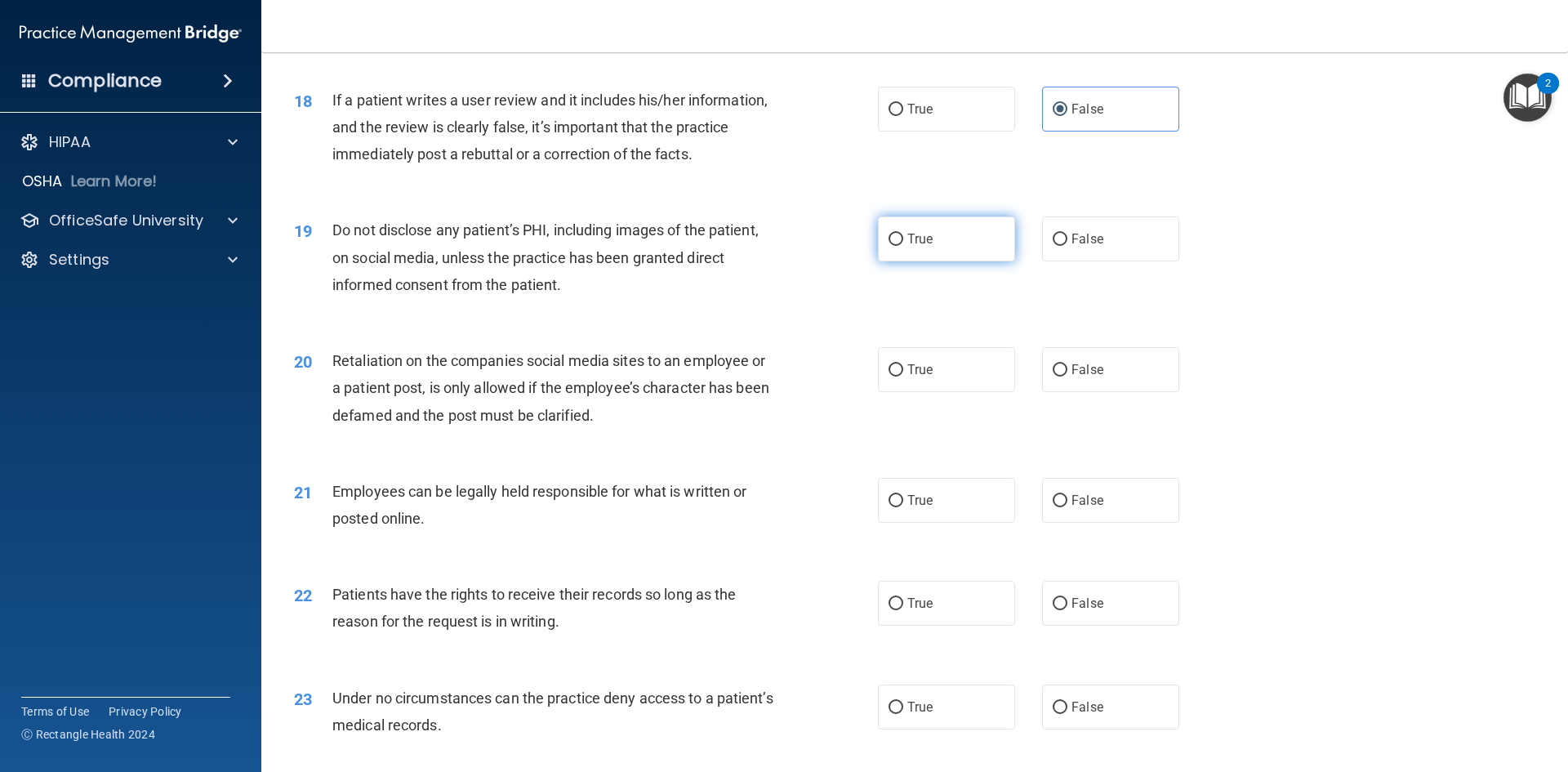 click on "True" at bounding box center [947, 239] 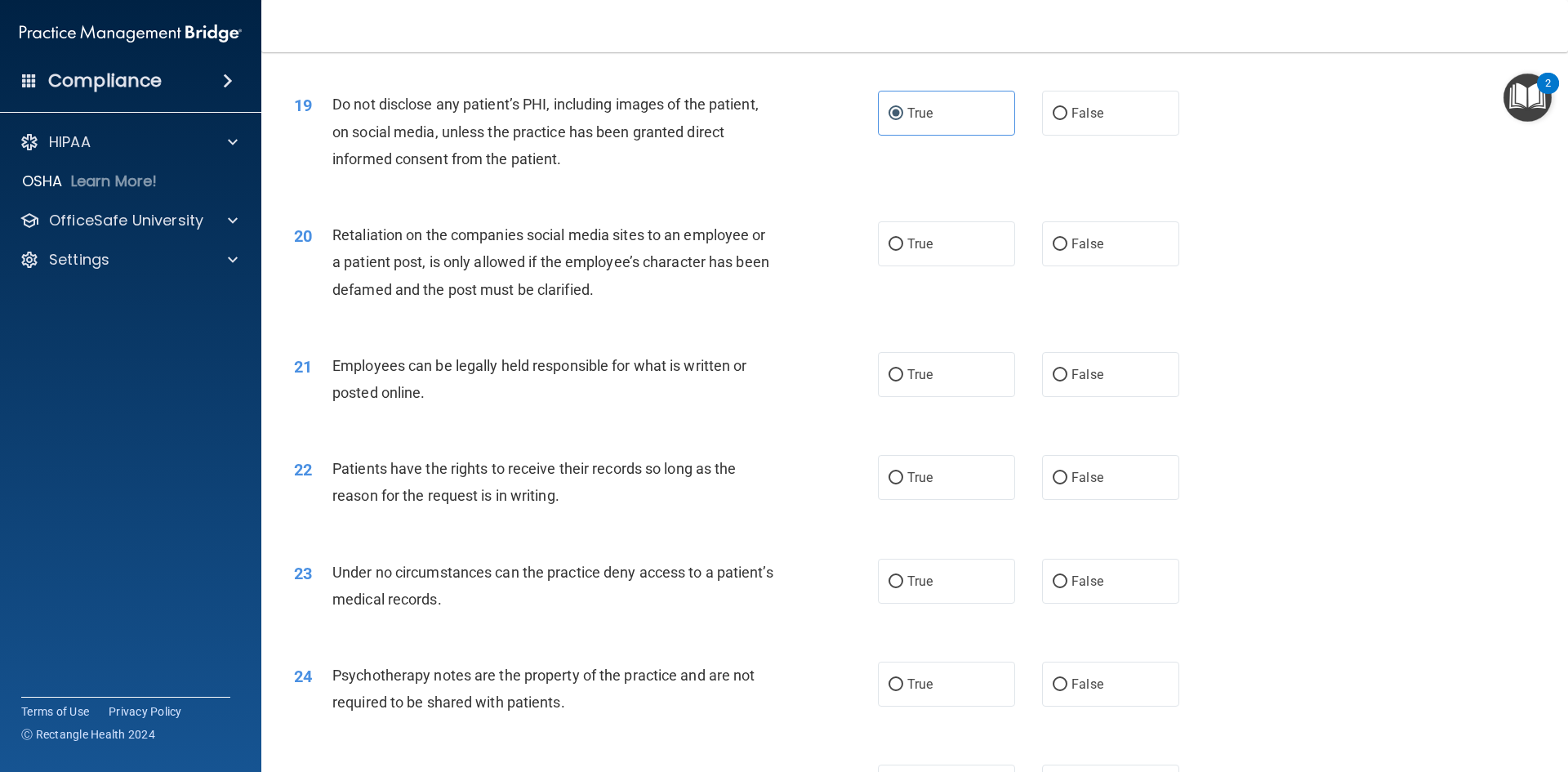 scroll, scrollTop: 2451, scrollLeft: 0, axis: vertical 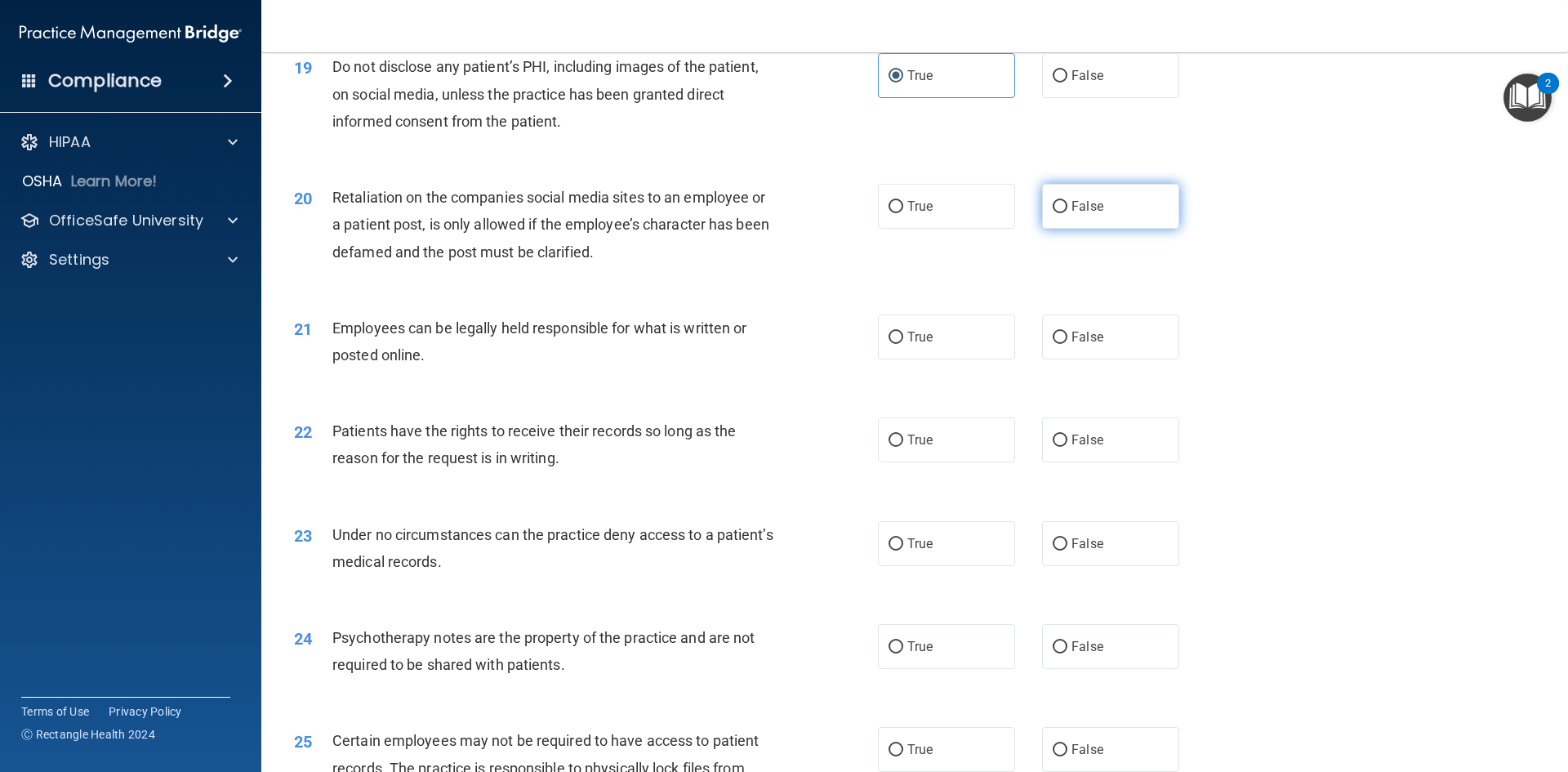click on "False" at bounding box center [1111, 206] 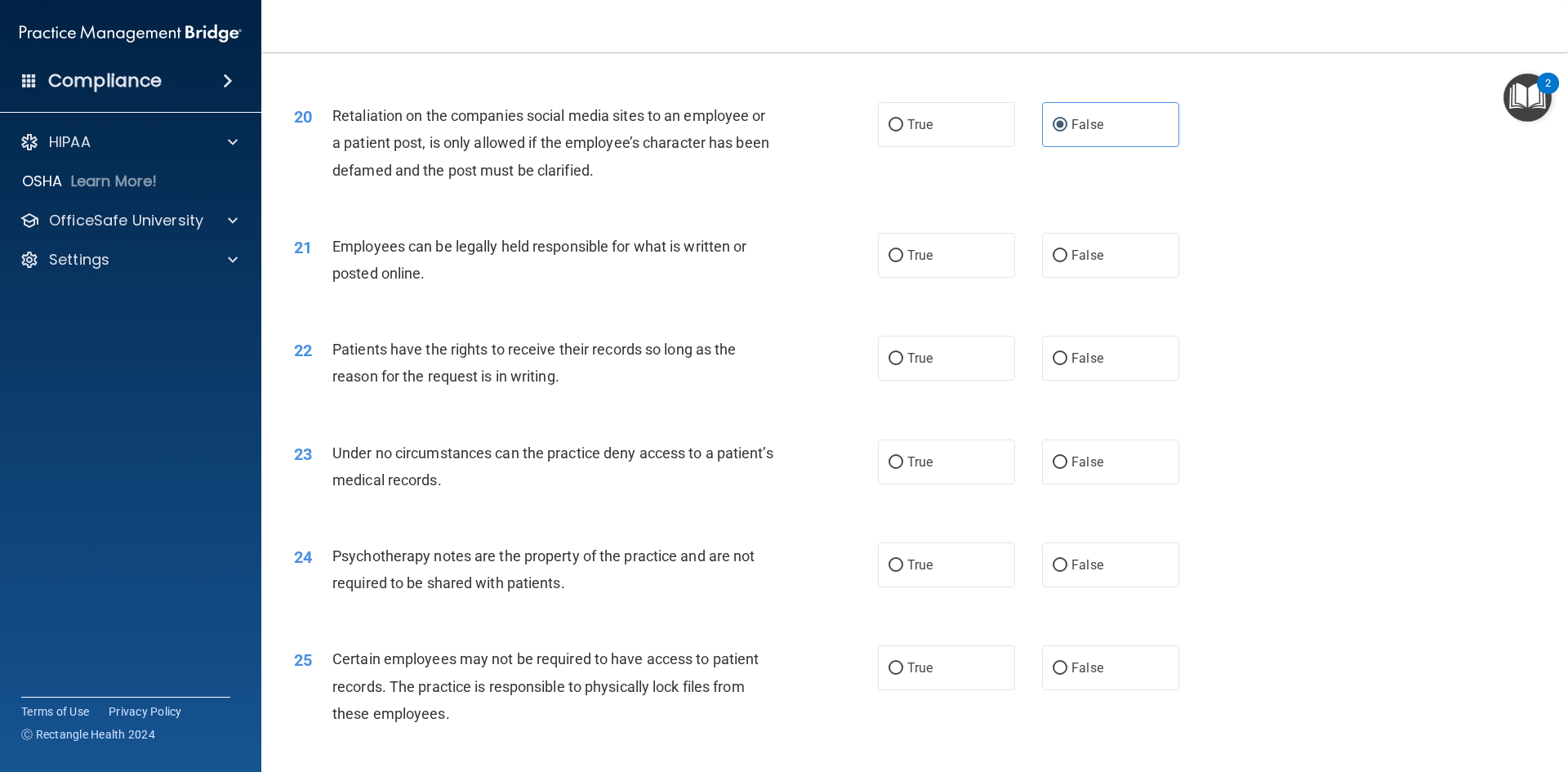 scroll, scrollTop: 2451, scrollLeft: 0, axis: vertical 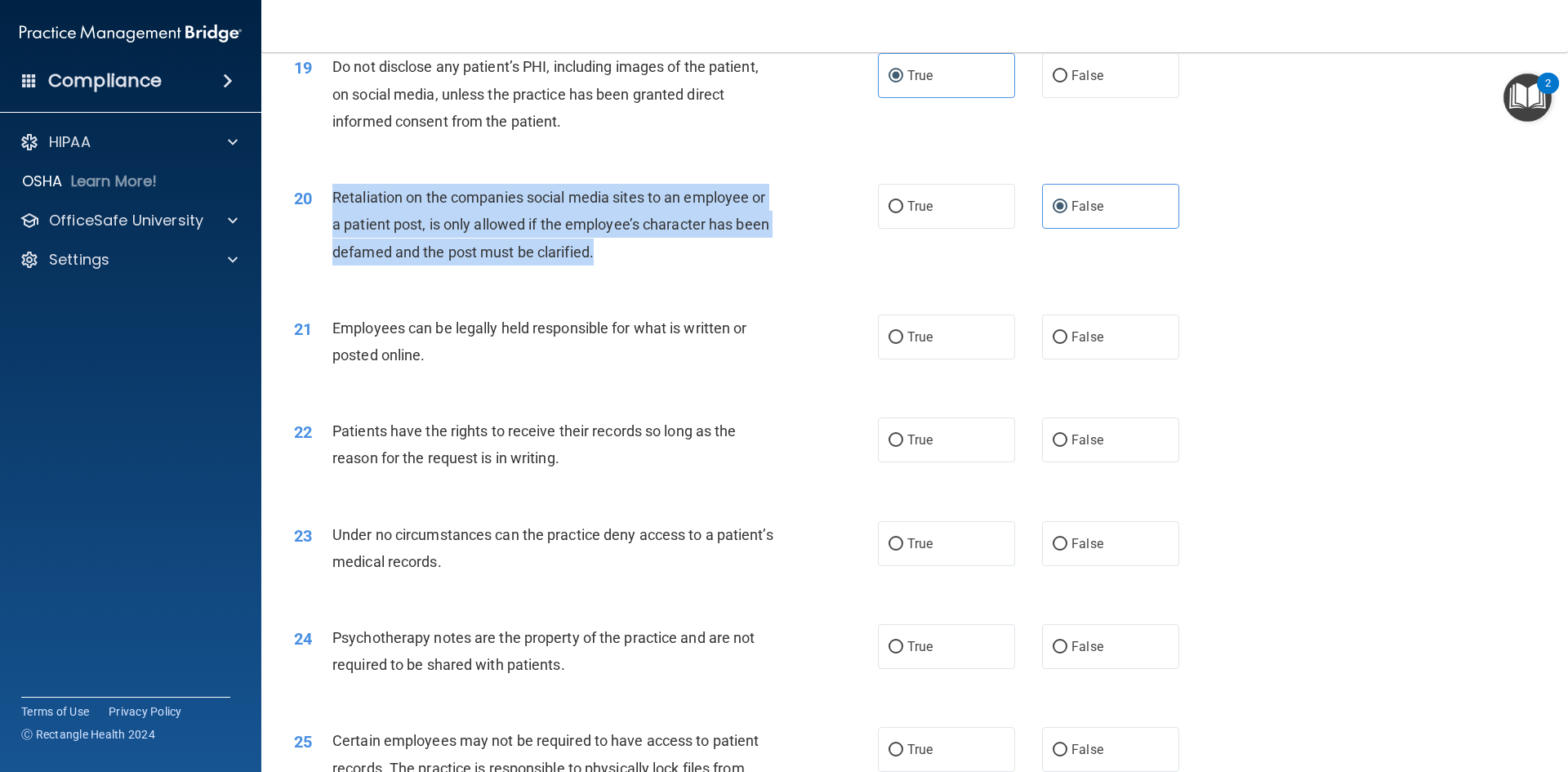drag, startPoint x: 657, startPoint y: 300, endPoint x: 328, endPoint y: 218, distance: 339.06489 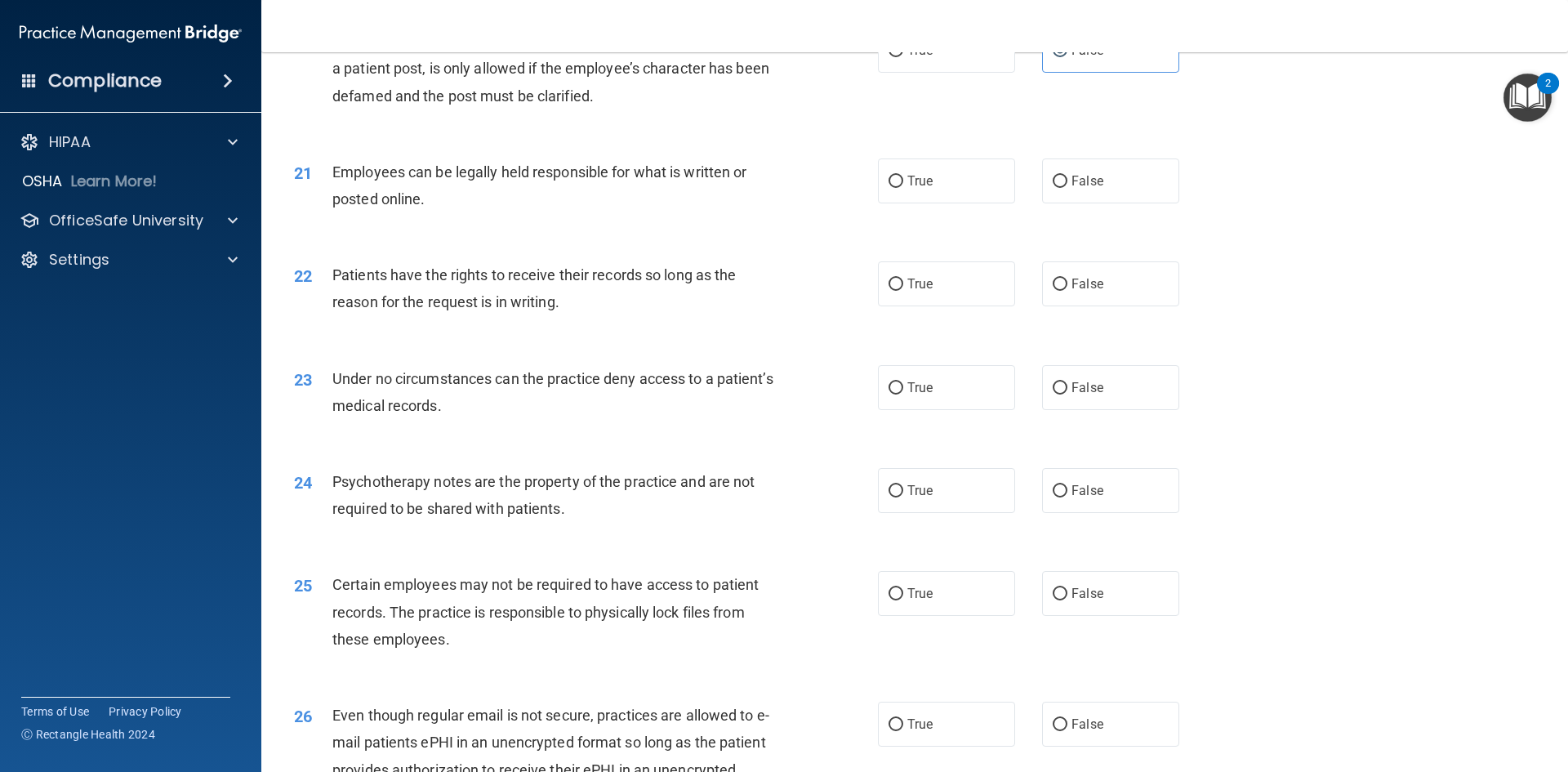 scroll, scrollTop: 2614, scrollLeft: 0, axis: vertical 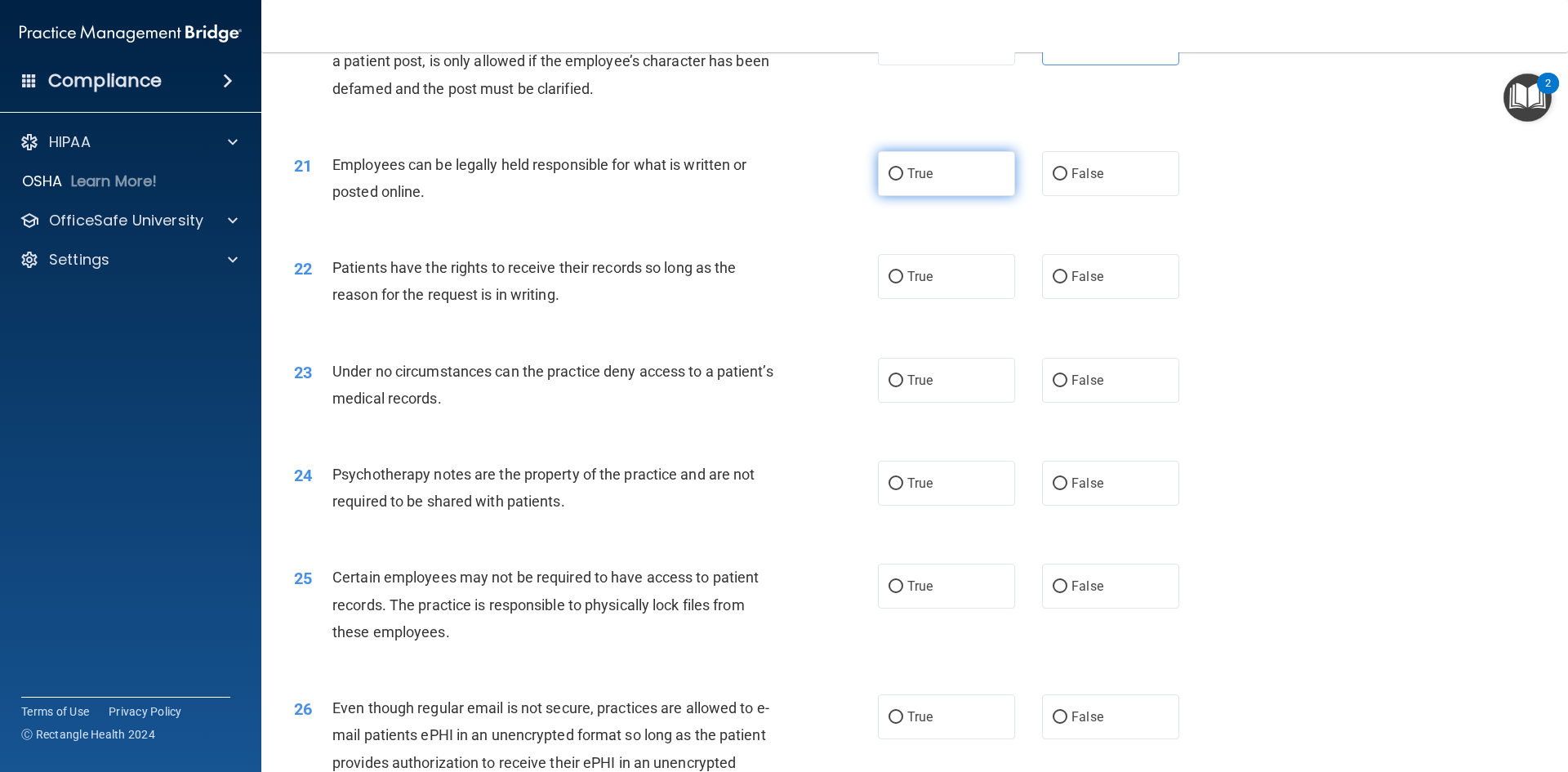 click on "True" at bounding box center (896, 174) 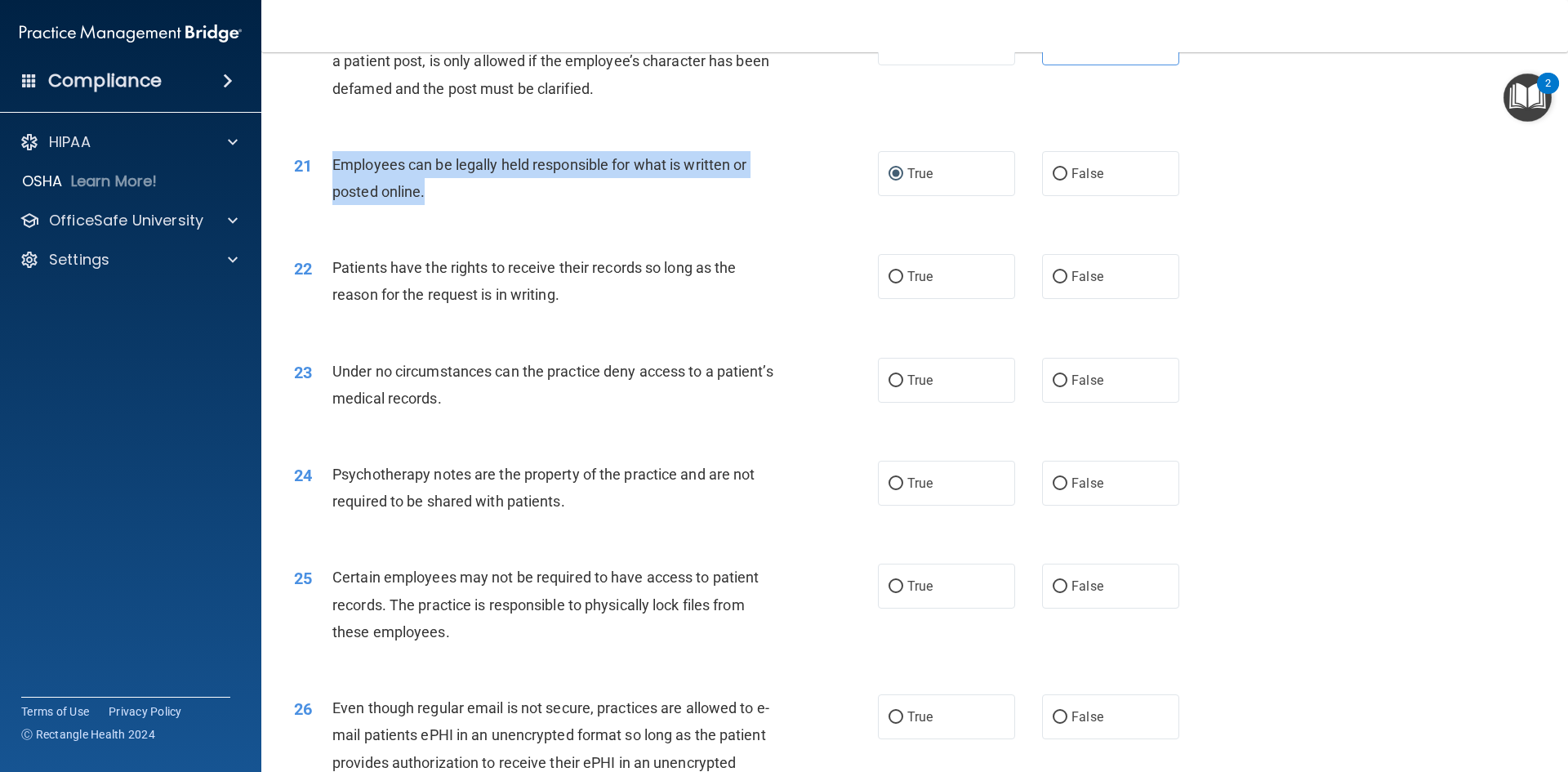 drag, startPoint x: 333, startPoint y: 187, endPoint x: 461, endPoint y: 207, distance: 129.55308 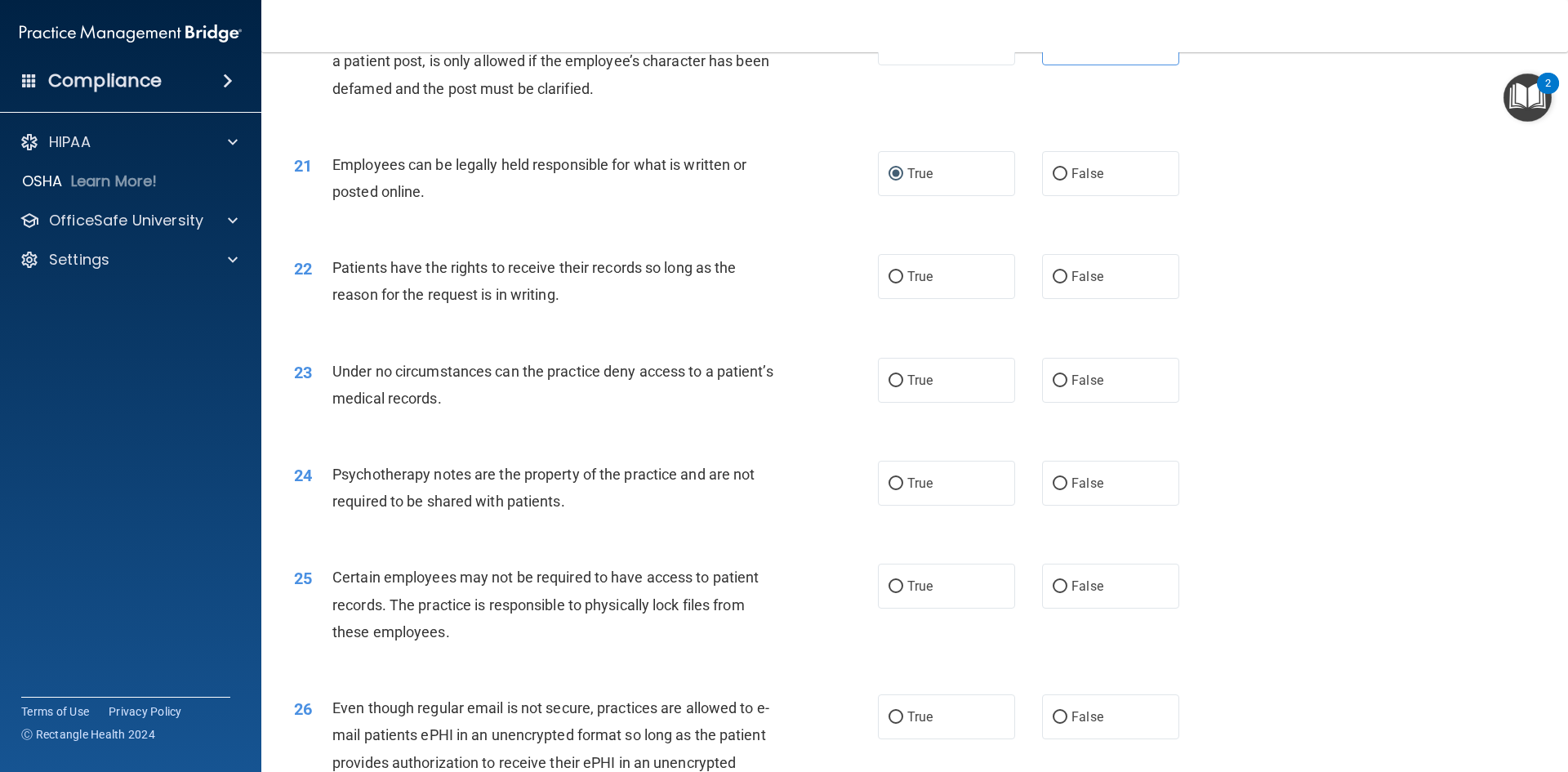 click on "21       Employees can be legally held responsible for what is written or posted online.                 True           False" at bounding box center [915, 182] 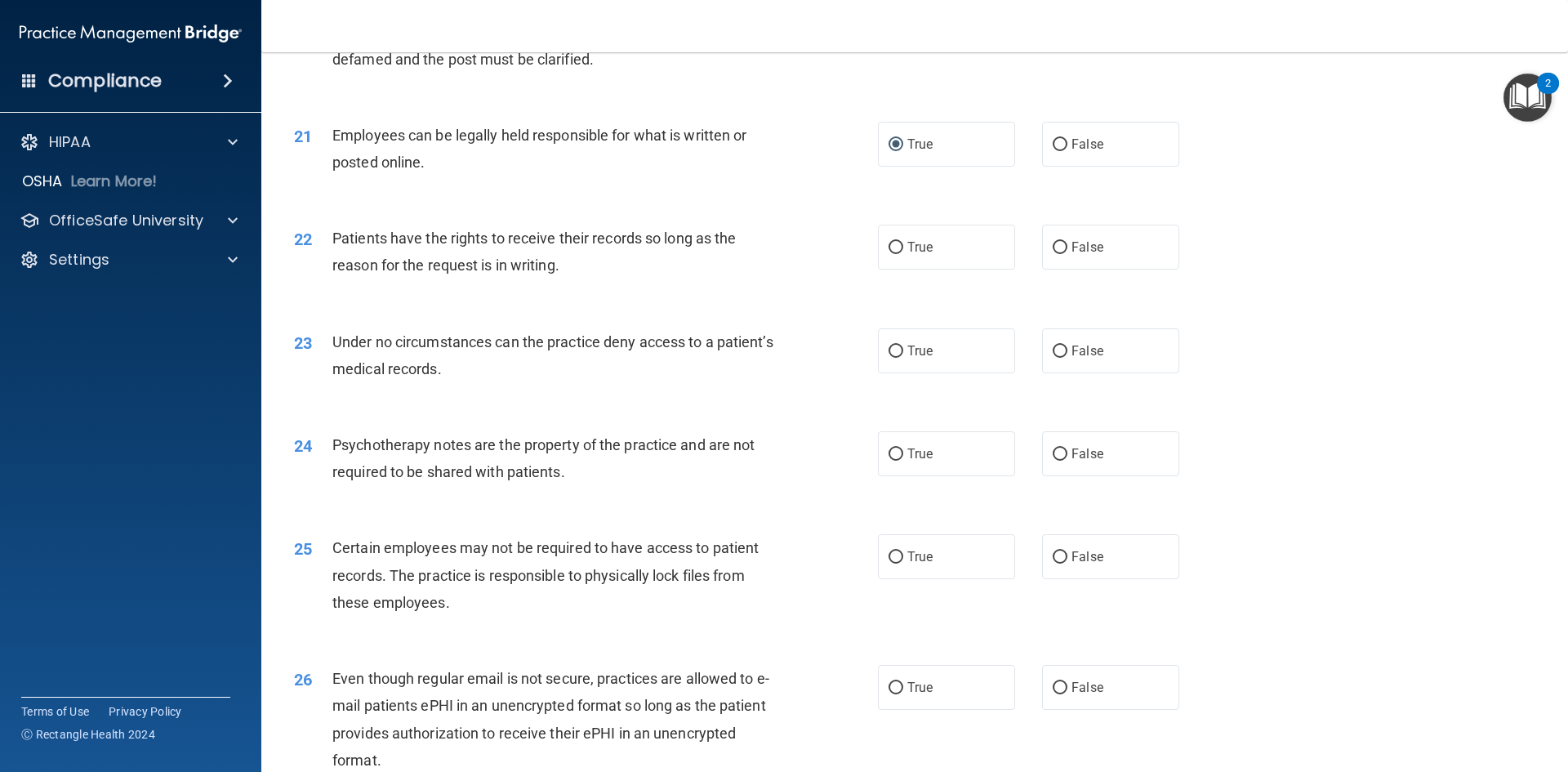 scroll, scrollTop: 2696, scrollLeft: 0, axis: vertical 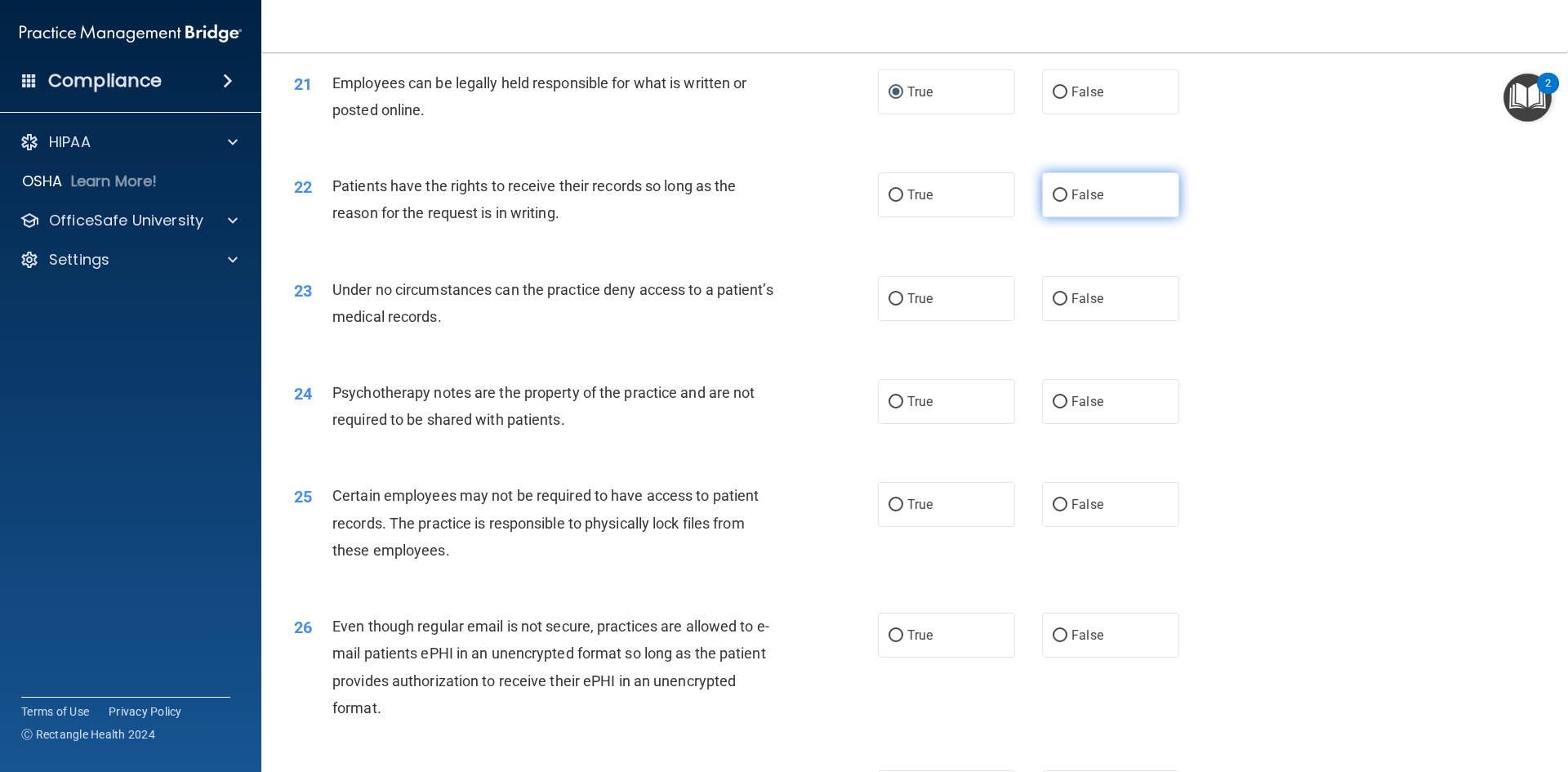 click on "False" at bounding box center (1111, 194) 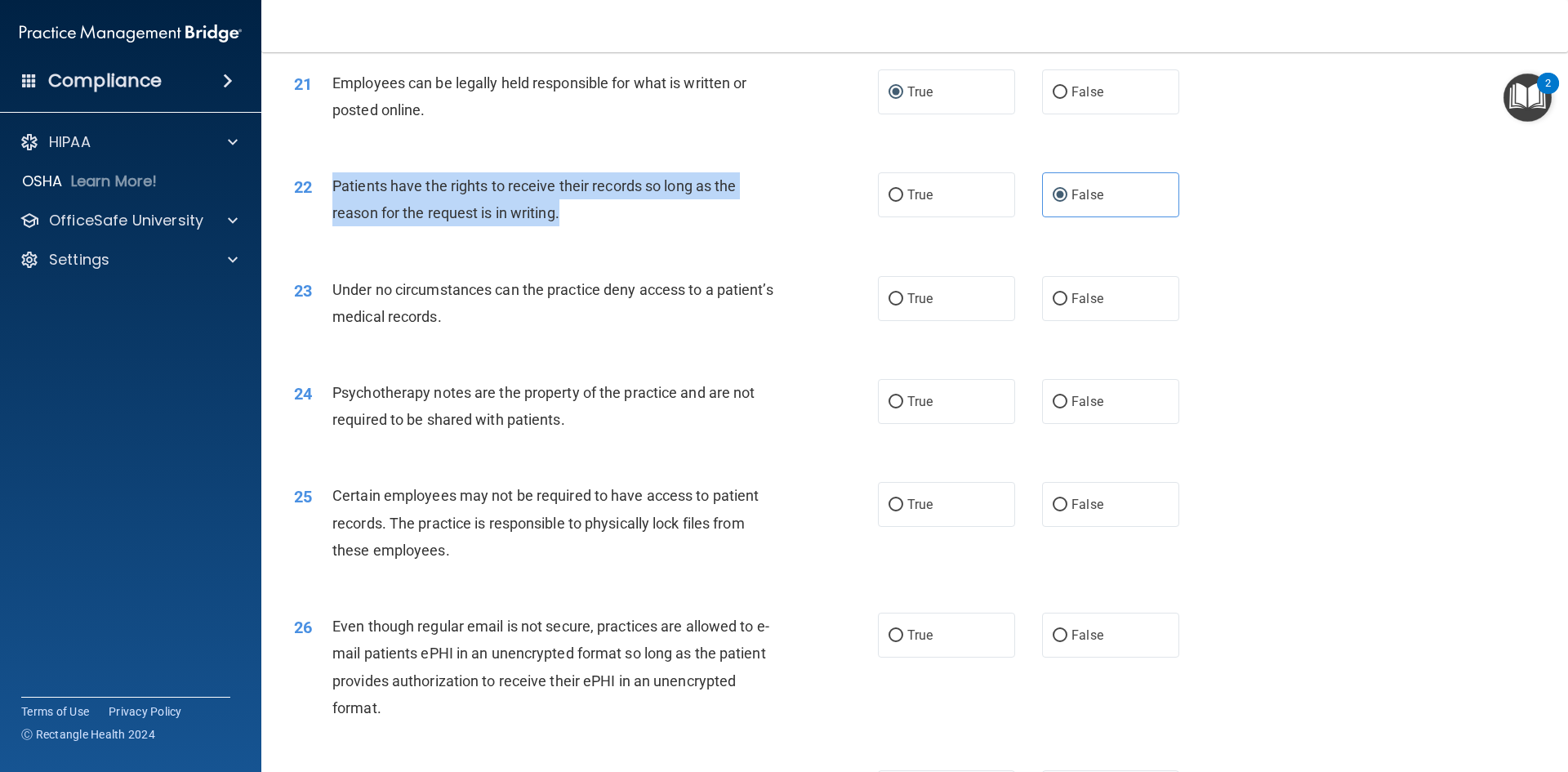 drag, startPoint x: 333, startPoint y: 212, endPoint x: 602, endPoint y: 248, distance: 271.3982 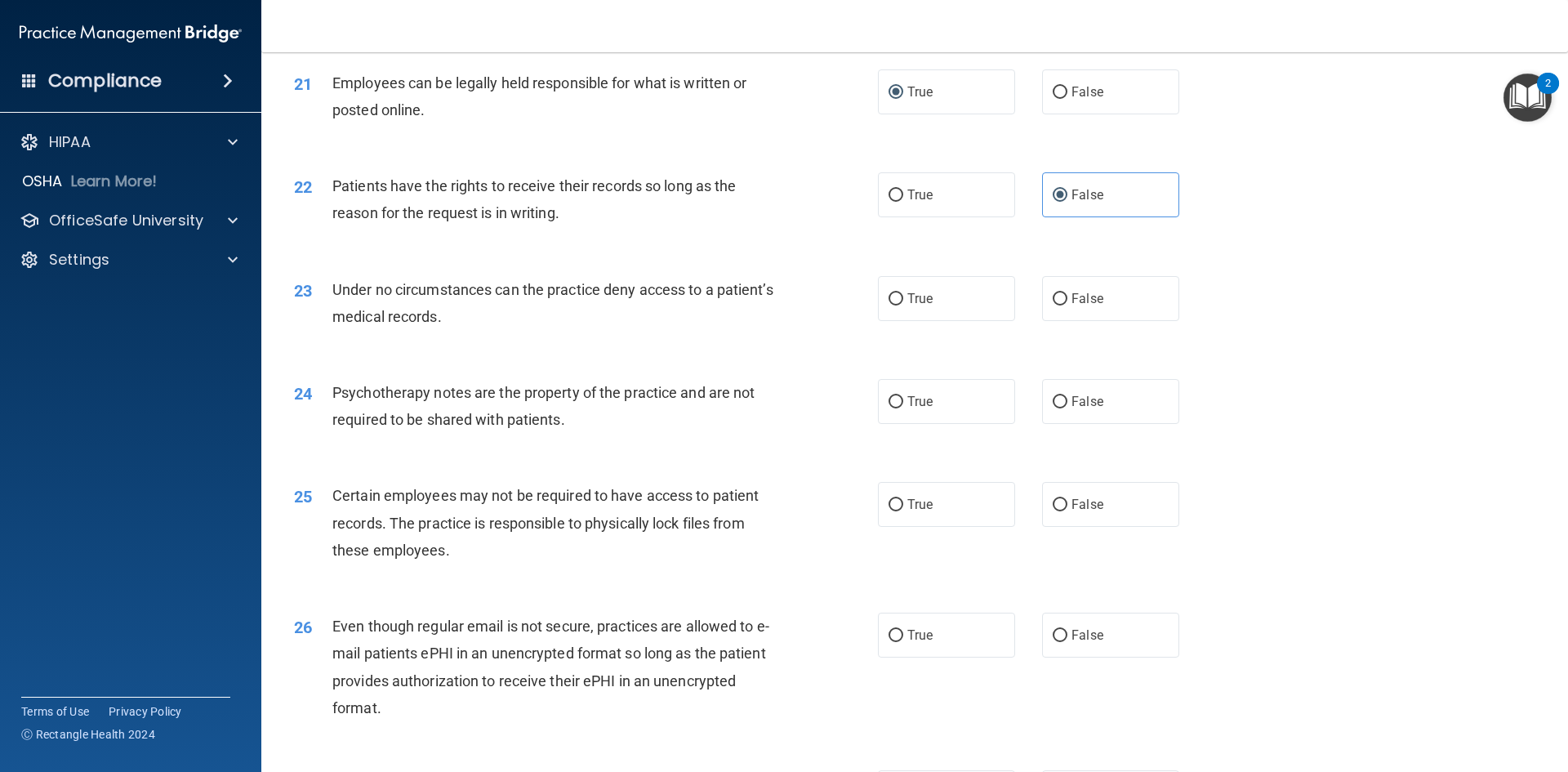 scroll, scrollTop: 2778, scrollLeft: 0, axis: vertical 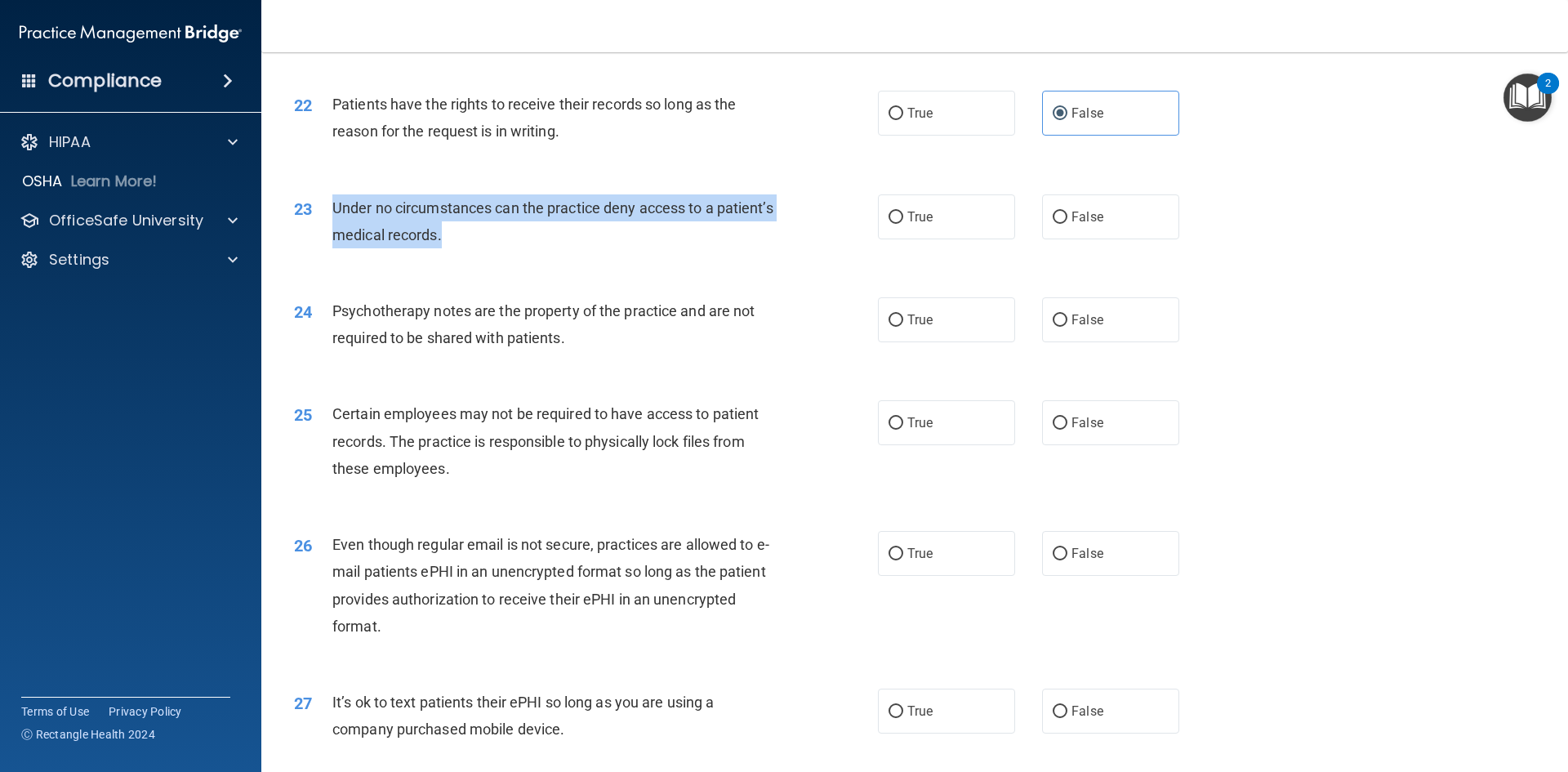 drag, startPoint x: 544, startPoint y: 261, endPoint x: 335, endPoint y: 232, distance: 211.0024 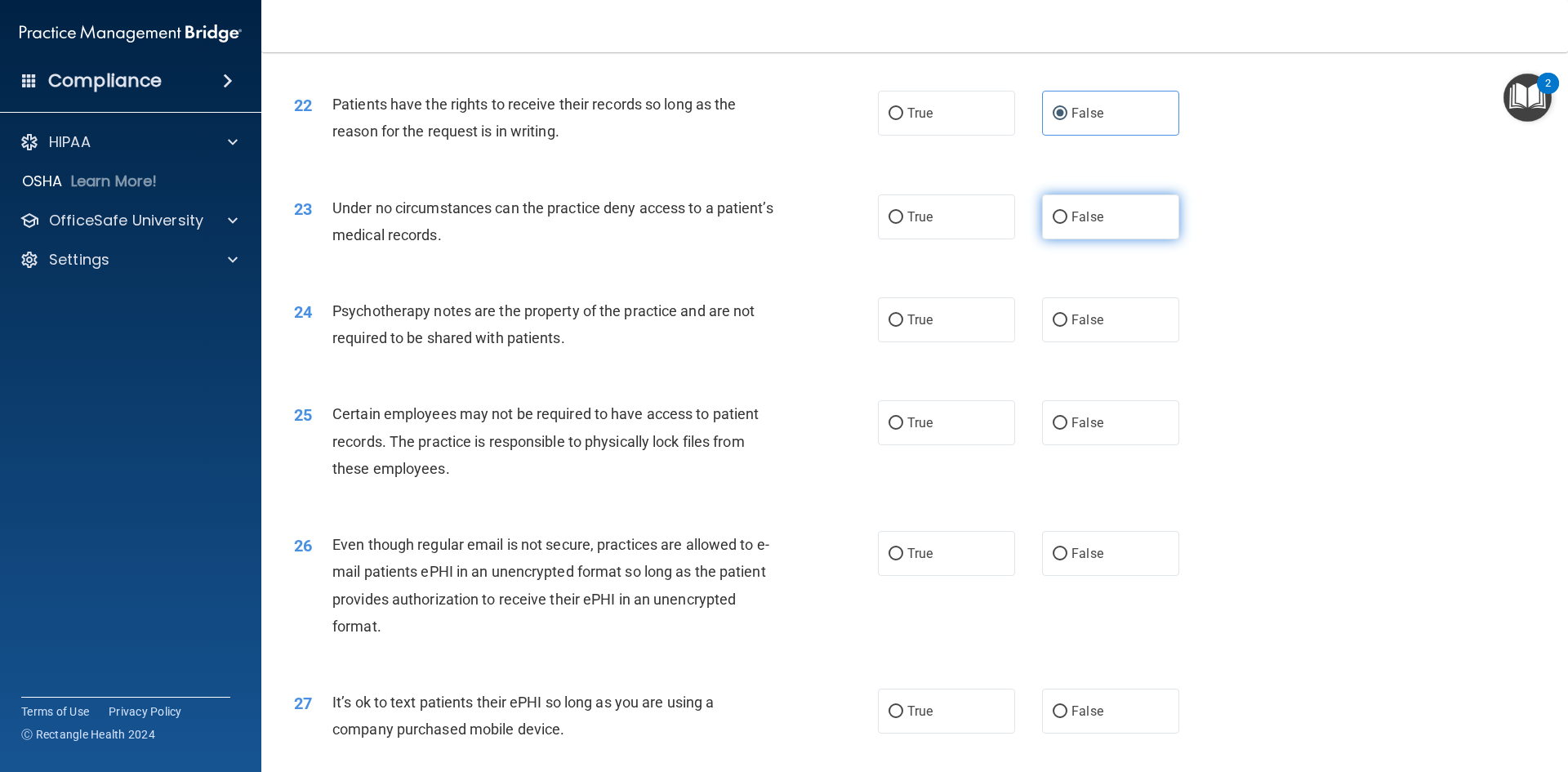 click on "False" at bounding box center (1111, 216) 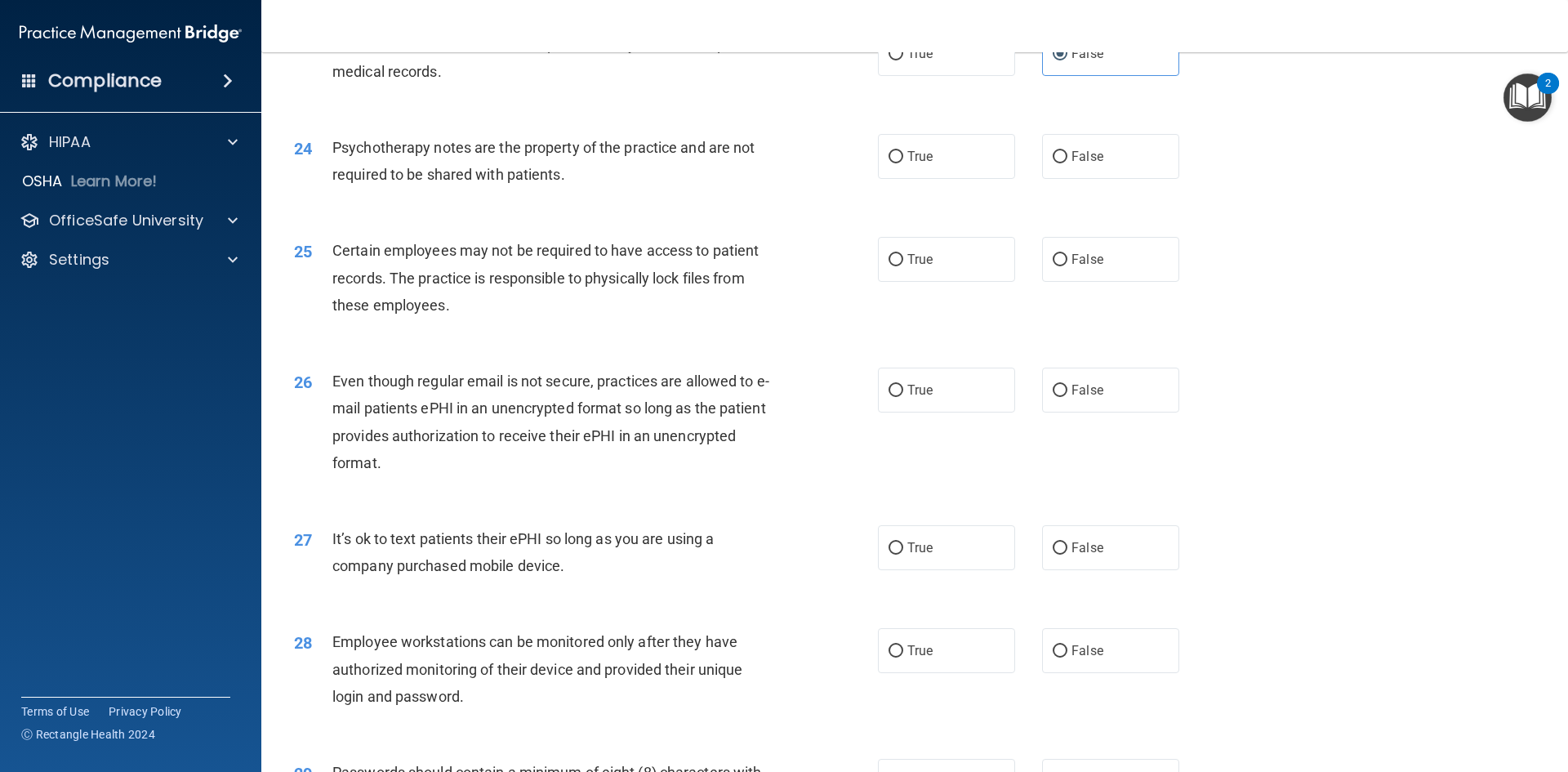 scroll, scrollTop: 2859, scrollLeft: 0, axis: vertical 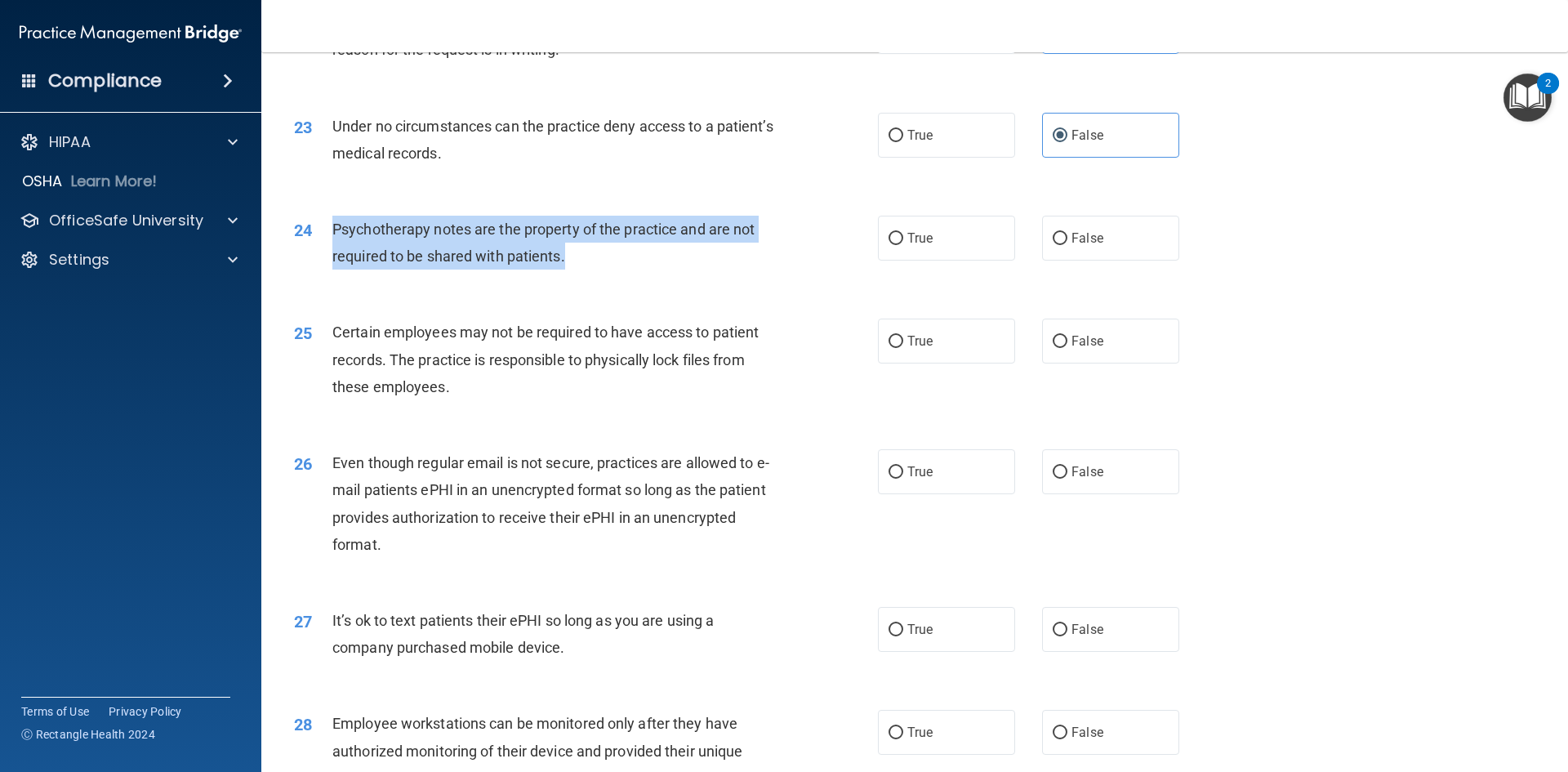 drag, startPoint x: 572, startPoint y: 282, endPoint x: 330, endPoint y: 252, distance: 243.85241 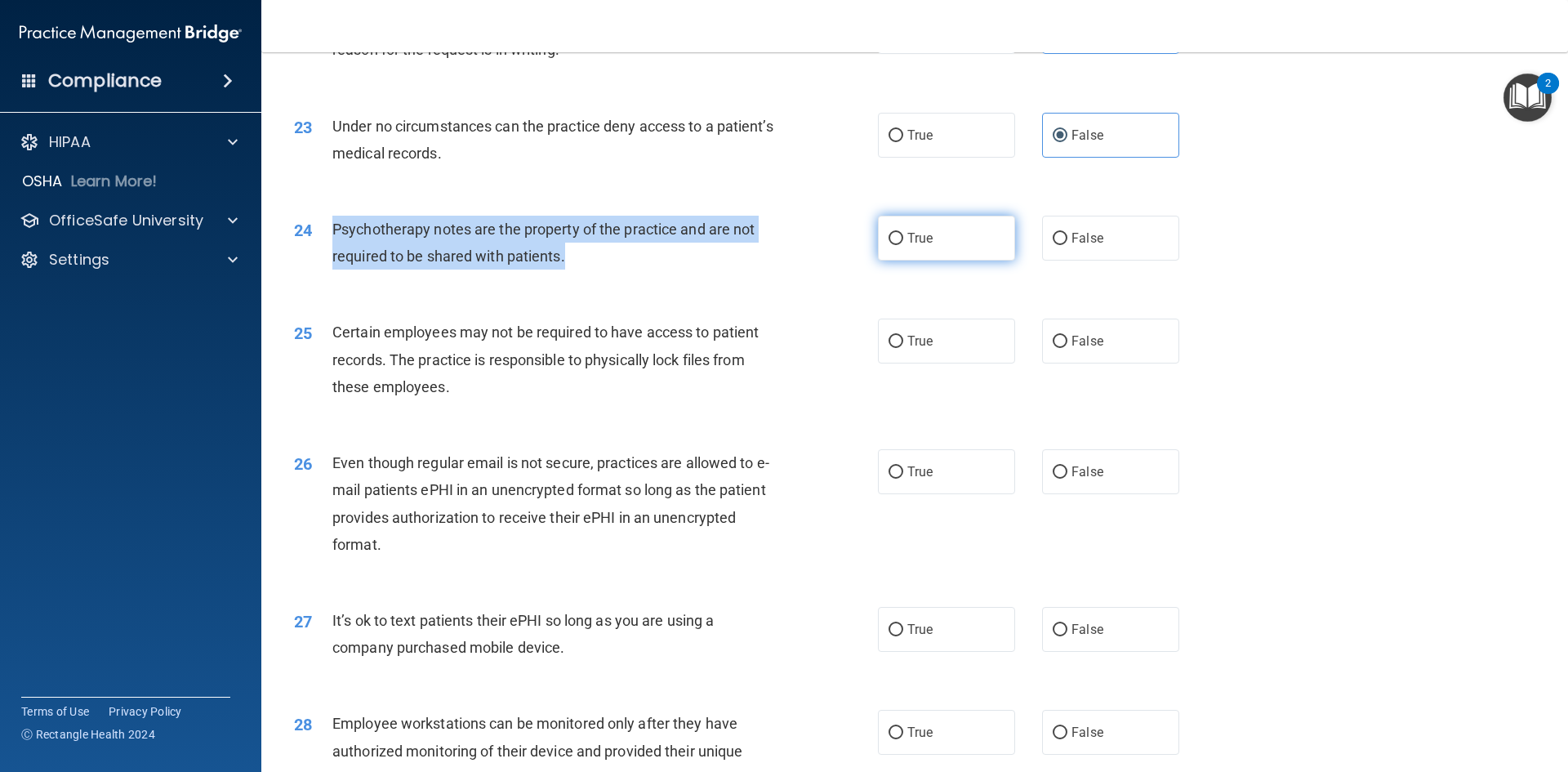 click on "True" at bounding box center (896, 239) 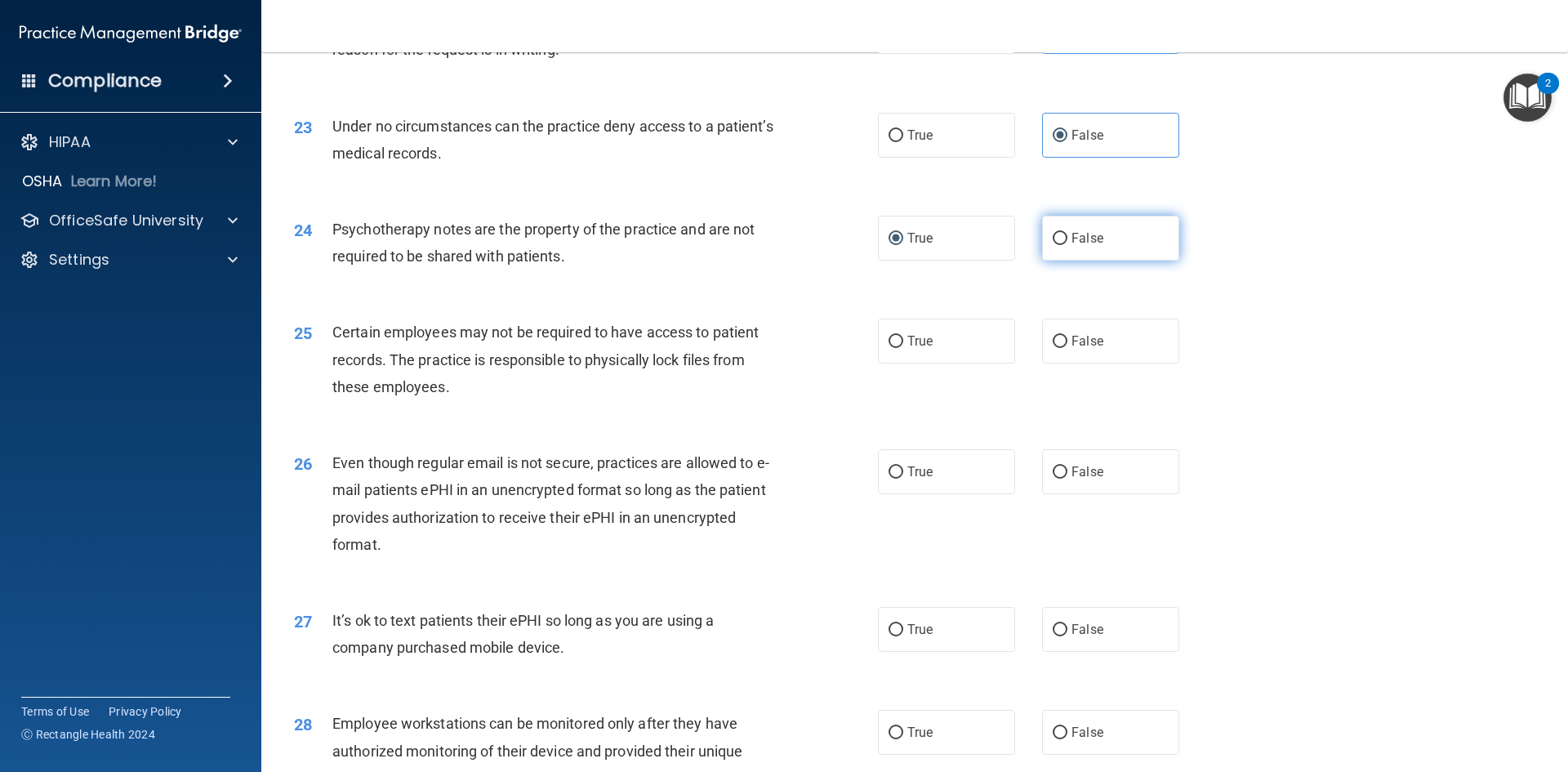 click on "False" at bounding box center (1087, 238) 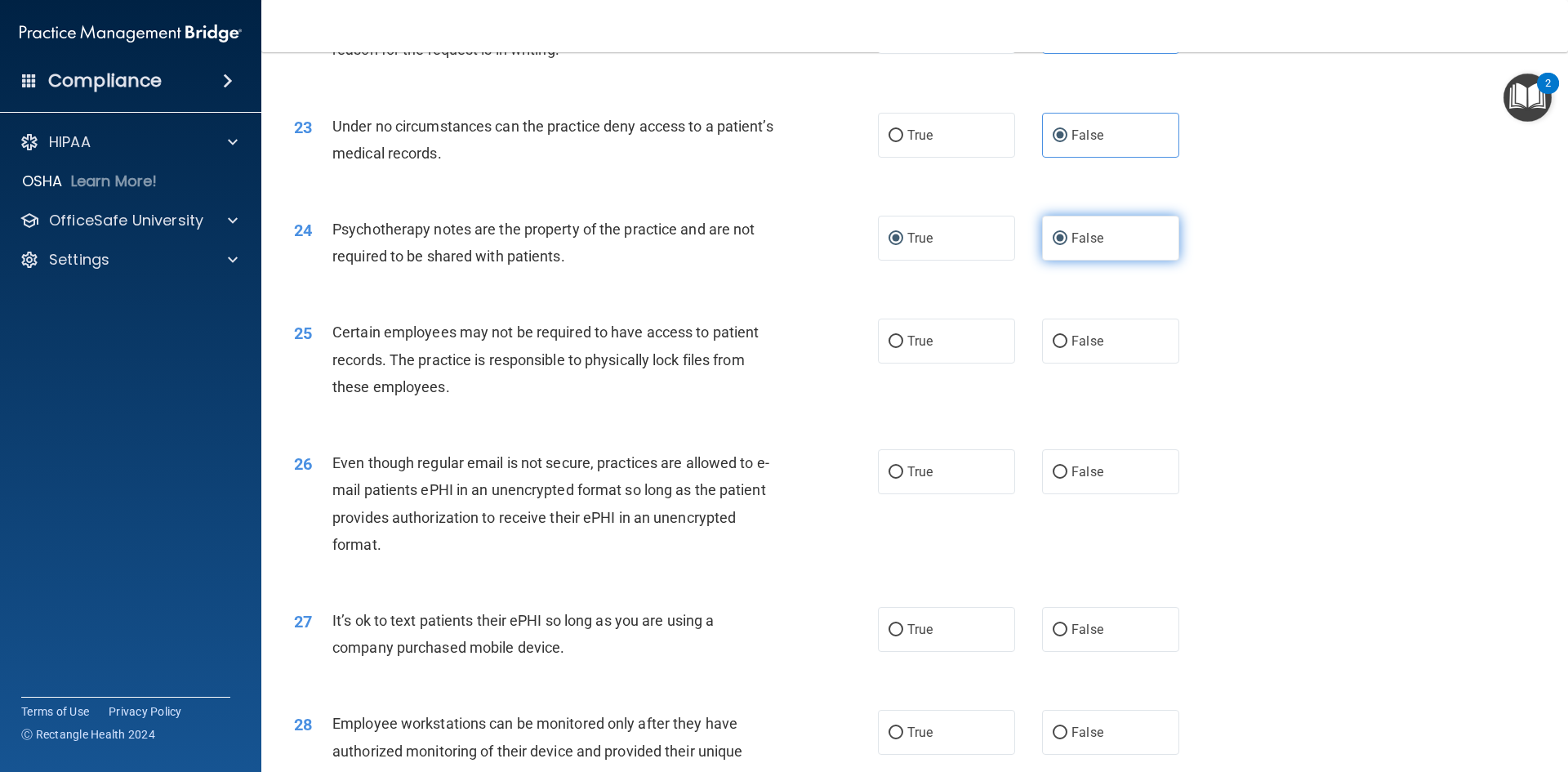 radio on "false" 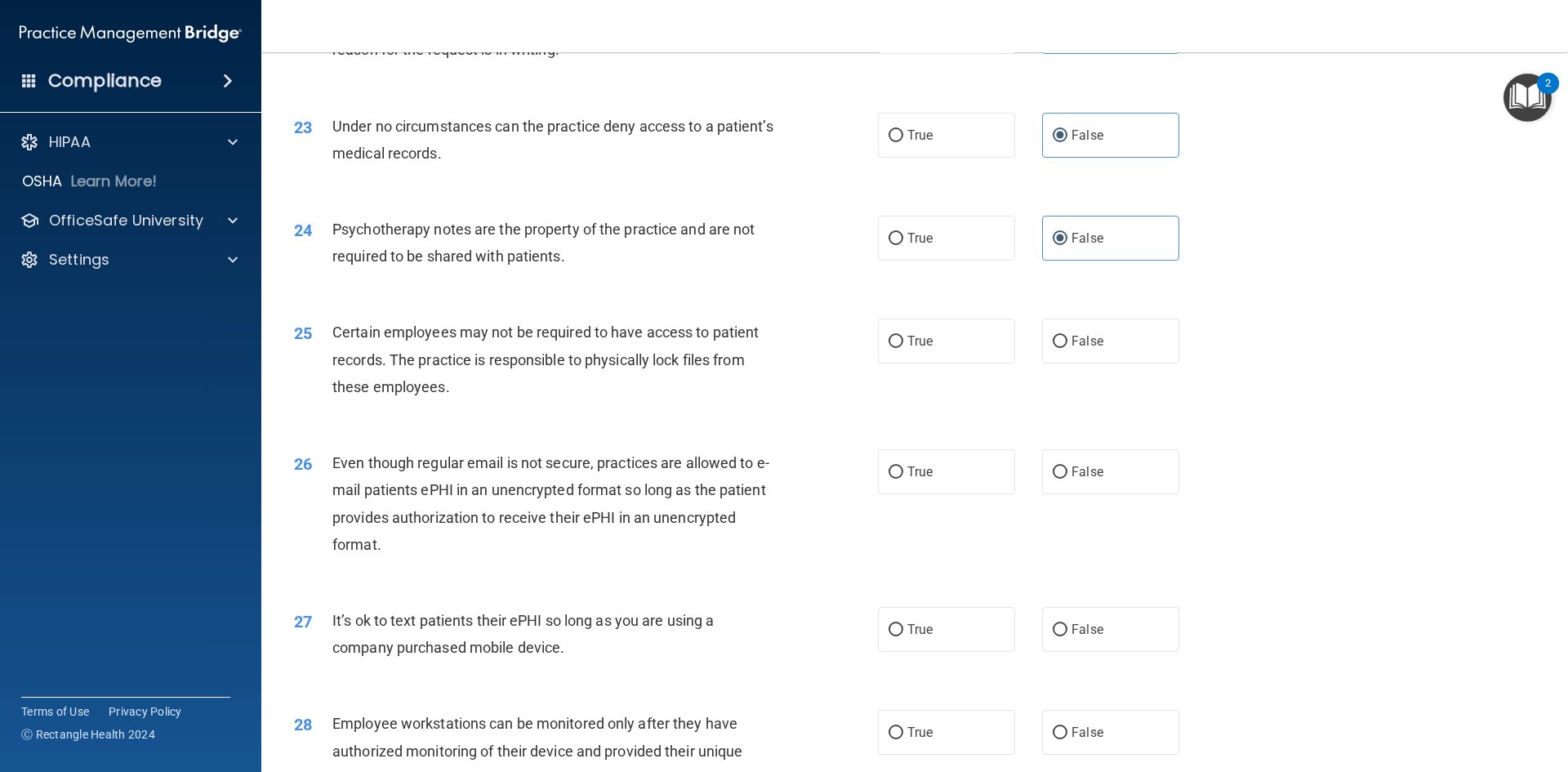 scroll, scrollTop: 2941, scrollLeft: 0, axis: vertical 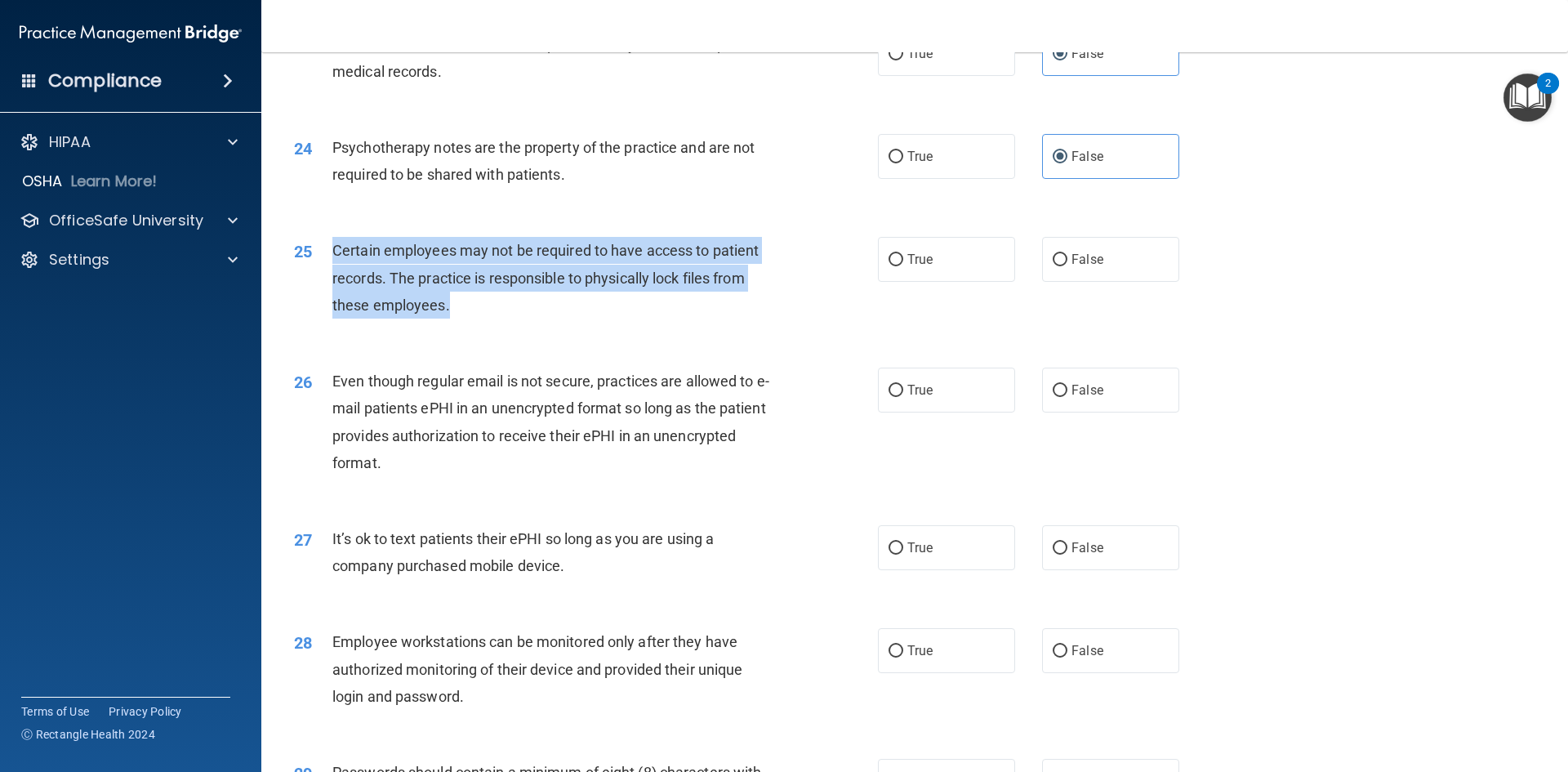 drag, startPoint x: 478, startPoint y: 335, endPoint x: 336, endPoint y: 275, distance: 154.15577 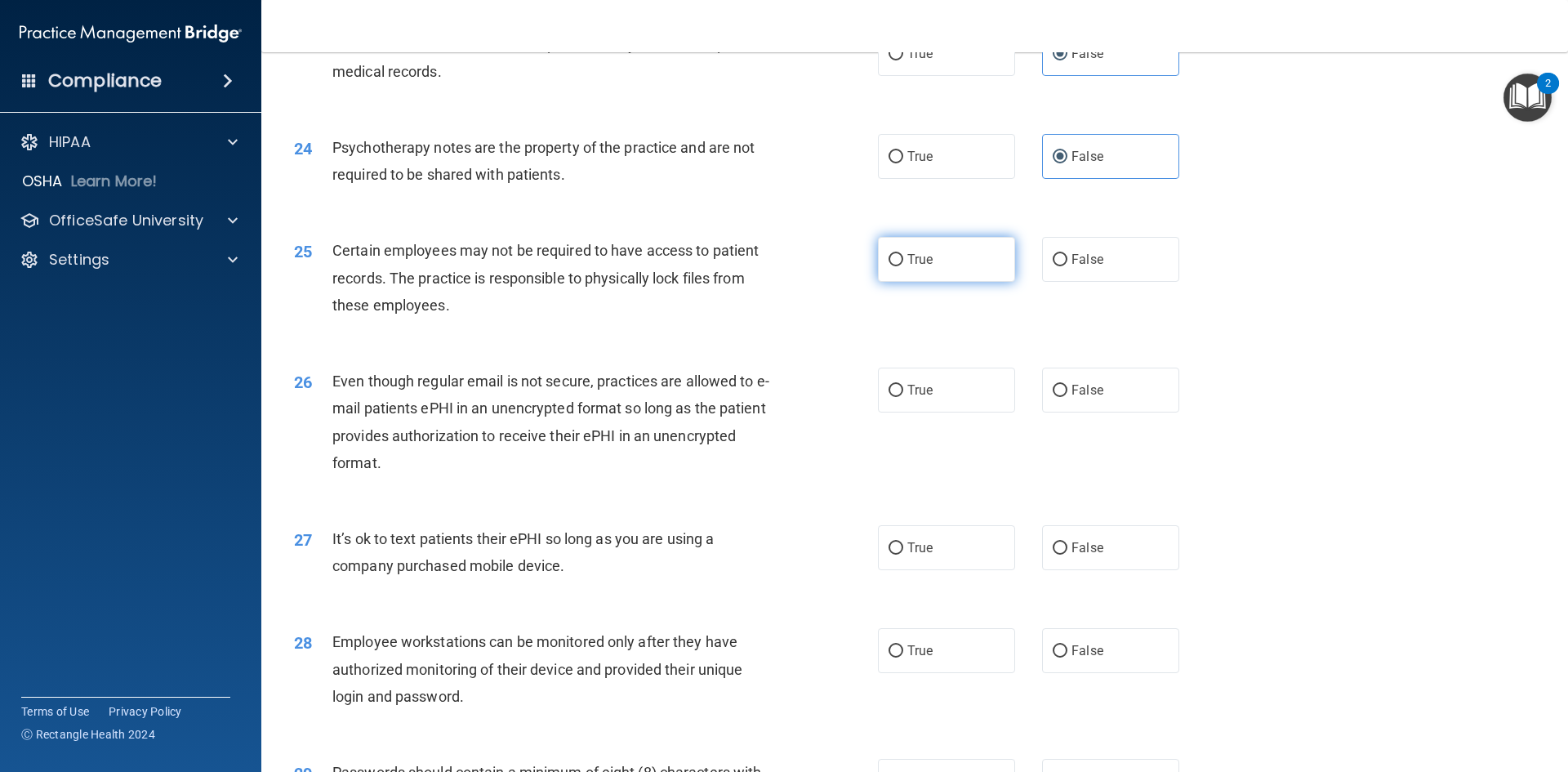 click on "True" at bounding box center (947, 259) 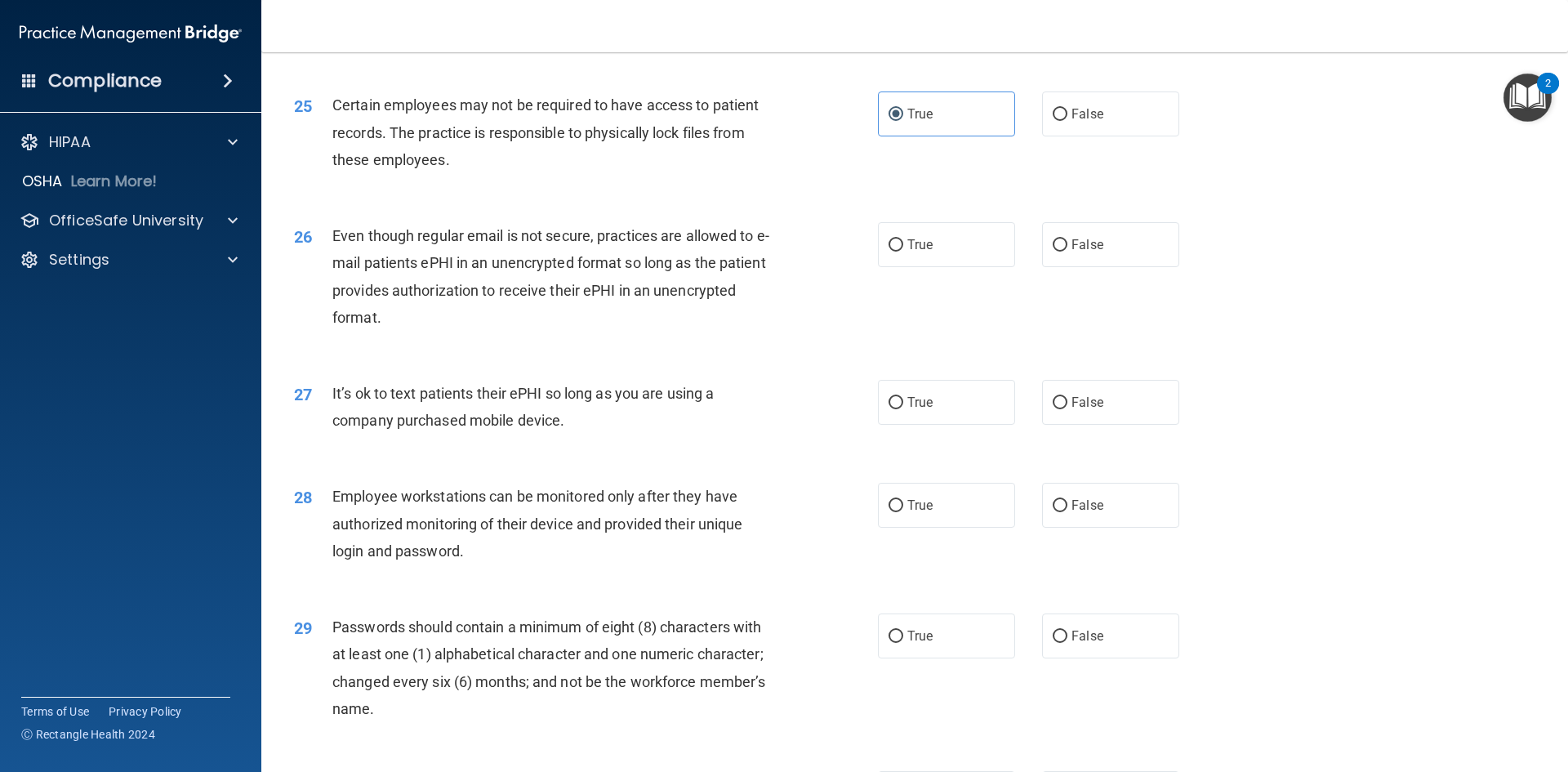 scroll, scrollTop: 3104, scrollLeft: 0, axis: vertical 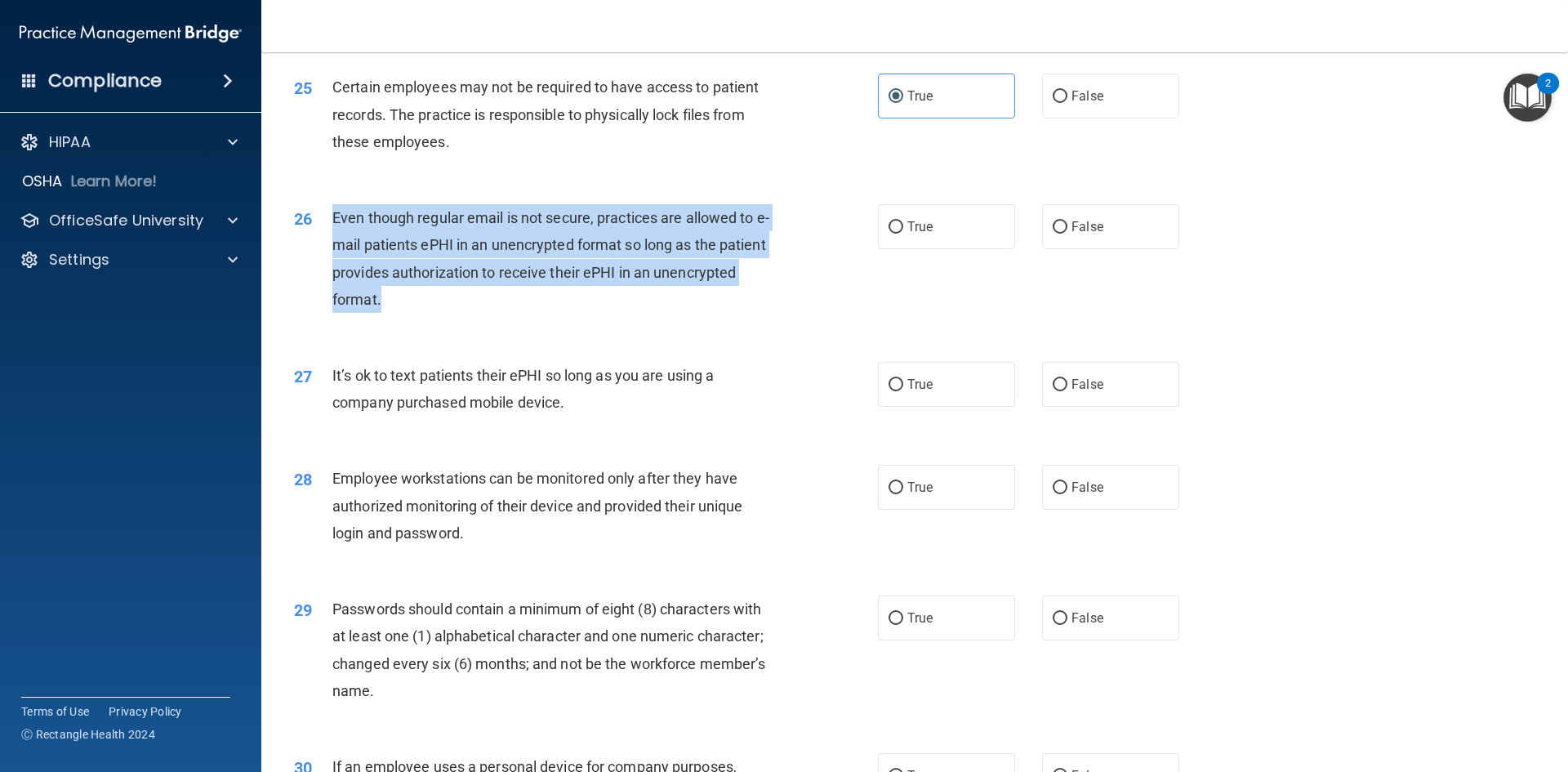 drag, startPoint x: 381, startPoint y: 327, endPoint x: 327, endPoint y: 257, distance: 88.40814 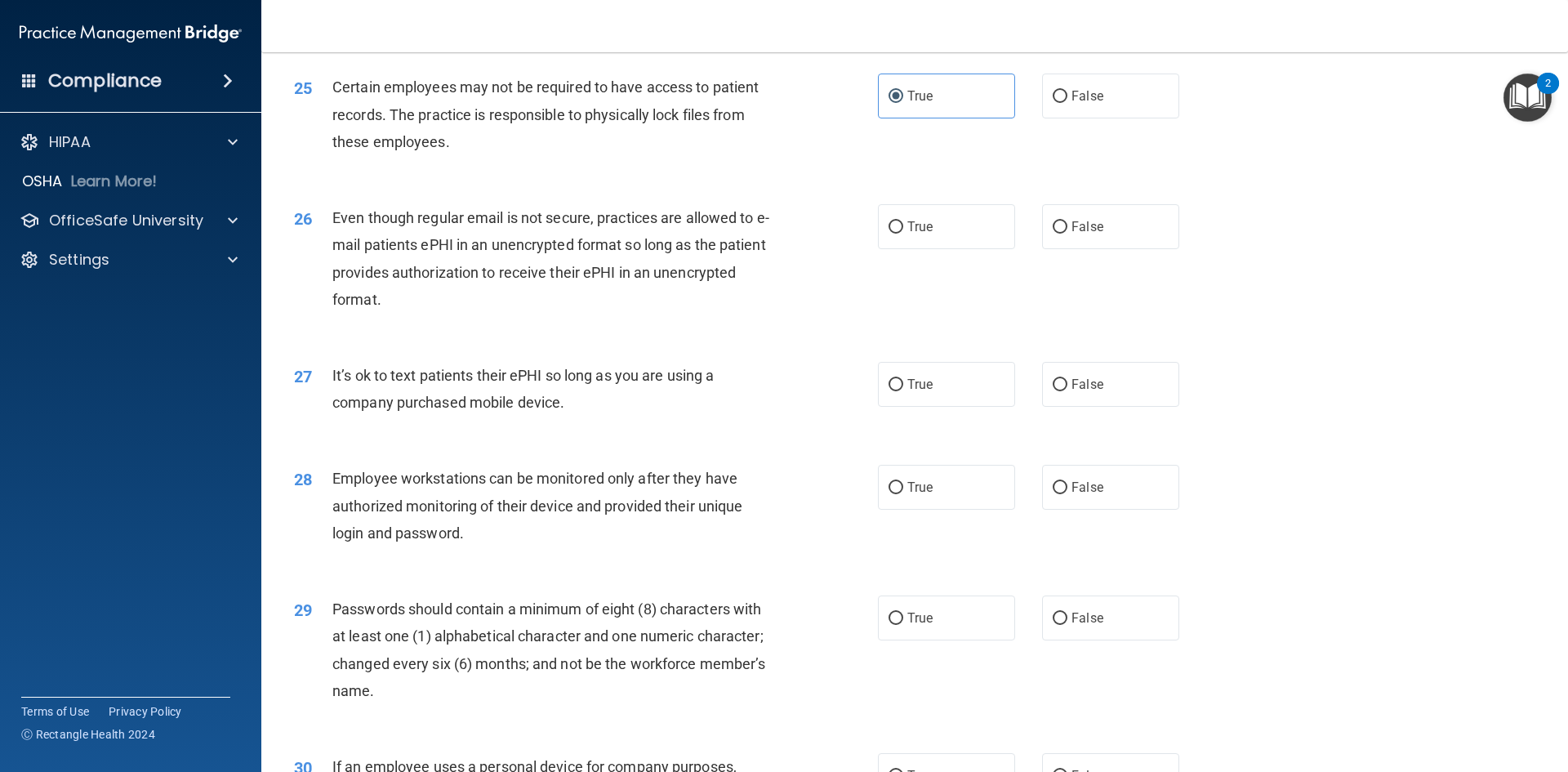 click on "27        It’s ok to text patients their ePHI so long as you are using a company purchased mobile device.                 True           False" at bounding box center (915, 393) 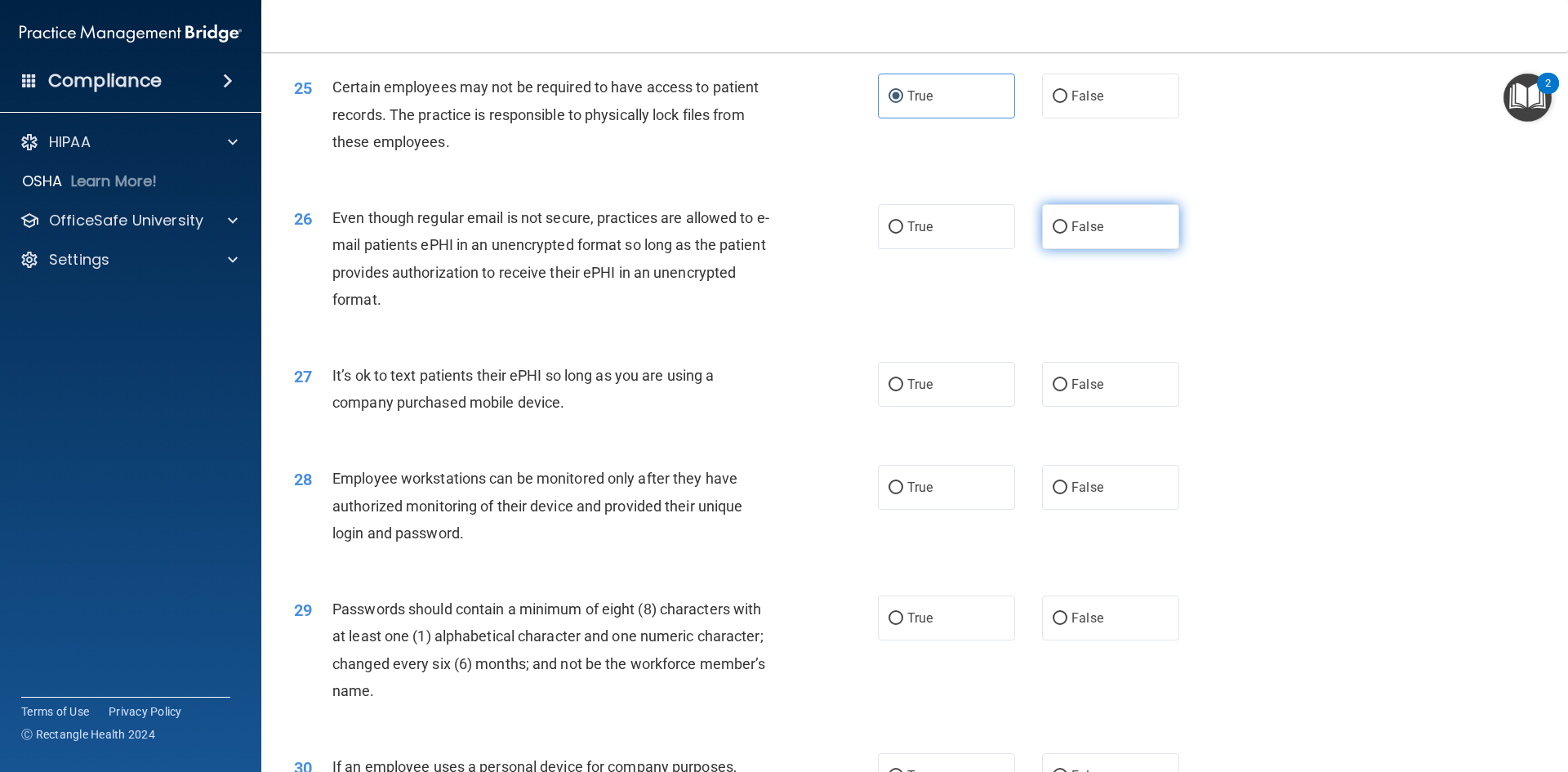 click on "False" at bounding box center (1060, 227) 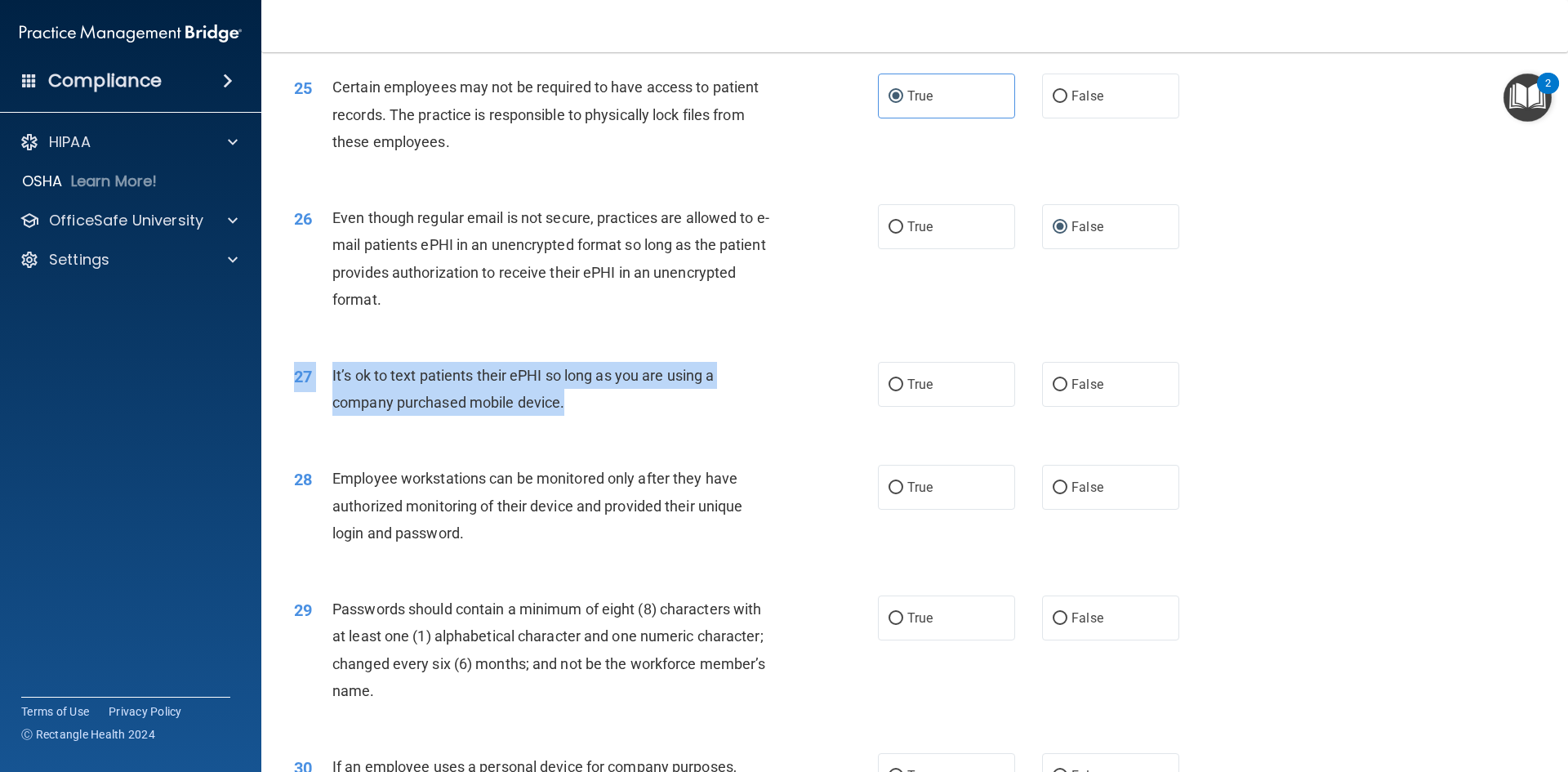 drag, startPoint x: 559, startPoint y: 431, endPoint x: 327, endPoint y: 386, distance: 236.32393 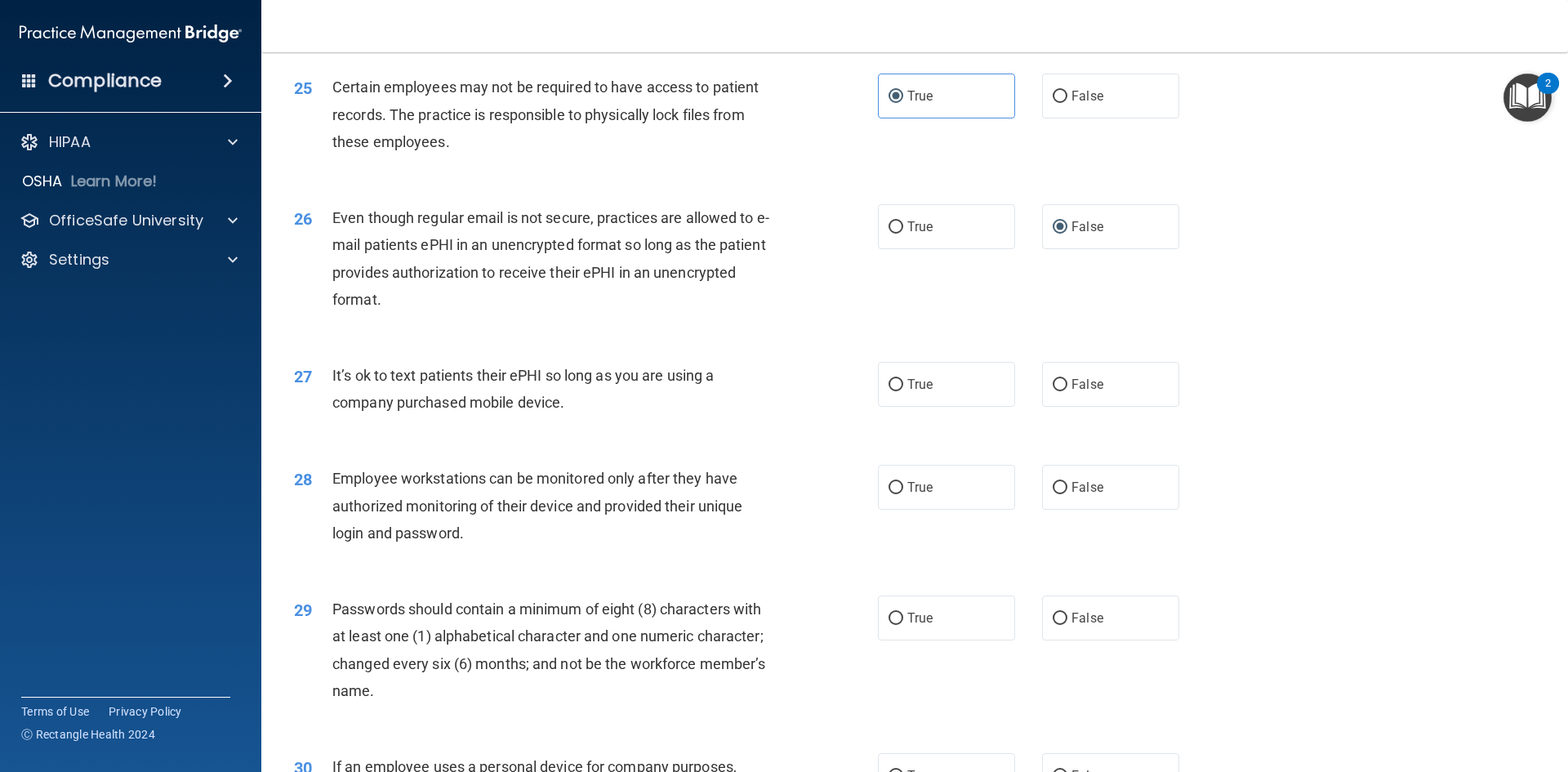 click on "It’s ok to text patients their ePHI so long as you are using a company purchased mobile device." at bounding box center (560, 389) 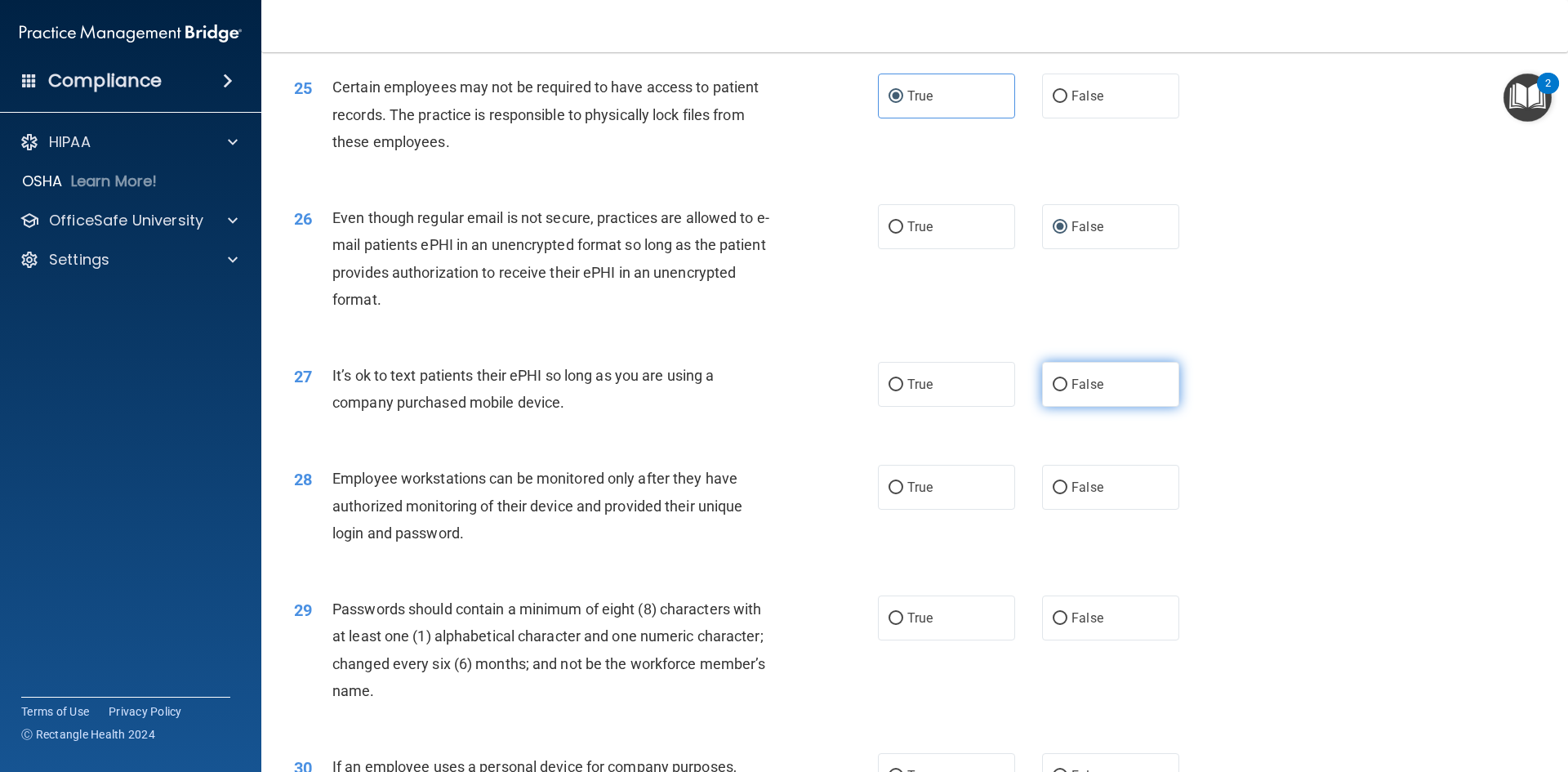 click on "False" at bounding box center [1060, 385] 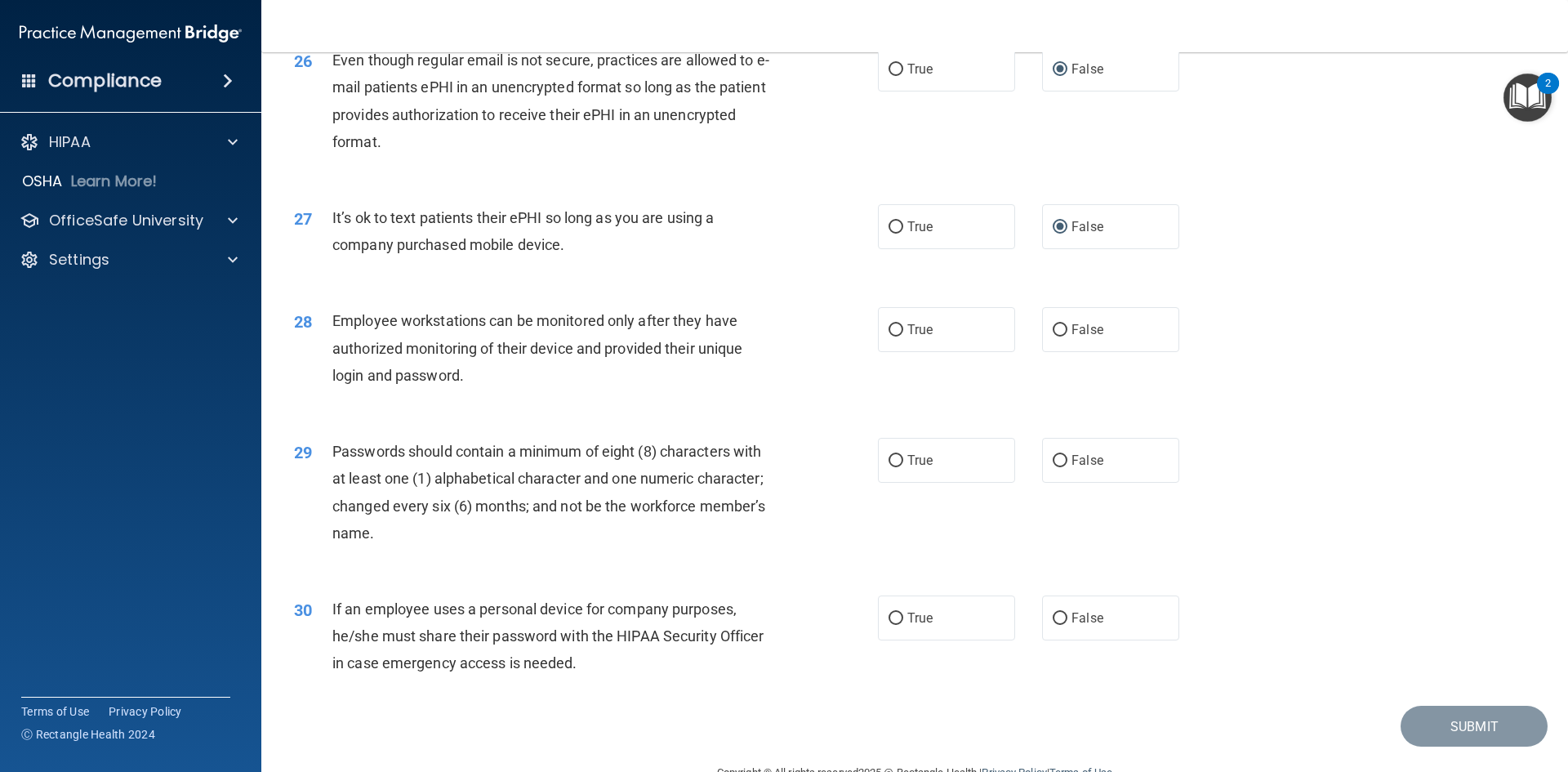 scroll, scrollTop: 3268, scrollLeft: 0, axis: vertical 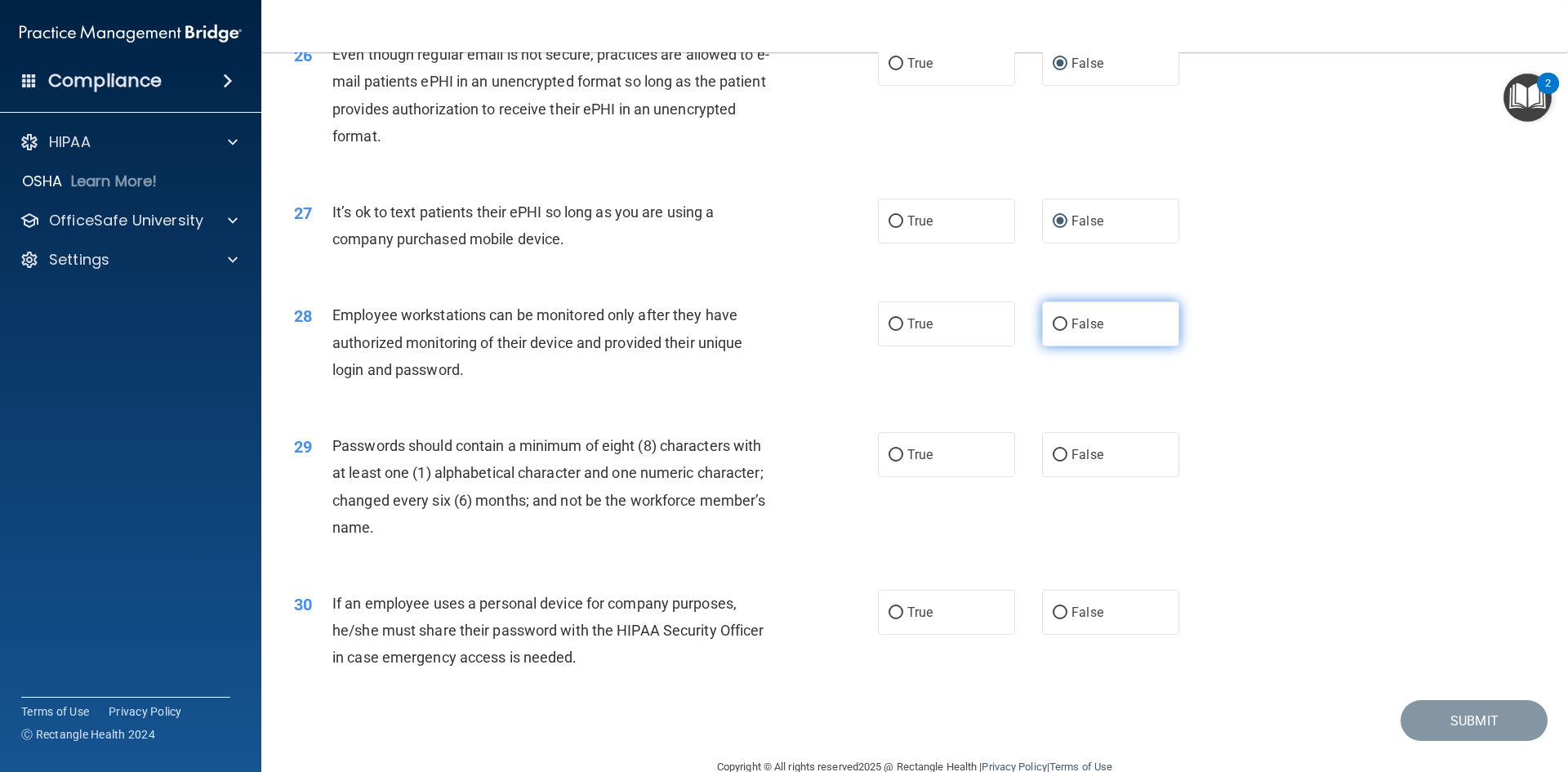 click on "False" at bounding box center (1060, 324) 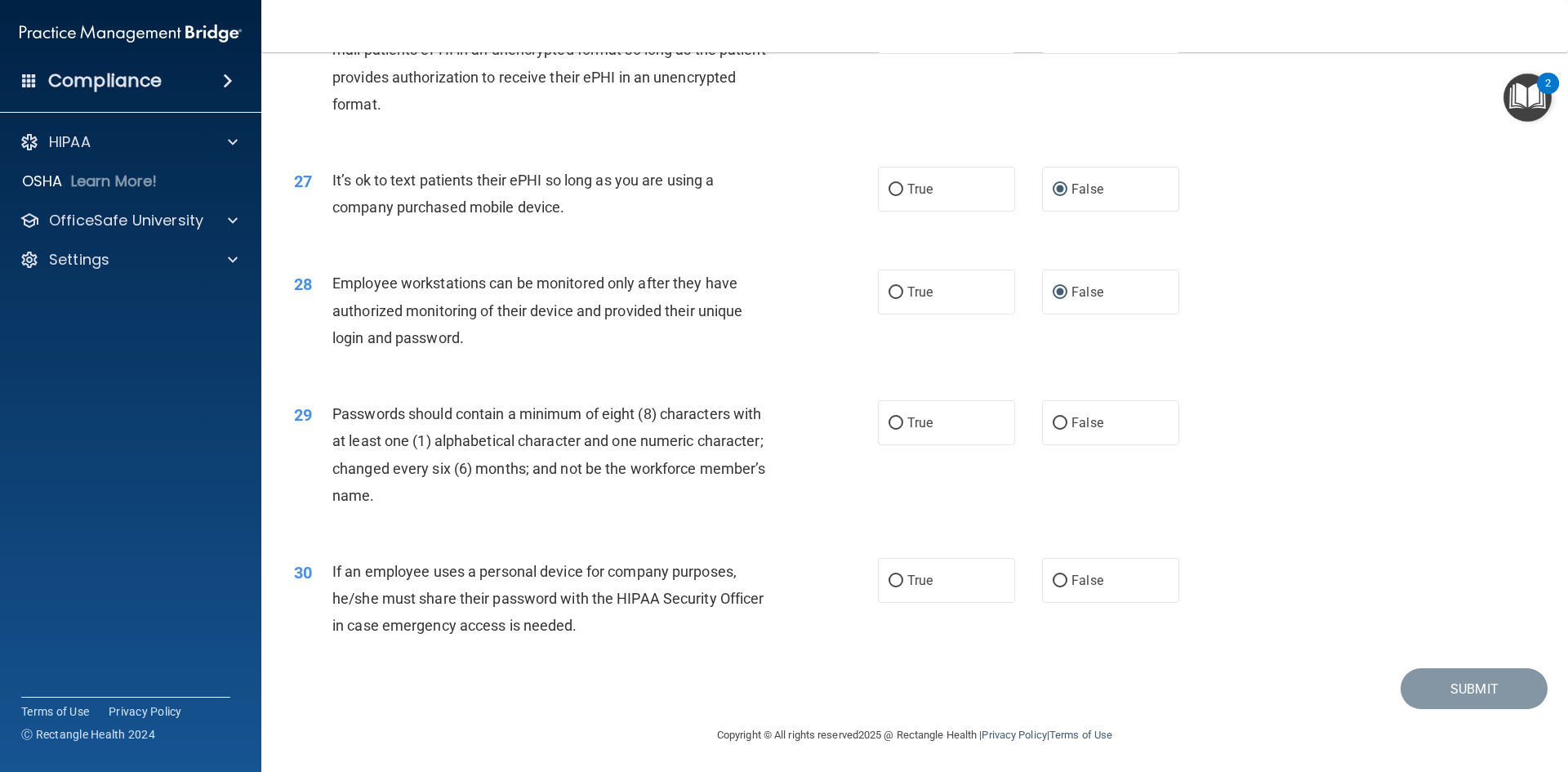scroll, scrollTop: 3329, scrollLeft: 0, axis: vertical 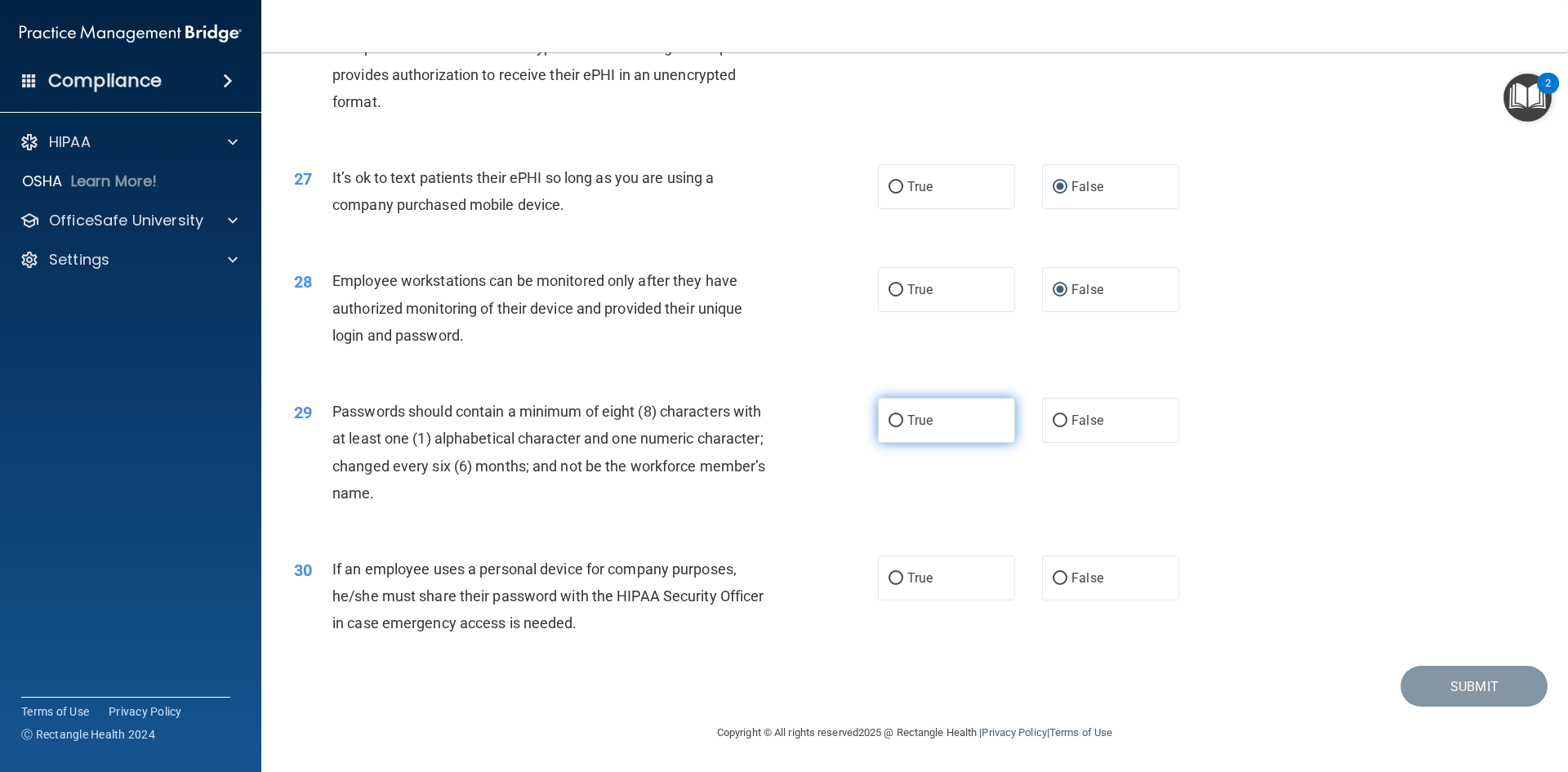 click on "True" at bounding box center (896, 421) 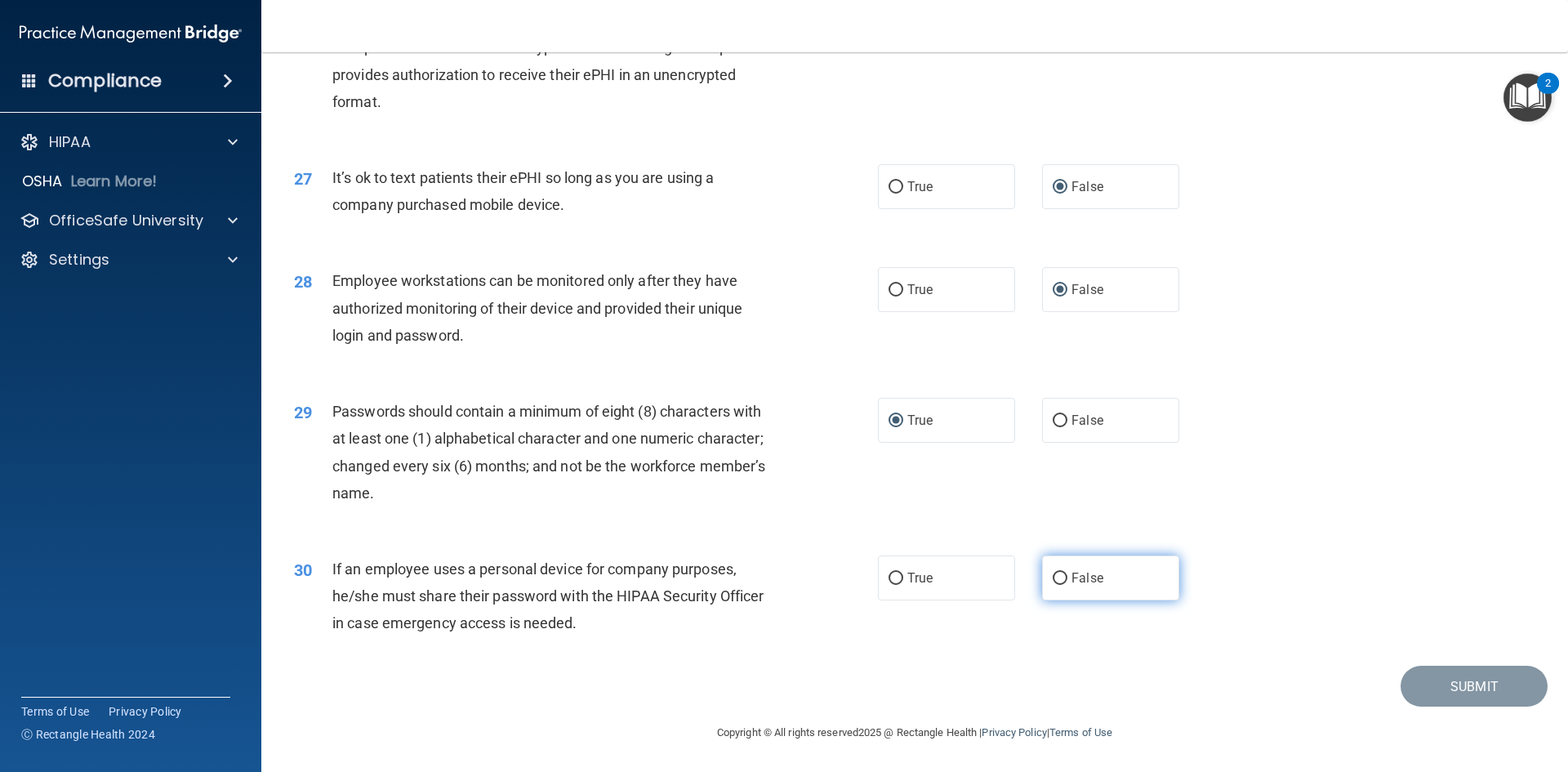 click on "False" at bounding box center [1060, 578] 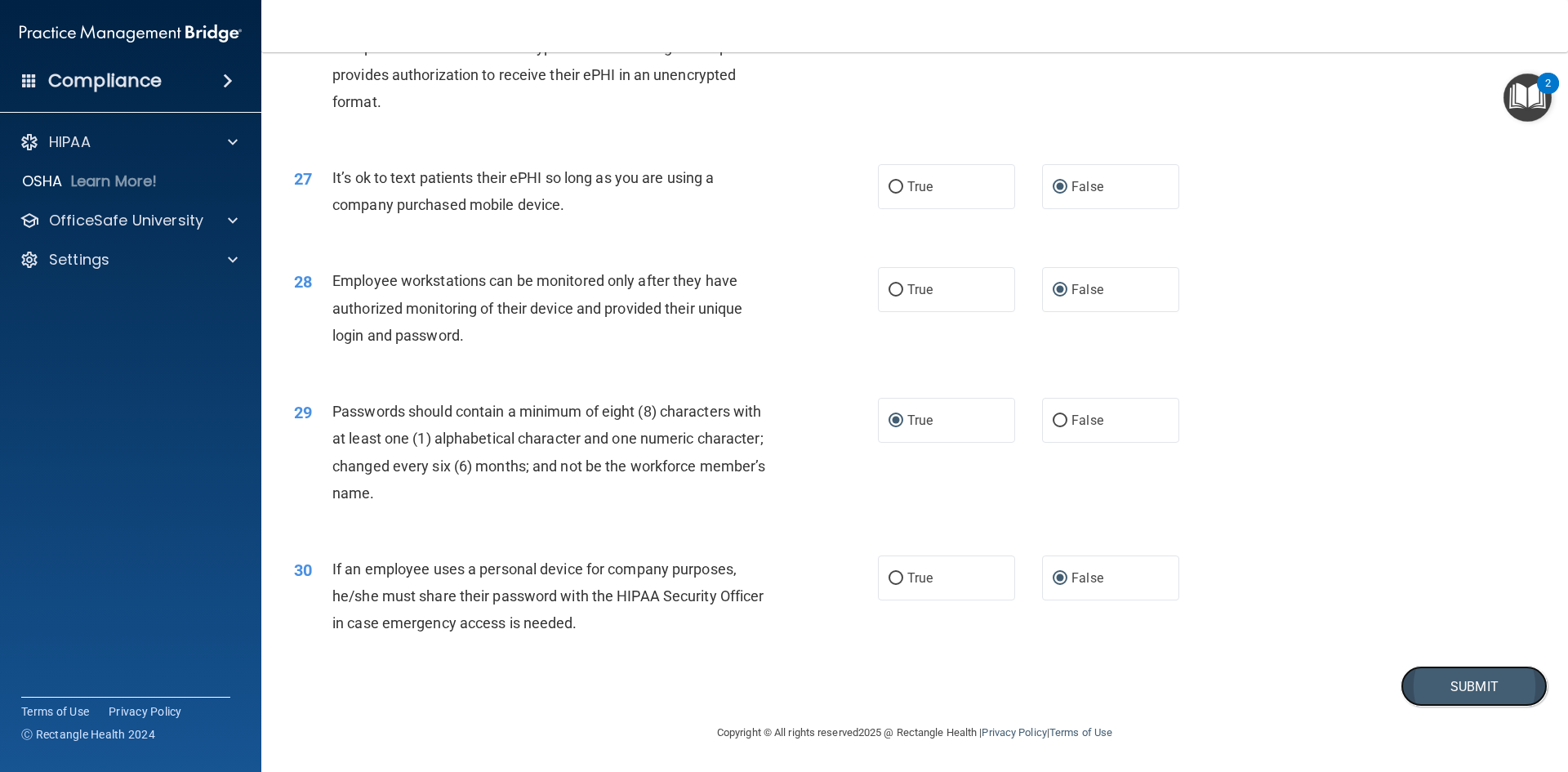 click on "Submit" at bounding box center [1474, 686] 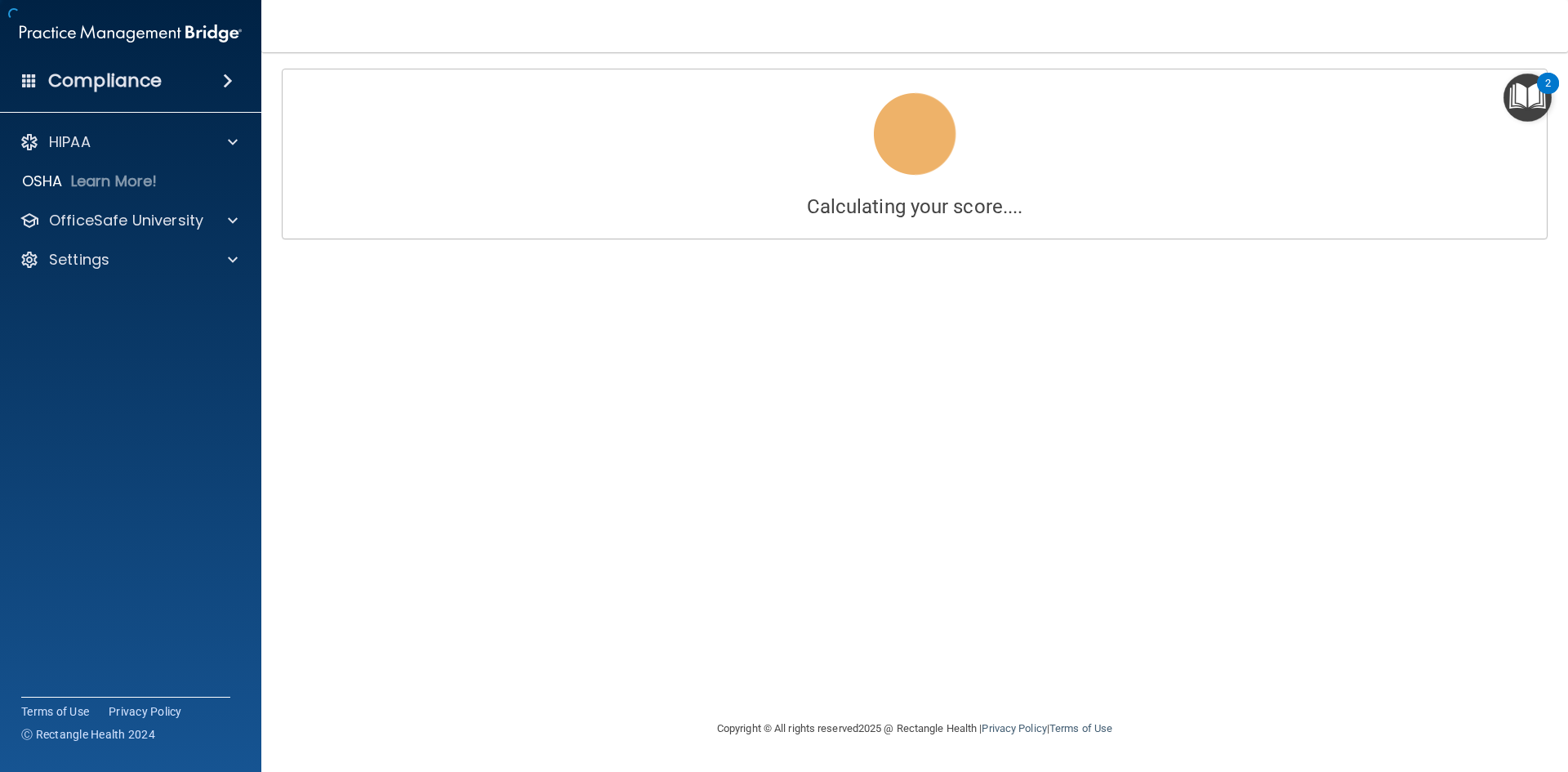 scroll, scrollTop: 0, scrollLeft: 0, axis: both 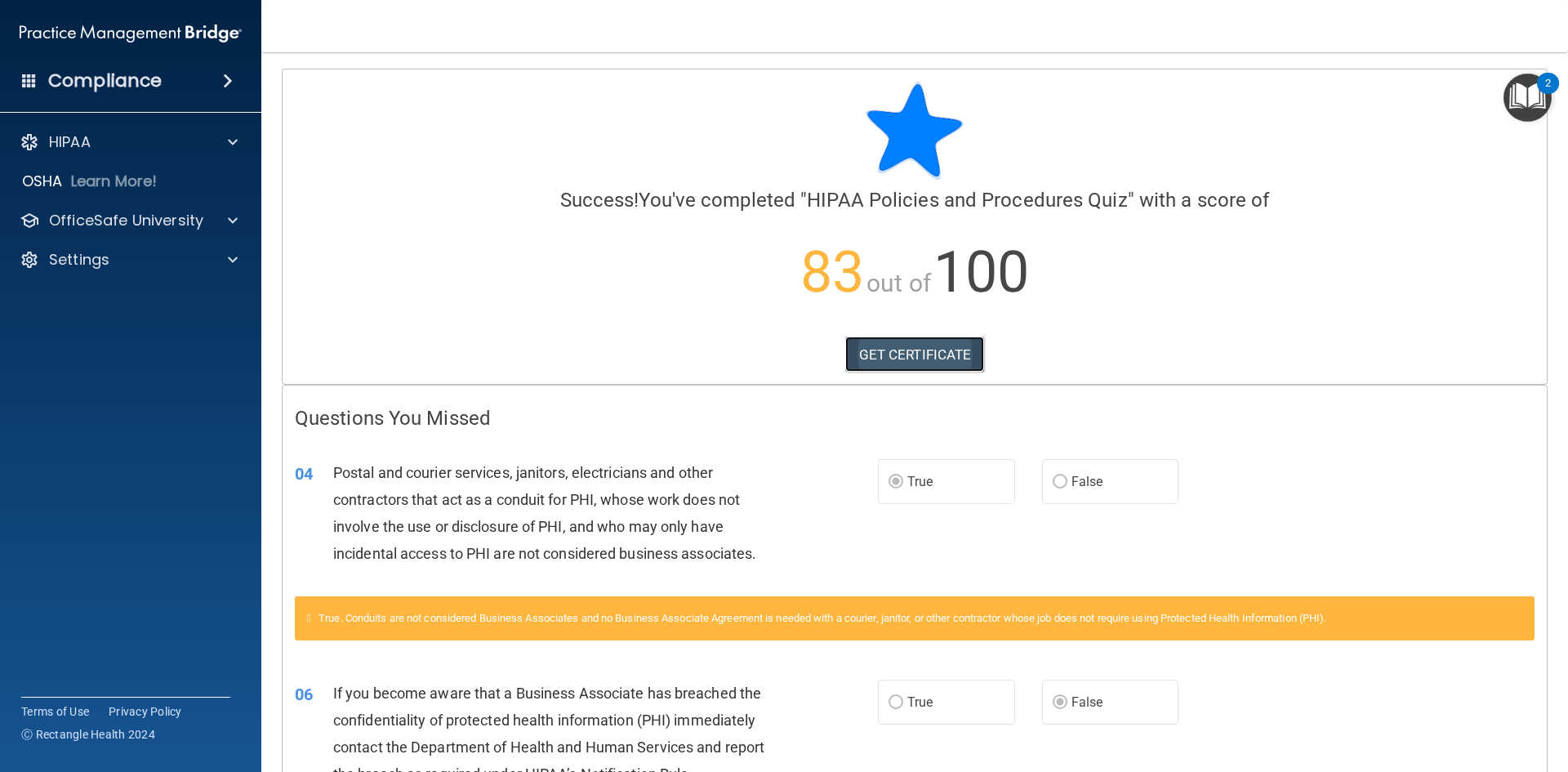 click on "GET CERTIFICATE" at bounding box center (915, 355) 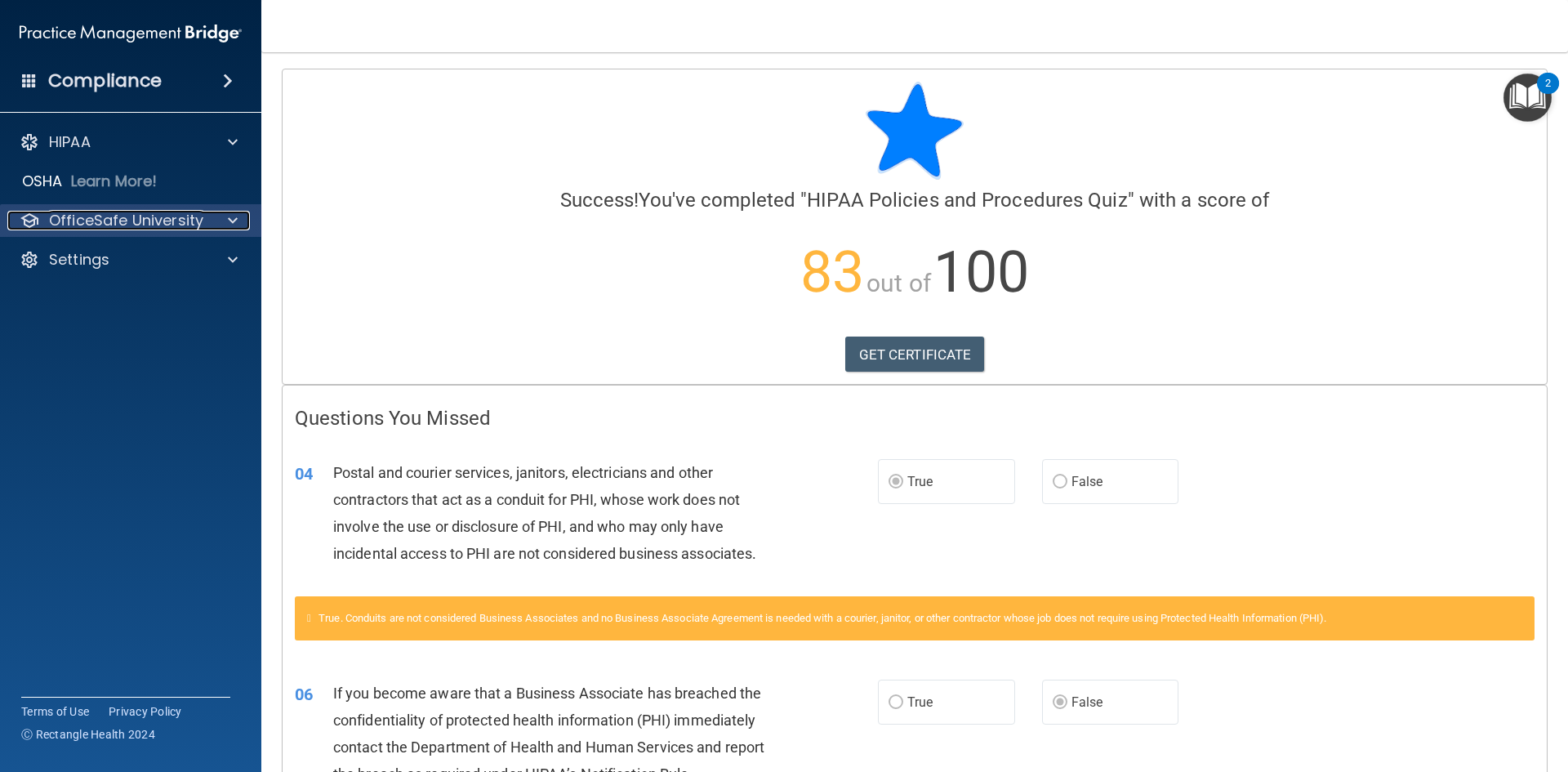 click on "OfficeSafe University" at bounding box center [126, 221] 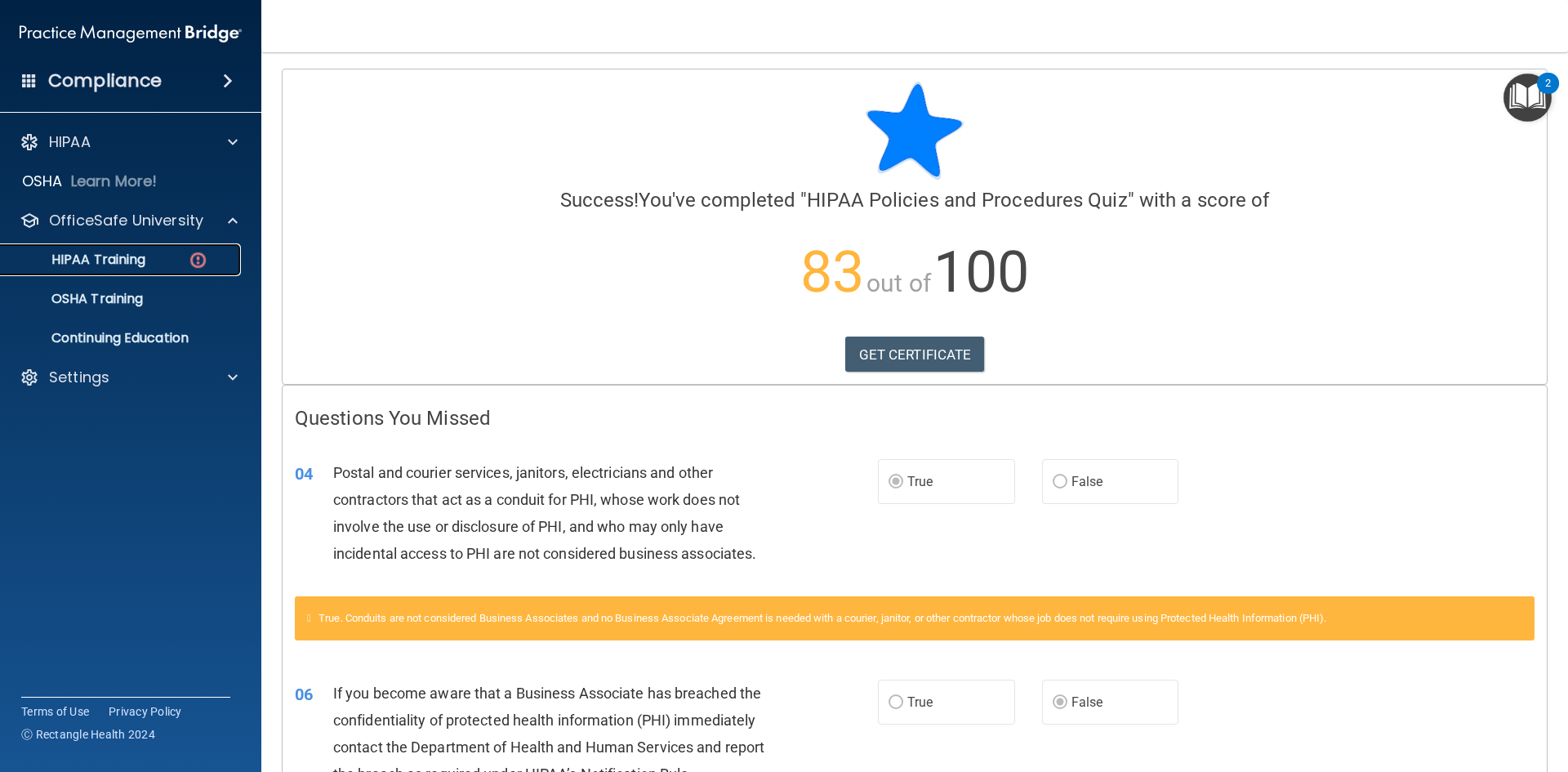 click on "HIPAA Training" at bounding box center [122, 260] 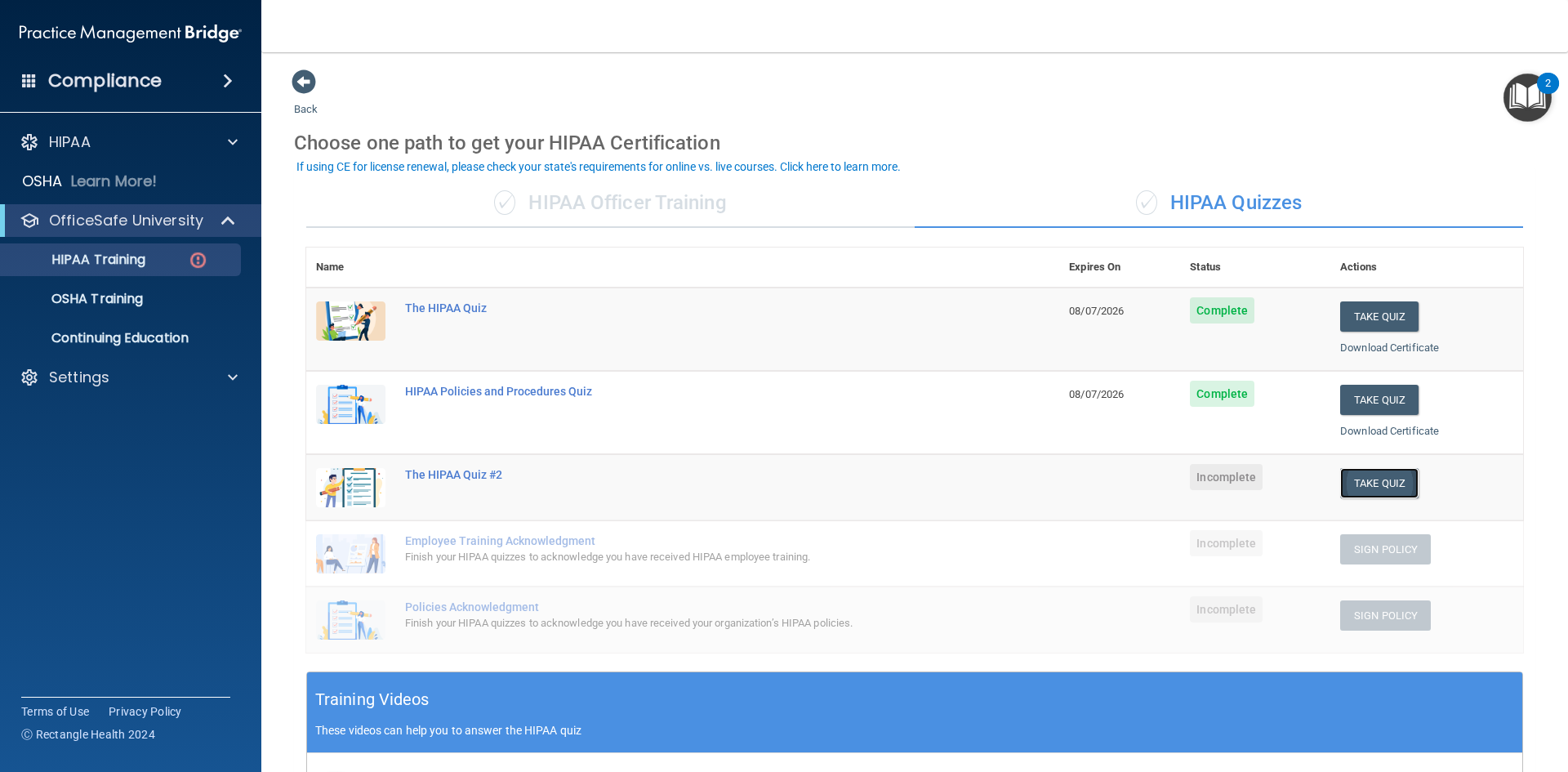 click on "Take Quiz" at bounding box center [1379, 483] 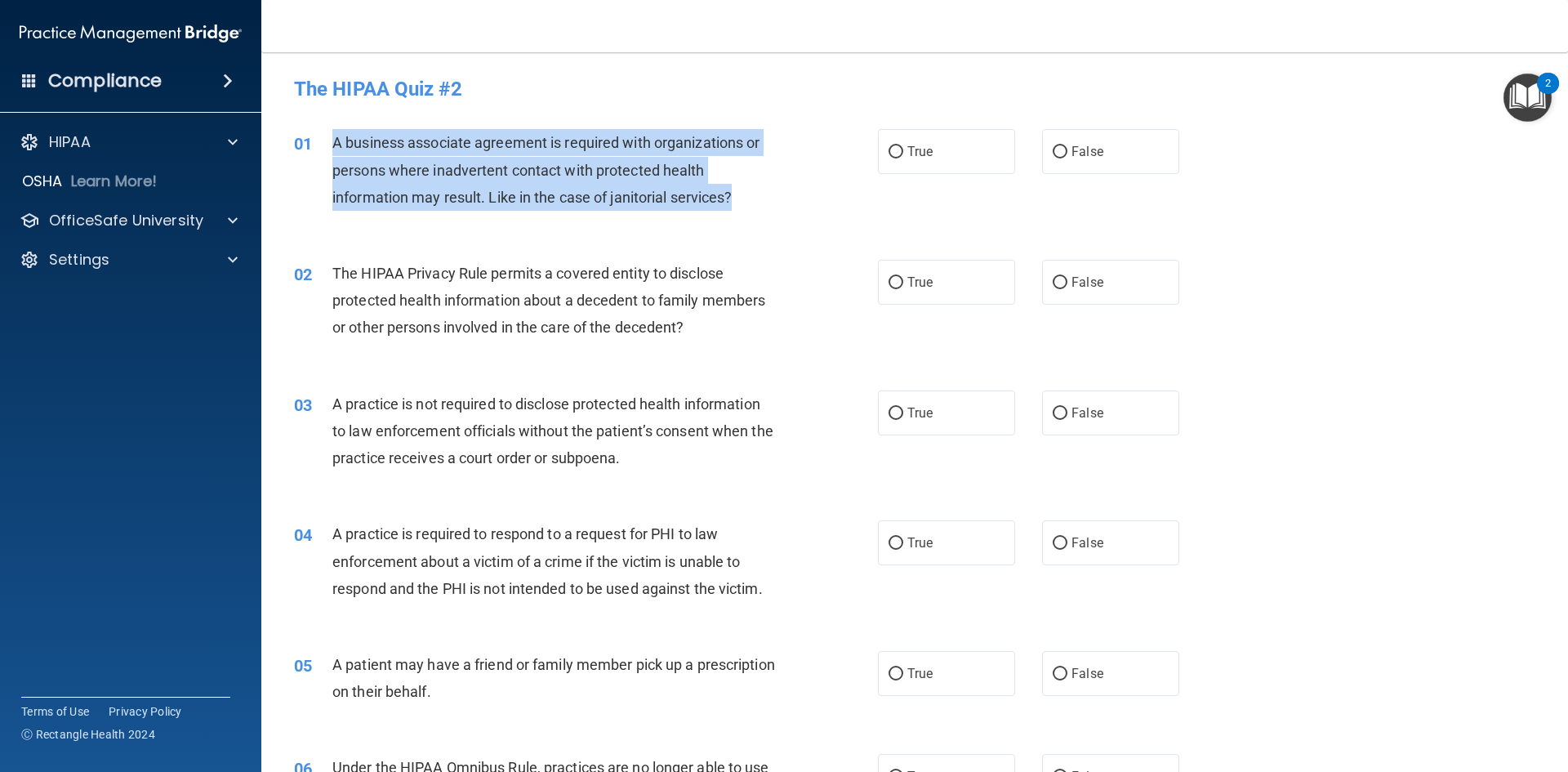 drag, startPoint x: 742, startPoint y: 198, endPoint x: 329, endPoint y: 134, distance: 417.92942 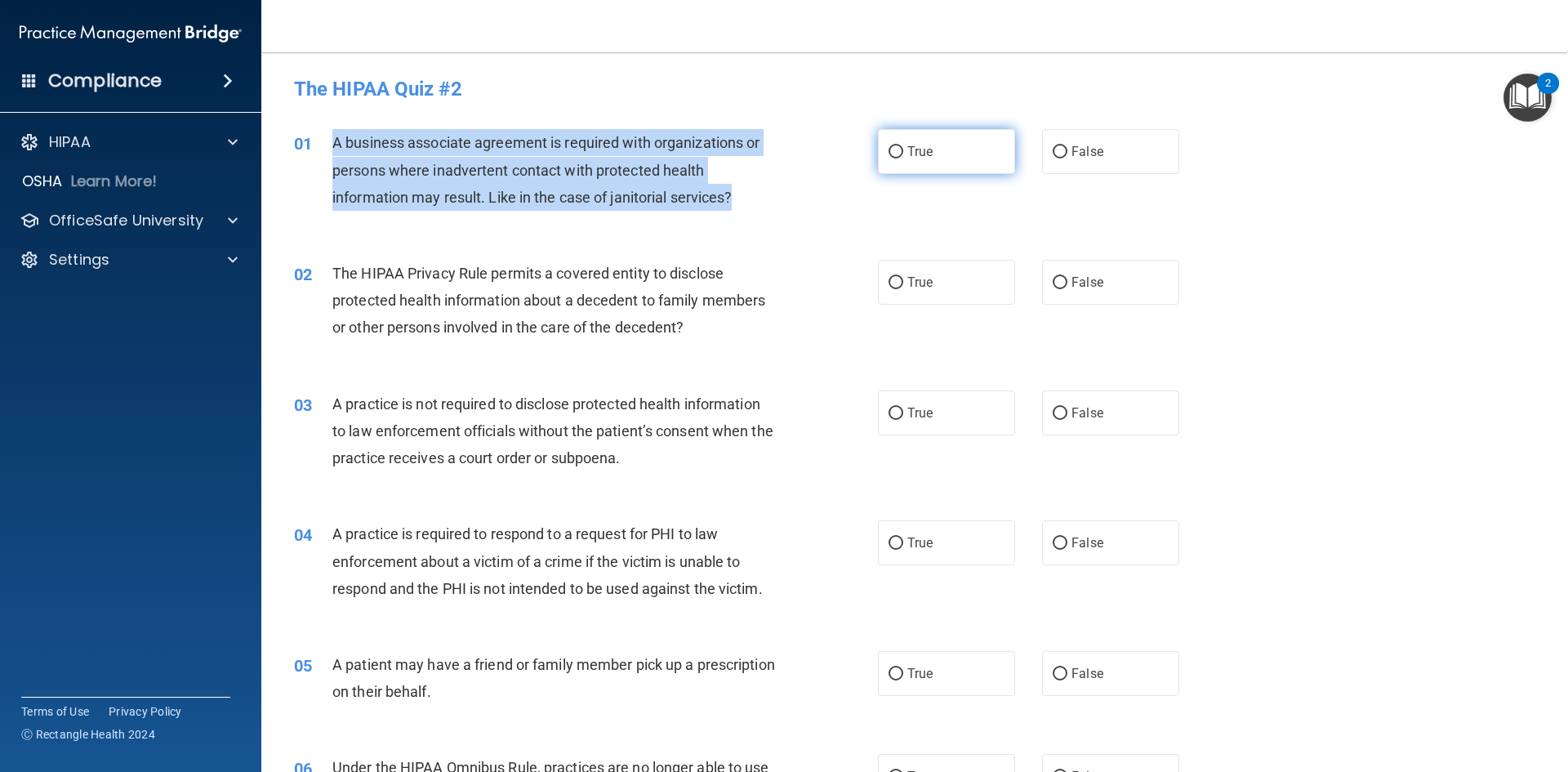 click on "True" at bounding box center (896, 152) 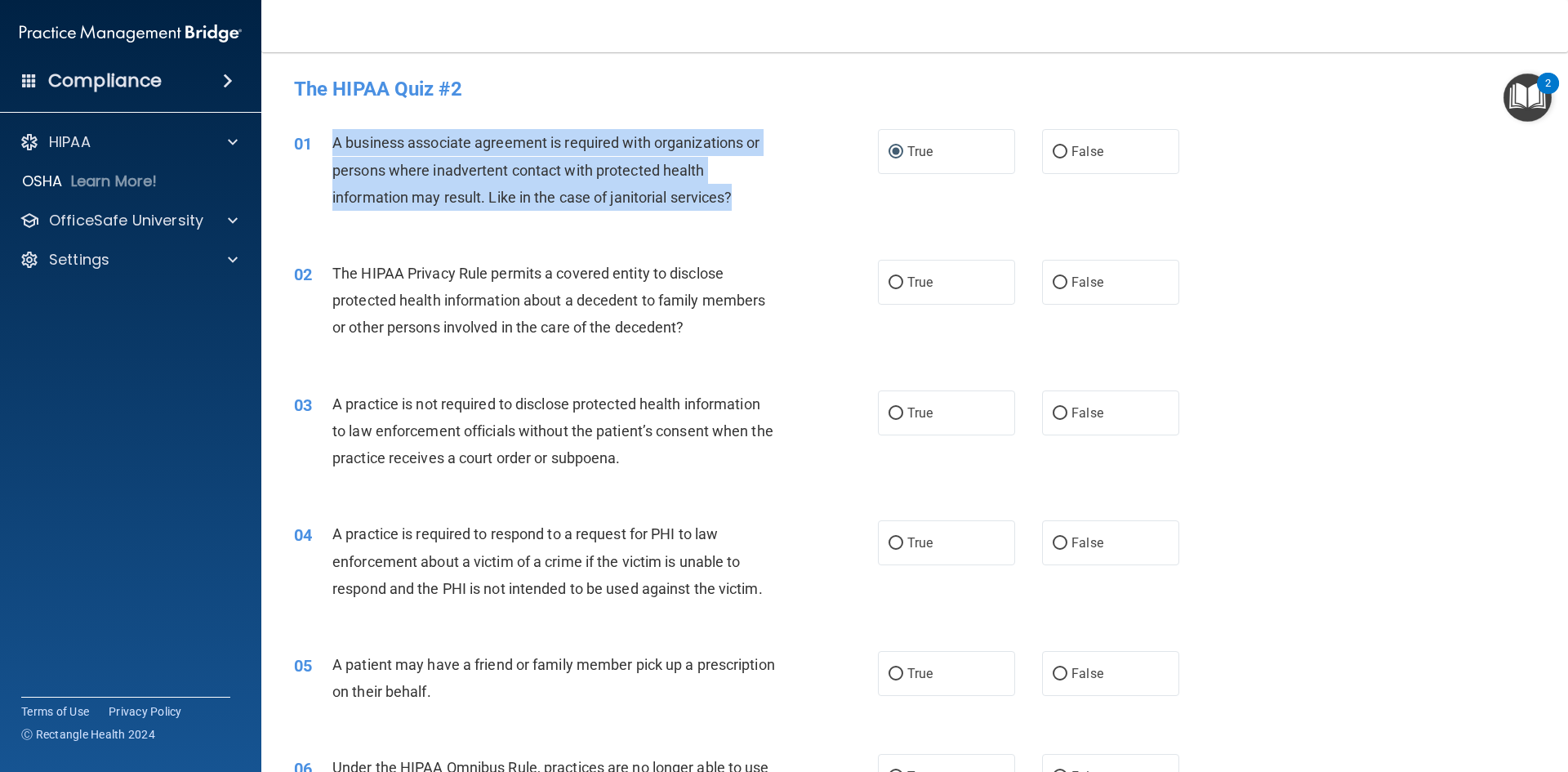 click on "01       A business associate agreement is required with organizations or persons where inadvertent contact with protected health information may result.  Like in the case of janitorial services?" at bounding box center (586, 174) 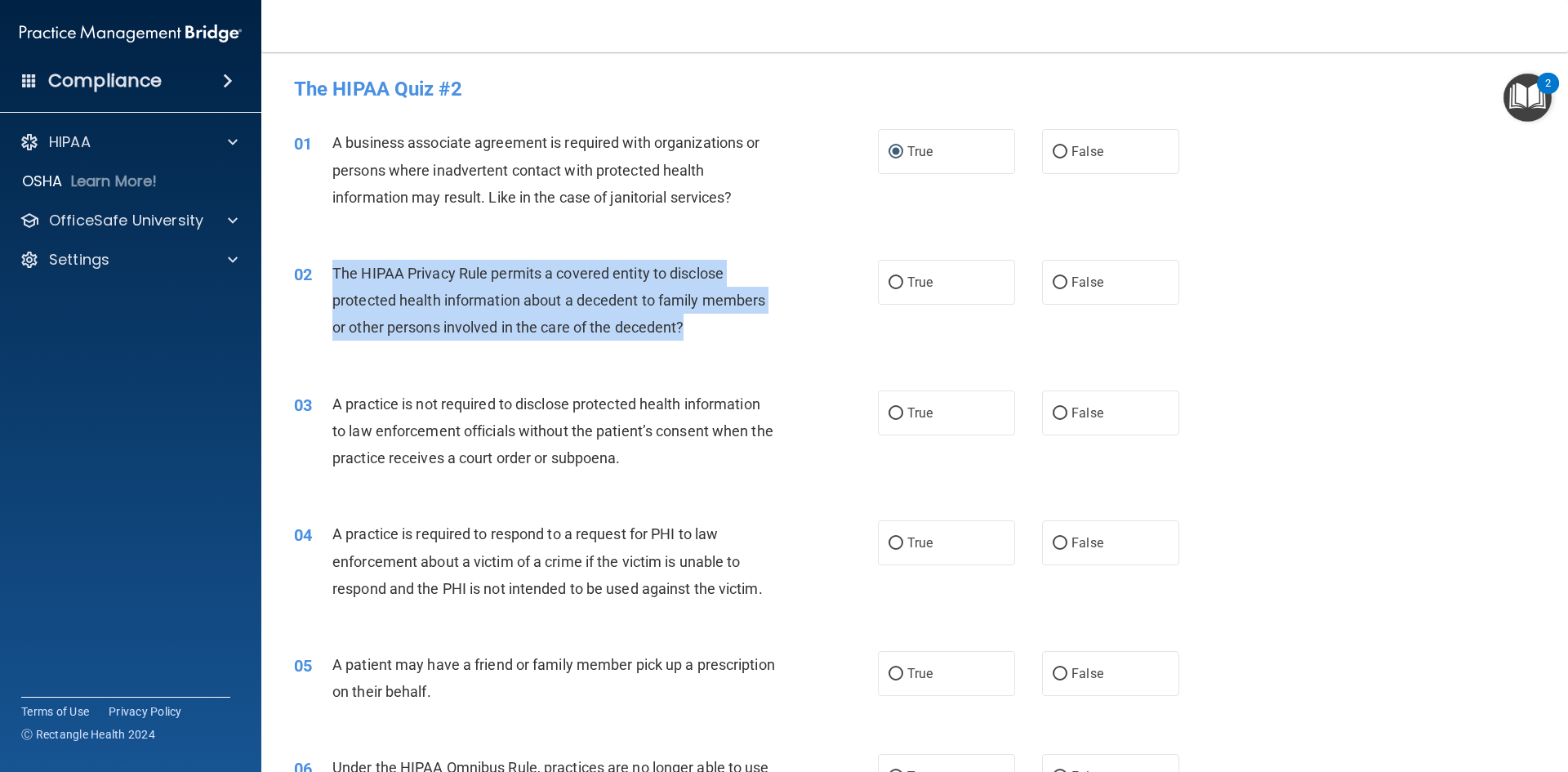drag, startPoint x: 688, startPoint y: 329, endPoint x: 336, endPoint y: 271, distance: 356.74641 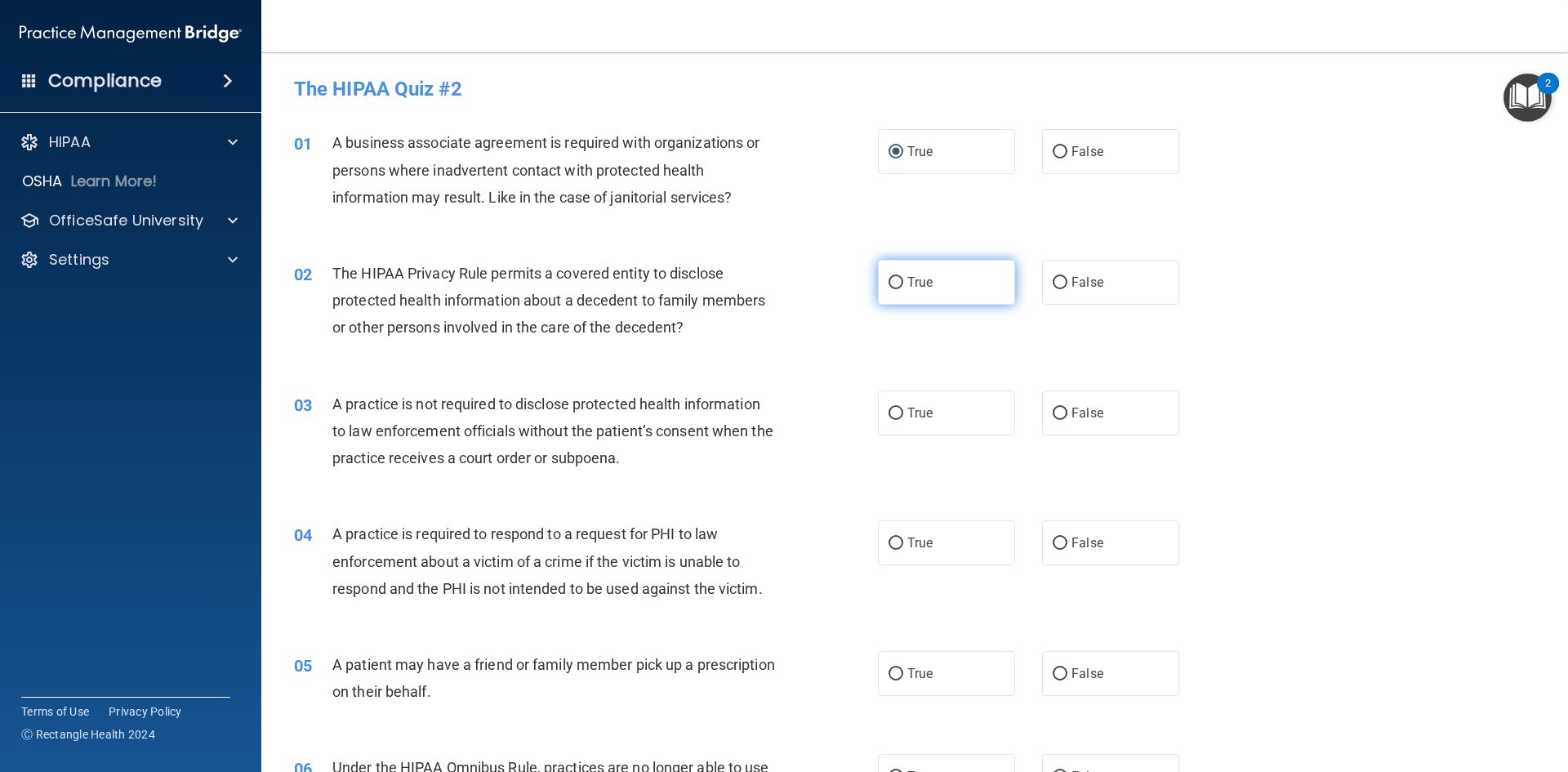 click on "True" at bounding box center (896, 283) 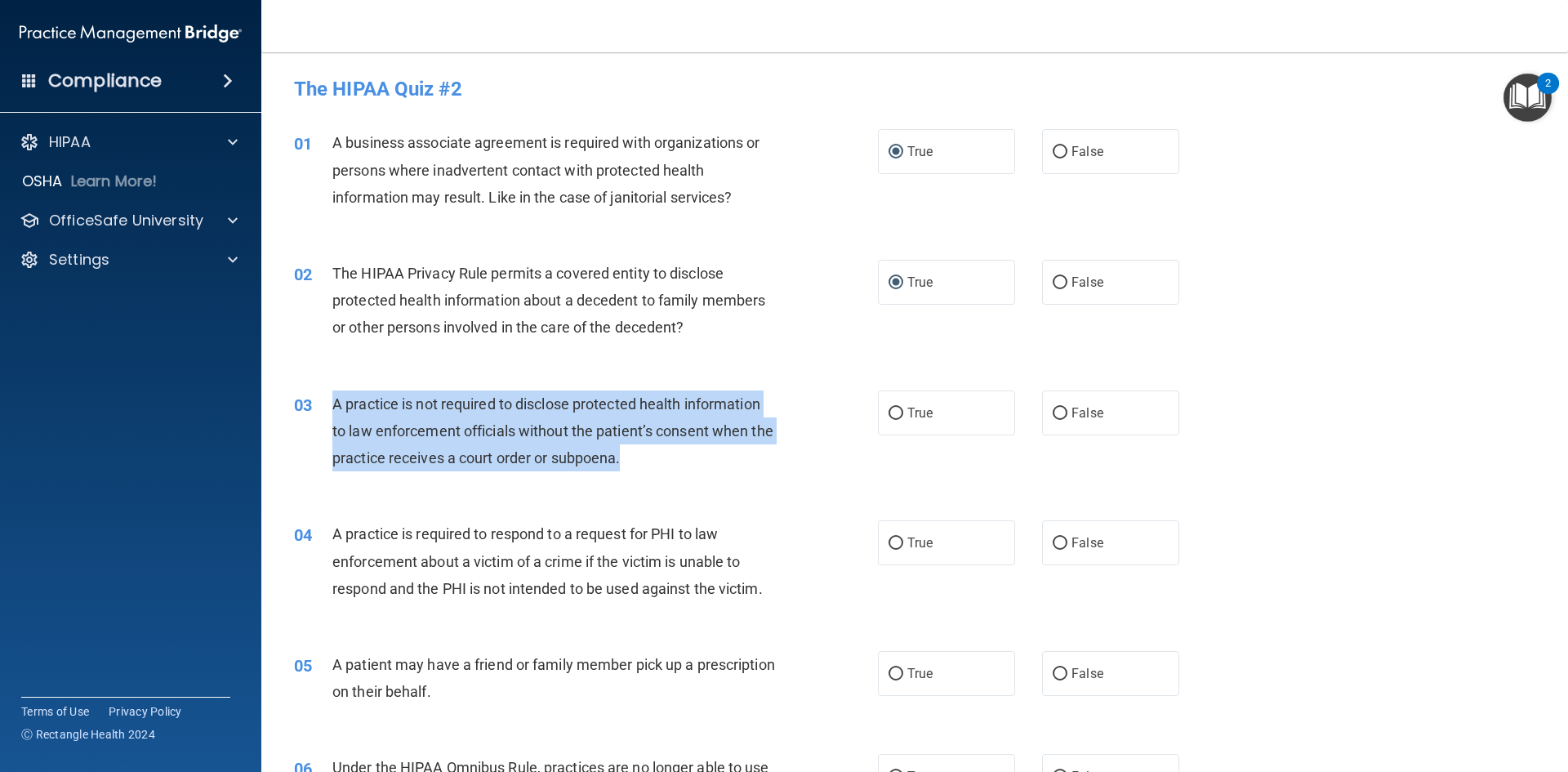 drag, startPoint x: 626, startPoint y: 462, endPoint x: 309, endPoint y: 417, distance: 320.17808 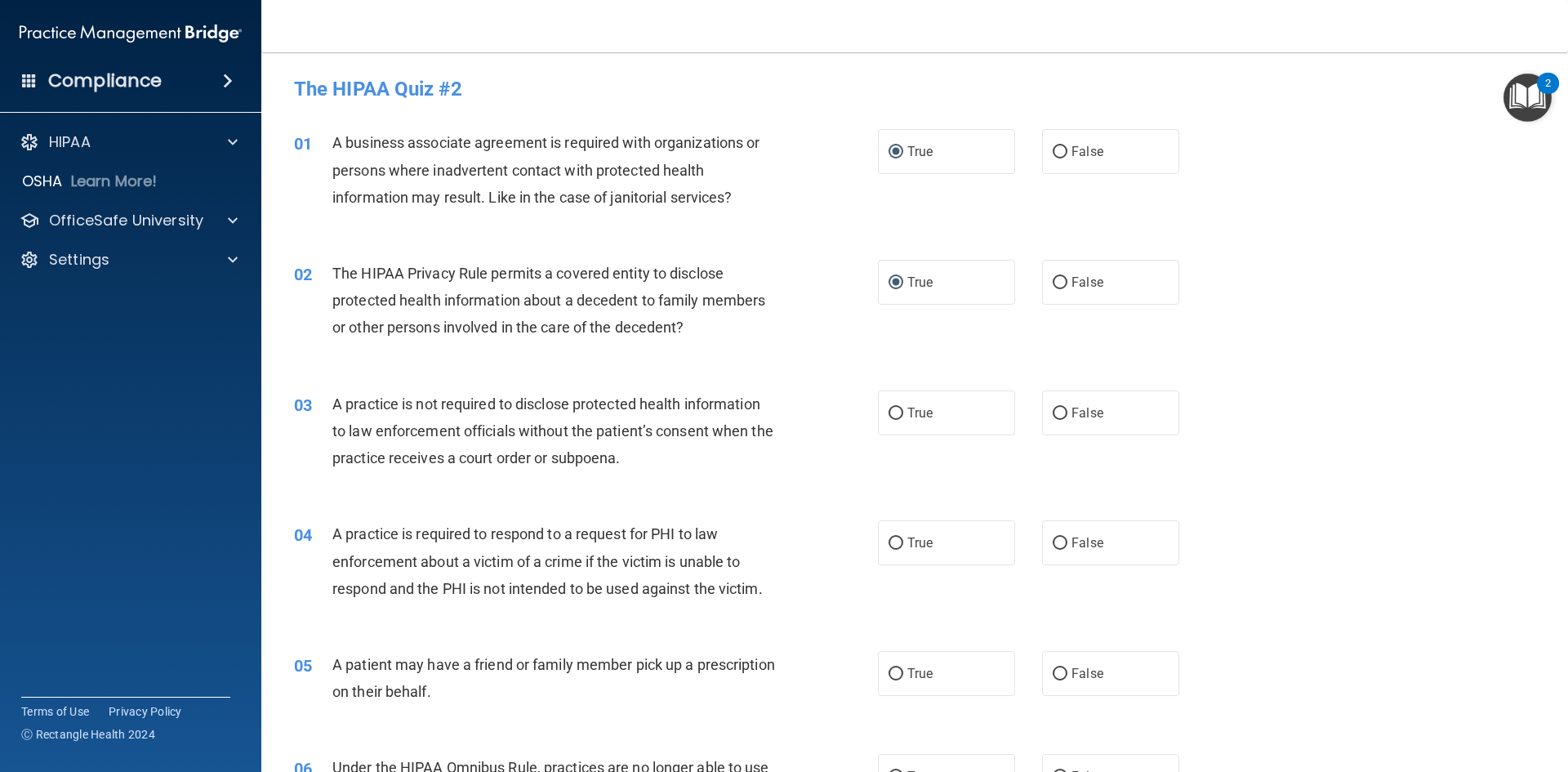 click on "03       A practice is not required to disclose protected health information to law enforcement officials without the patient’s consent when the practice receives  a court order or subpoena.                 True           False" at bounding box center (915, 435) 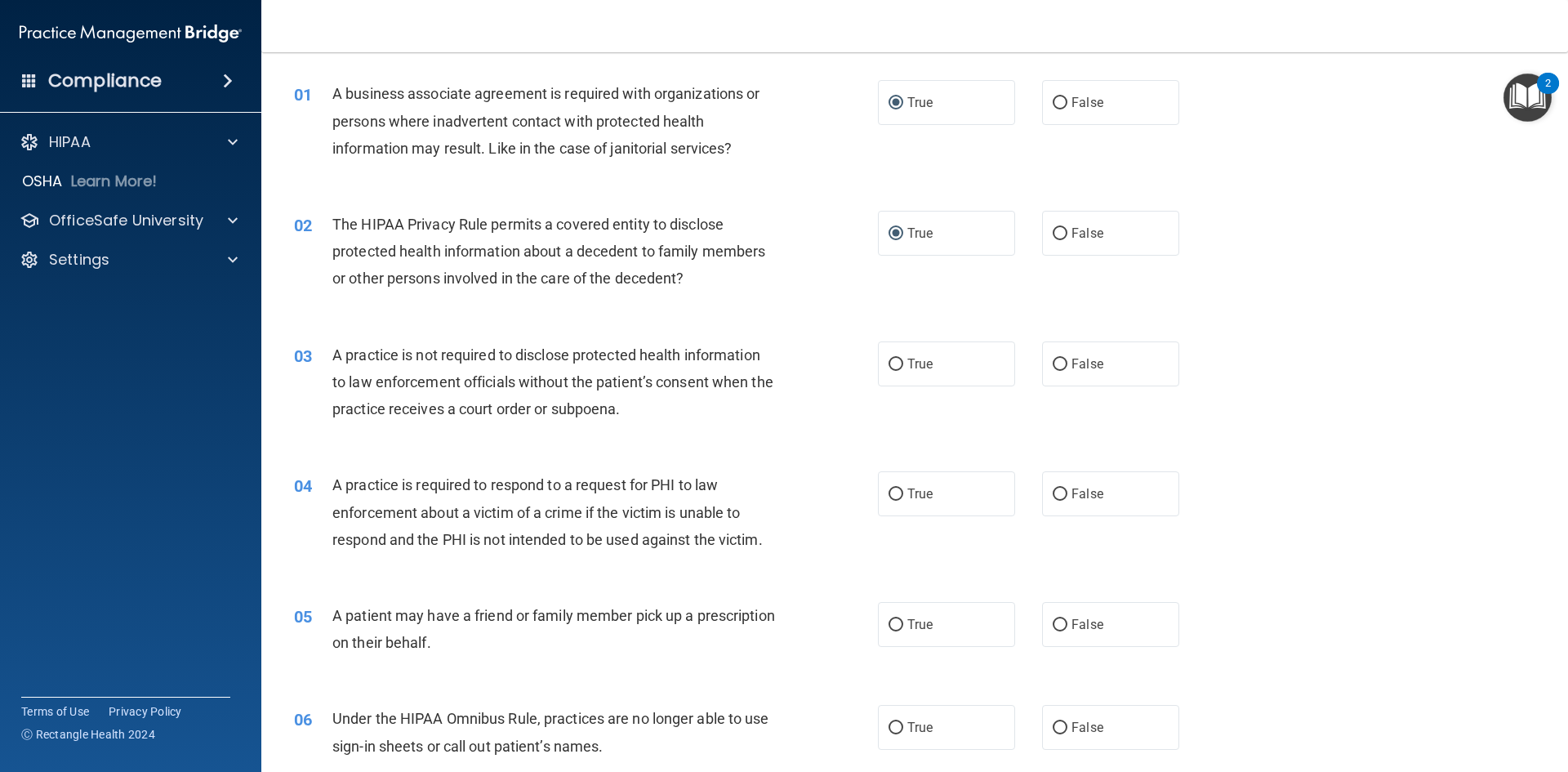 scroll, scrollTop: 163, scrollLeft: 0, axis: vertical 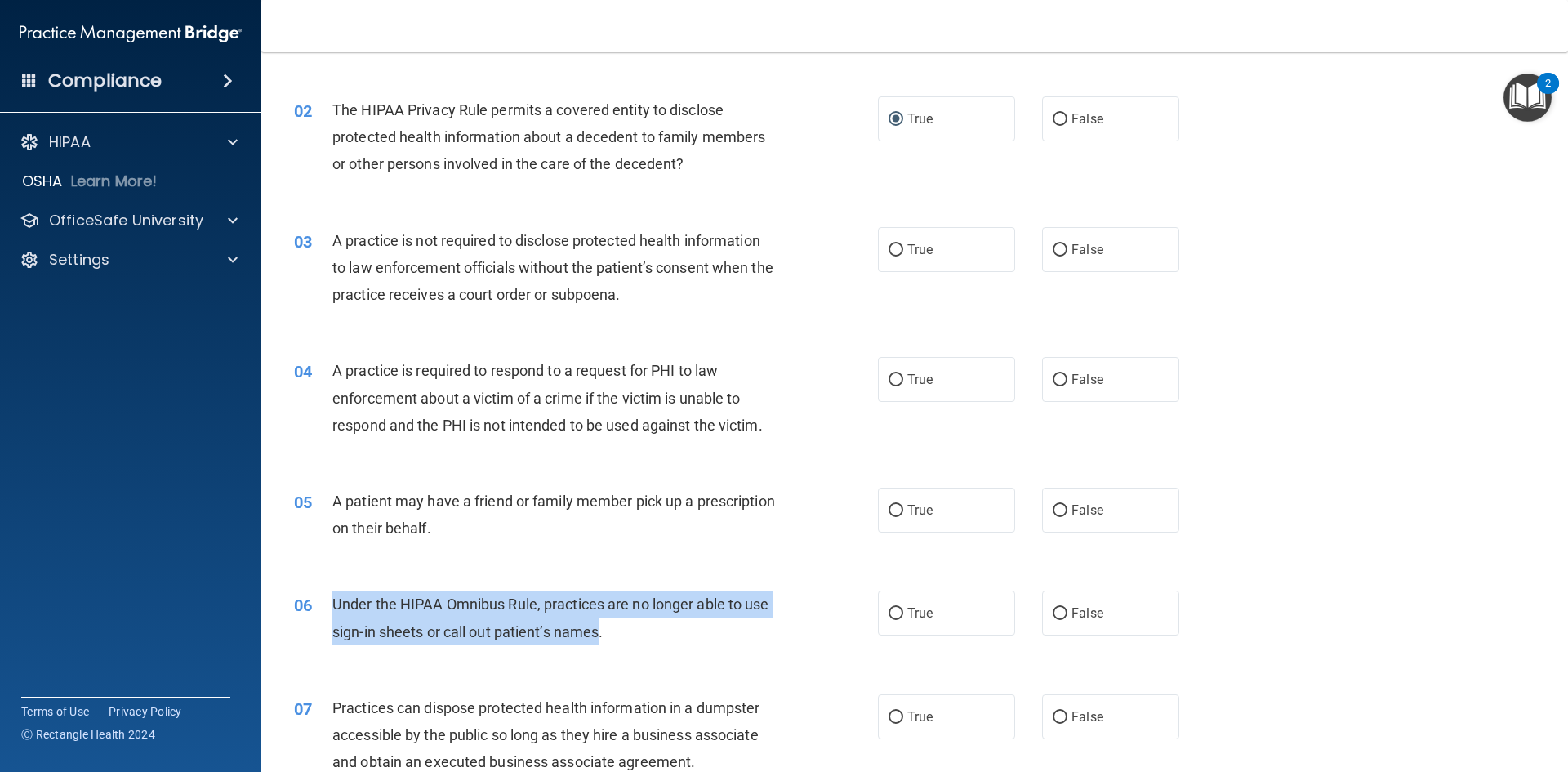 drag, startPoint x: 603, startPoint y: 632, endPoint x: 334, endPoint y: 596, distance: 271.39823 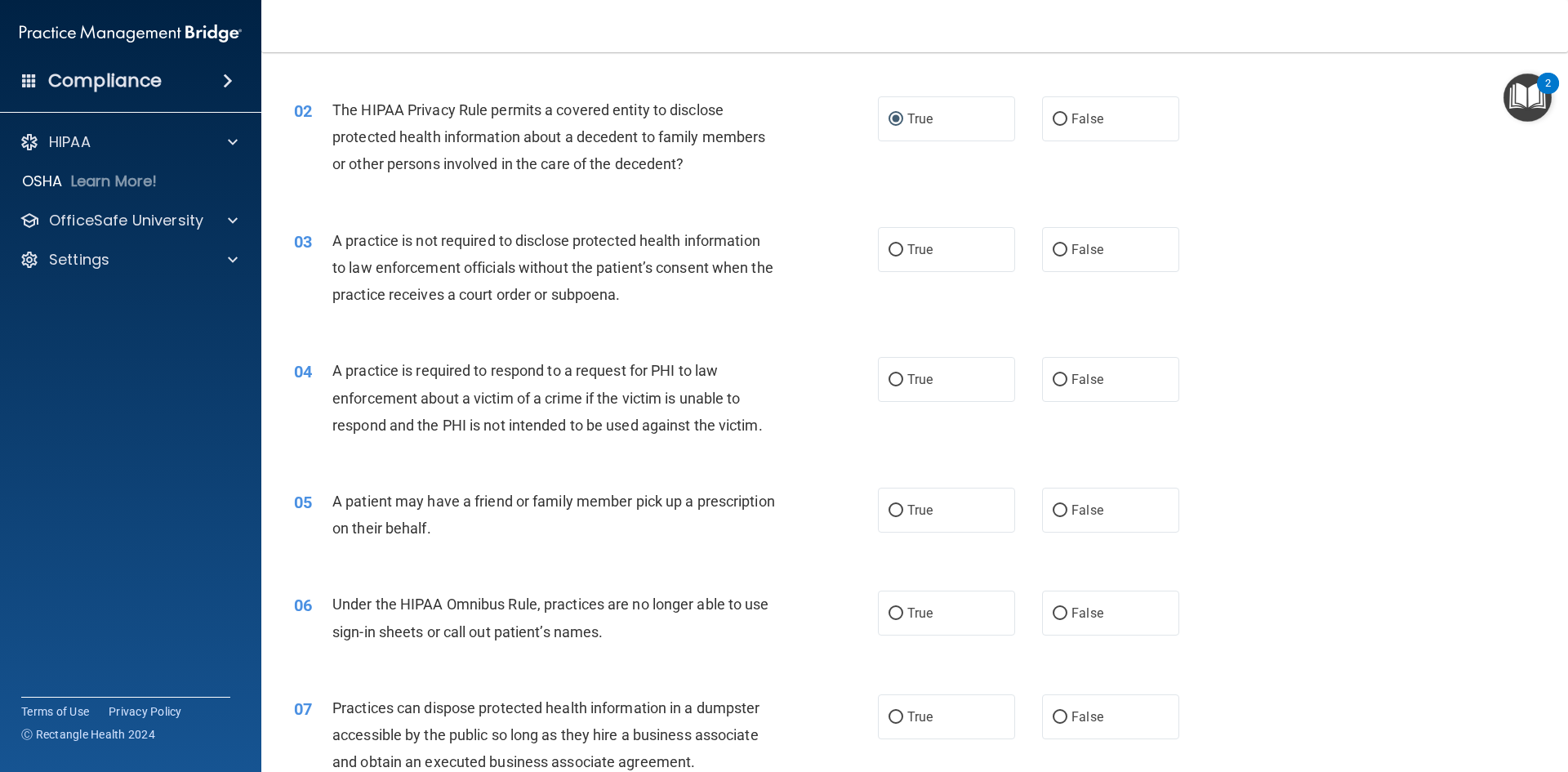 click on "06       Under the HIPAA Omnibus Rule, practices are no longer able to use sign-in sheets or call out patient’s names." at bounding box center (586, 622) 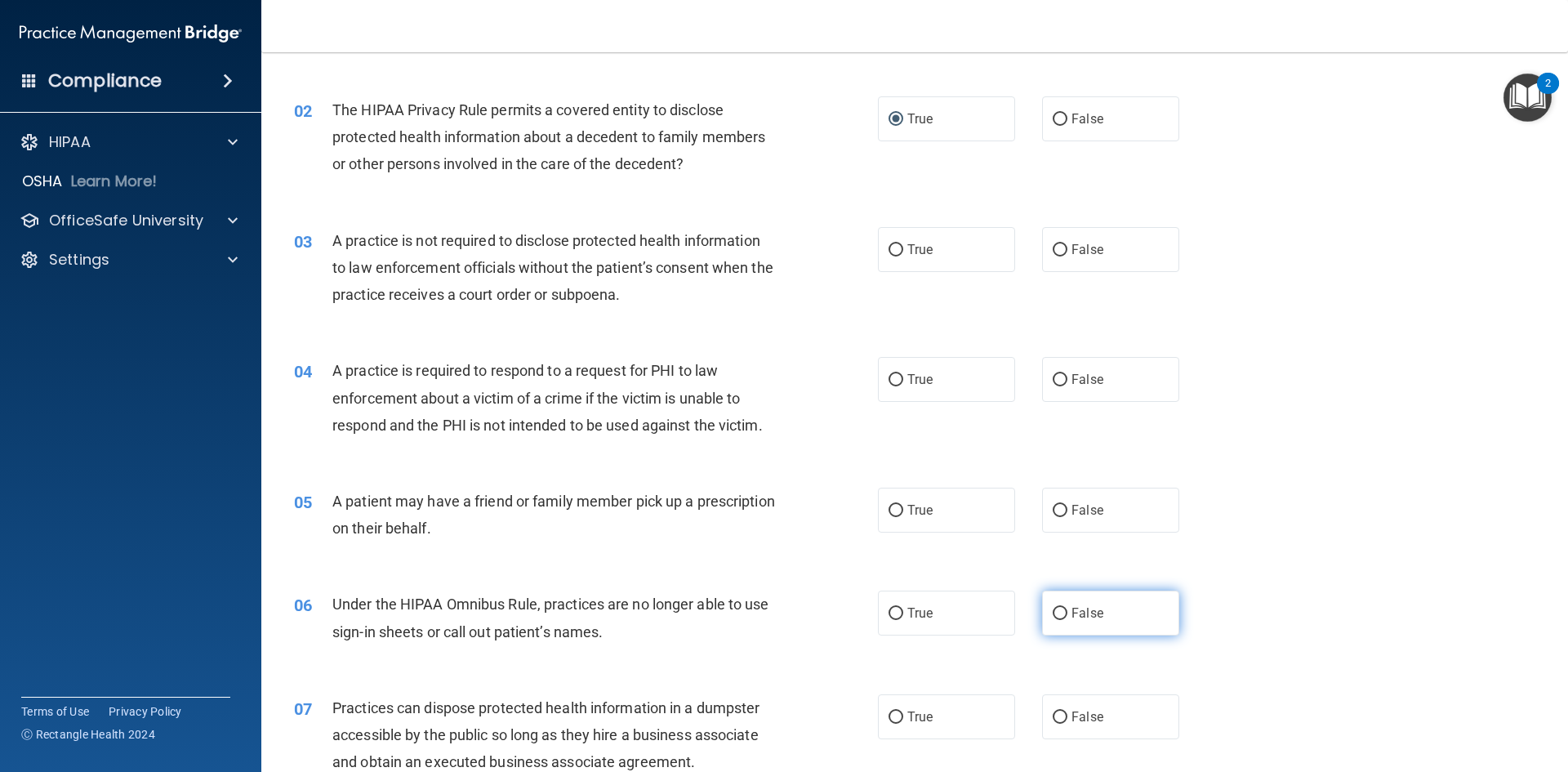 click on "False" at bounding box center [1060, 614] 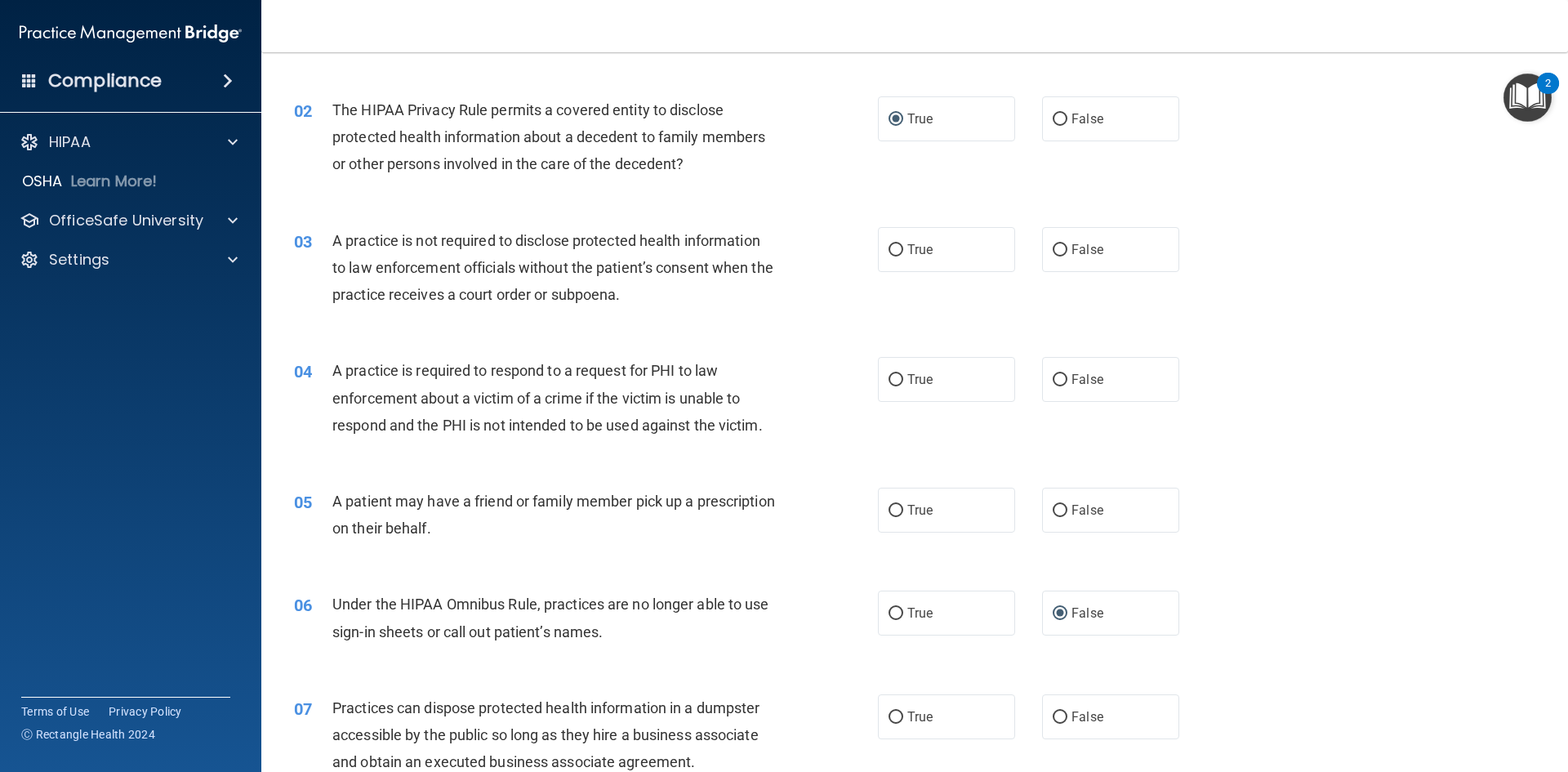 click on "A patient may have a friend or family member pick up a prescription on their behalf." at bounding box center [560, 515] 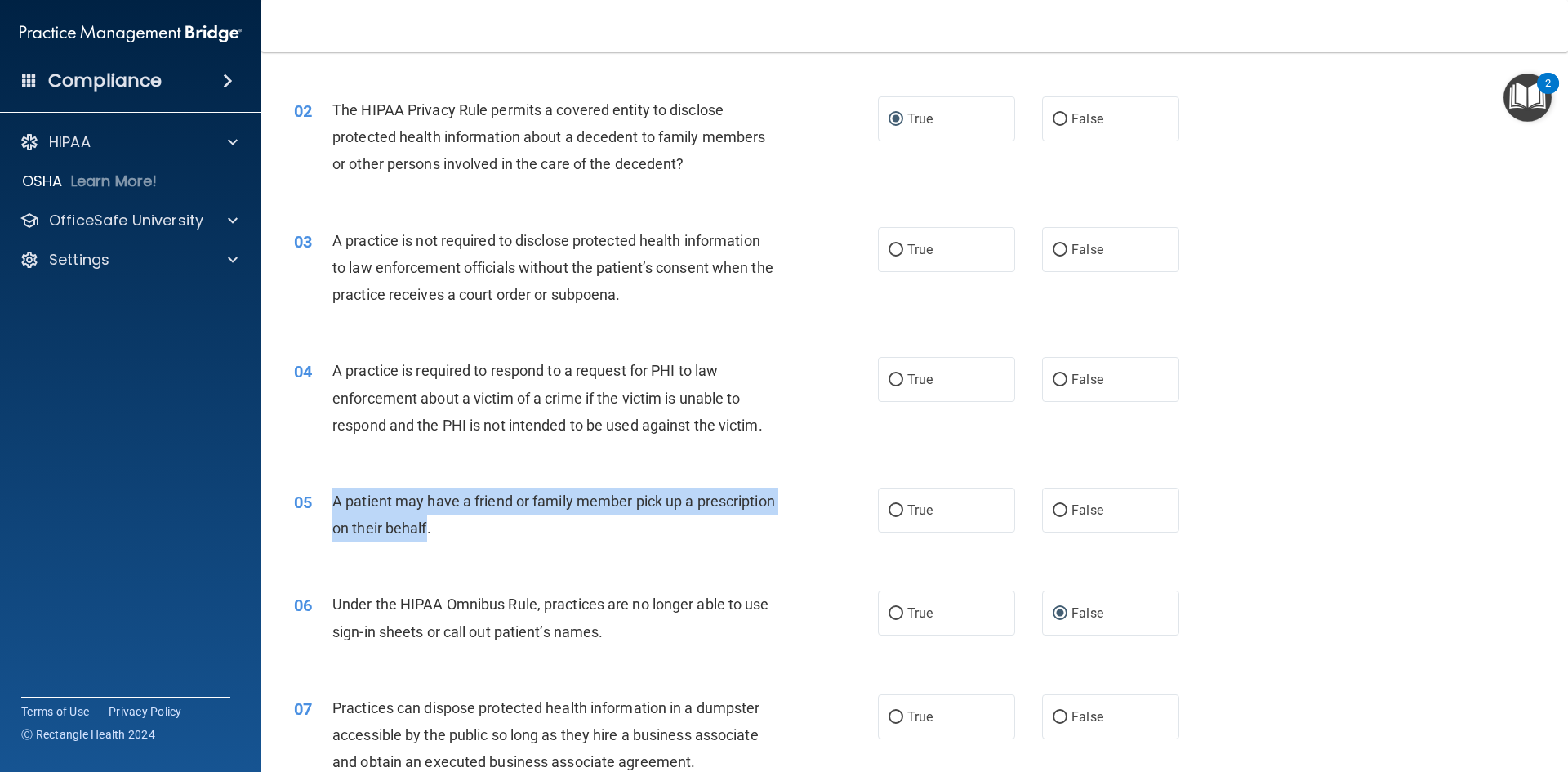 drag, startPoint x: 510, startPoint y: 529, endPoint x: 331, endPoint y: 498, distance: 181.66453 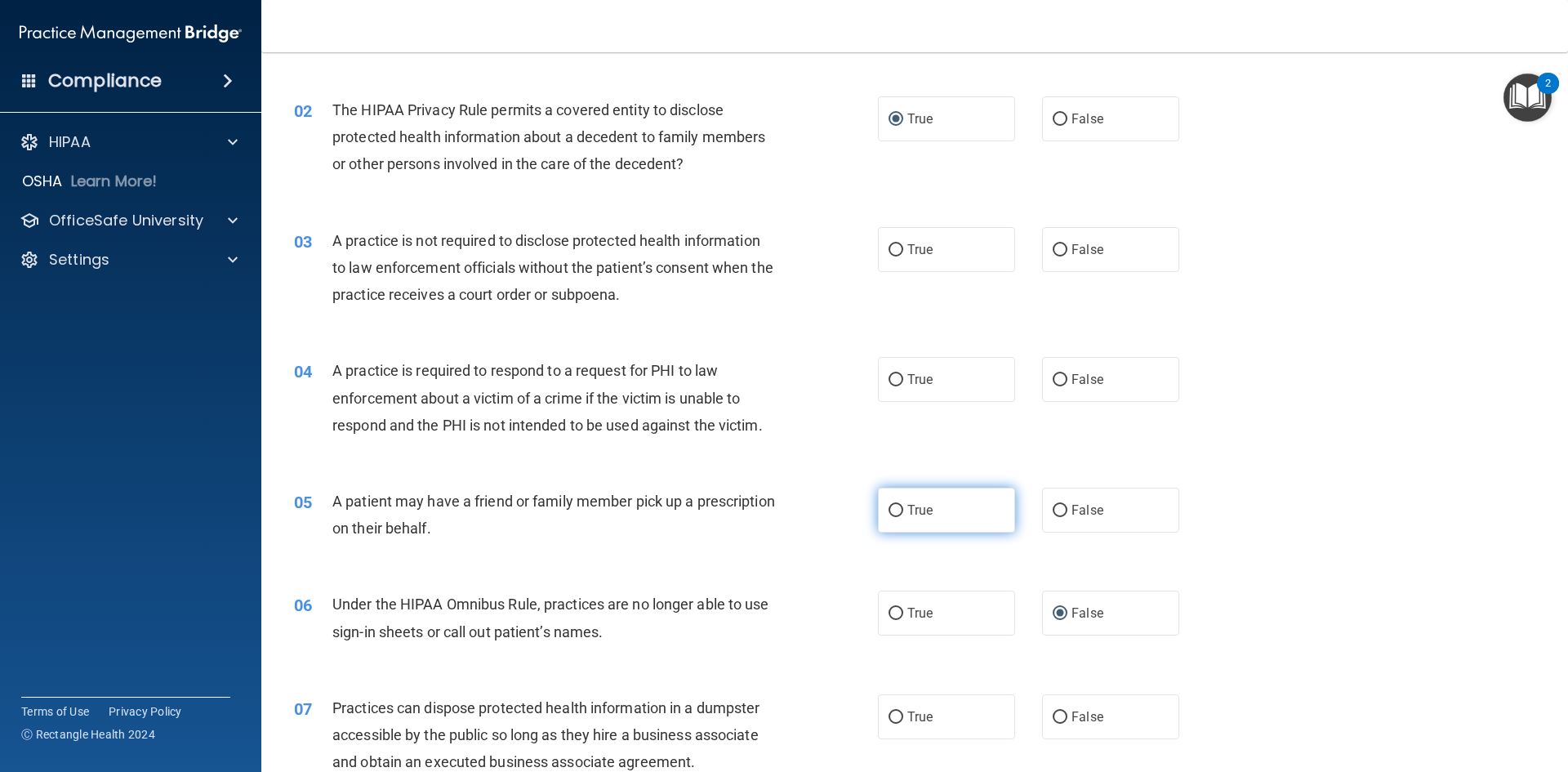 click on "True" at bounding box center (896, 511) 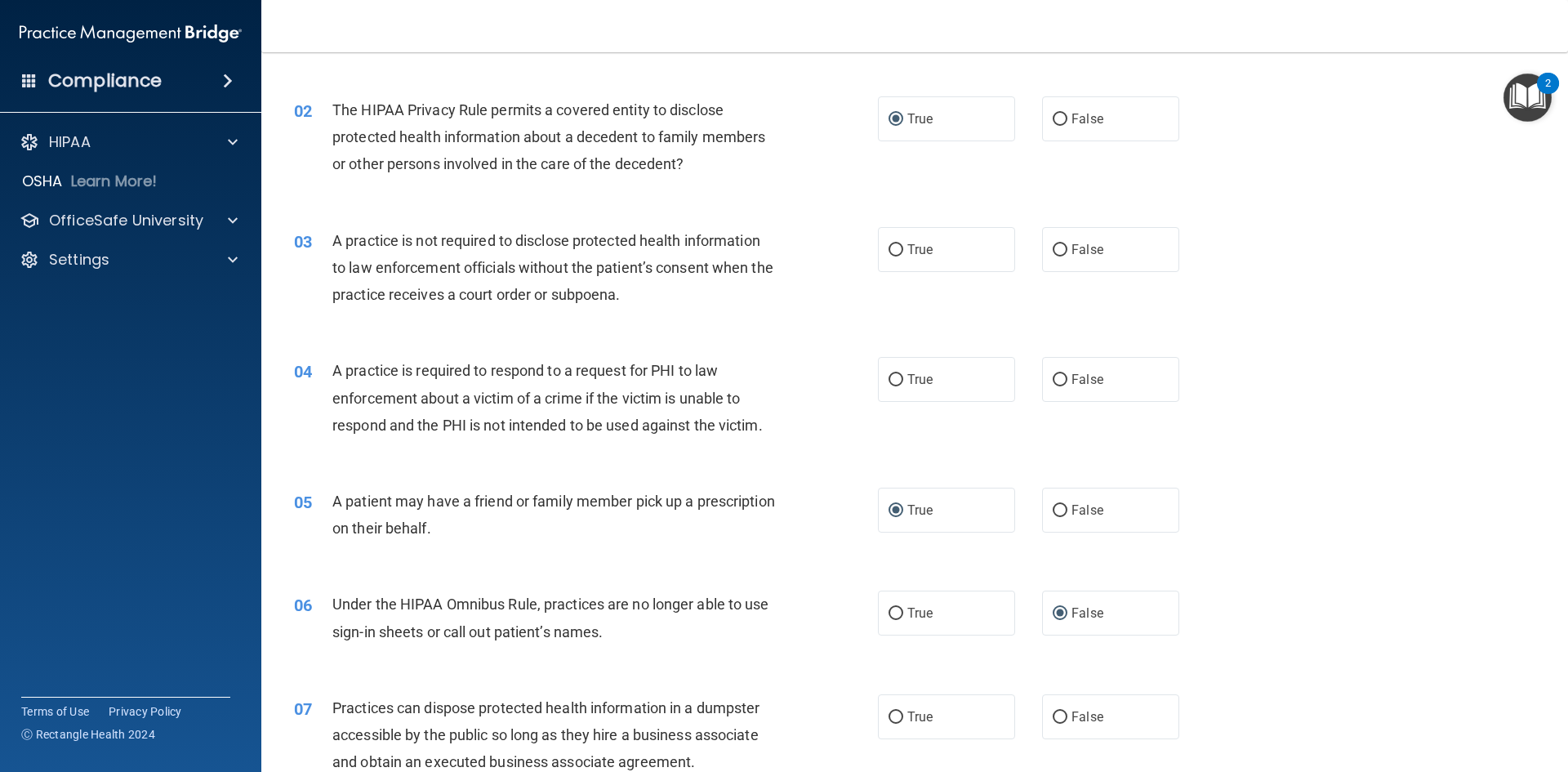 click on "A patient may have a friend or family member pick up a prescription on their behalf." at bounding box center [560, 515] 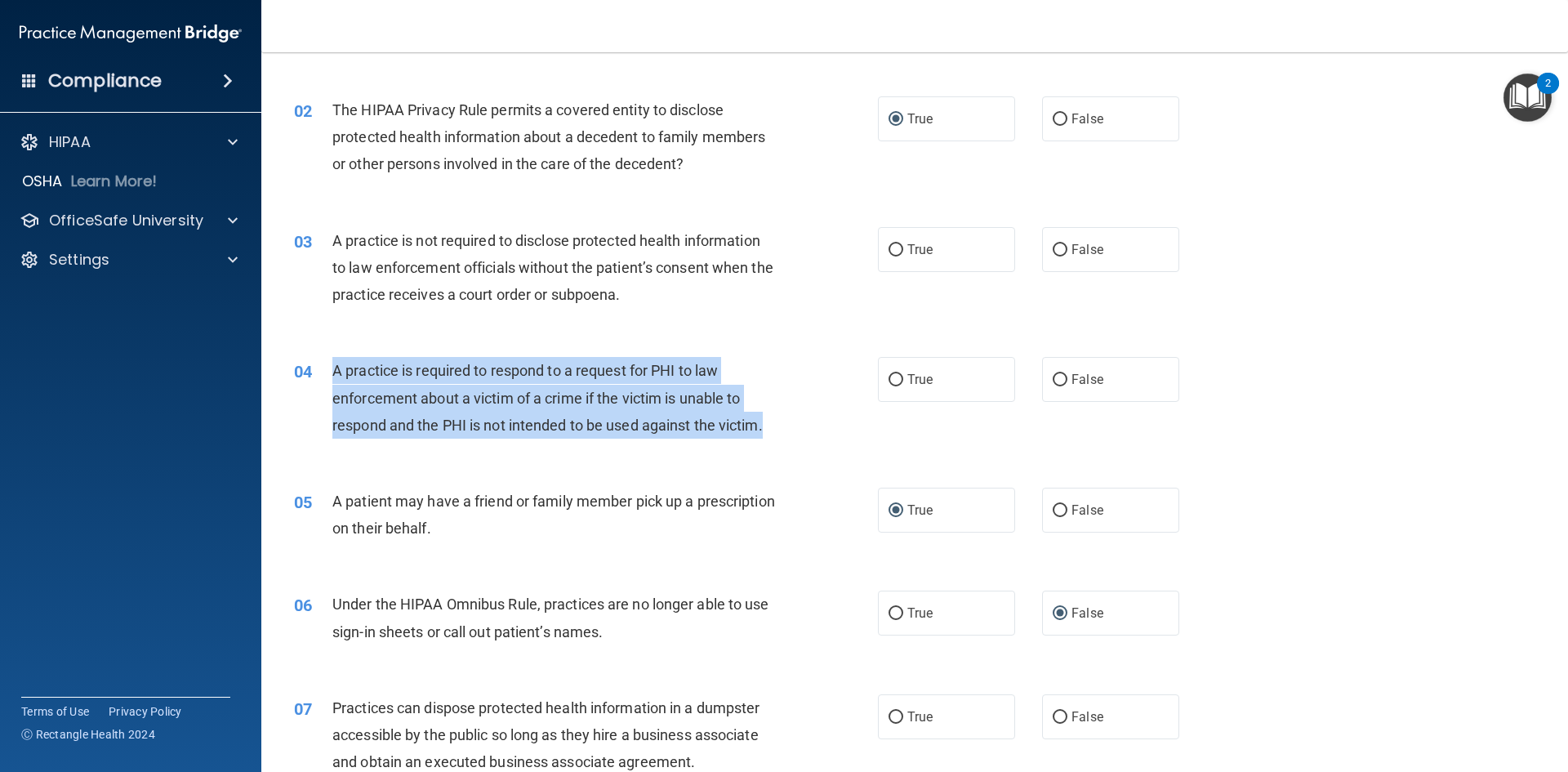 drag, startPoint x: 766, startPoint y: 426, endPoint x: 333, endPoint y: 369, distance: 436.73562 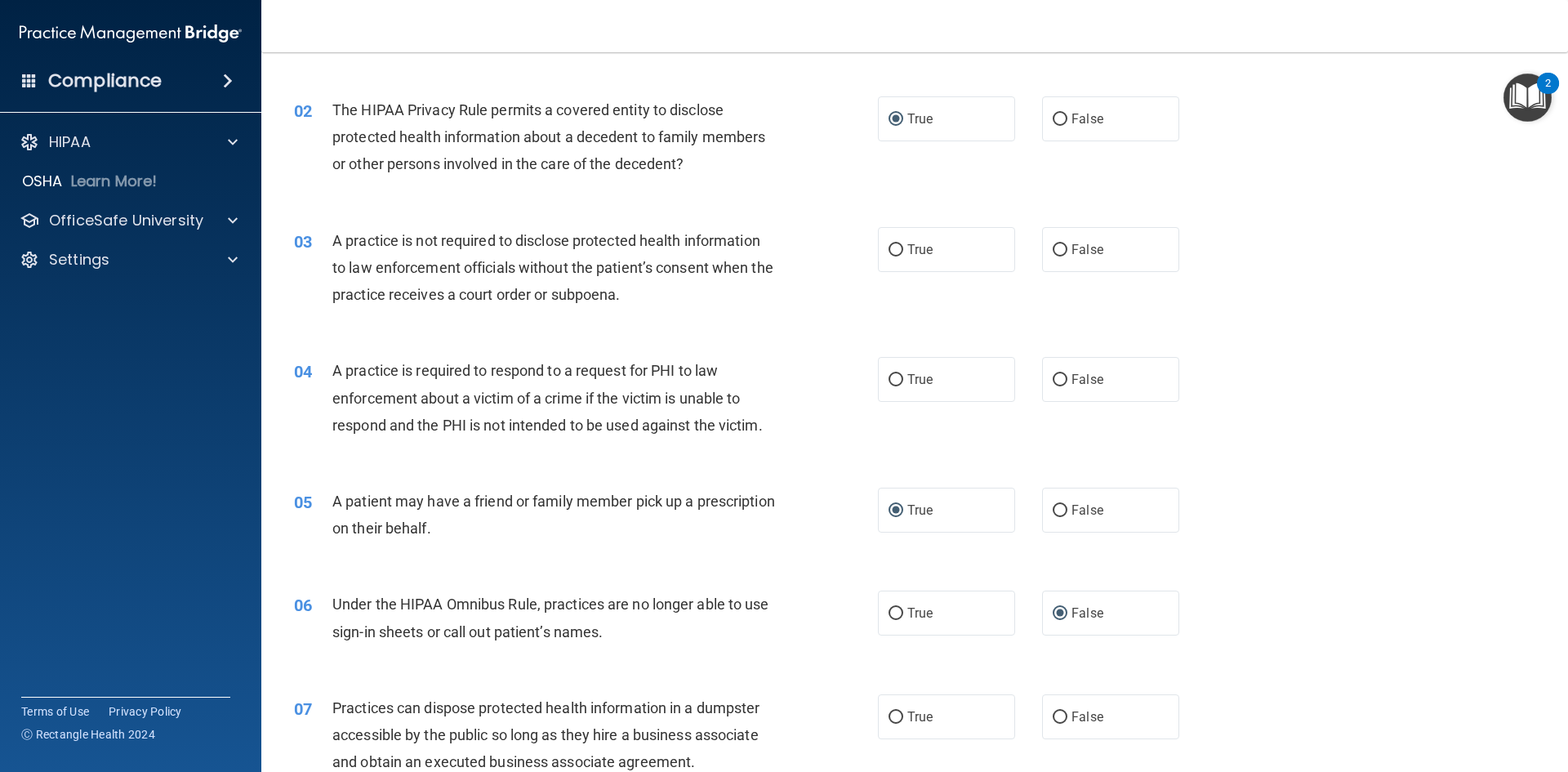 click on "A patient may have a friend or family member pick up a prescription on their behalf." at bounding box center (560, 515) 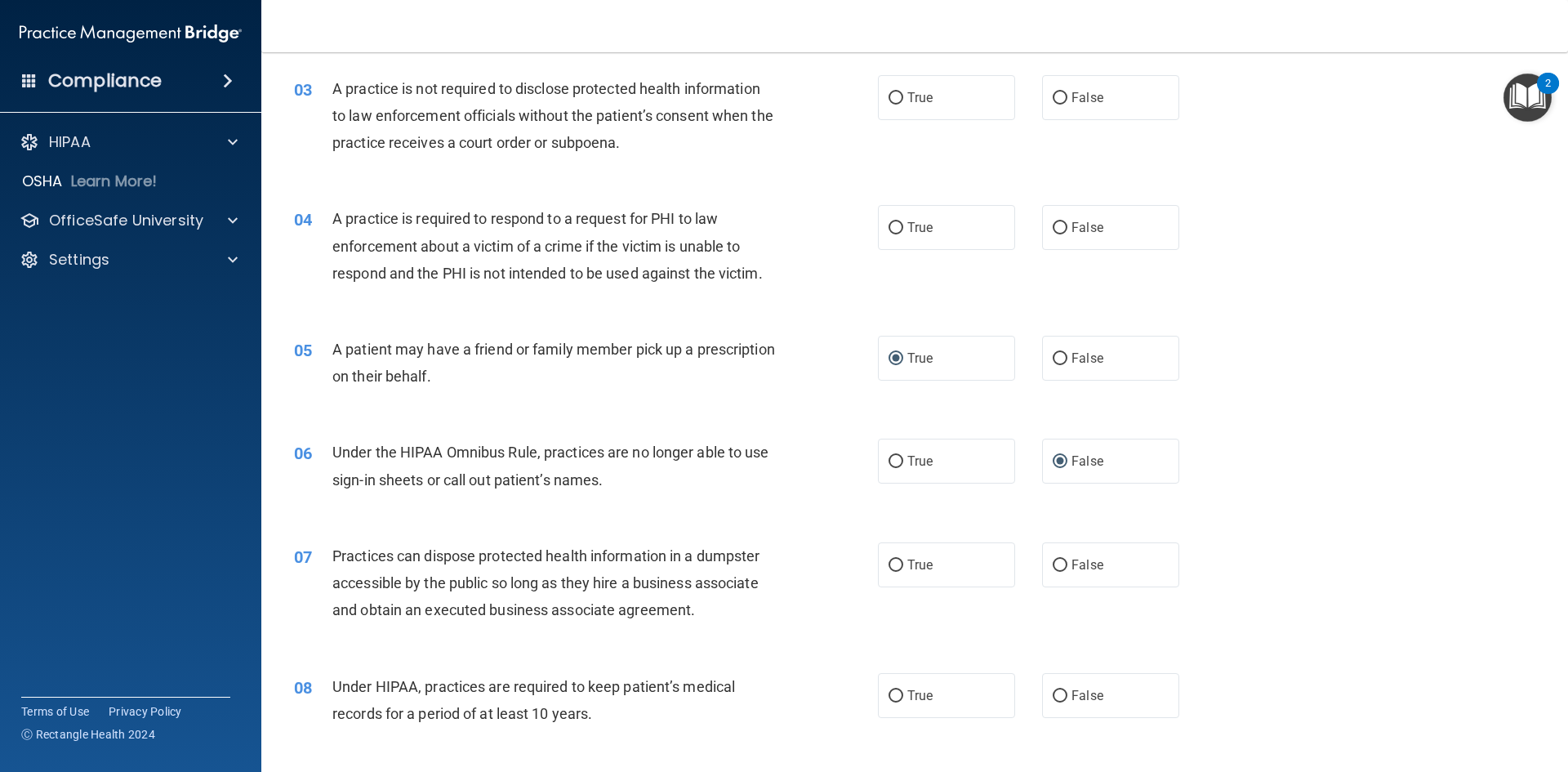 scroll, scrollTop: 327, scrollLeft: 0, axis: vertical 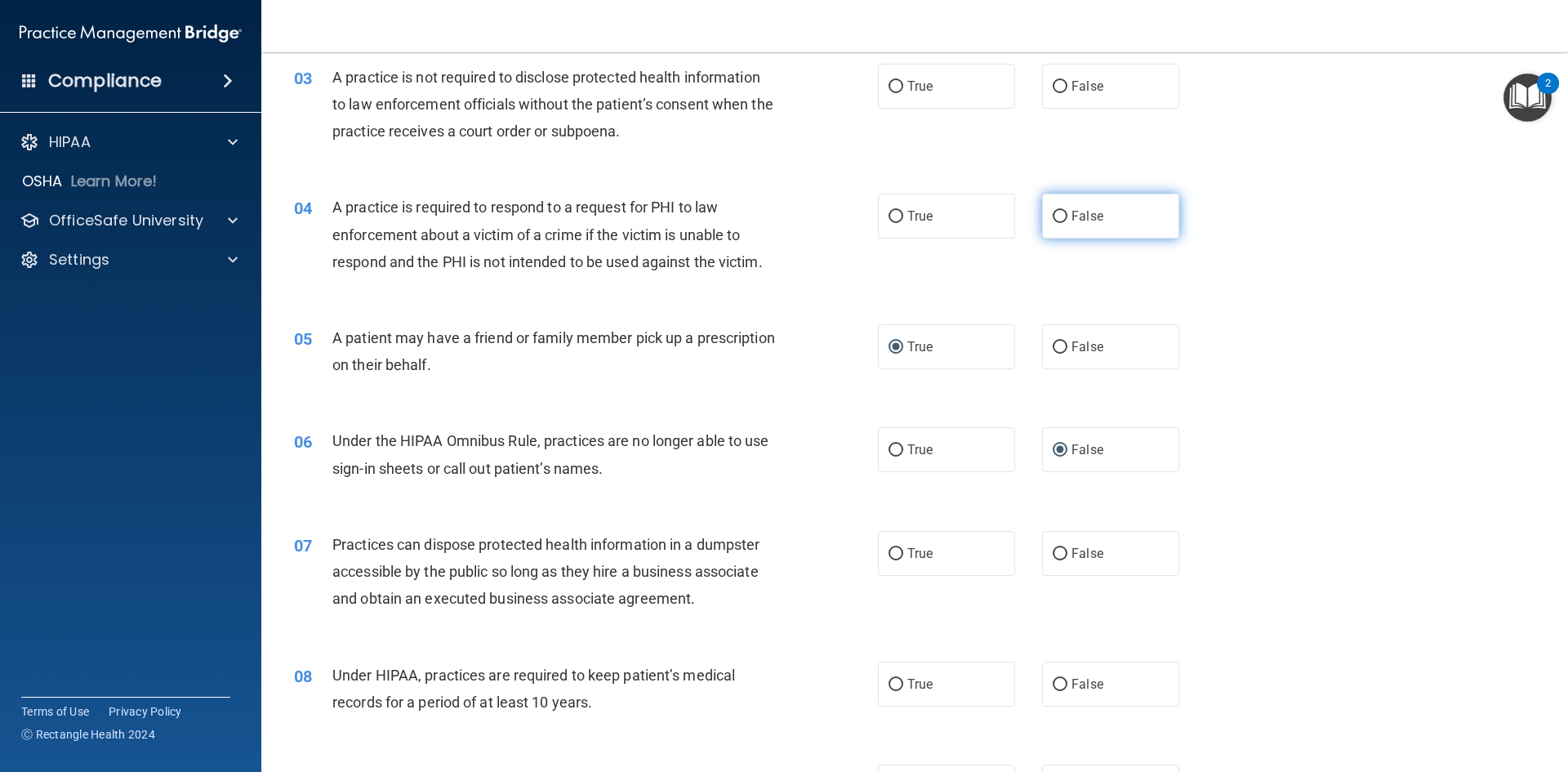 click on "False" at bounding box center (1060, 216) 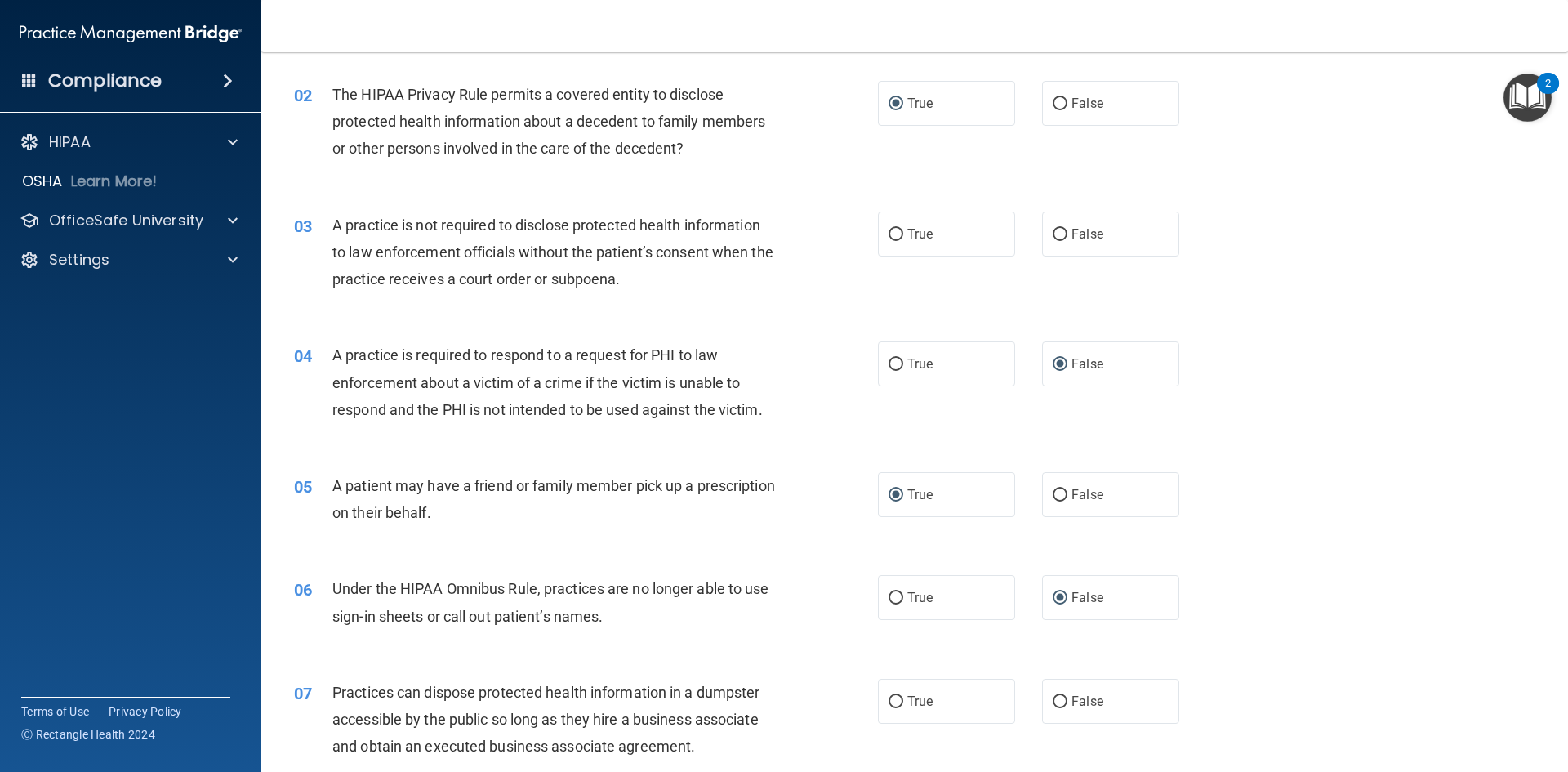 scroll, scrollTop: 163, scrollLeft: 0, axis: vertical 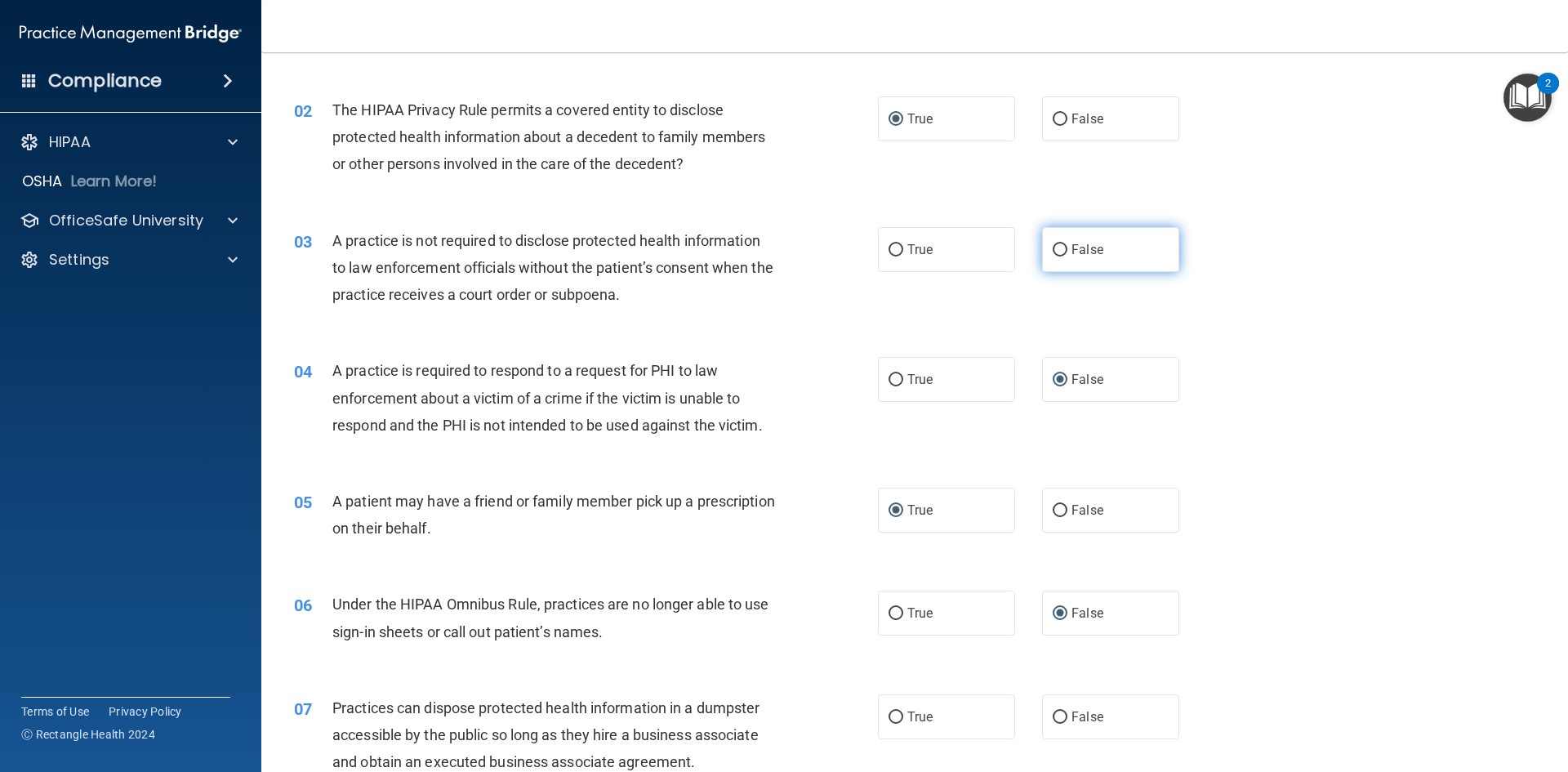 click on "False" at bounding box center [1060, 250] 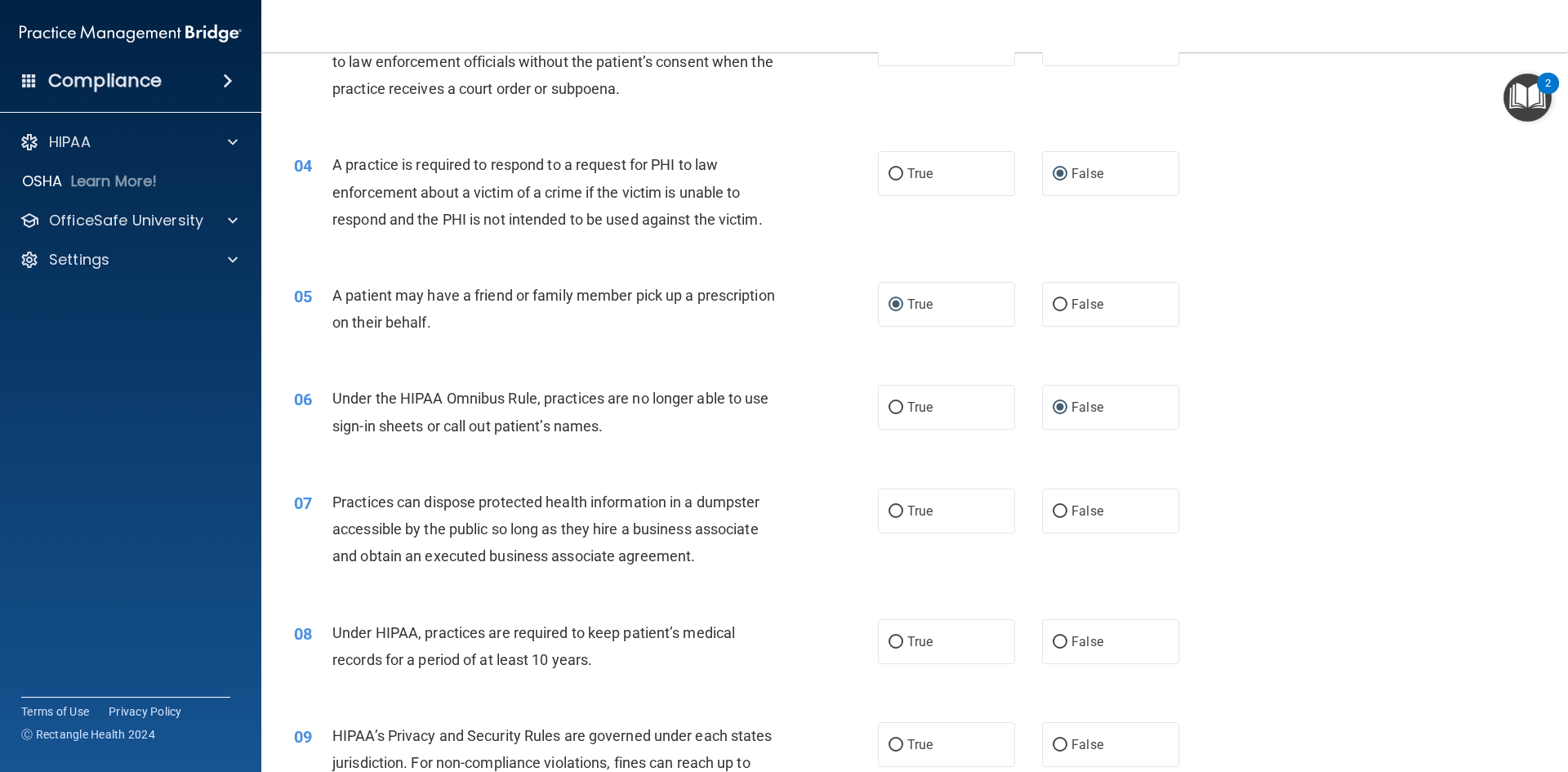 scroll, scrollTop: 408, scrollLeft: 0, axis: vertical 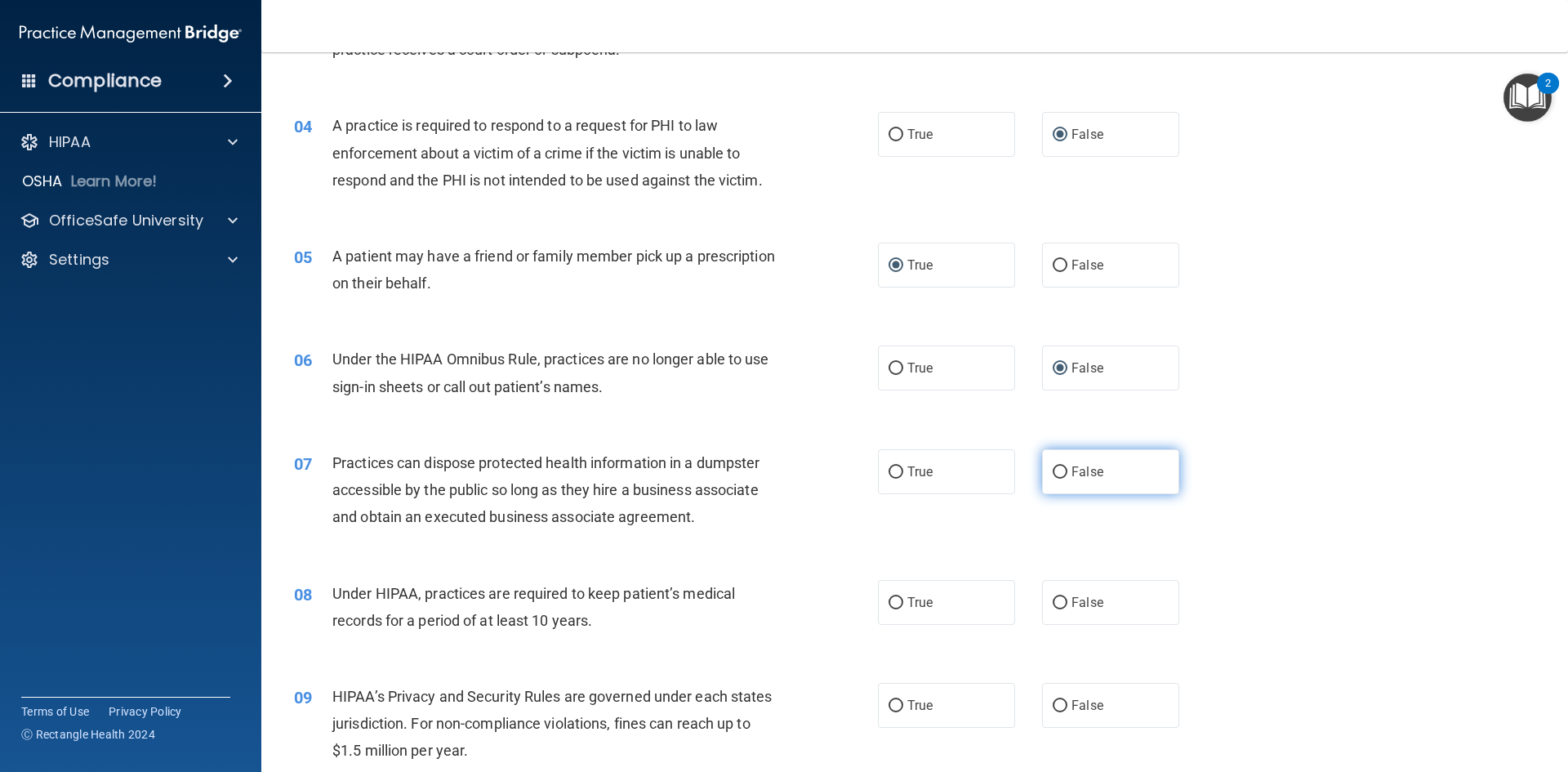 click on "False" at bounding box center [1060, 472] 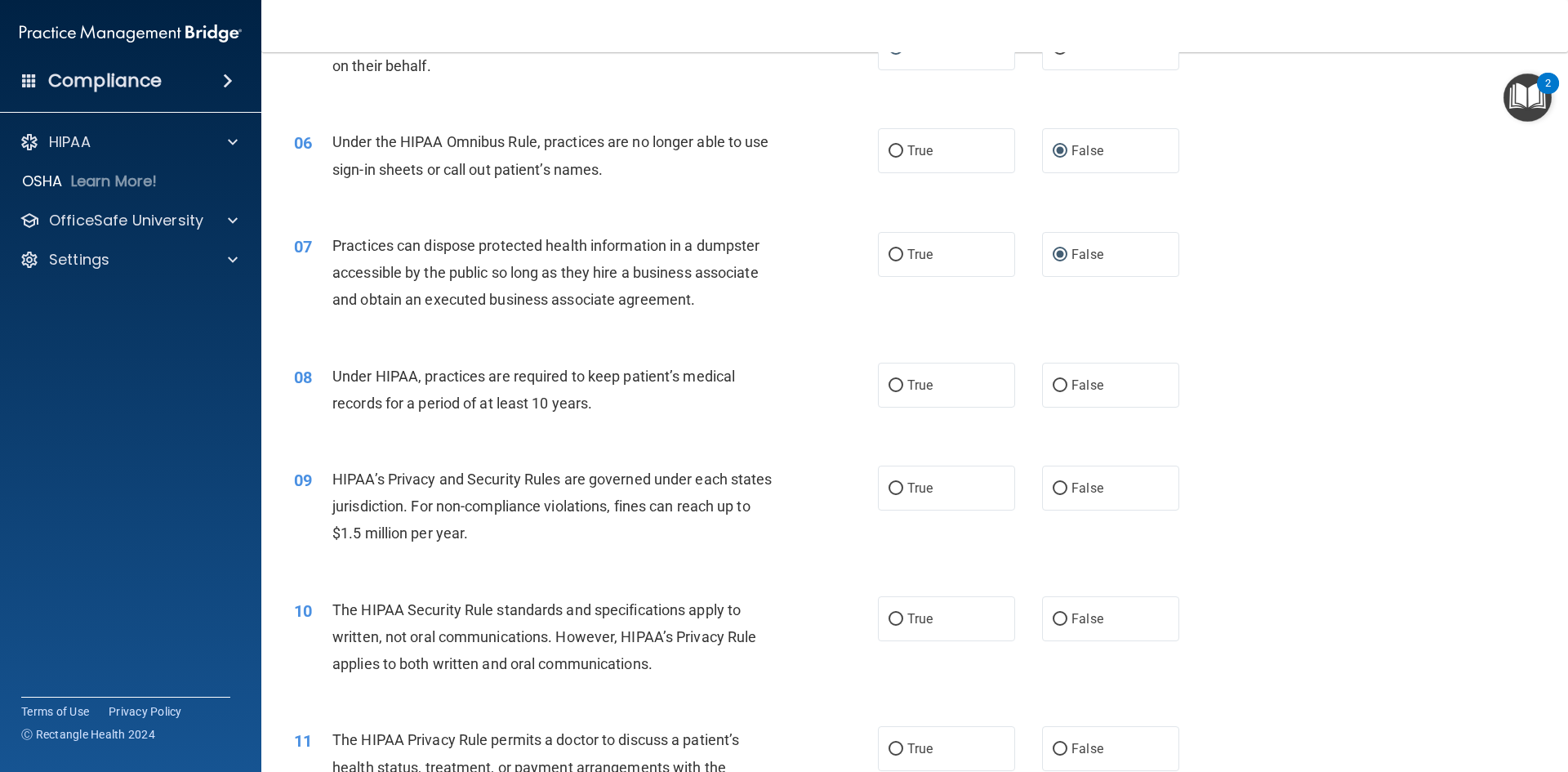 scroll, scrollTop: 654, scrollLeft: 0, axis: vertical 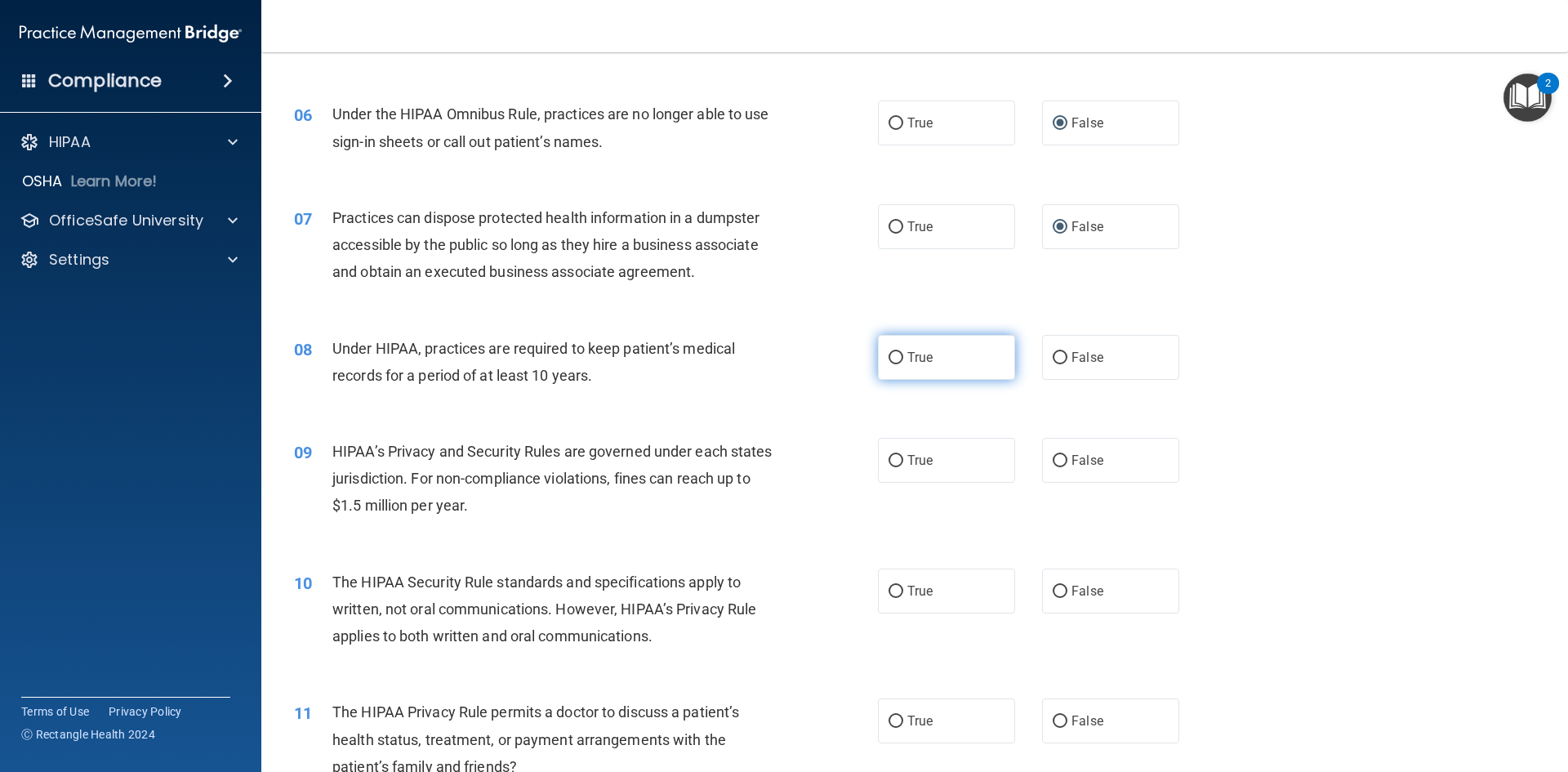 click on "True" at bounding box center (896, 358) 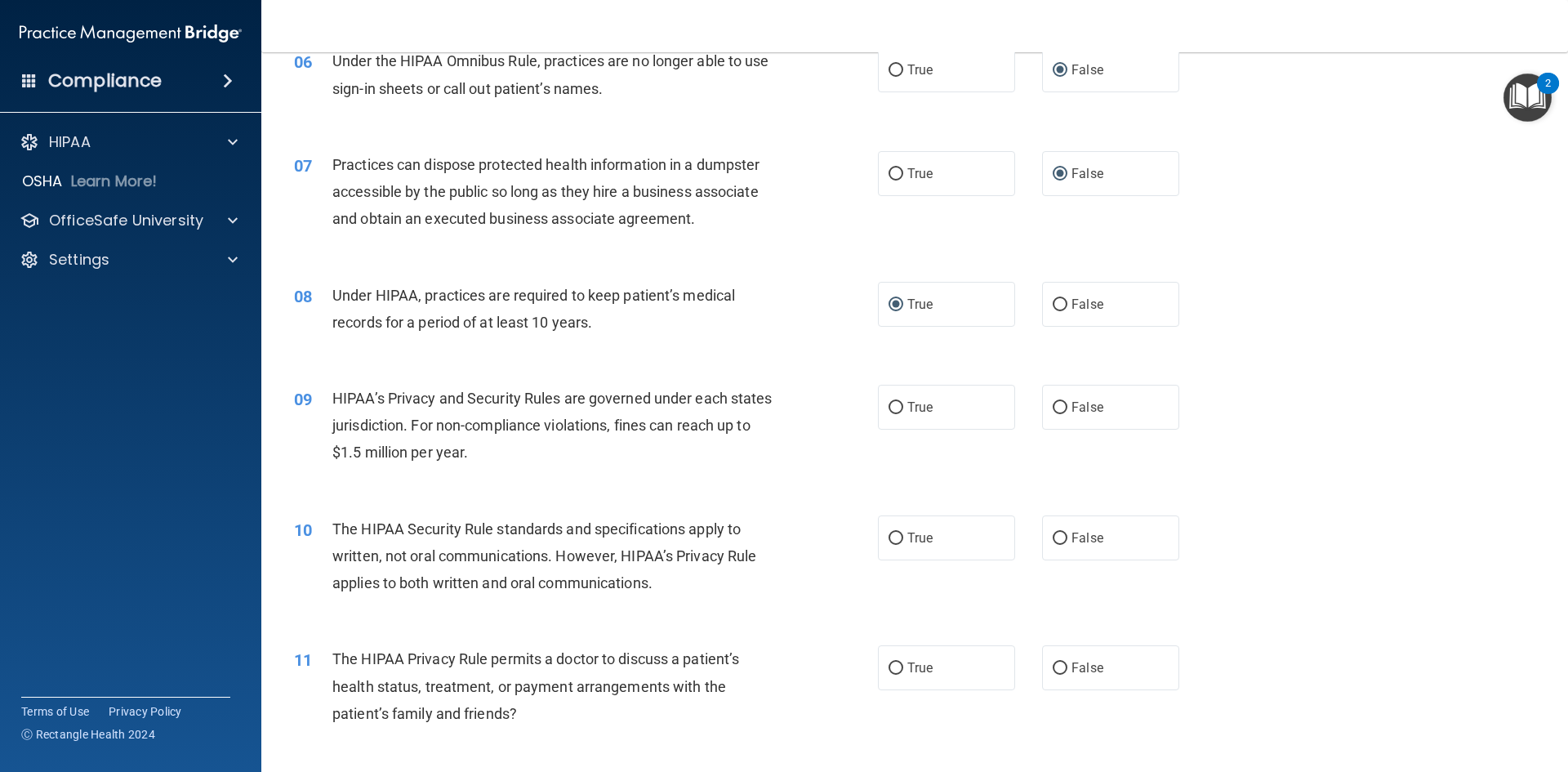 scroll, scrollTop: 735, scrollLeft: 0, axis: vertical 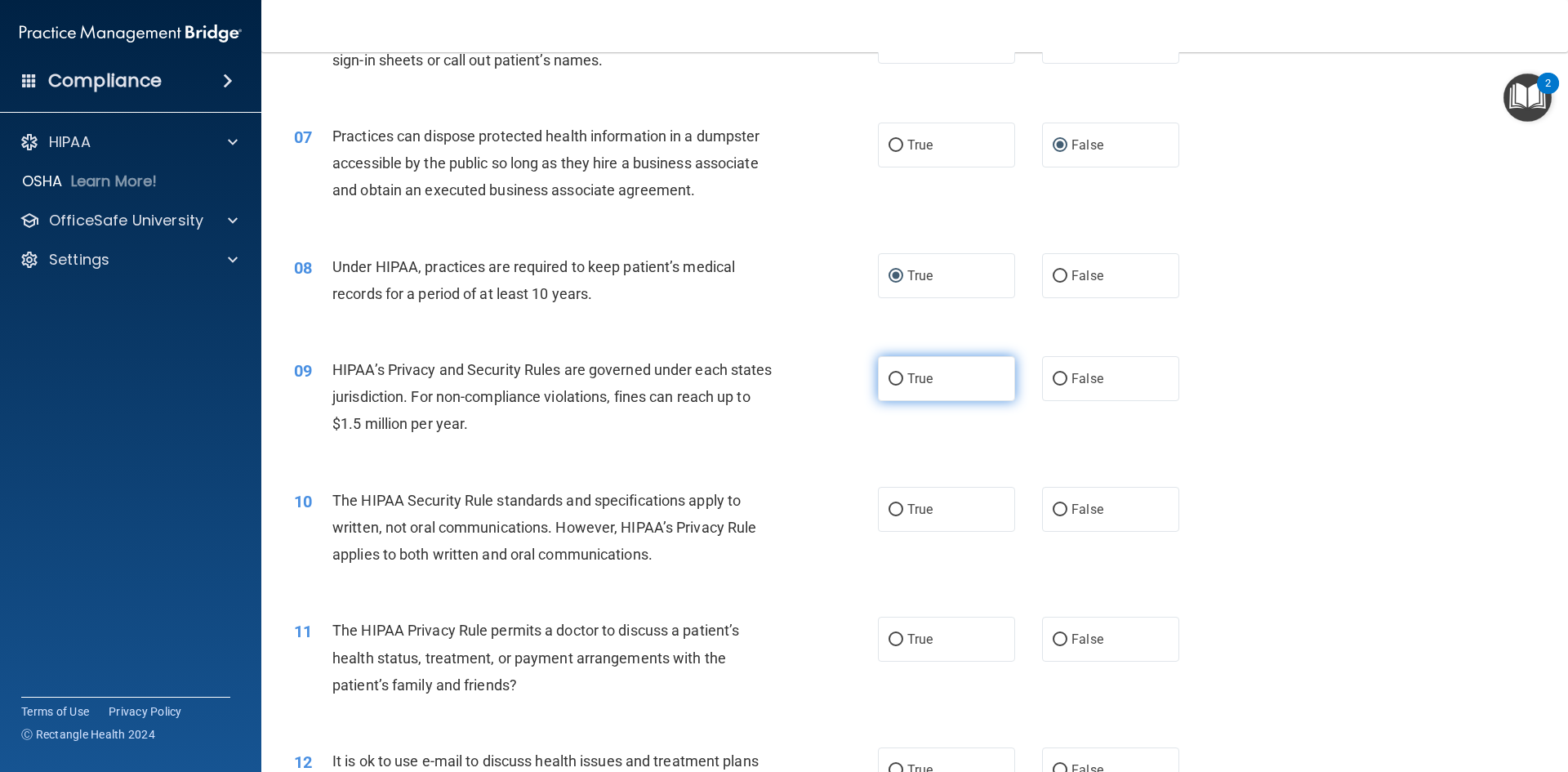 click on "True" at bounding box center (896, 379) 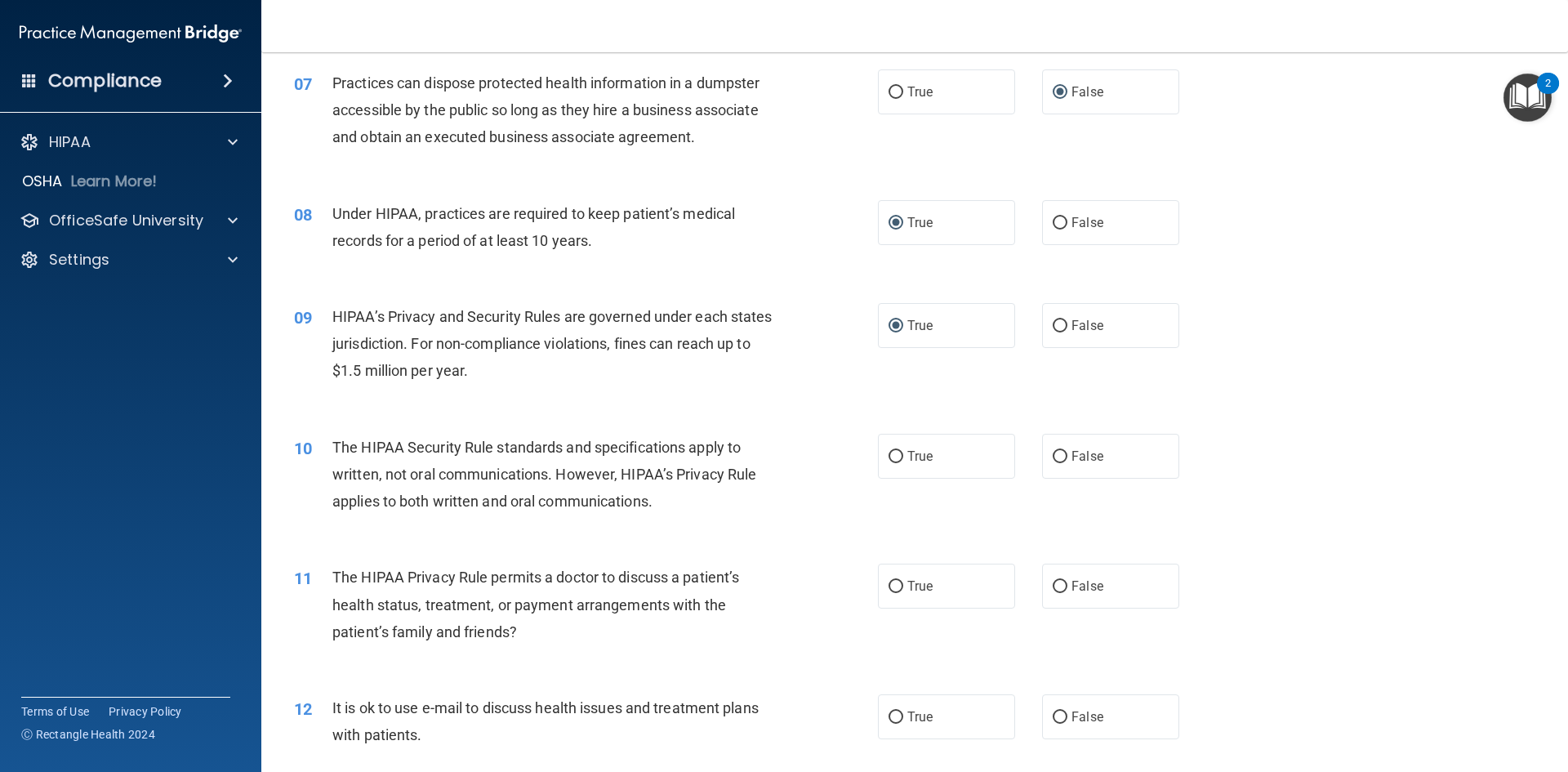 scroll, scrollTop: 817, scrollLeft: 0, axis: vertical 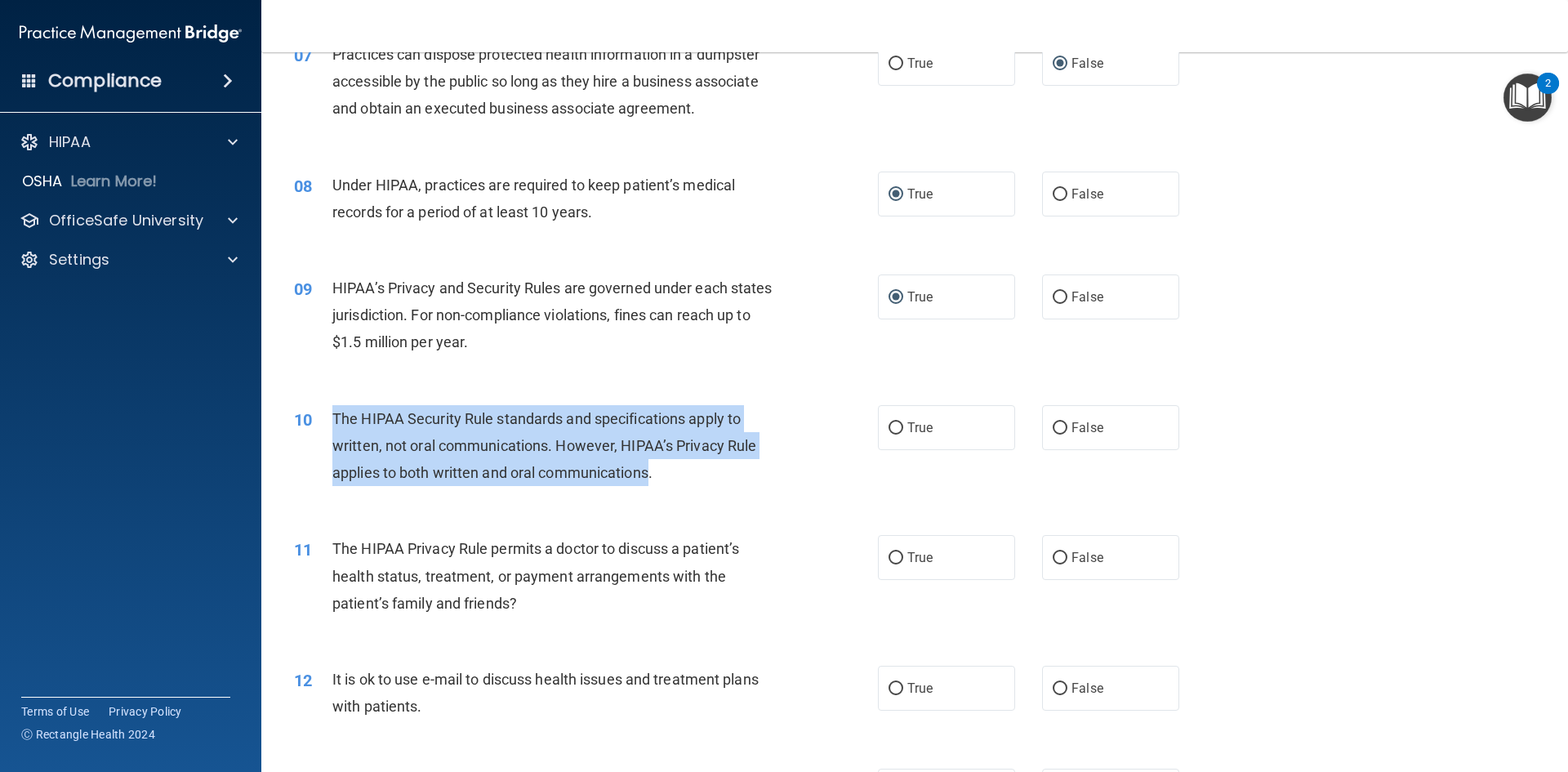 drag, startPoint x: 650, startPoint y: 475, endPoint x: 329, endPoint y: 420, distance: 325.6778 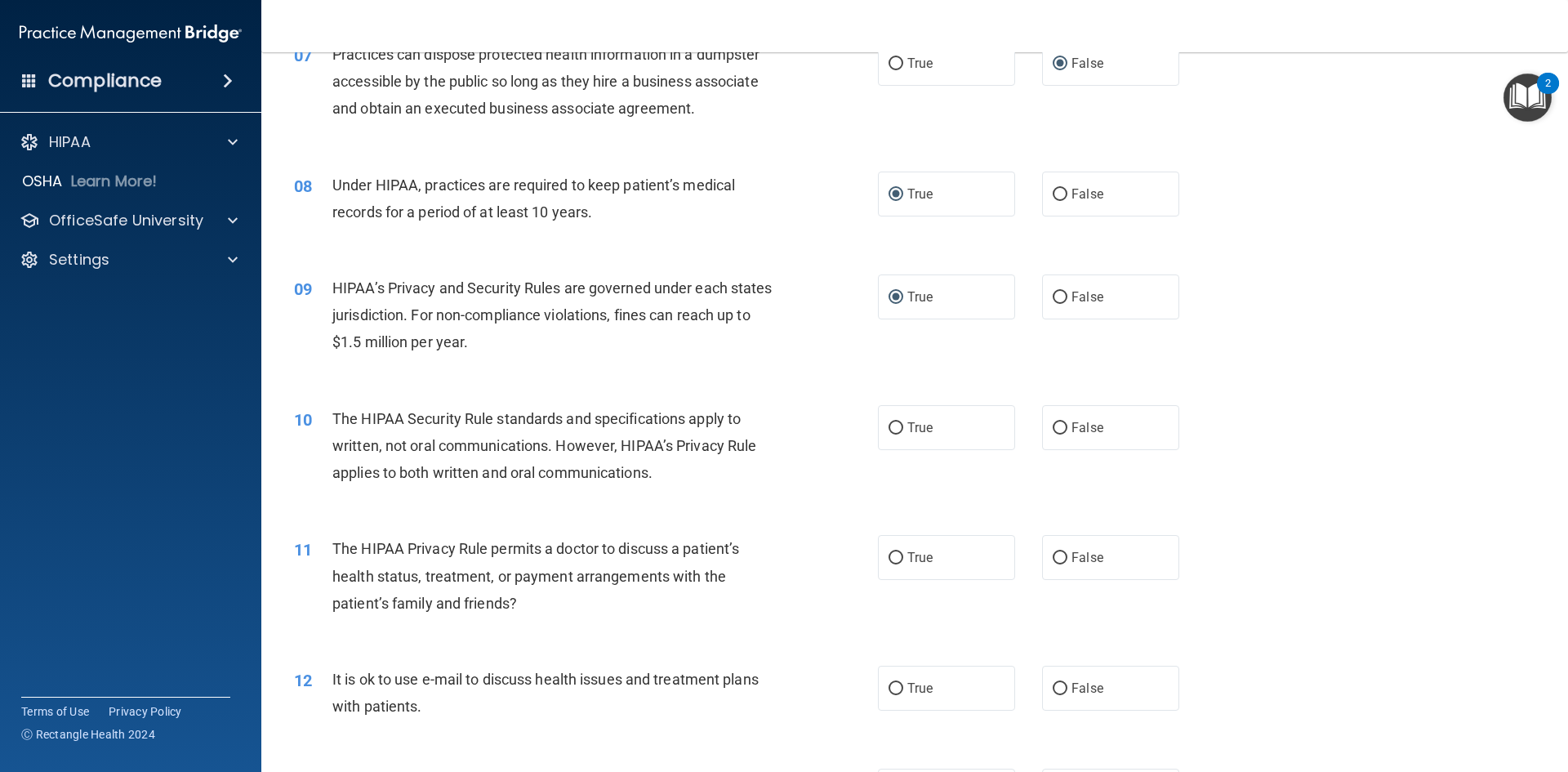 click on "09       HIPAA’s Privacy and Security Rules are governed under each states jurisdiction.  For non-compliance violations, fines can reach up to $1.5 million per year." at bounding box center (586, 319) 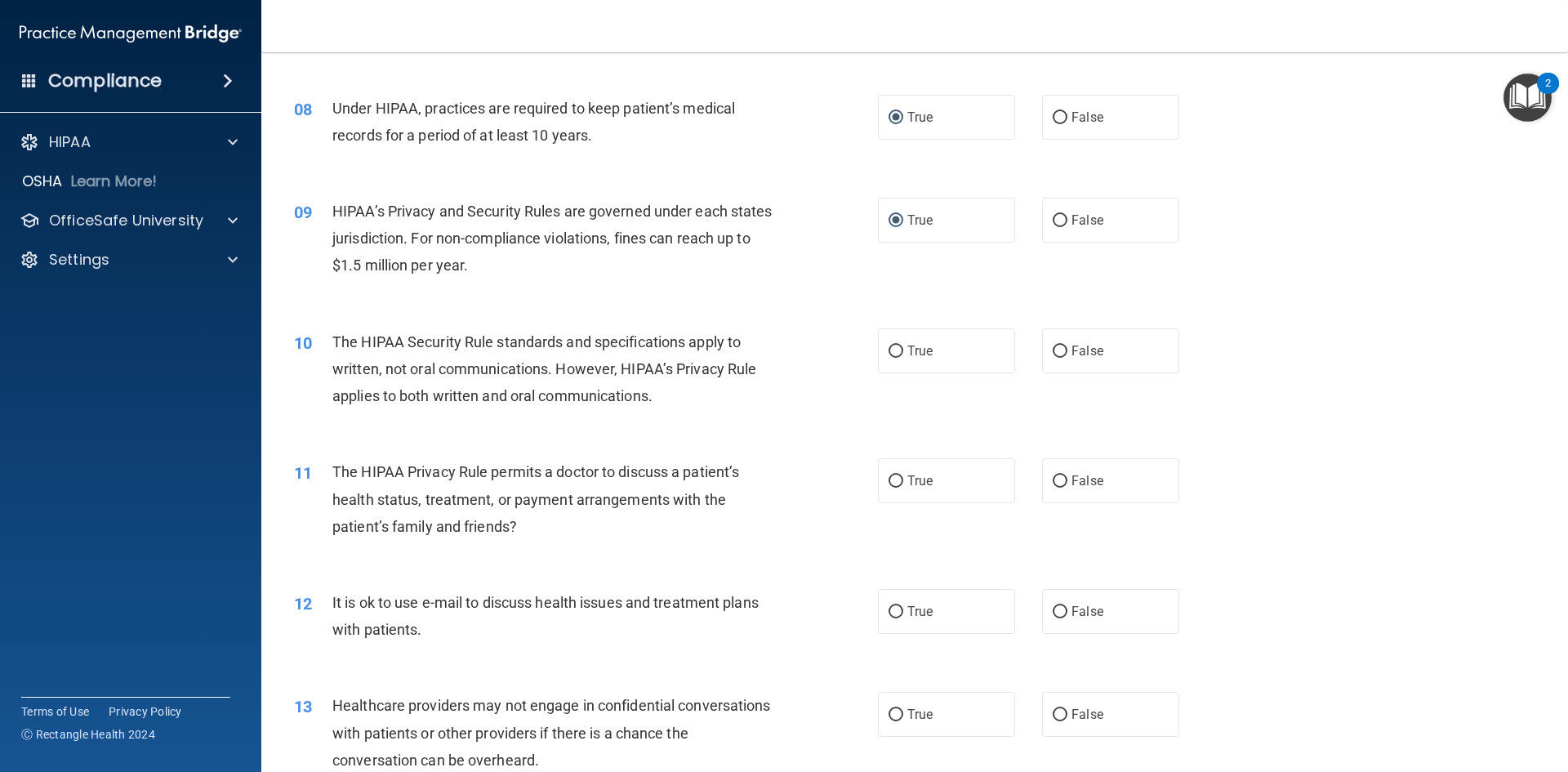 scroll, scrollTop: 899, scrollLeft: 0, axis: vertical 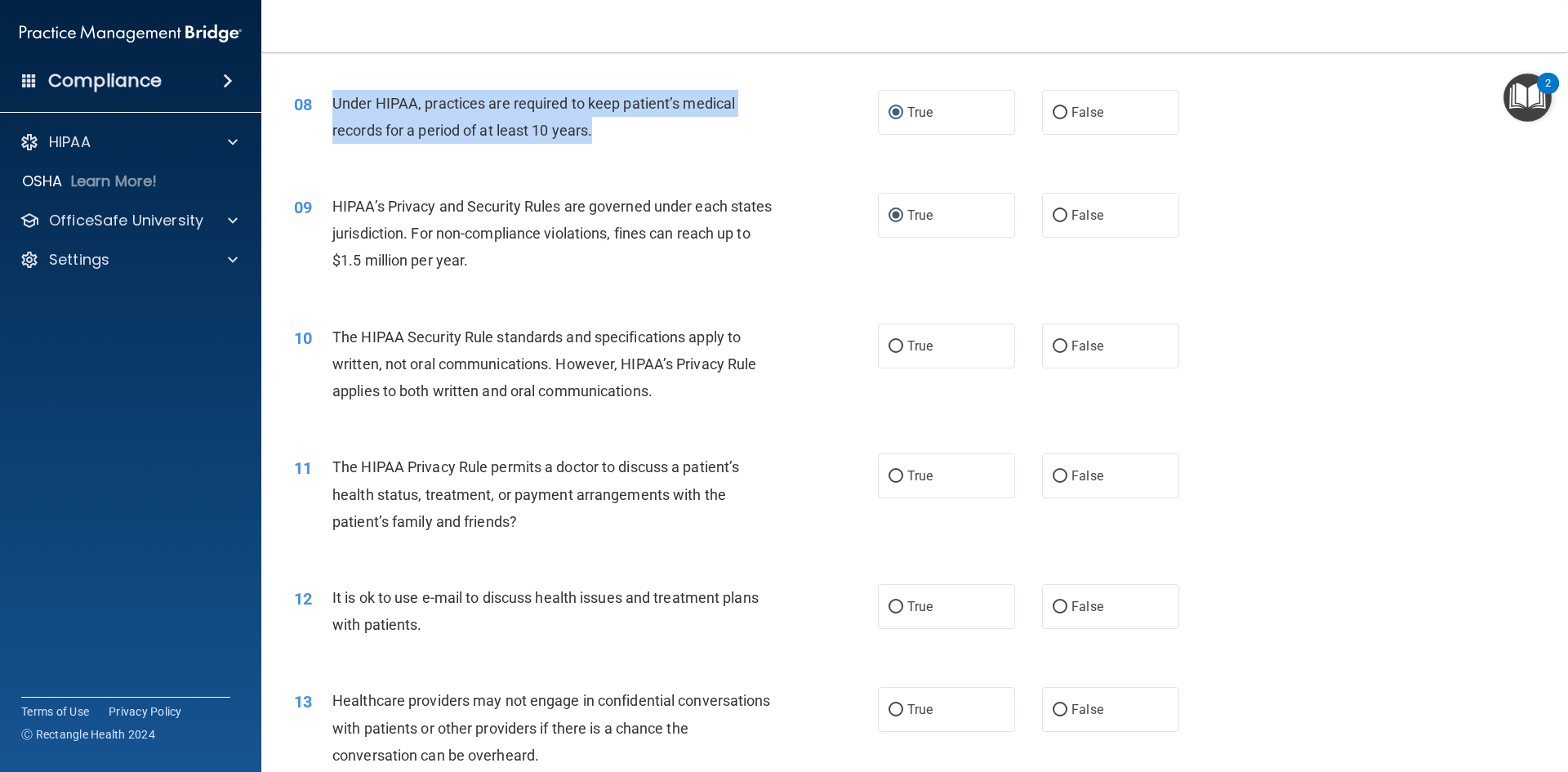 drag, startPoint x: 595, startPoint y: 130, endPoint x: 334, endPoint y: 95, distance: 263.33629 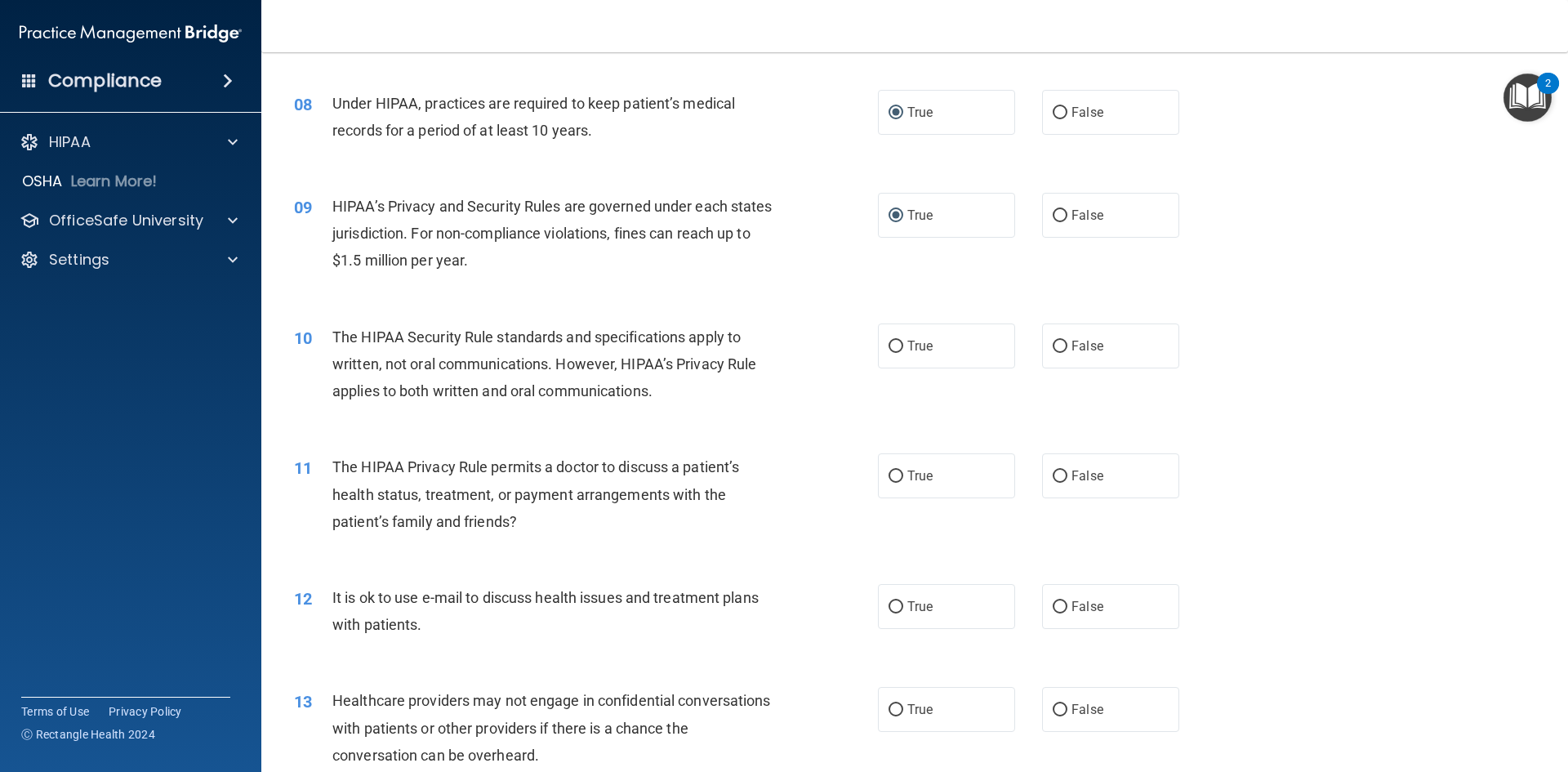 click on "09       HIPAA’s Privacy and Security Rules are governed under each states jurisdiction.  For non-compliance violations, fines can reach up to $1.5 million per year.                 True           False" at bounding box center (915, 238) 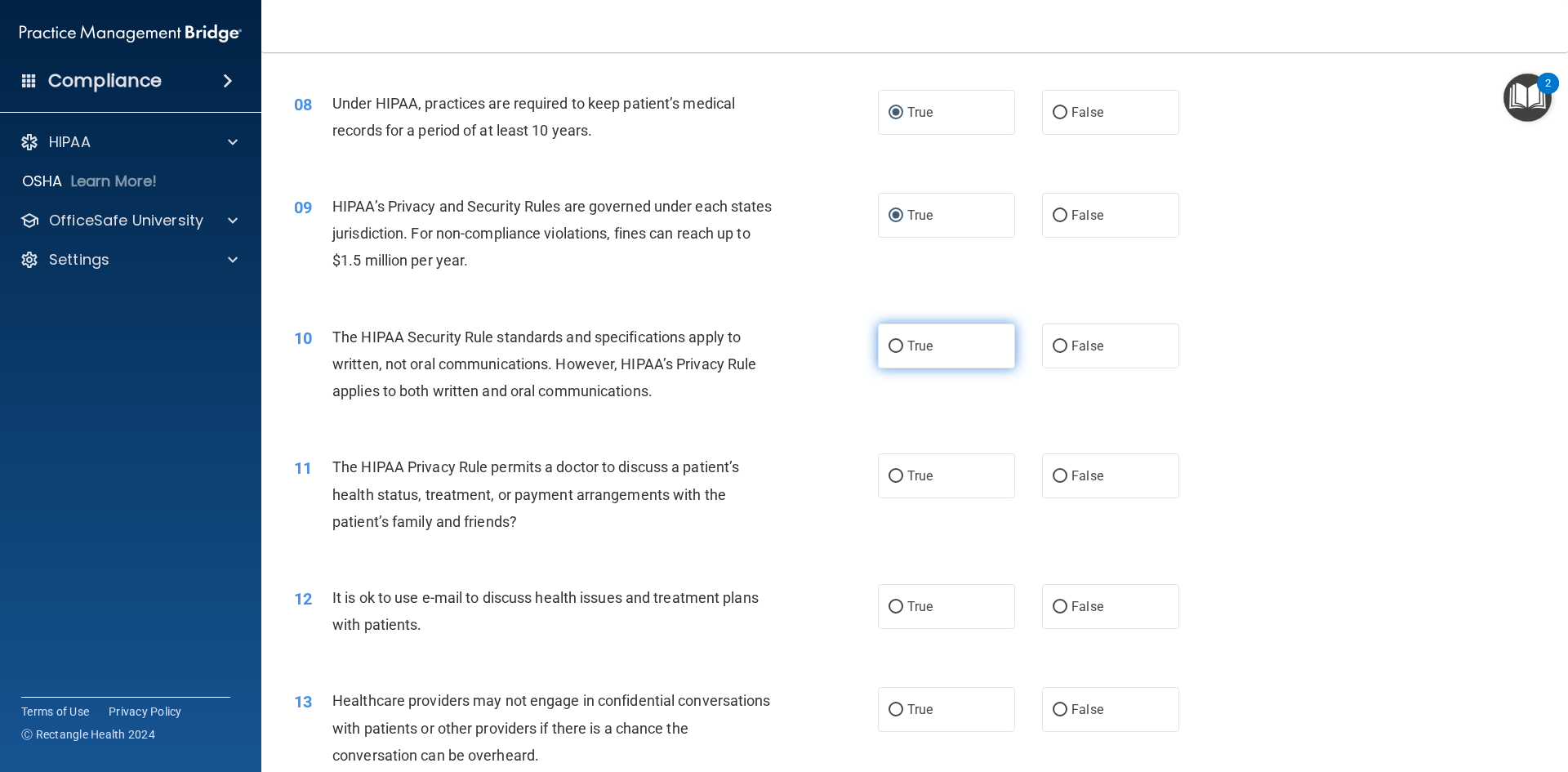 click on "True" at bounding box center [896, 346] 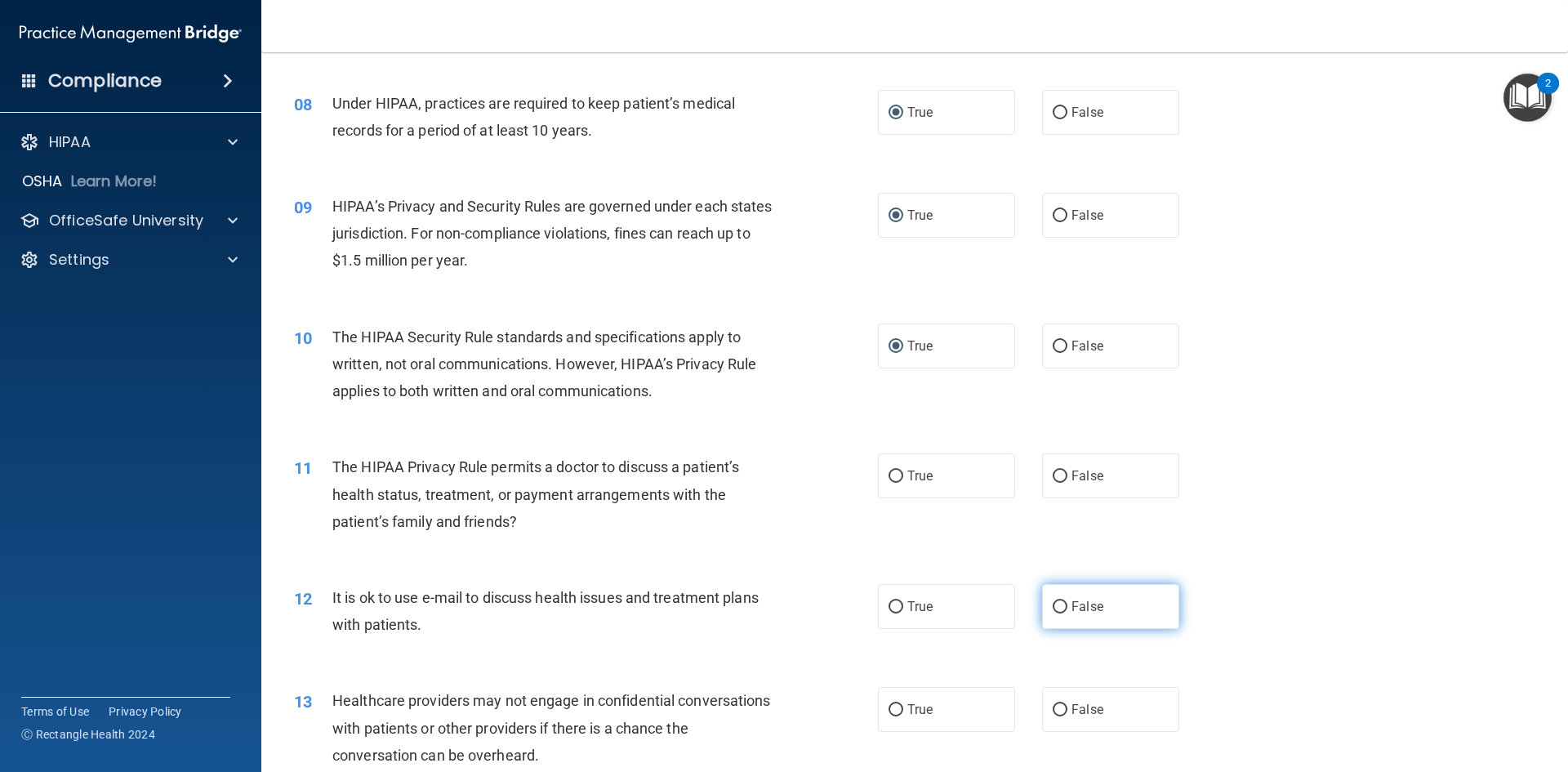 click on "False" at bounding box center (1060, 607) 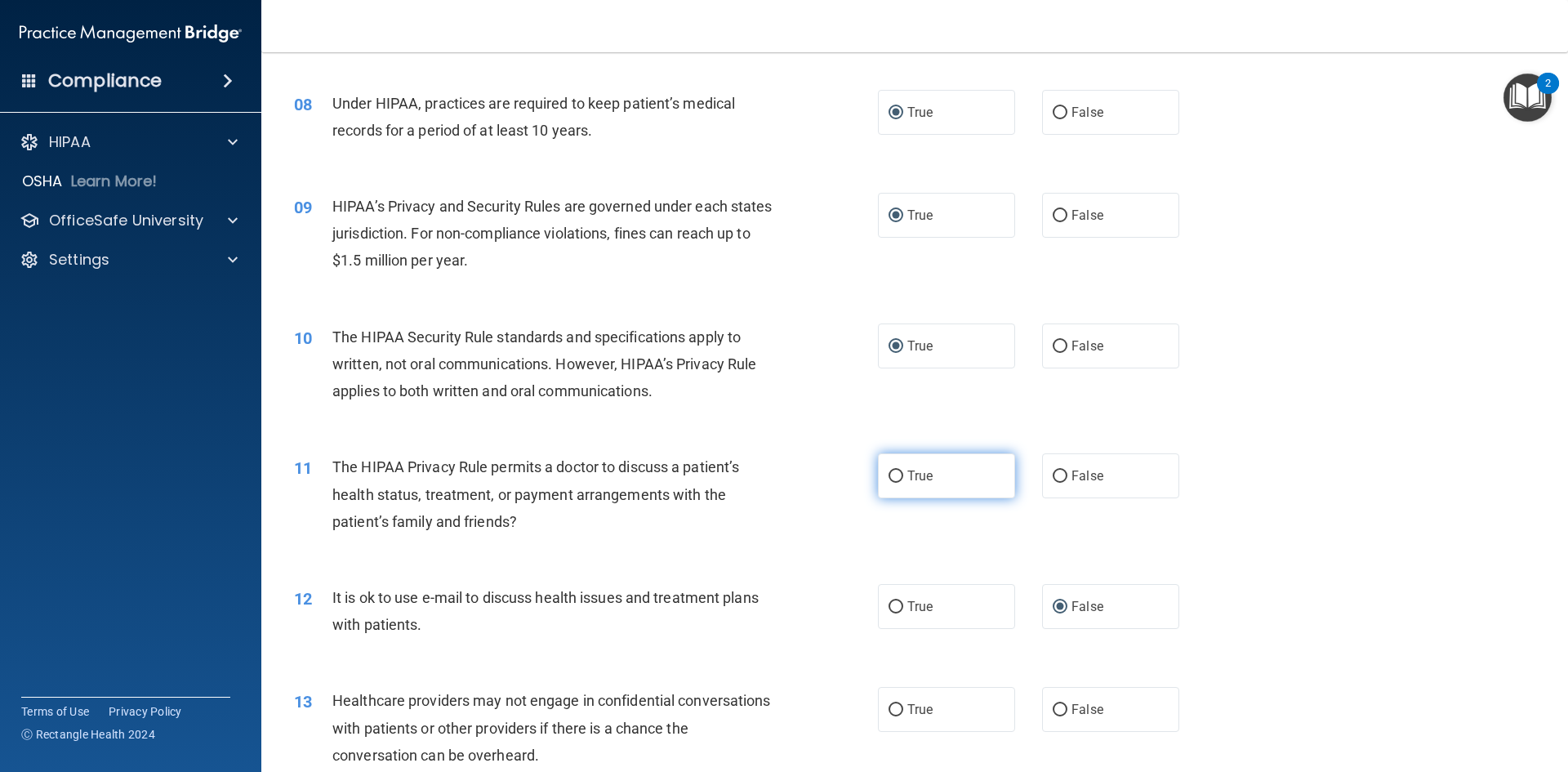 click on "True" at bounding box center (896, 476) 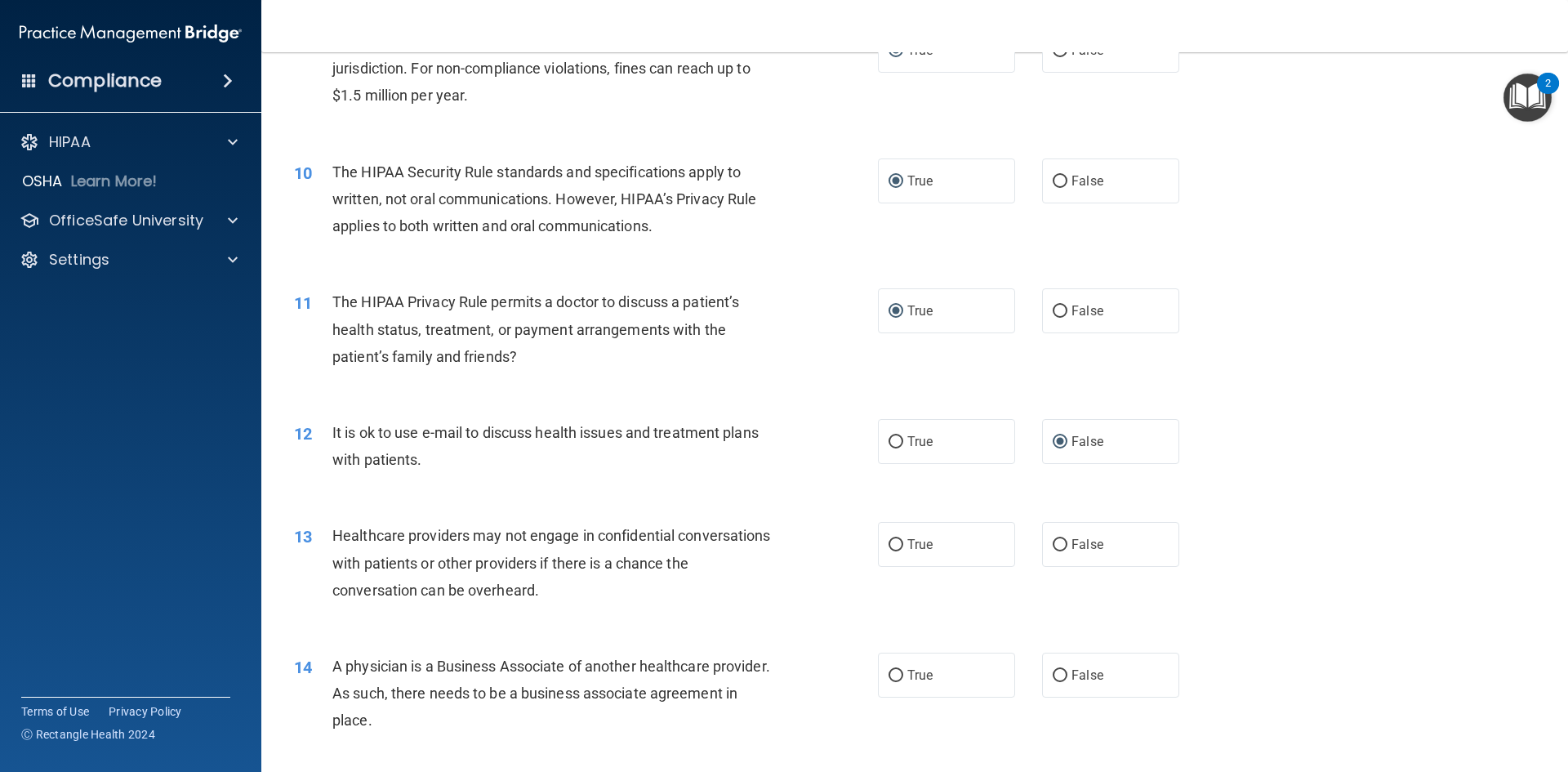 scroll, scrollTop: 1062, scrollLeft: 0, axis: vertical 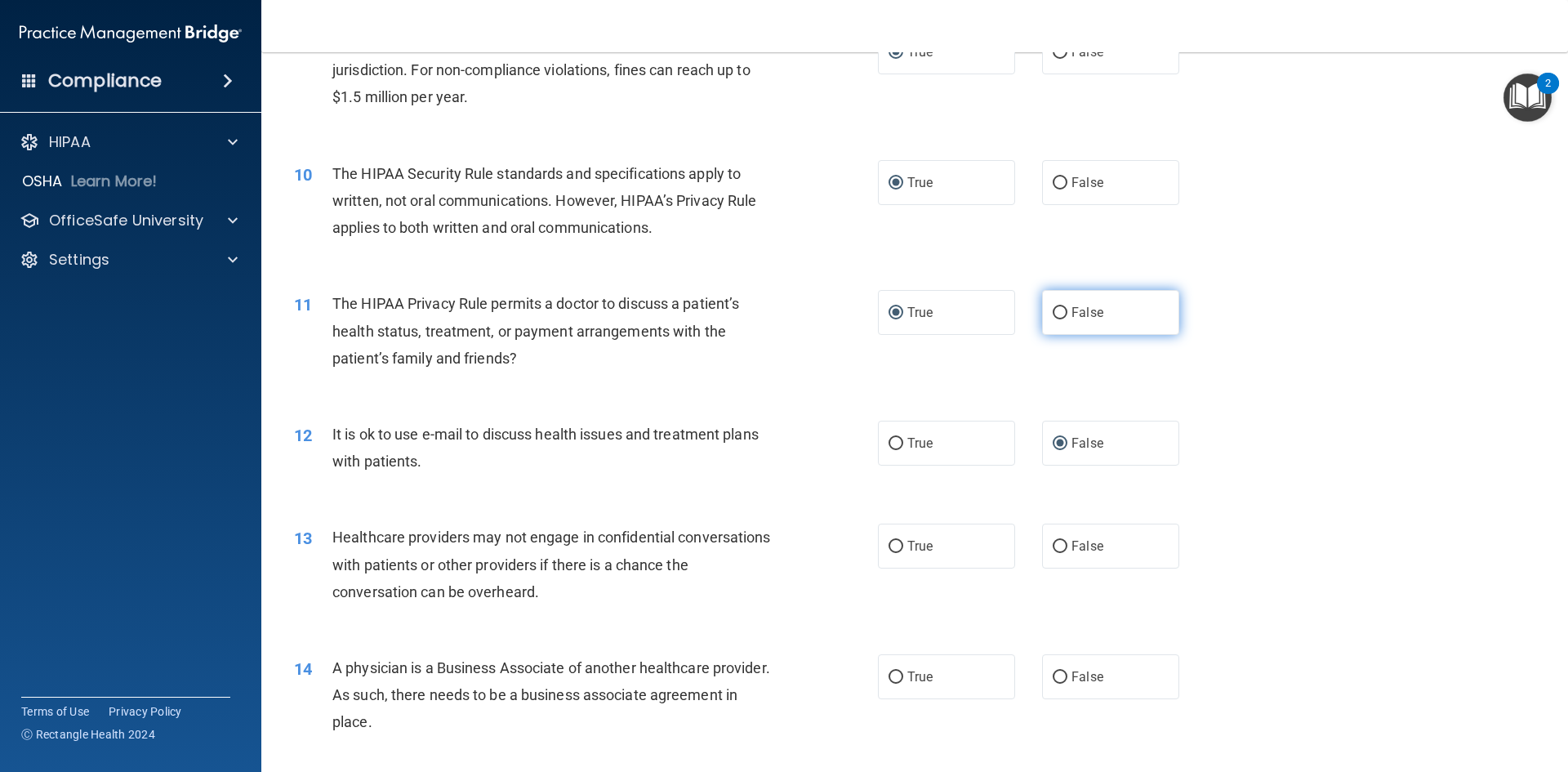 click on "False" at bounding box center [1060, 313] 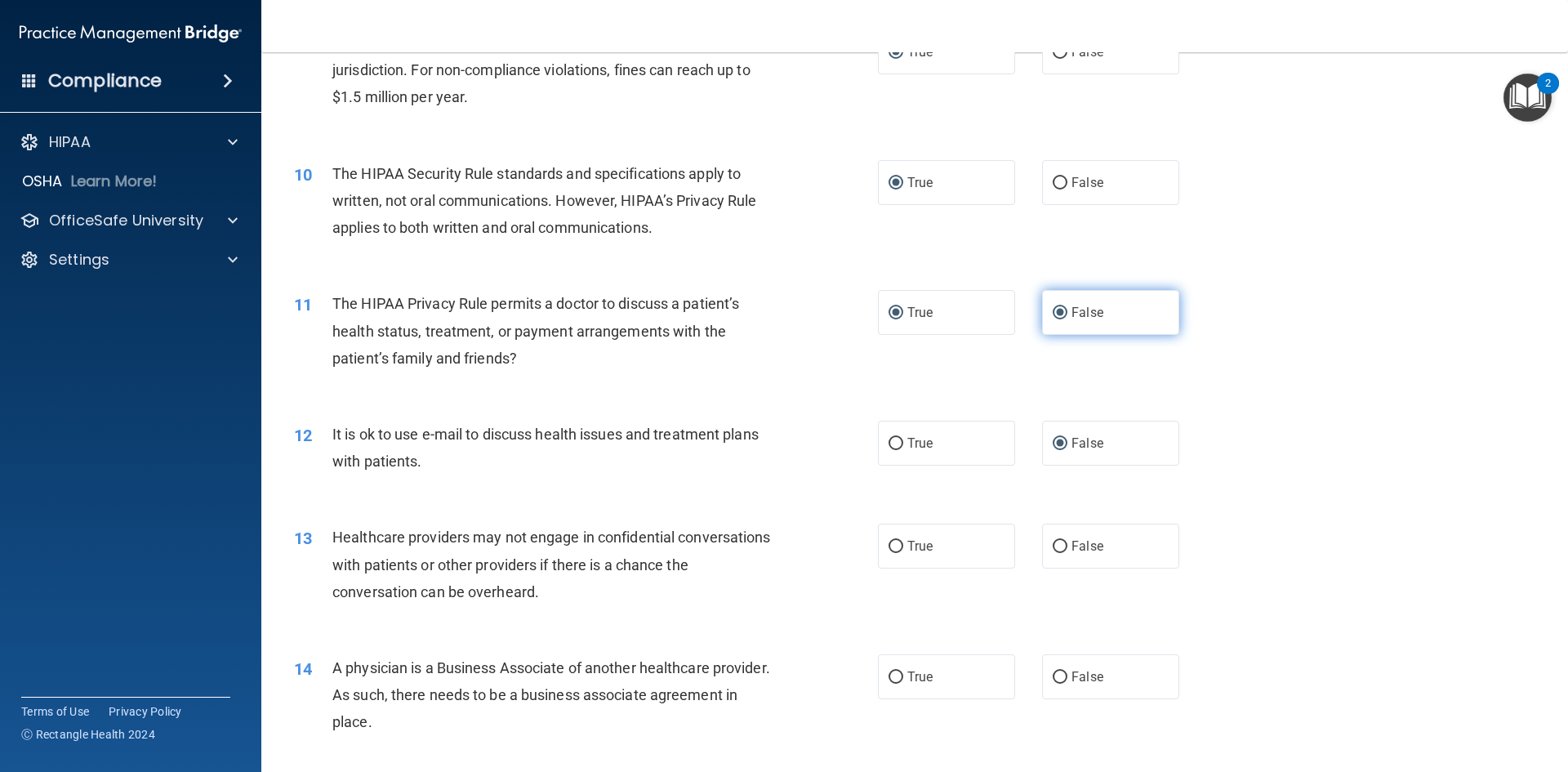 radio on "false" 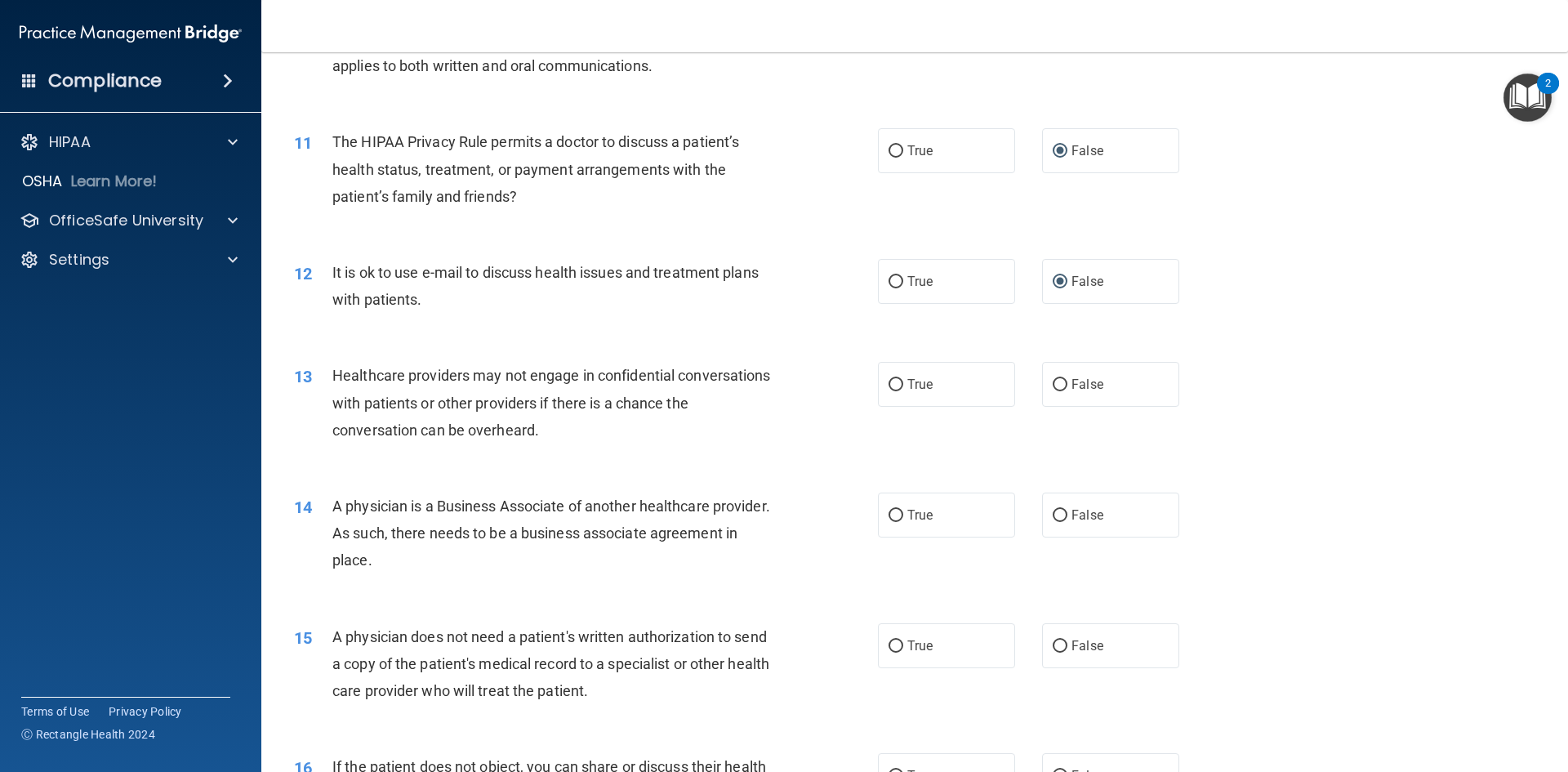 scroll, scrollTop: 1225, scrollLeft: 0, axis: vertical 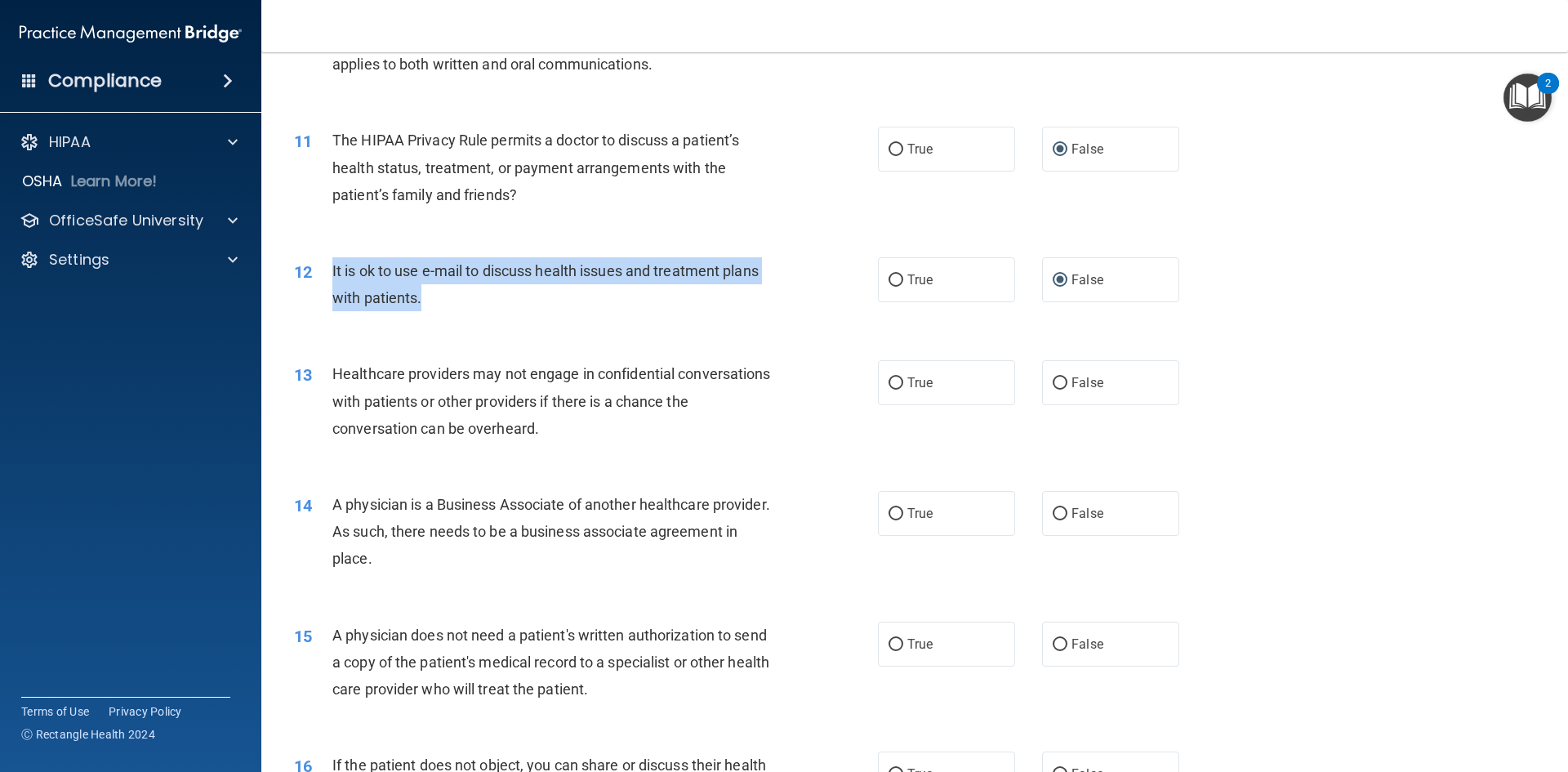 drag, startPoint x: 443, startPoint y: 302, endPoint x: 332, endPoint y: 270, distance: 115.52 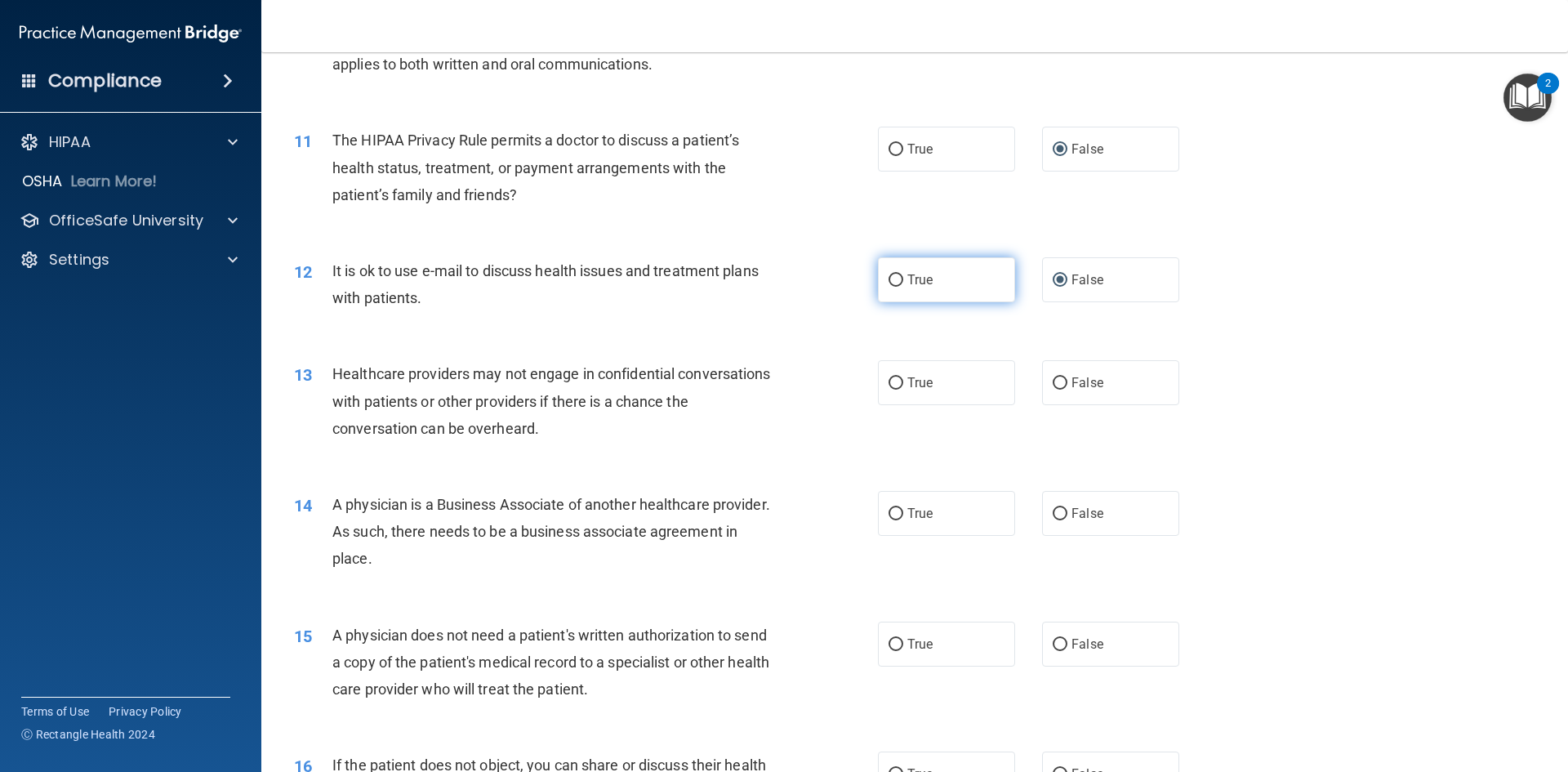 click on "True" at bounding box center [947, 279] 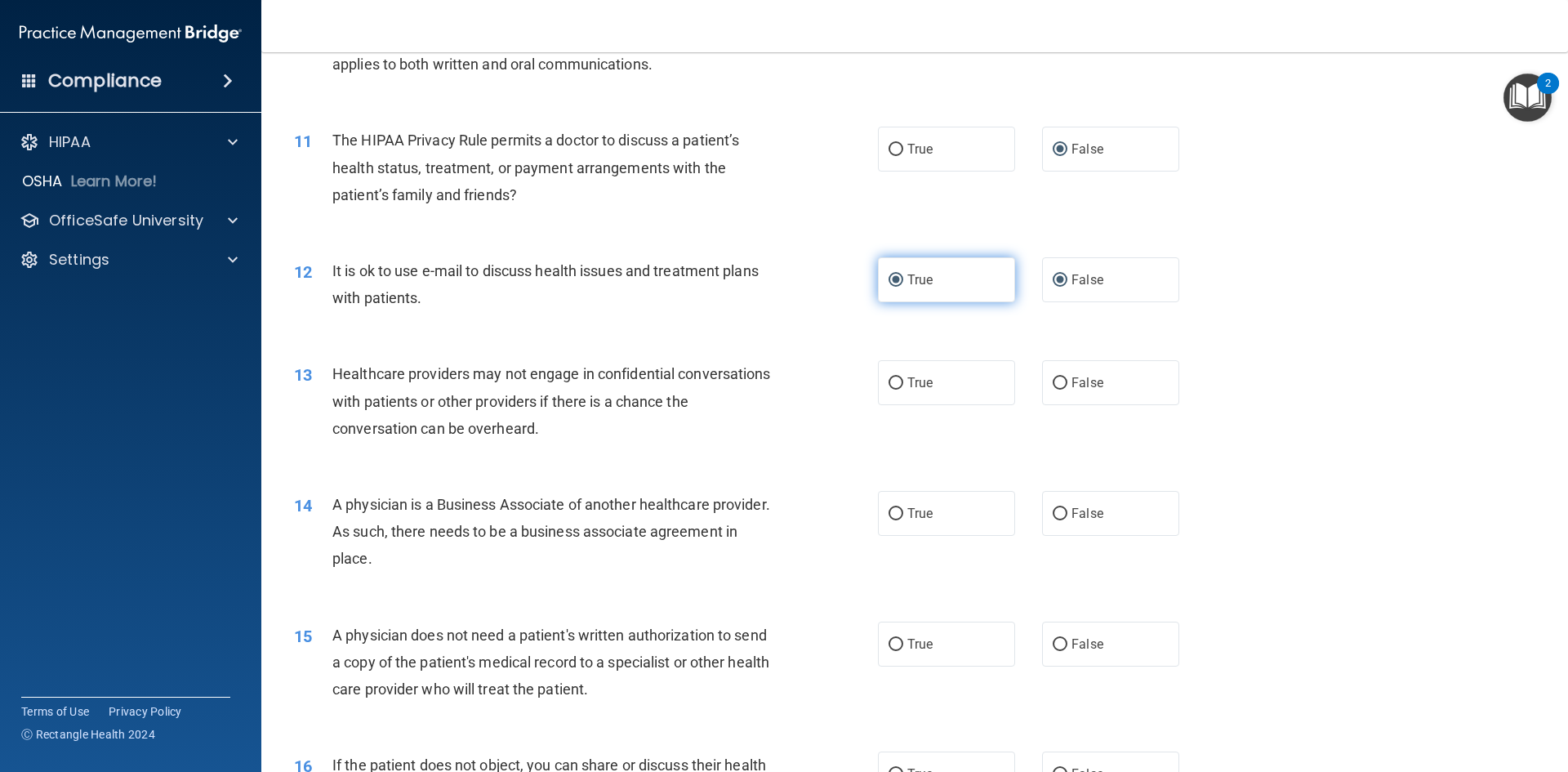 radio on "false" 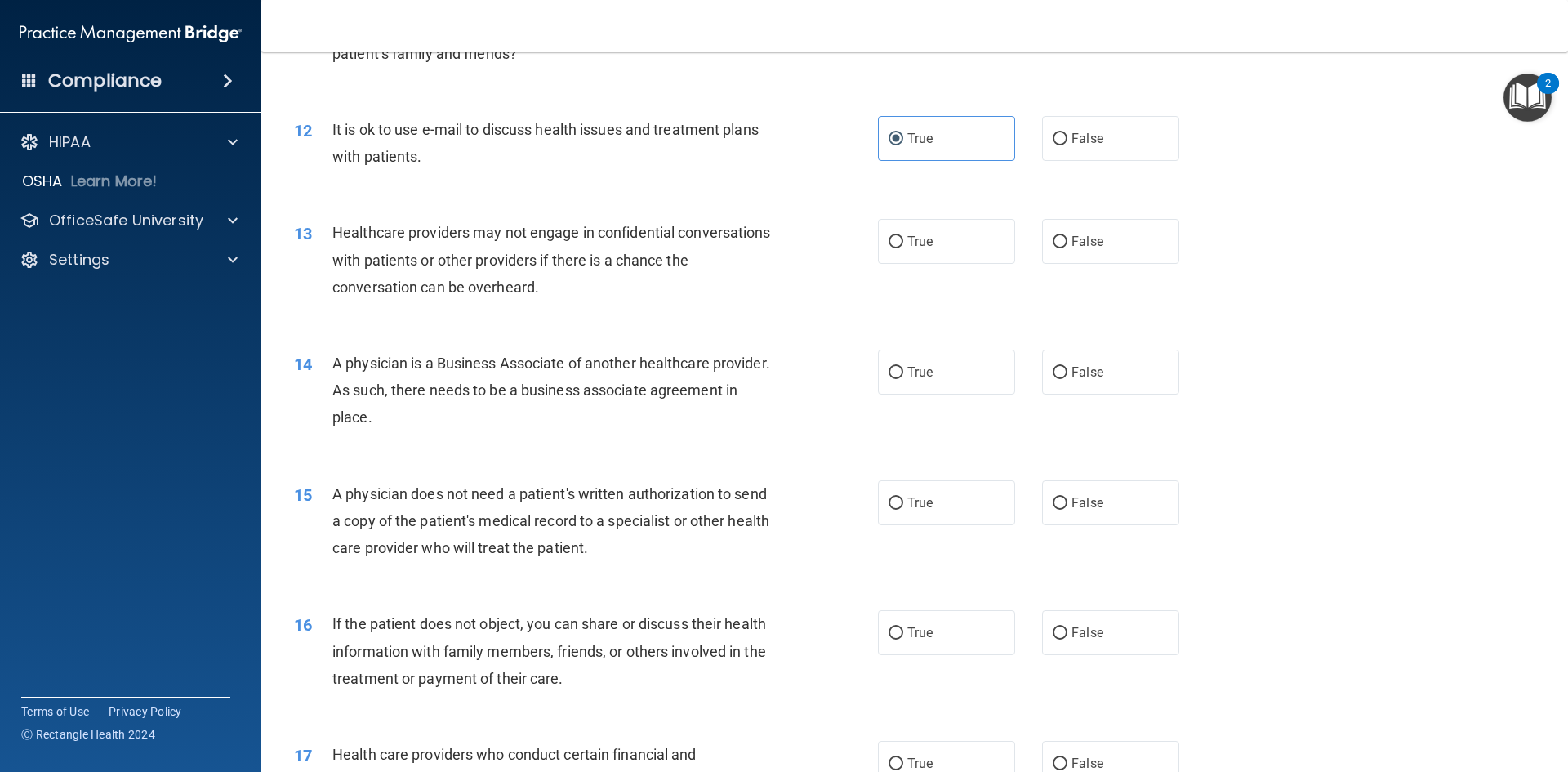 scroll, scrollTop: 1389, scrollLeft: 0, axis: vertical 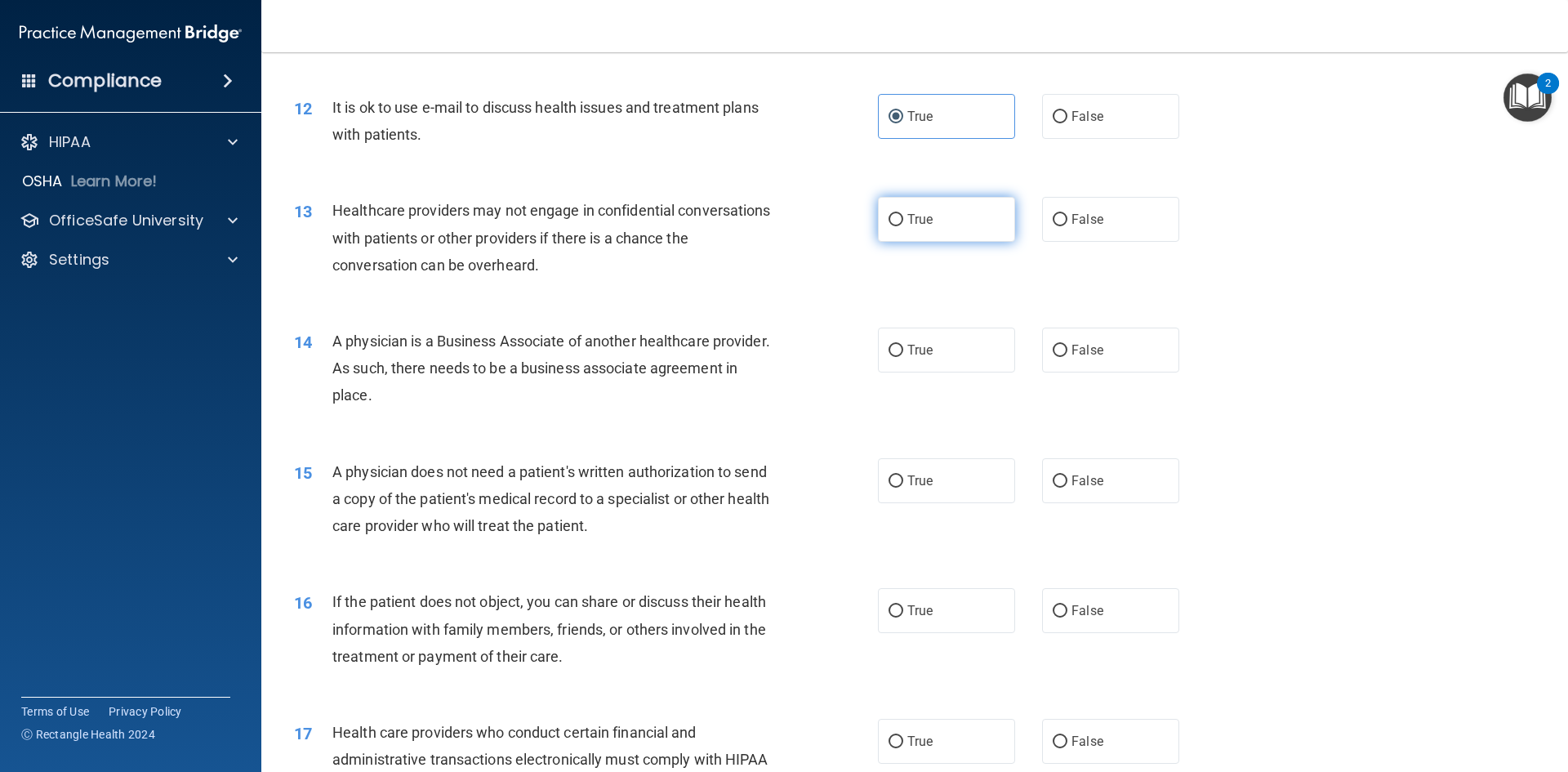 click on "True" at bounding box center (947, 219) 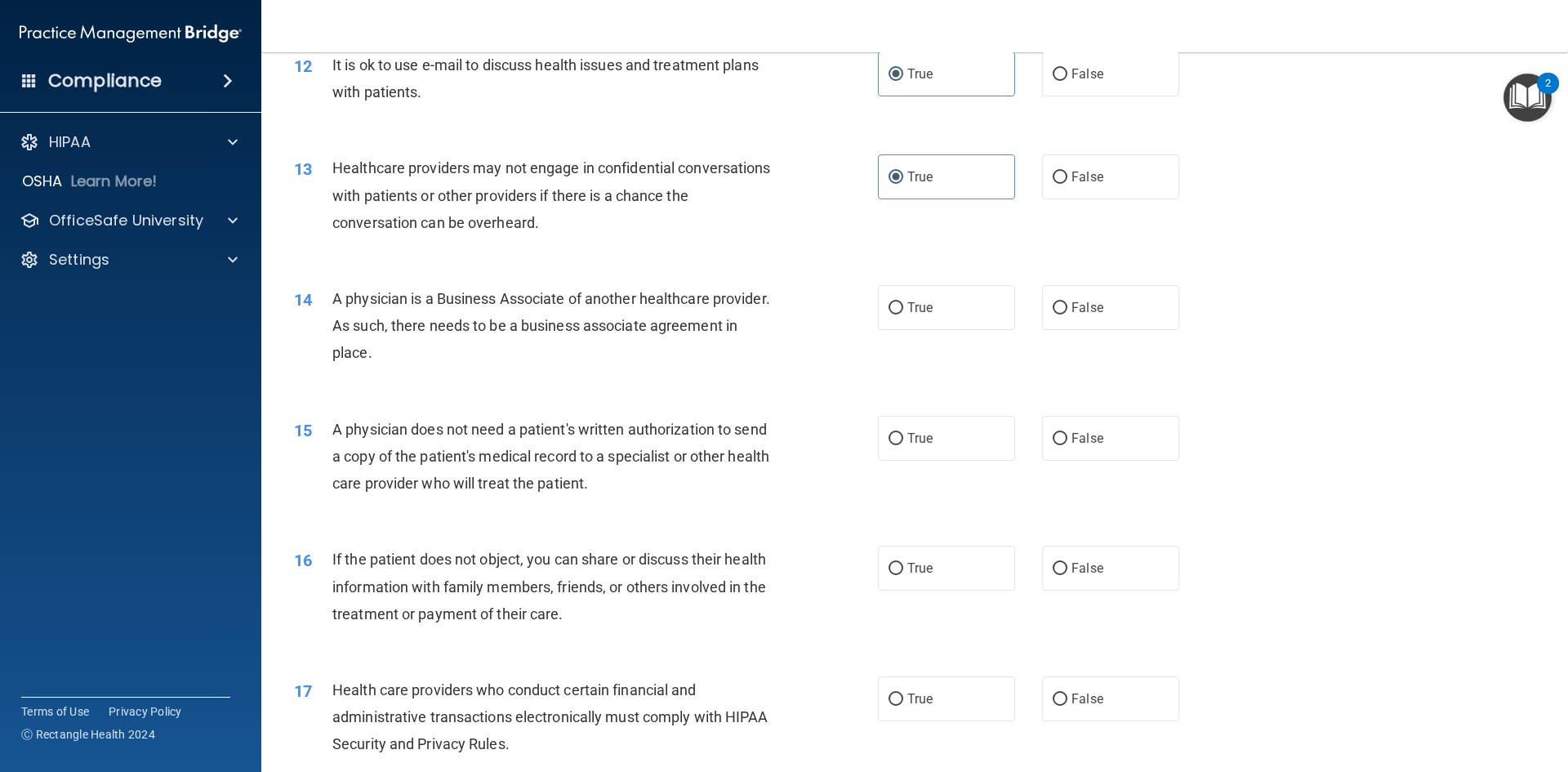 scroll, scrollTop: 1470, scrollLeft: 0, axis: vertical 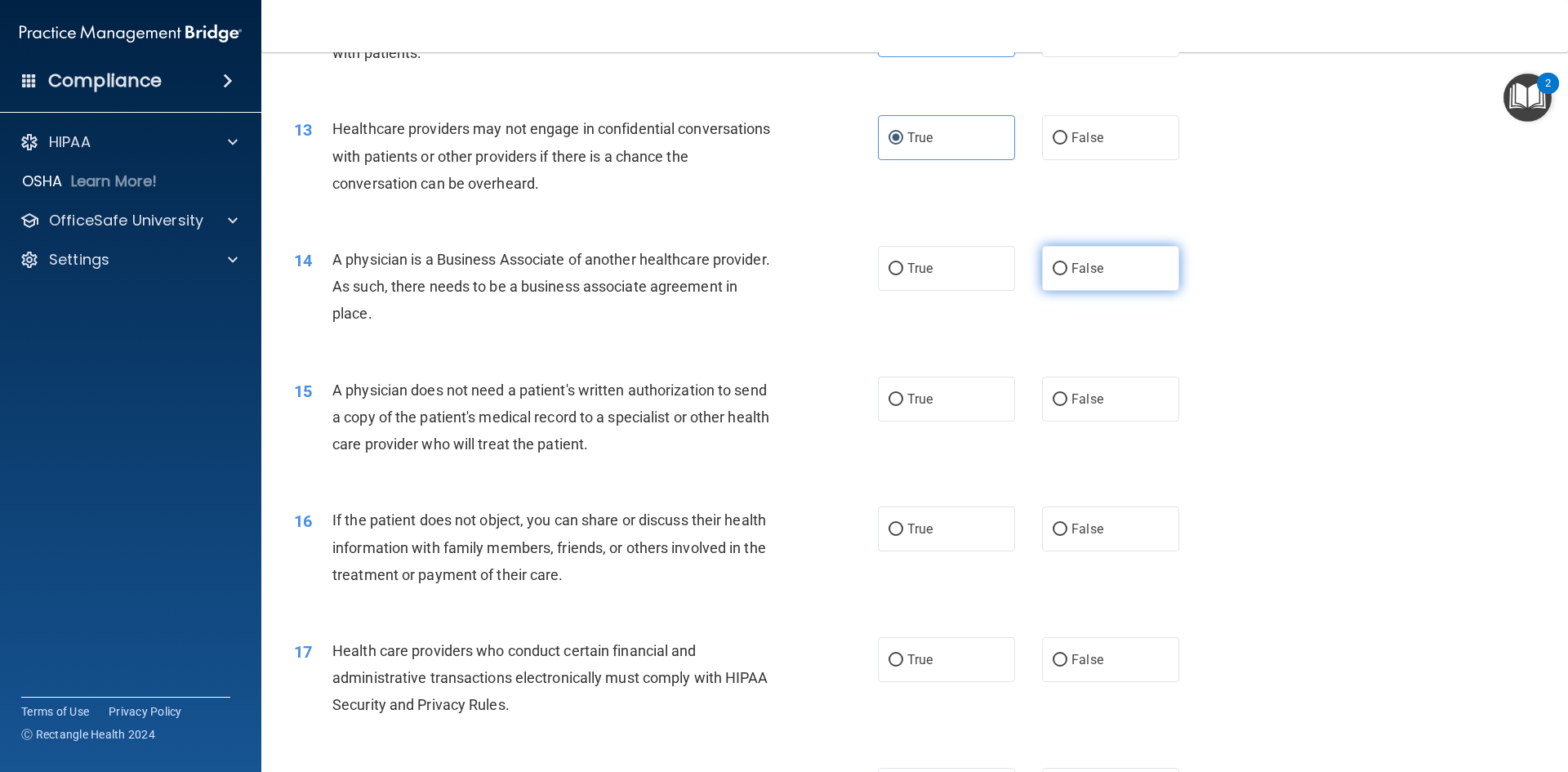 click on "False" at bounding box center [1111, 268] 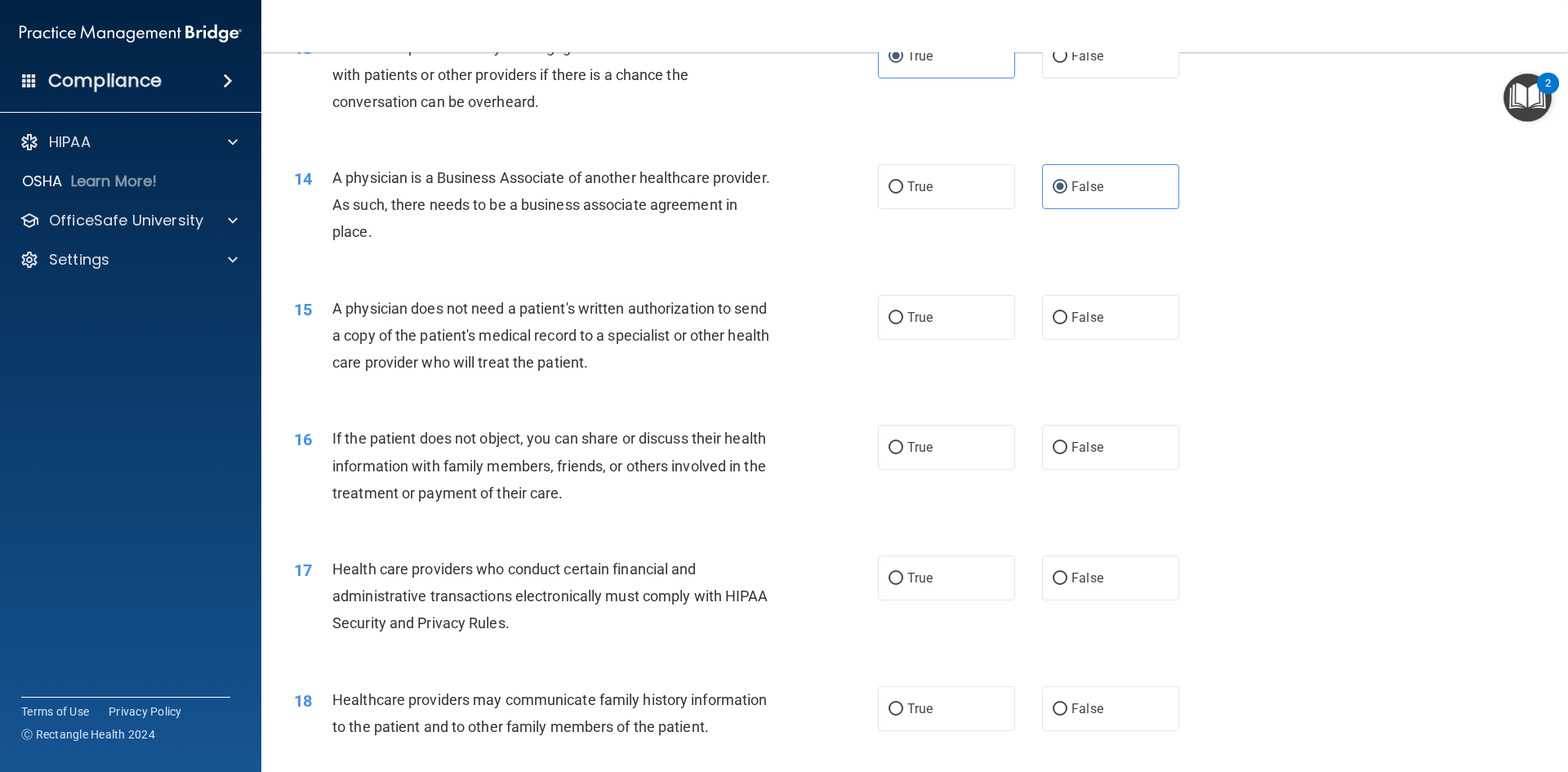 scroll, scrollTop: 1634, scrollLeft: 0, axis: vertical 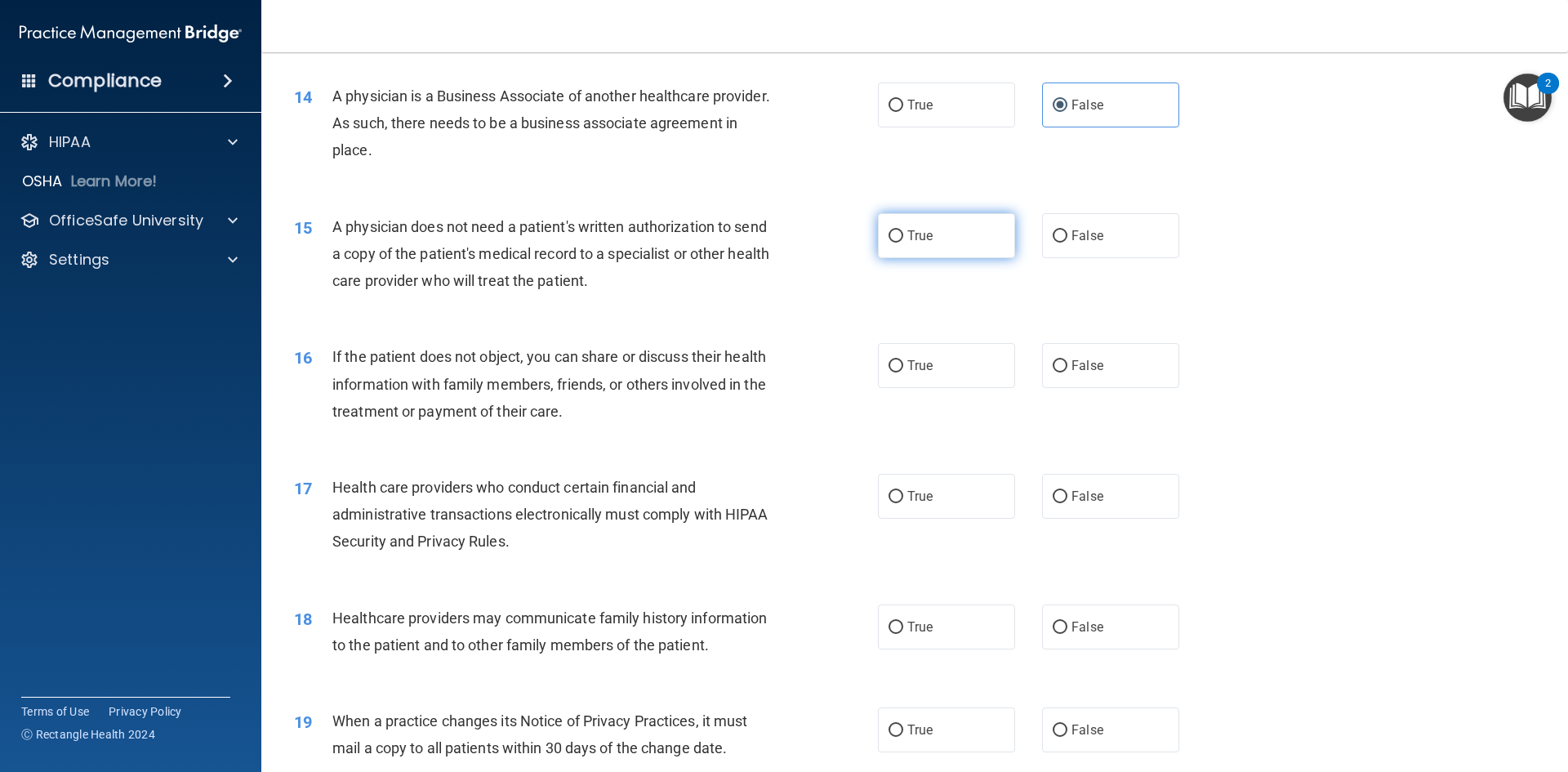 click on "True" at bounding box center (947, 235) 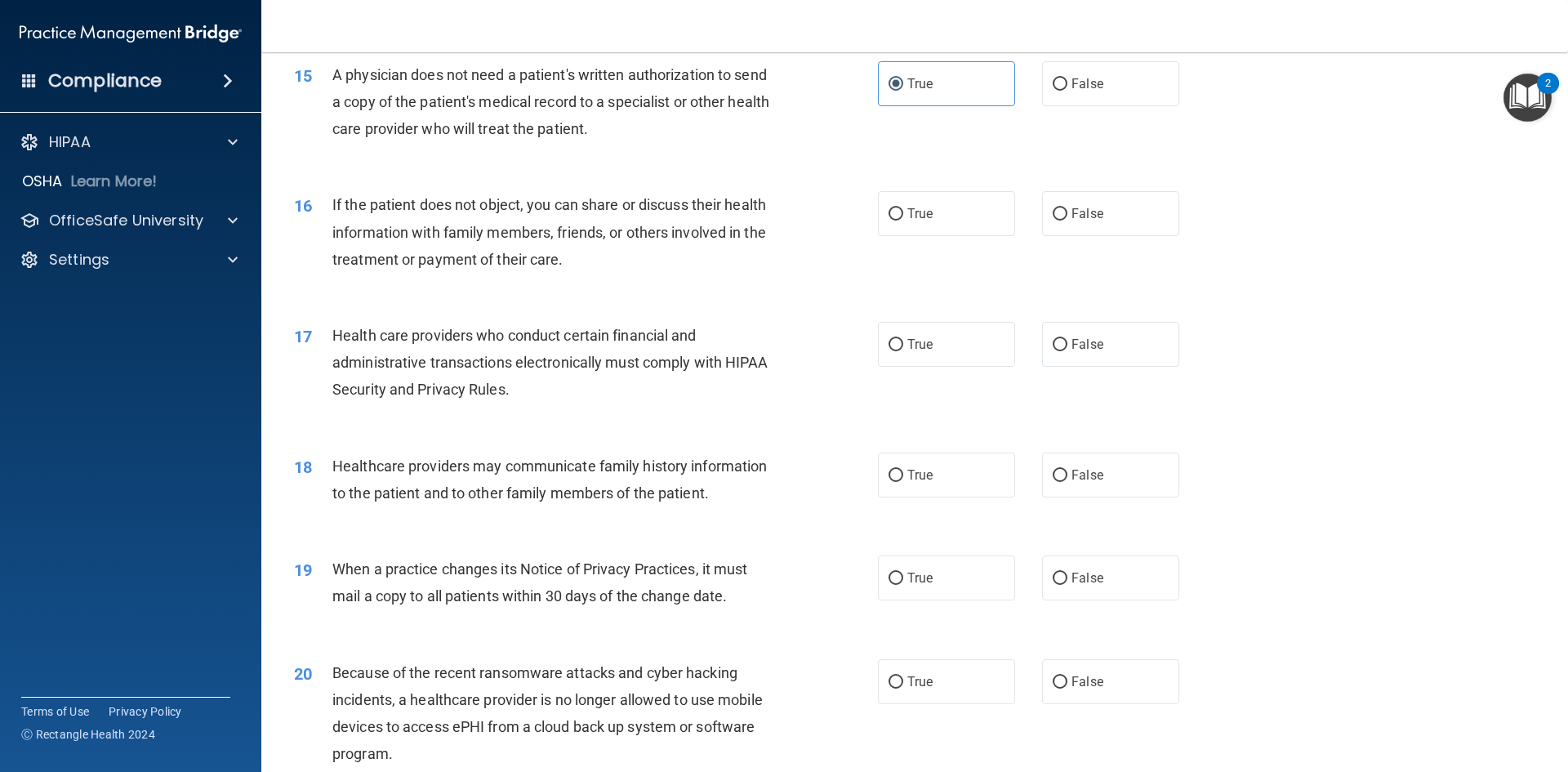 scroll, scrollTop: 1797, scrollLeft: 0, axis: vertical 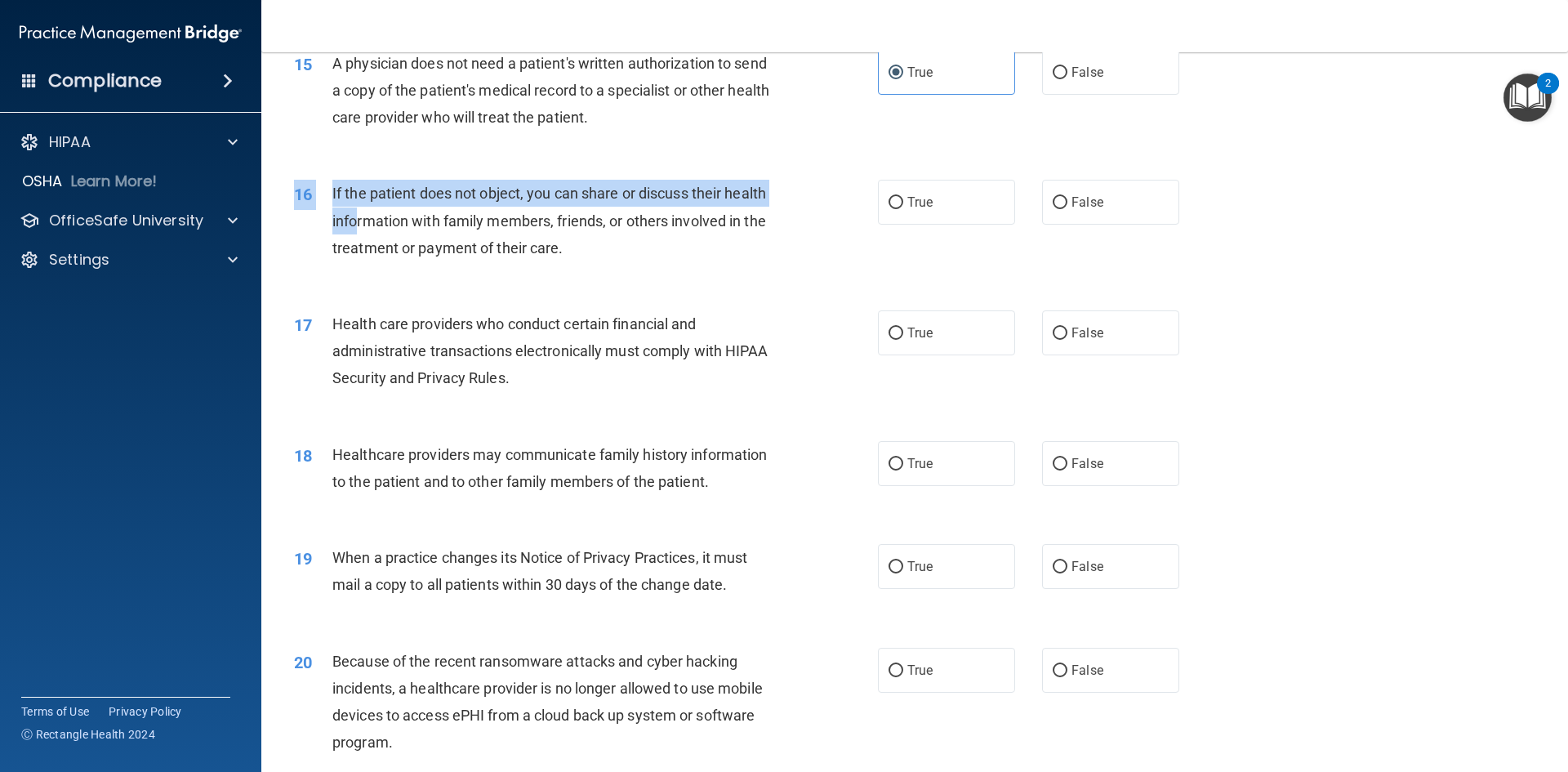 drag, startPoint x: 668, startPoint y: 271, endPoint x: 358, endPoint y: 230, distance: 312.69954 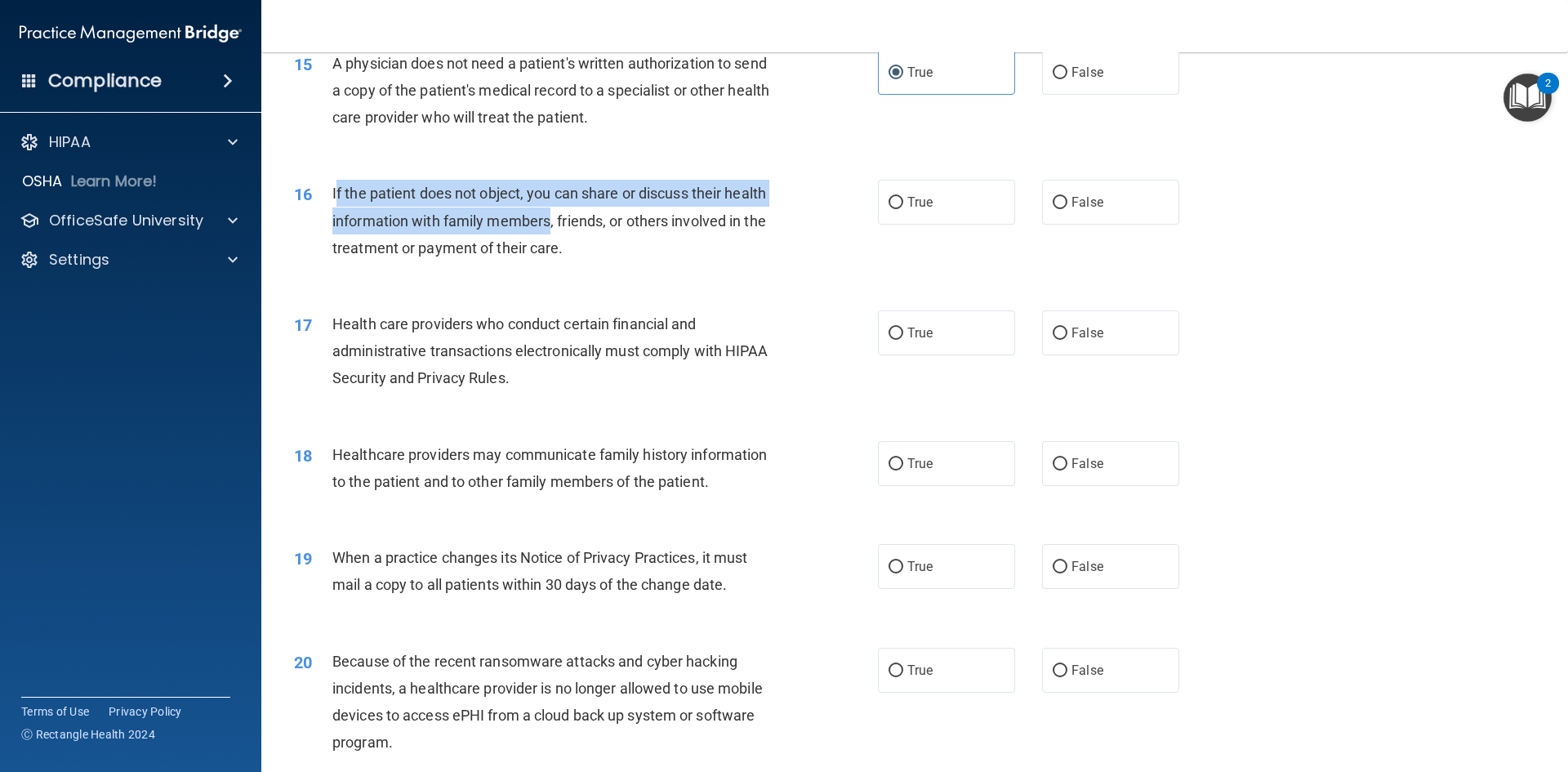 drag, startPoint x: 337, startPoint y: 193, endPoint x: 551, endPoint y: 230, distance: 217.175 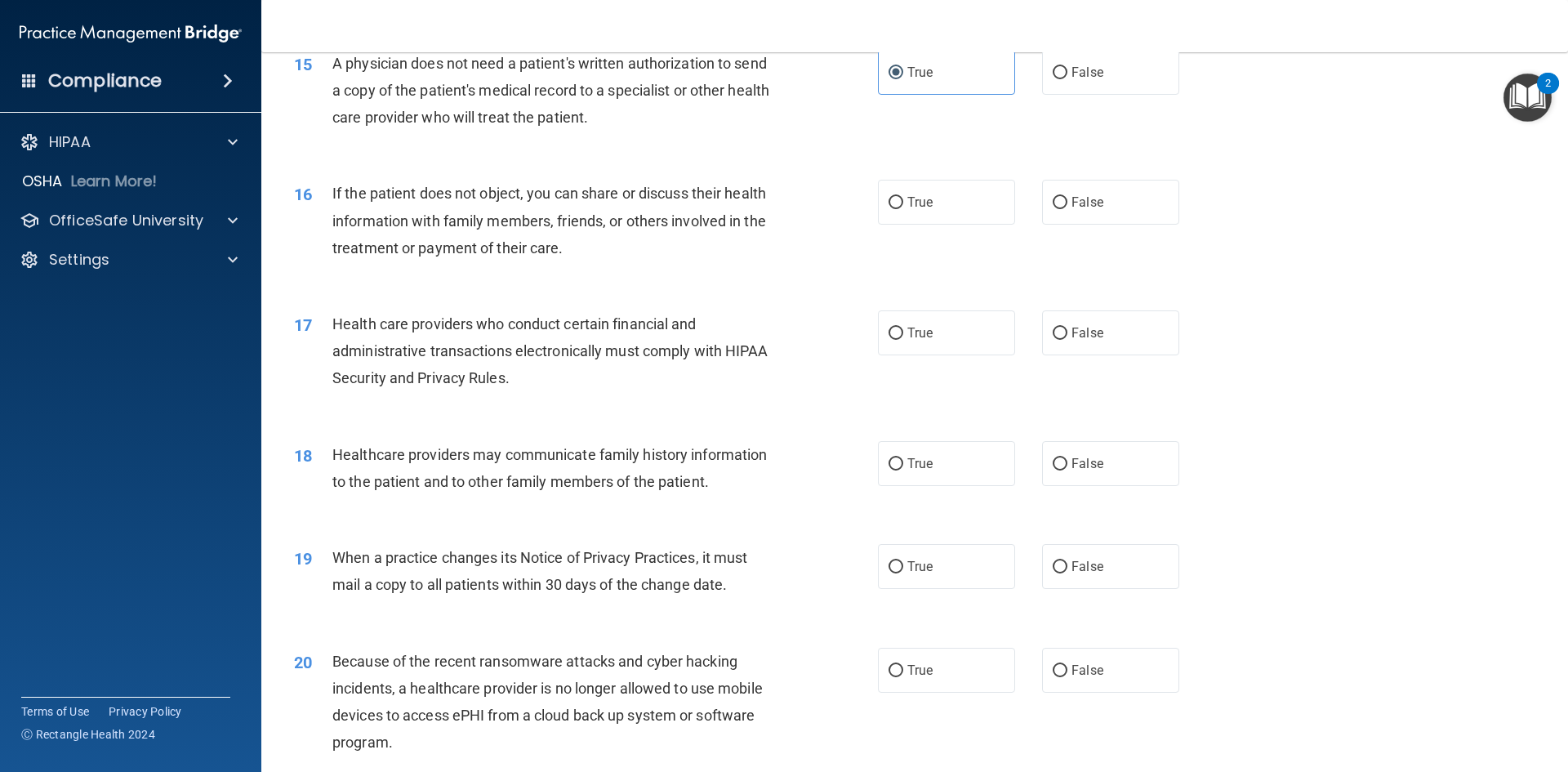 click on "16" at bounding box center [307, 194] 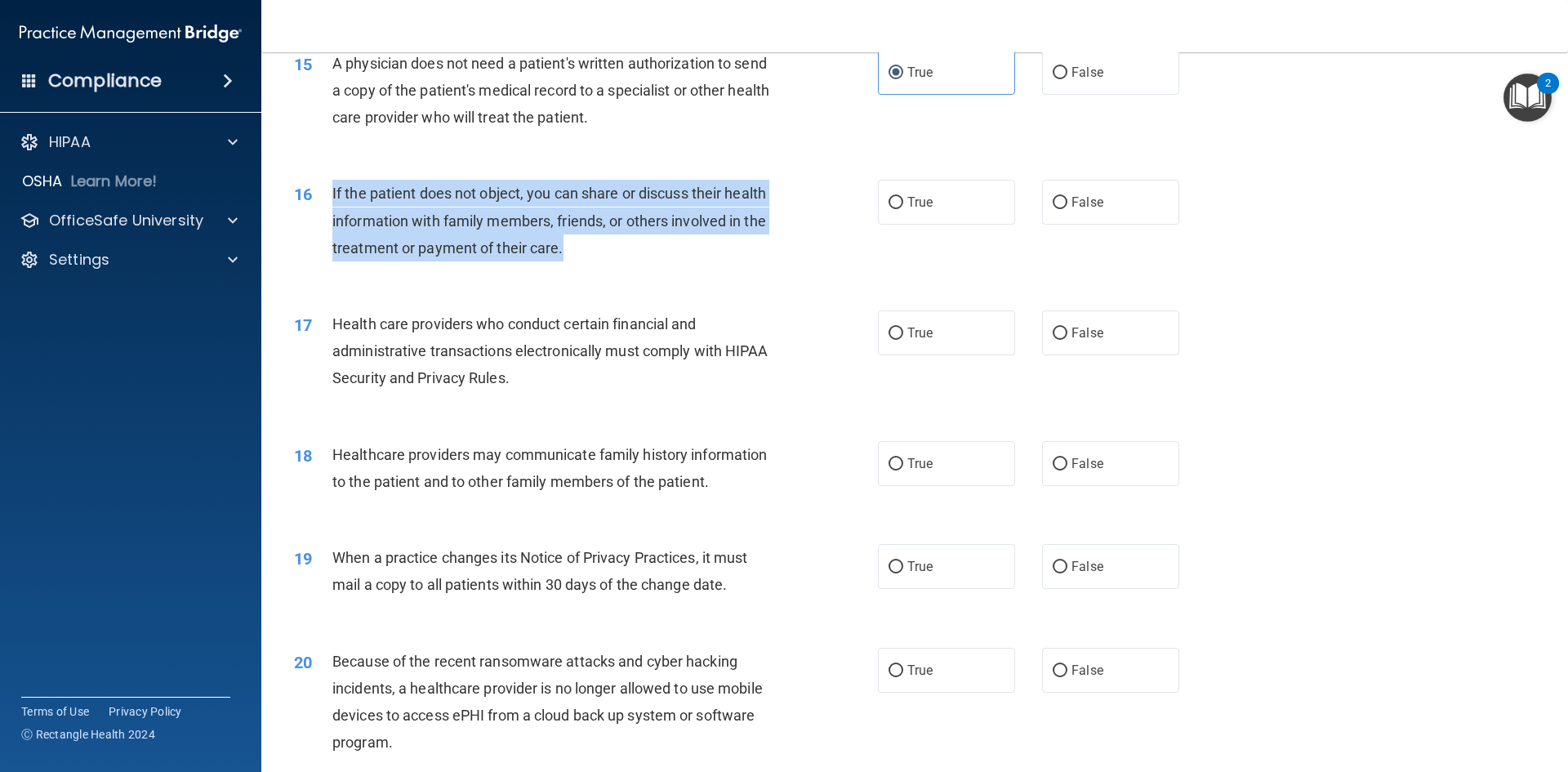 drag, startPoint x: 329, startPoint y: 189, endPoint x: 580, endPoint y: 240, distance: 256.12887 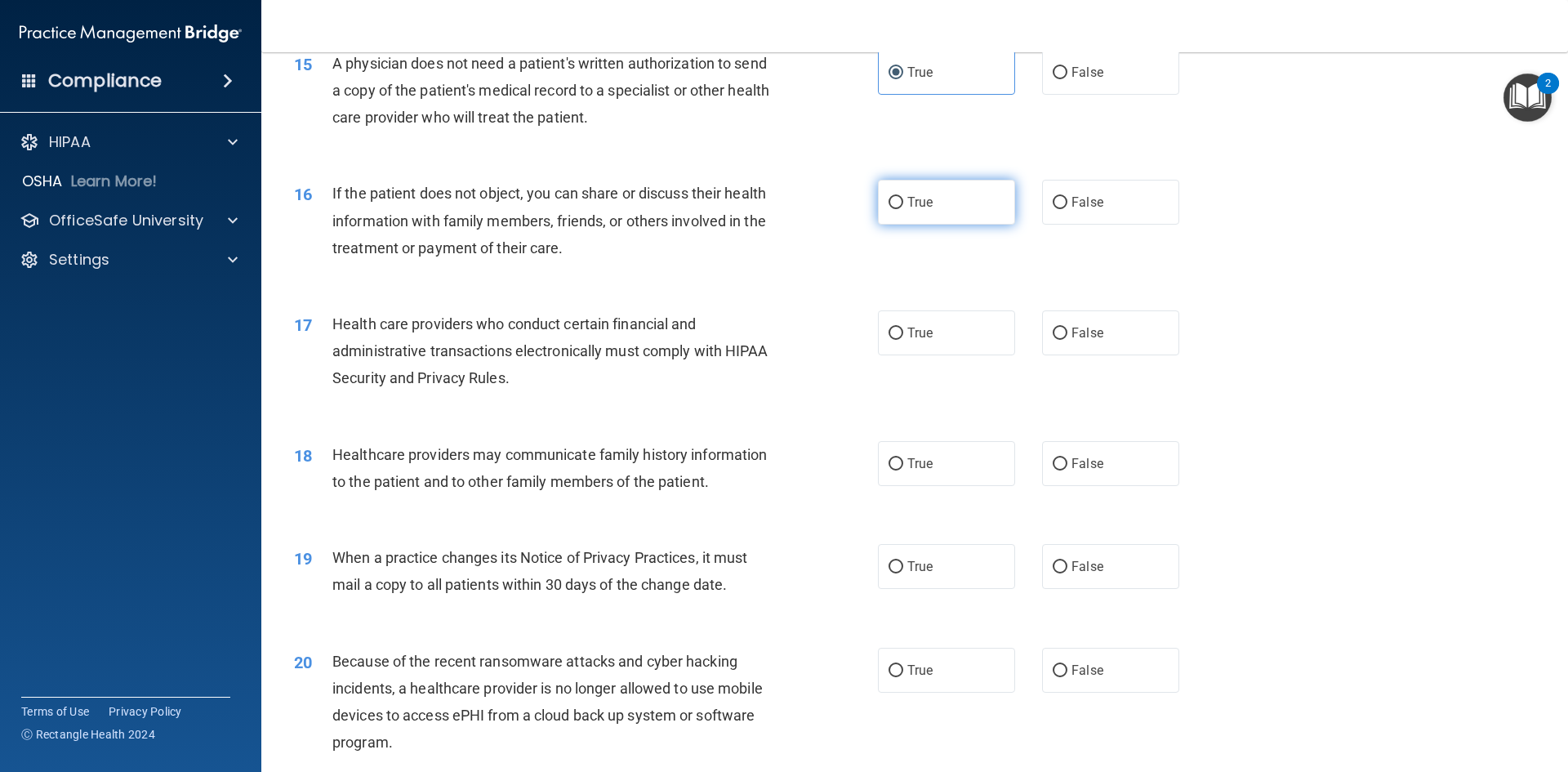 click on "True" at bounding box center [947, 202] 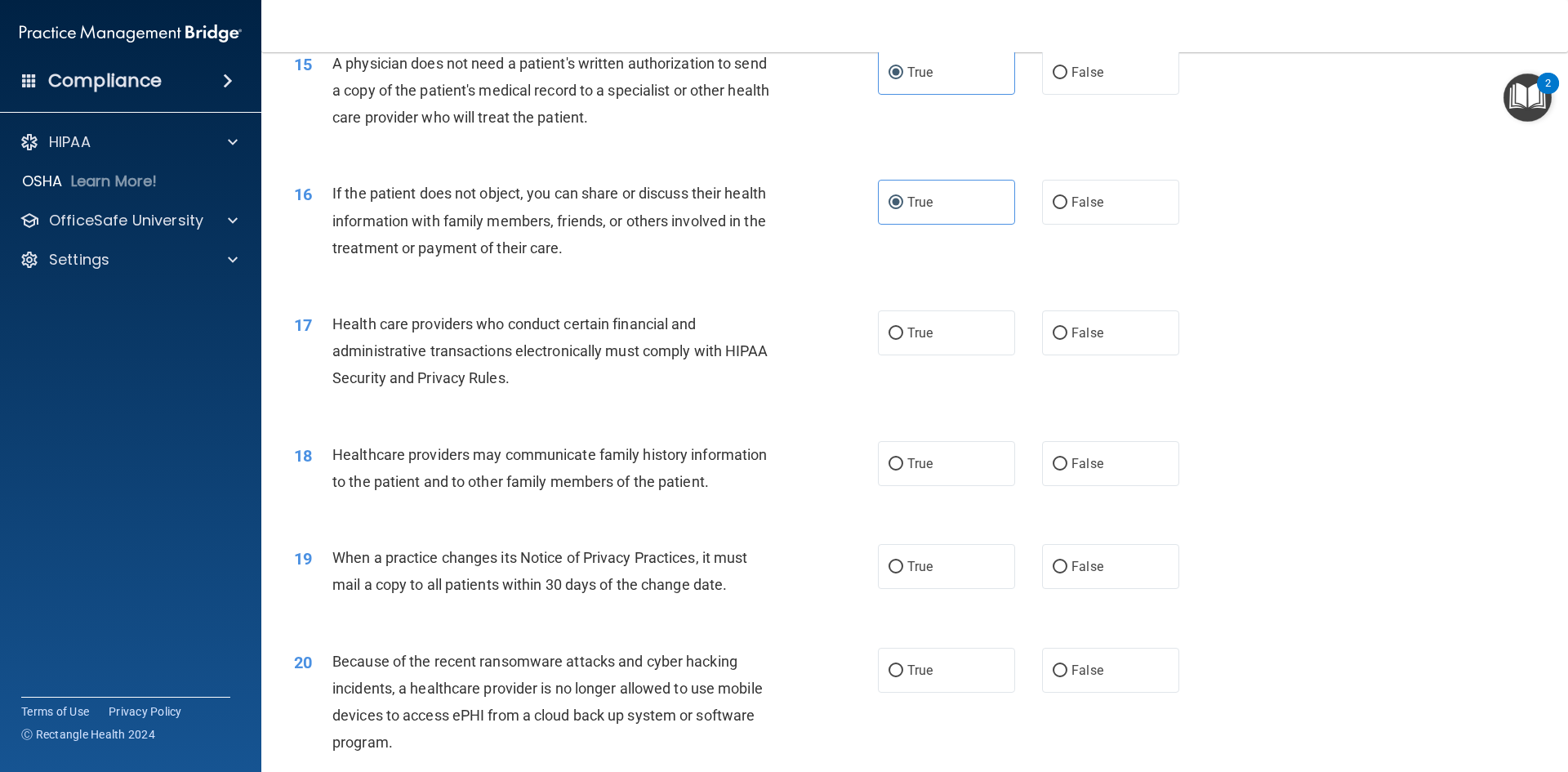 click on "16       If the patient does not object, you can share or discuss their health information with family members, friends, or others involved in the treatment or payment of their care." at bounding box center [586, 225] 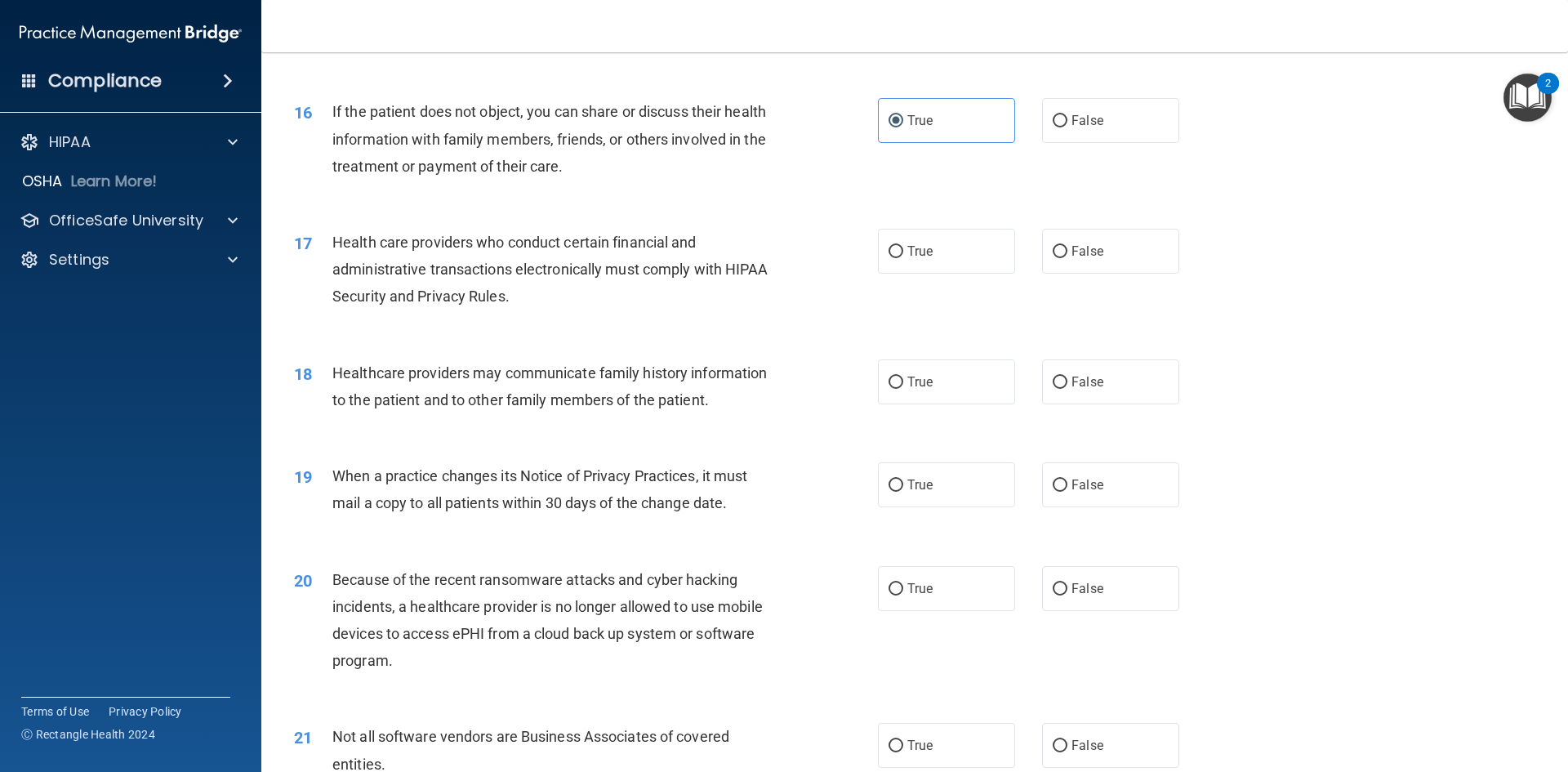scroll, scrollTop: 1961, scrollLeft: 0, axis: vertical 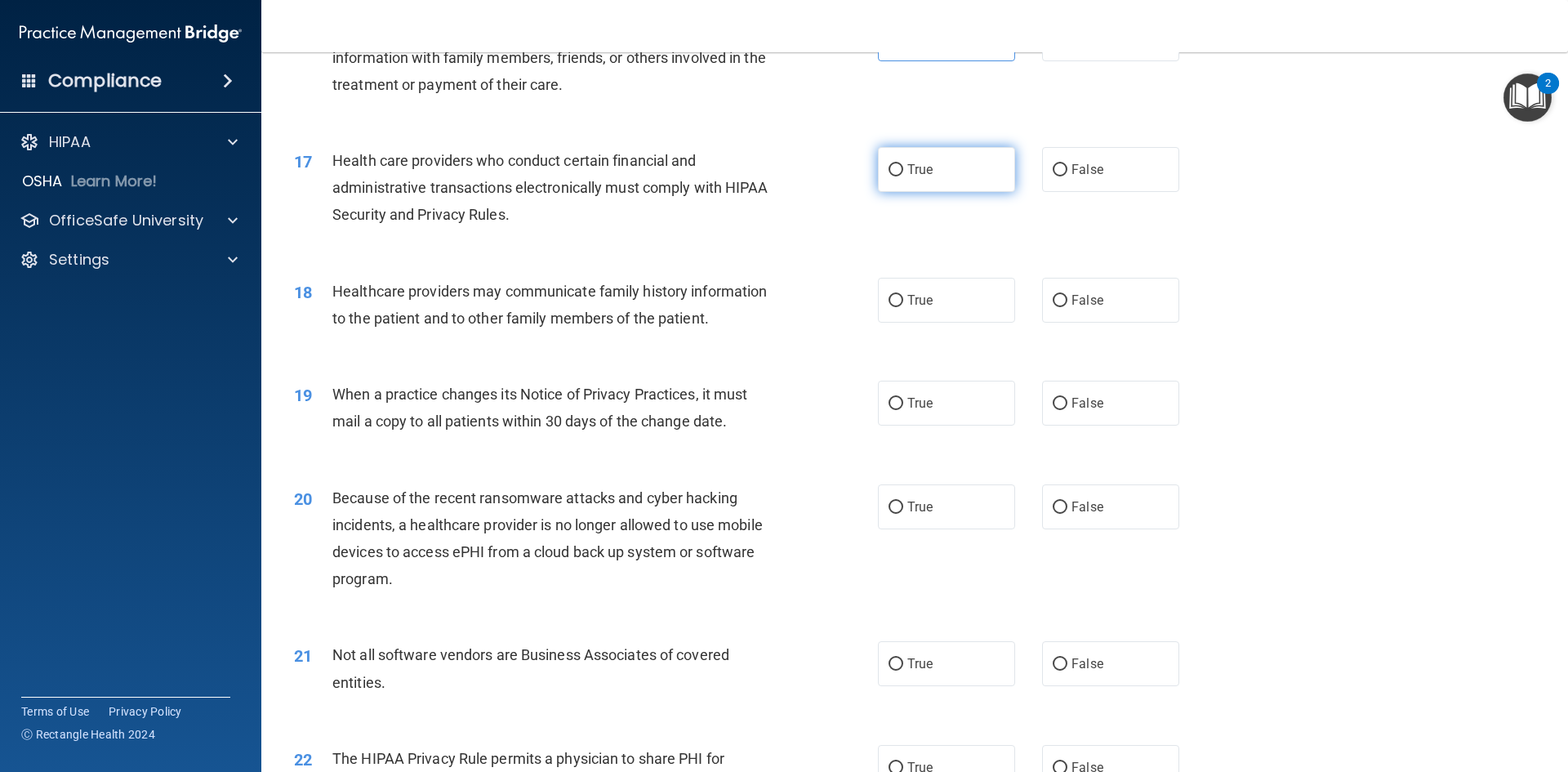 click on "True" at bounding box center [947, 169] 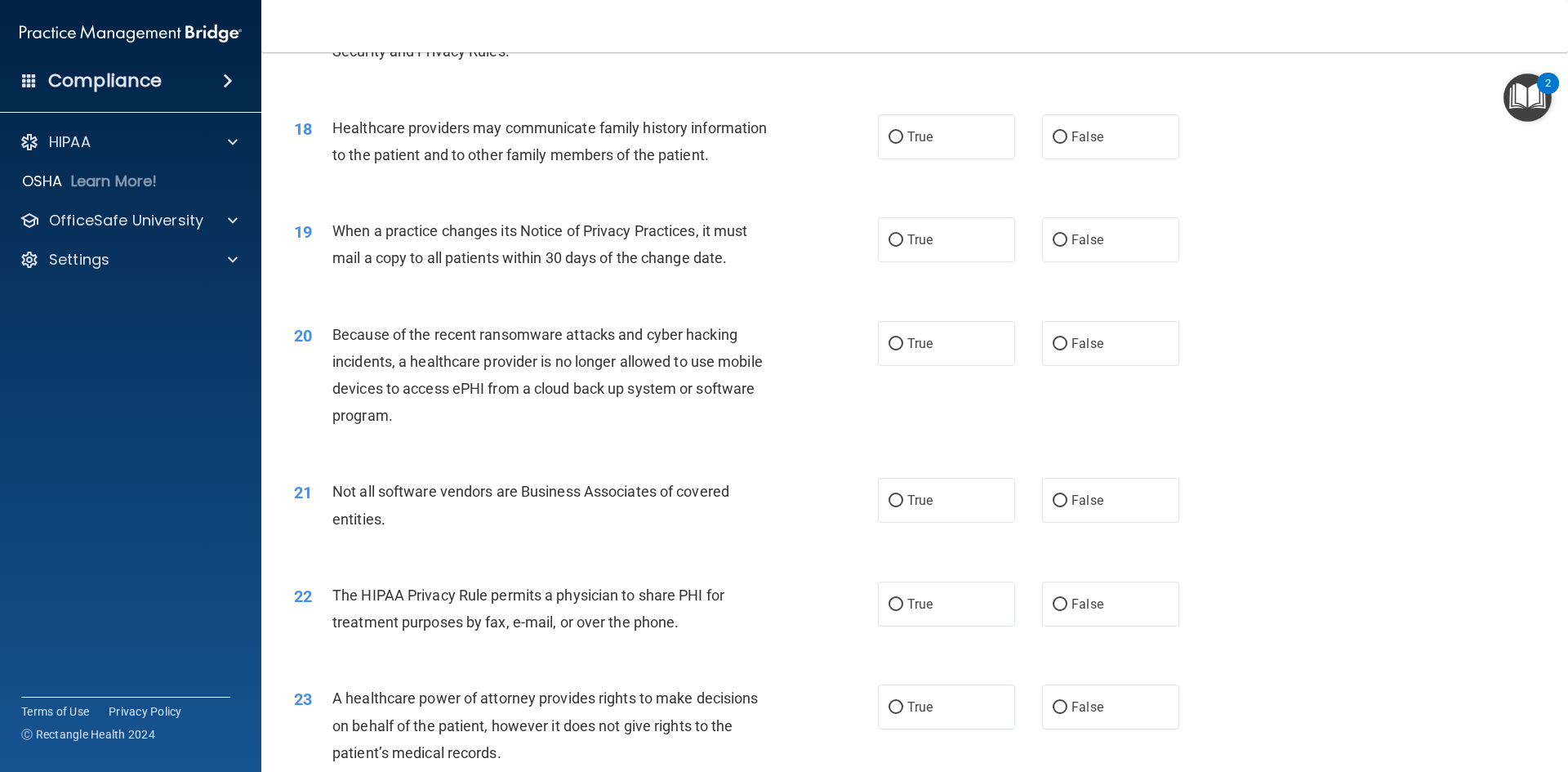 scroll, scrollTop: 2042, scrollLeft: 0, axis: vertical 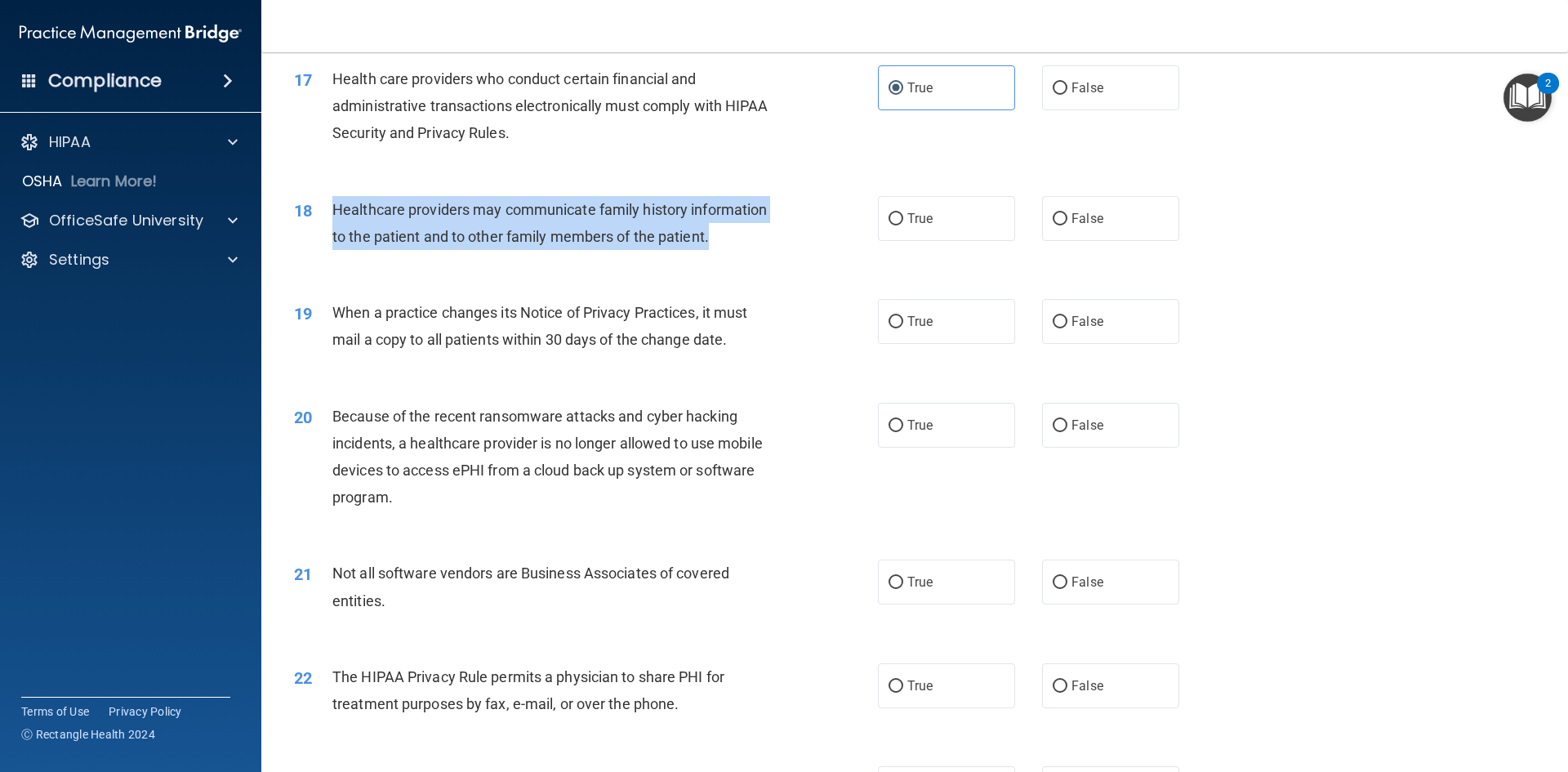 drag, startPoint x: 749, startPoint y: 245, endPoint x: 332, endPoint y: 217, distance: 417.939 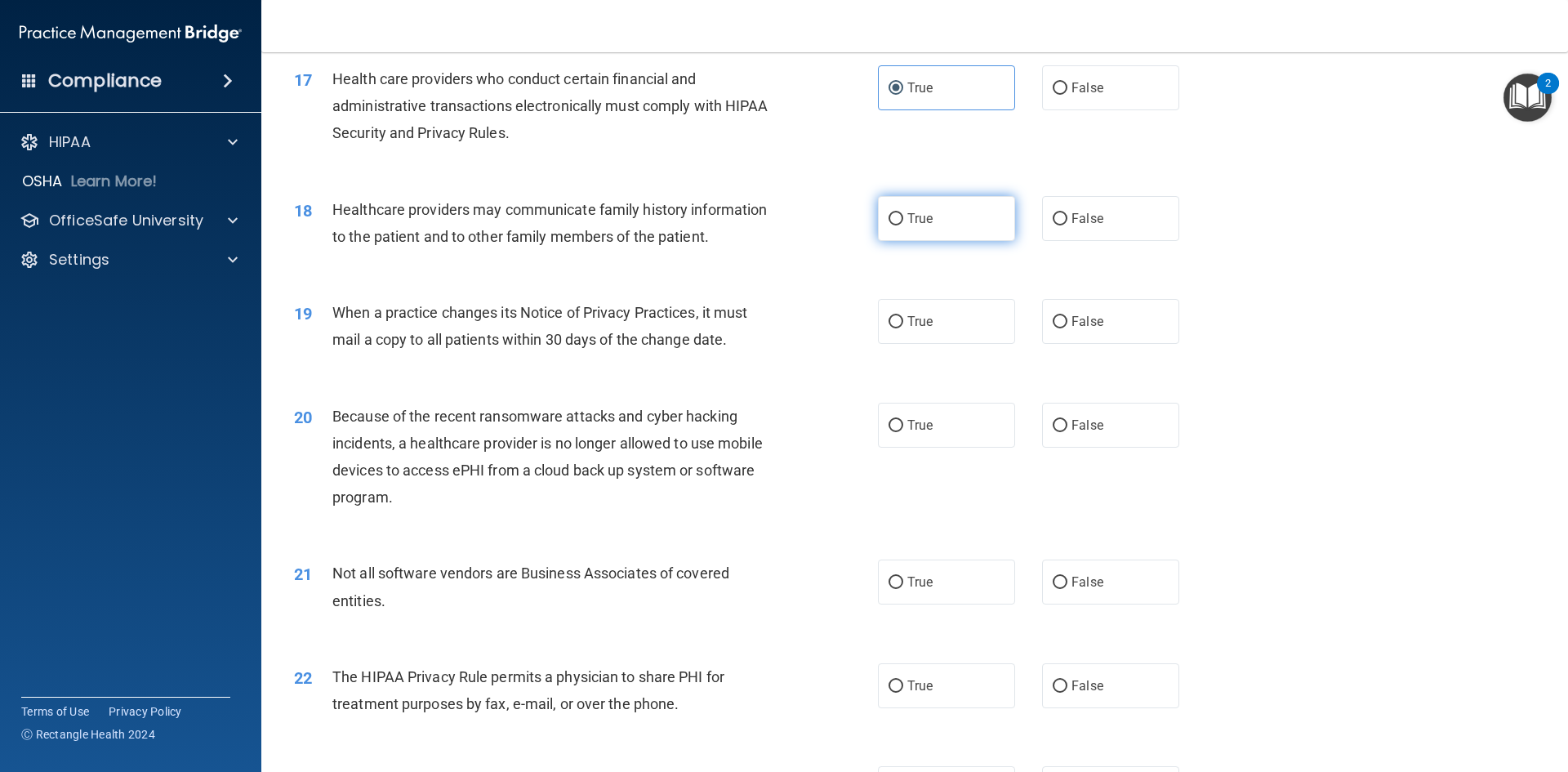 click on "True" at bounding box center (947, 218) 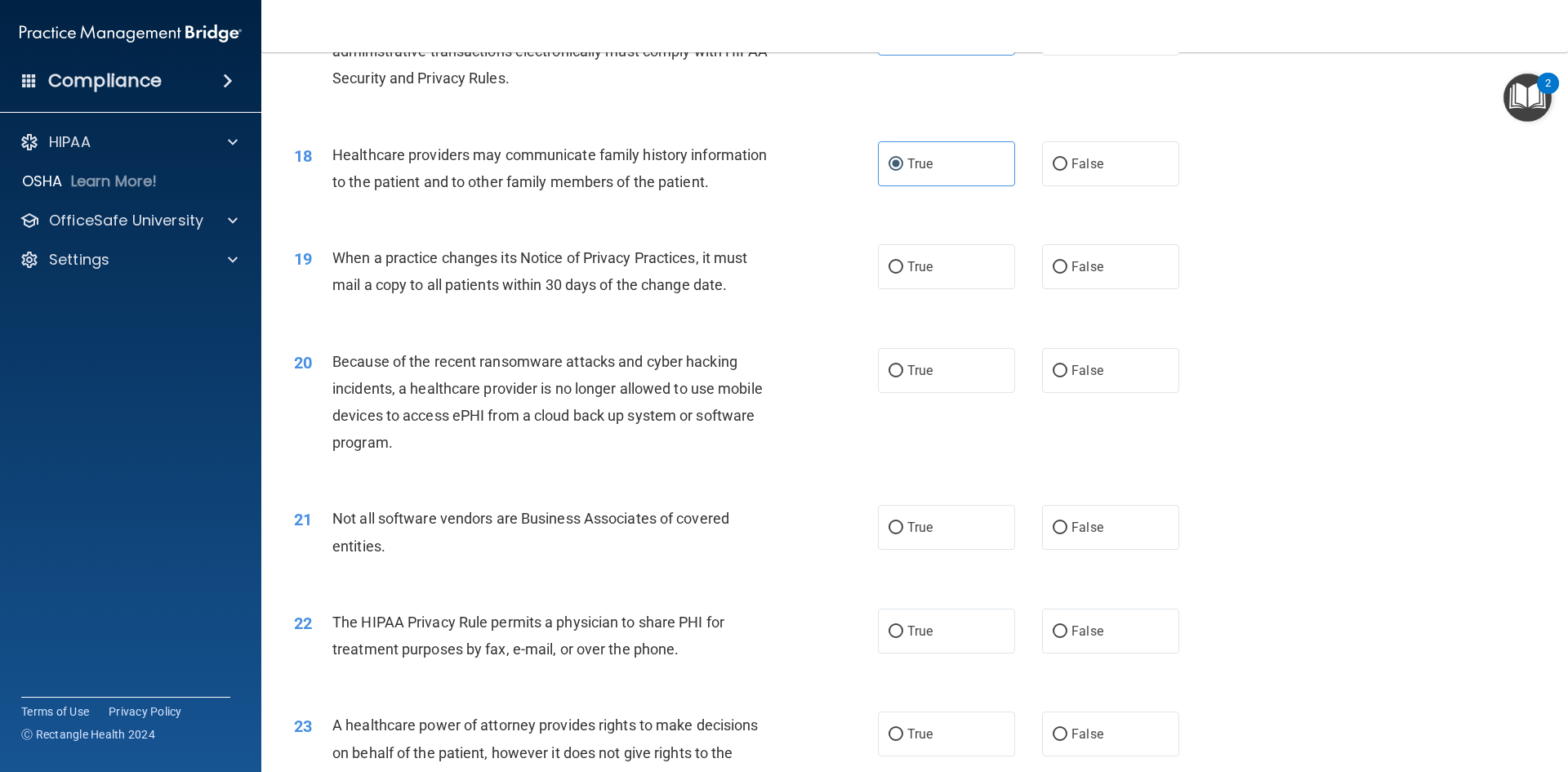 scroll, scrollTop: 2124, scrollLeft: 0, axis: vertical 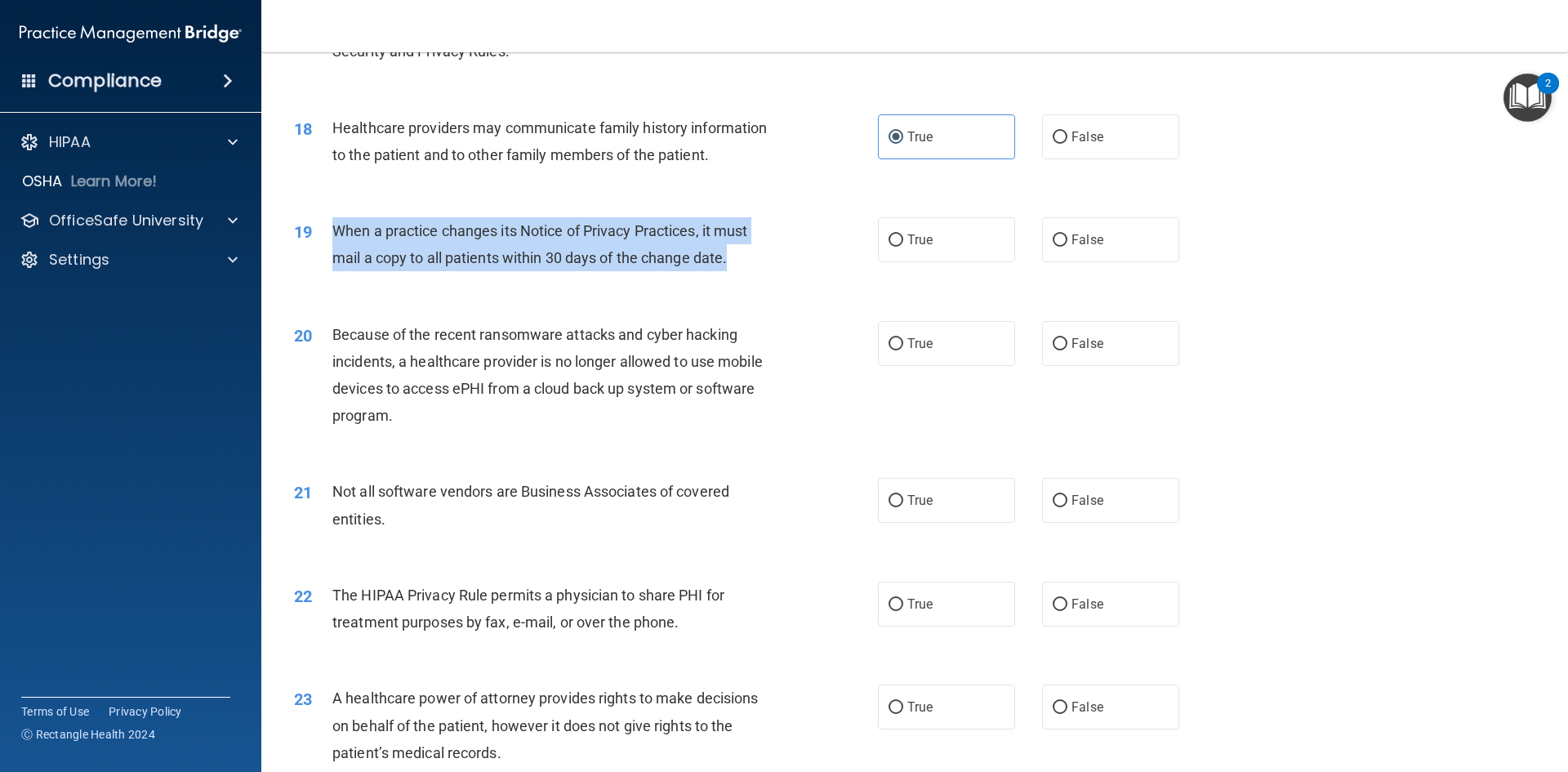drag, startPoint x: 748, startPoint y: 259, endPoint x: 338, endPoint y: 239, distance: 410.48752 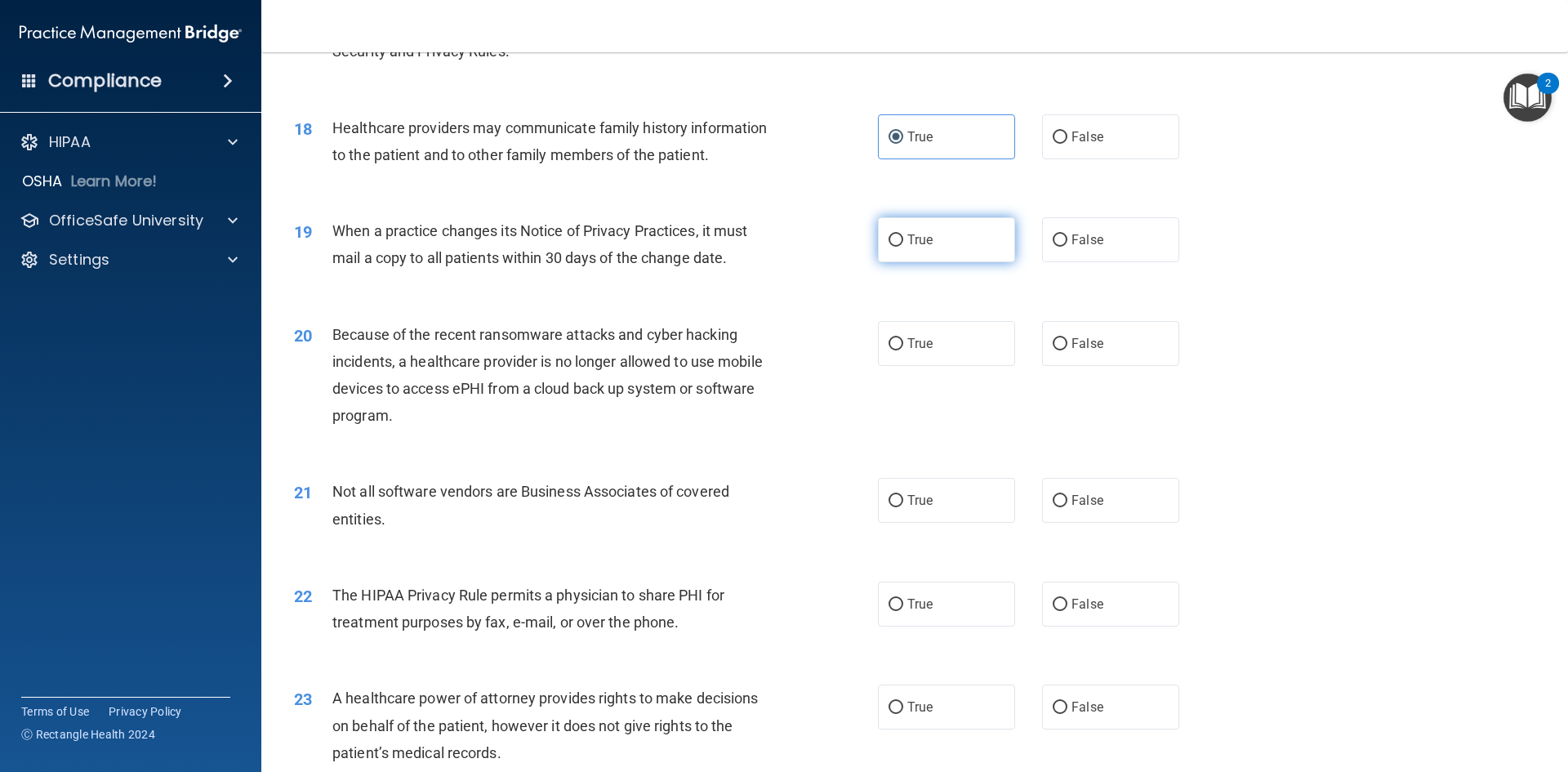 click on "True" at bounding box center (920, 239) 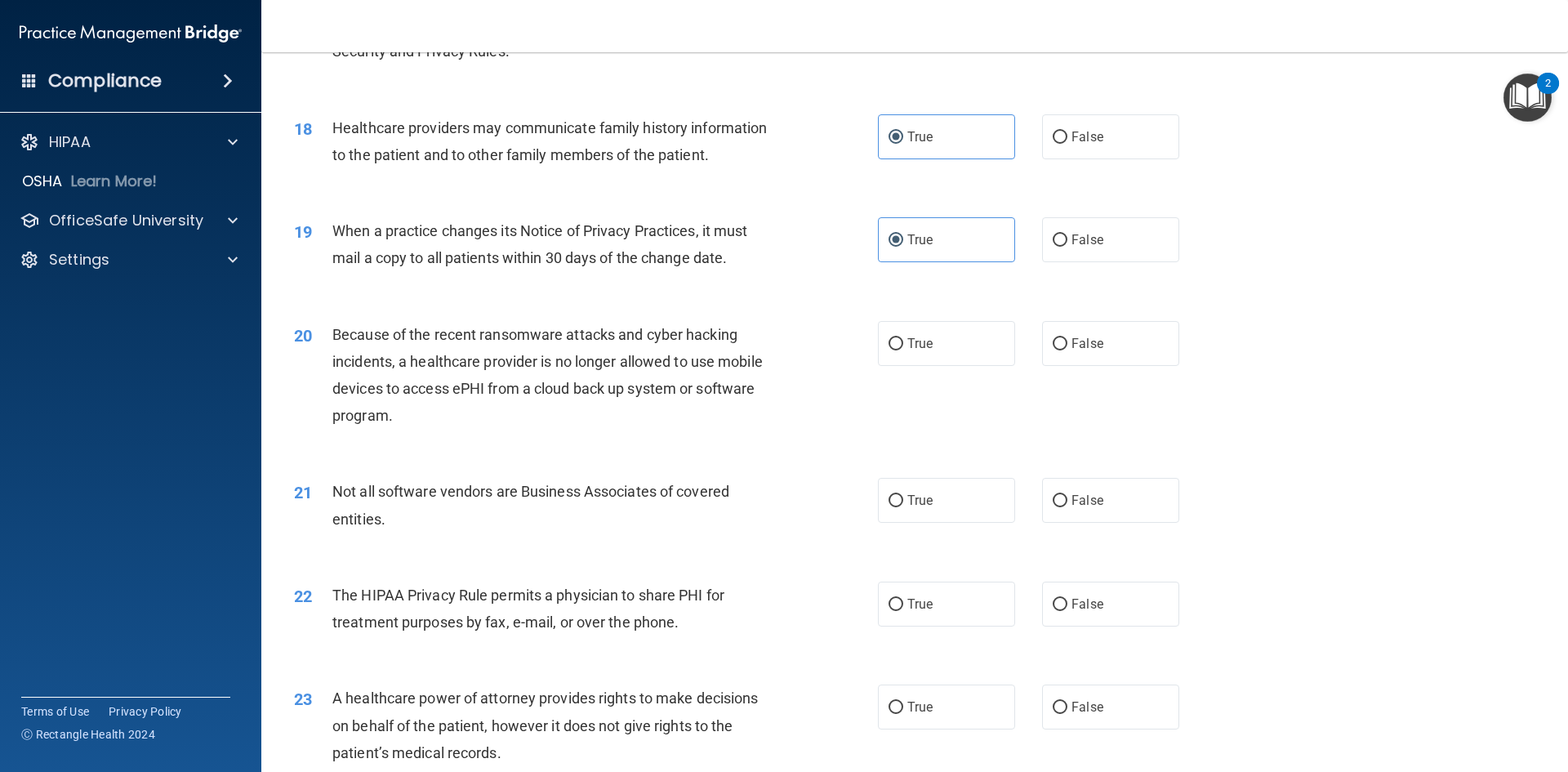 click on "19       When a practice changes its Notice of Privacy Practices, it must mail a copy to all patients within 30 days of the change date." at bounding box center [586, 248] 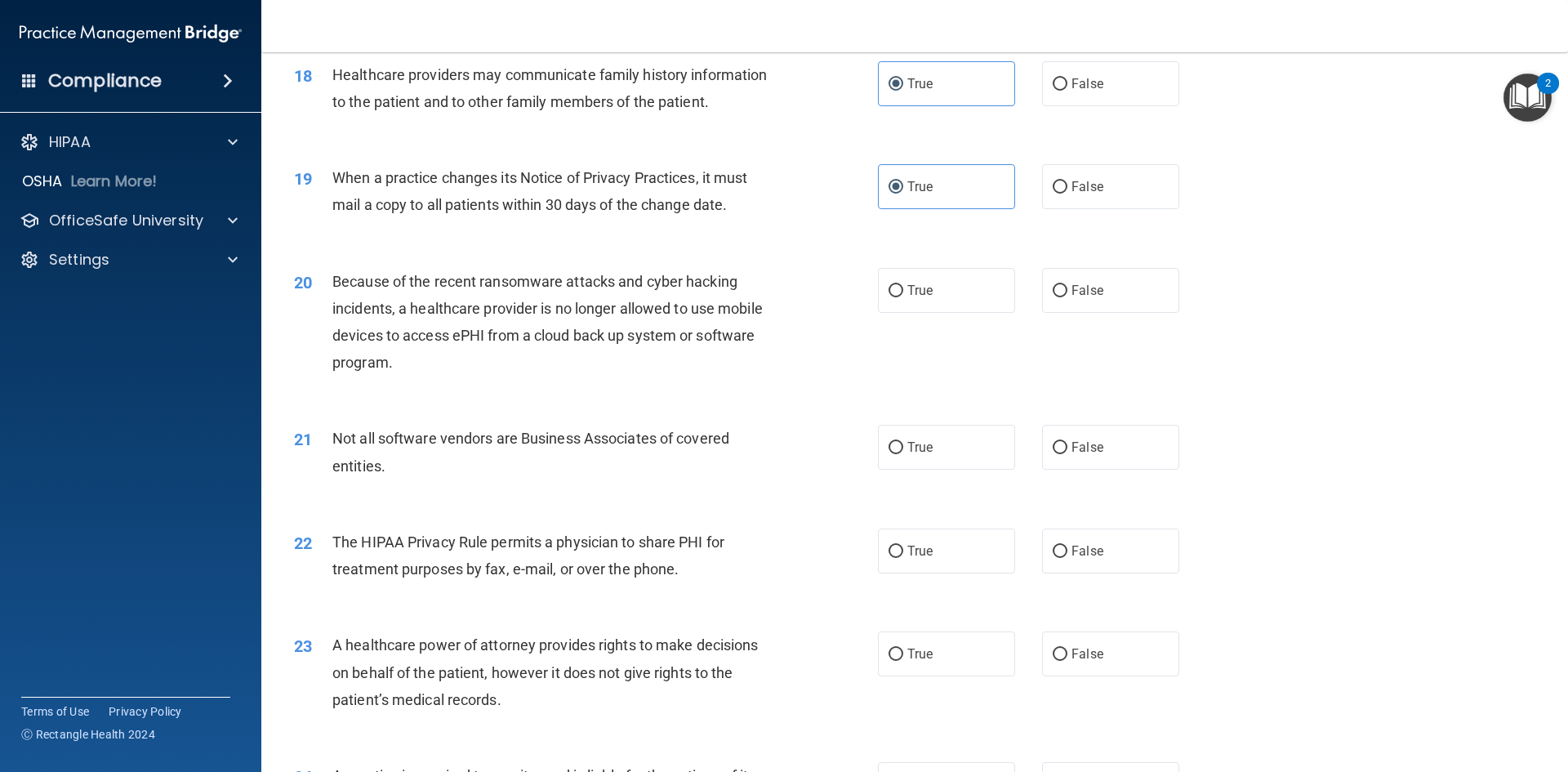 scroll, scrollTop: 2206, scrollLeft: 0, axis: vertical 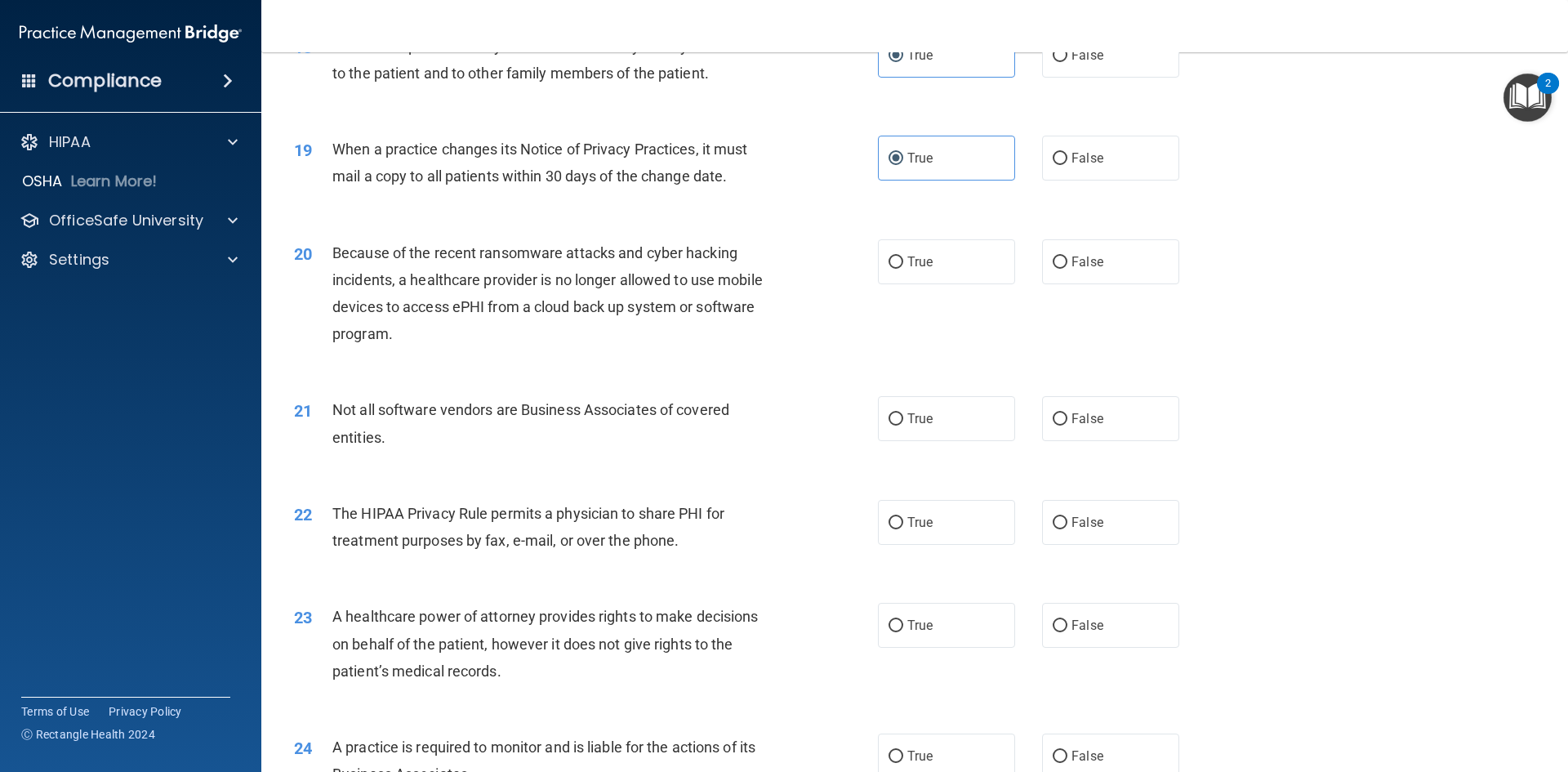 click on "20       Because of the recent ransomware attacks and cyber hacking incidents, a healthcare provider is no longer allowed to use mobile devices to access ePHI from a cloud back up system or software program.                 True           False" at bounding box center (915, 297) 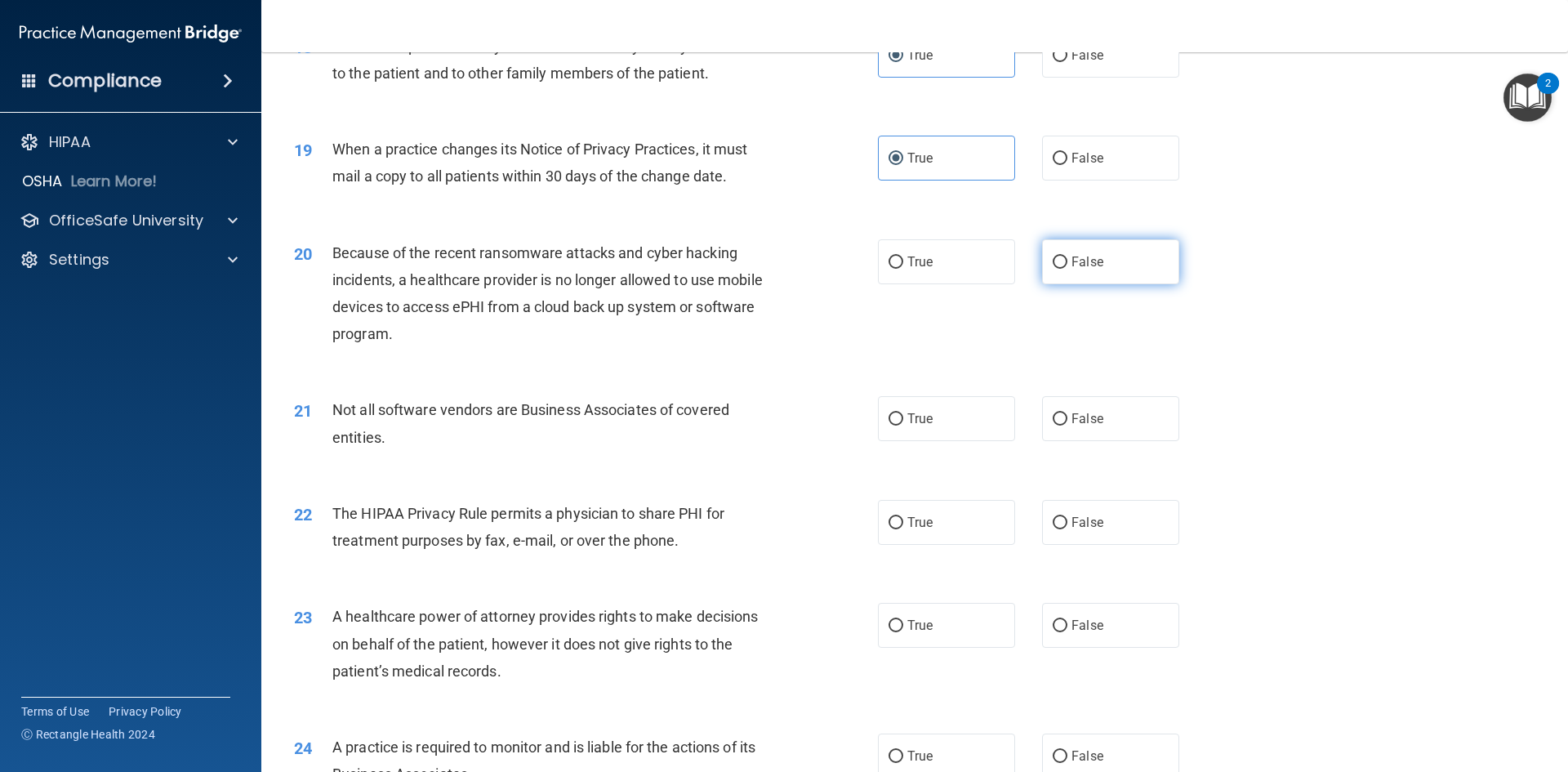 click on "False" at bounding box center [1111, 261] 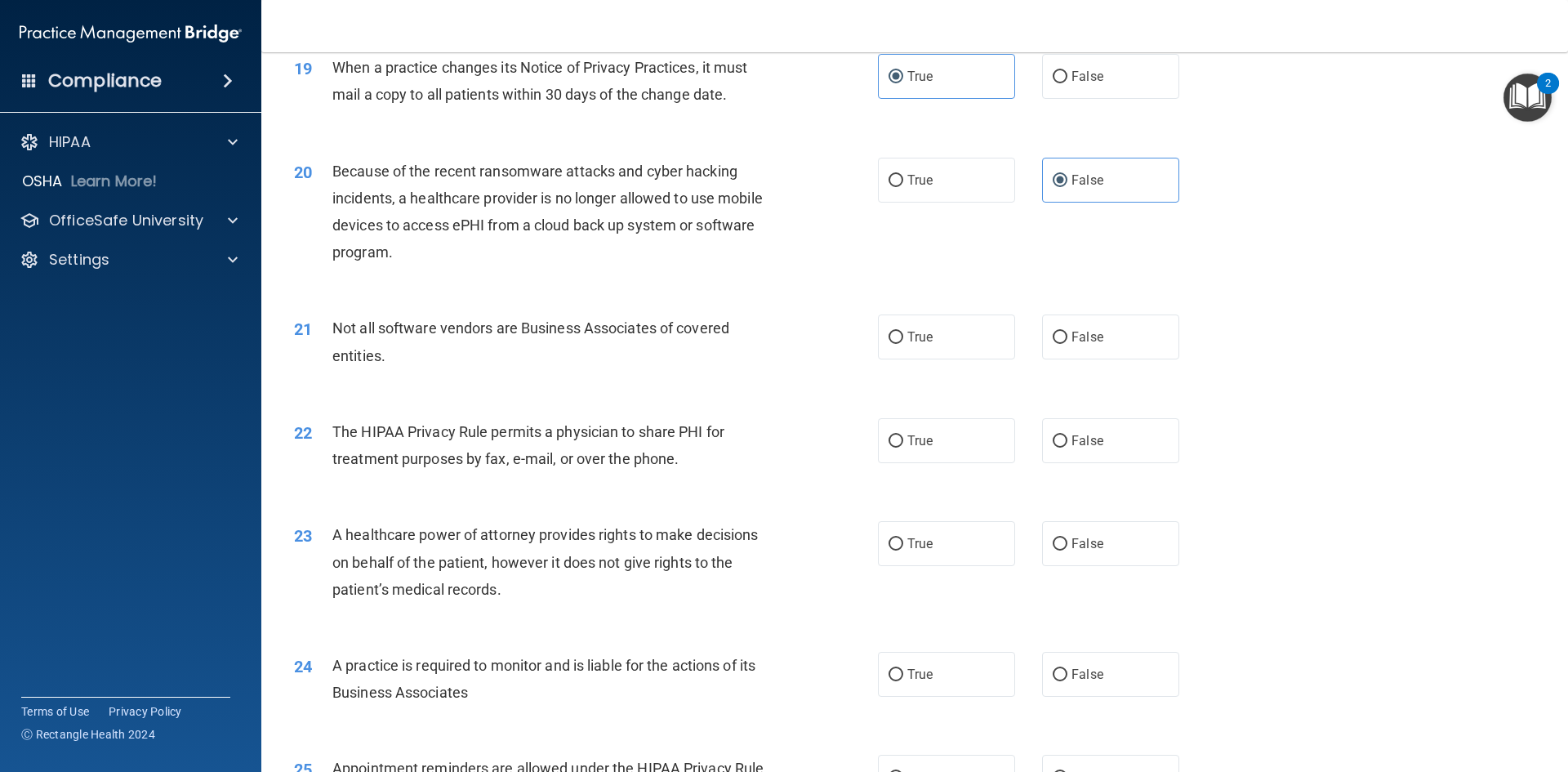 scroll, scrollTop: 2369, scrollLeft: 0, axis: vertical 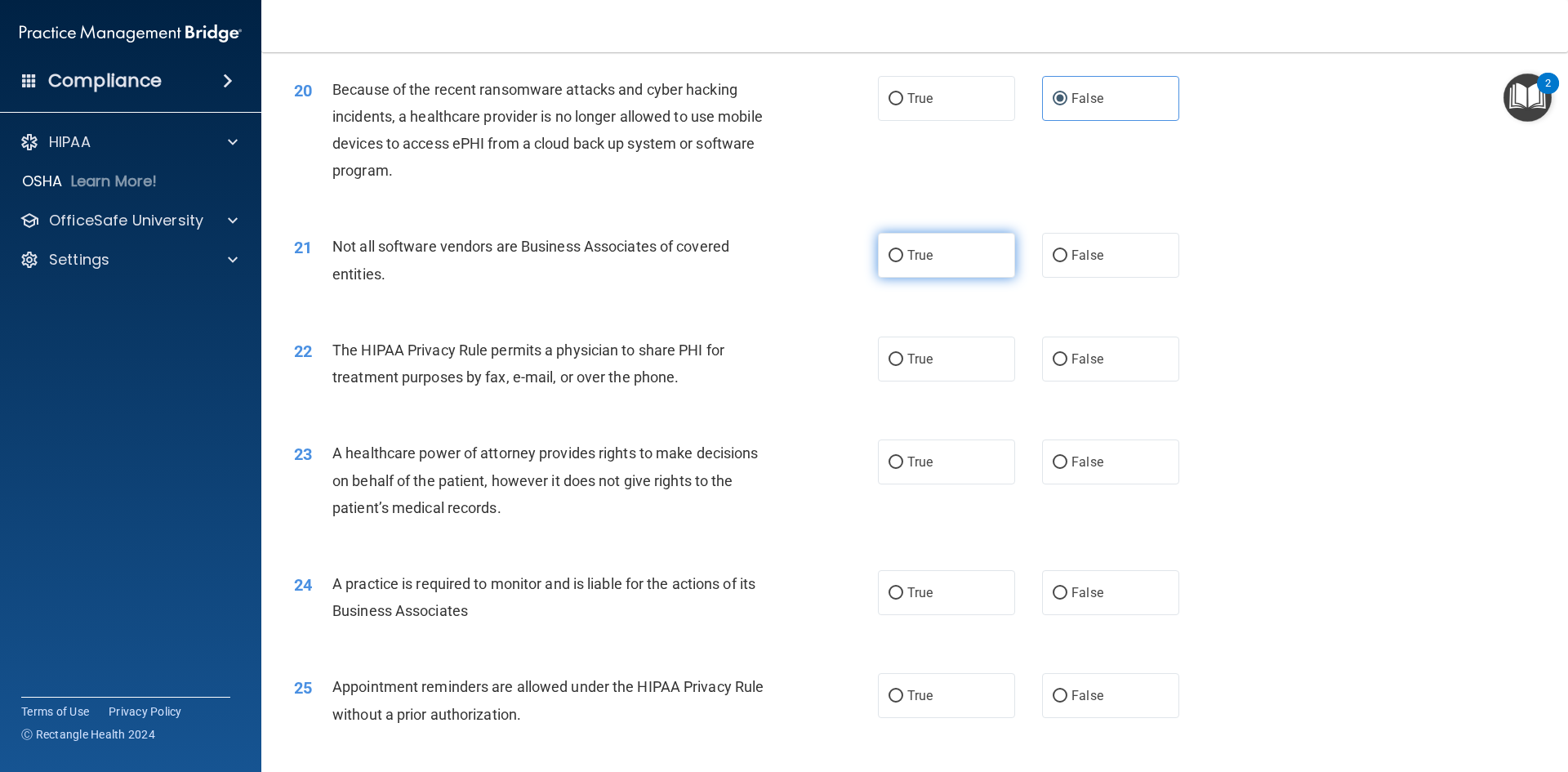 click on "True" at bounding box center [947, 255] 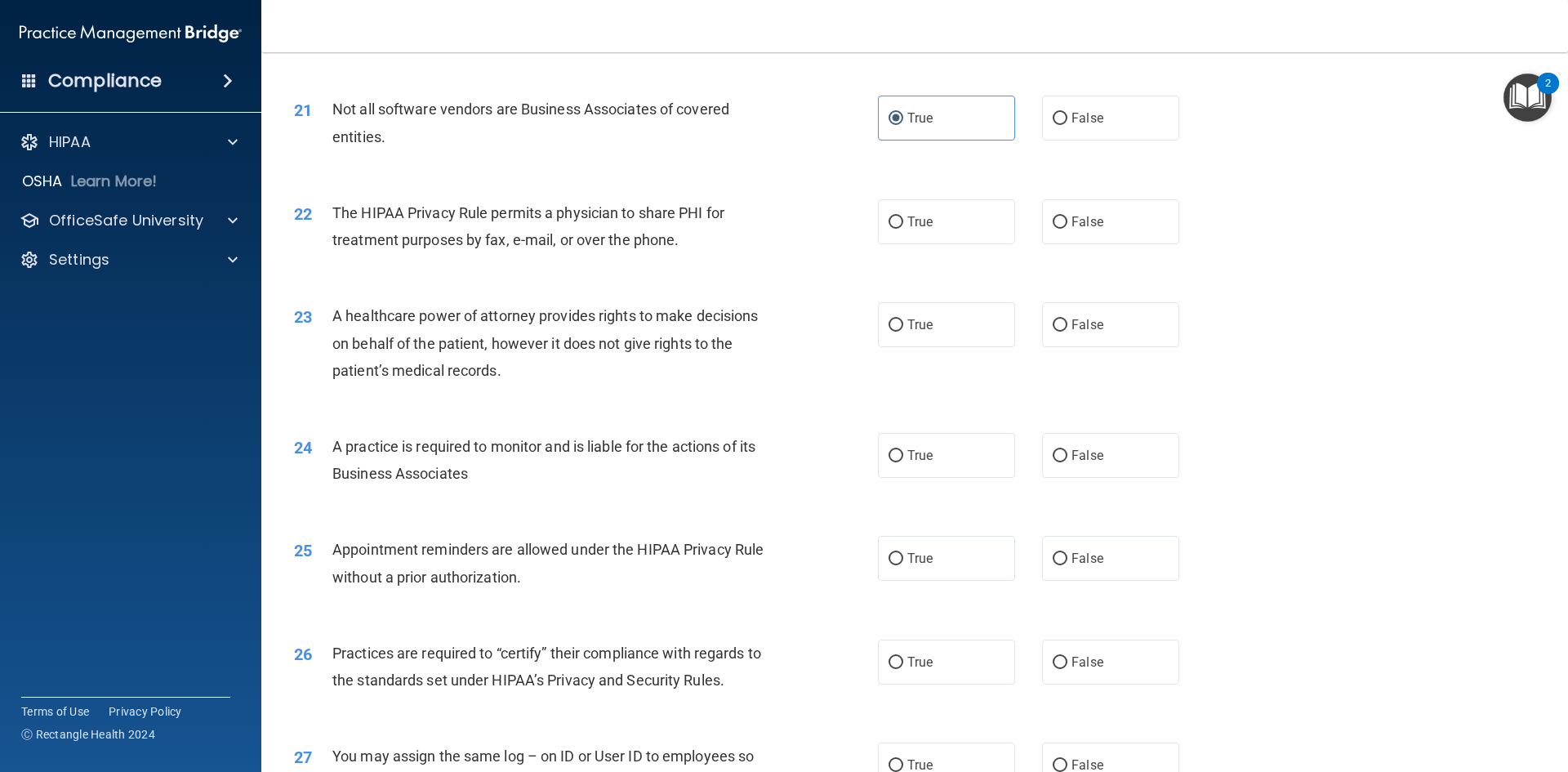 scroll, scrollTop: 2532, scrollLeft: 0, axis: vertical 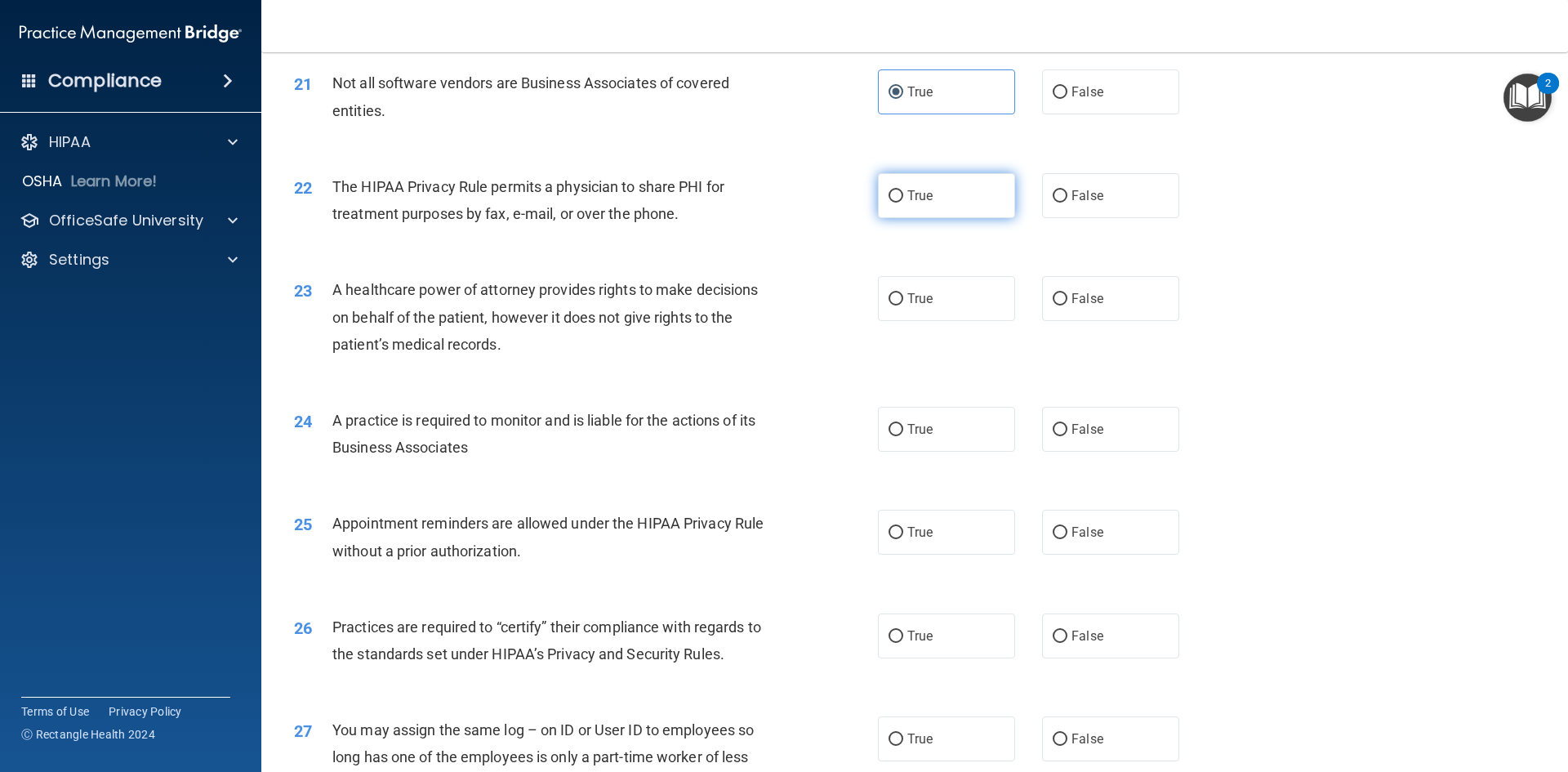 click on "True" at bounding box center (947, 195) 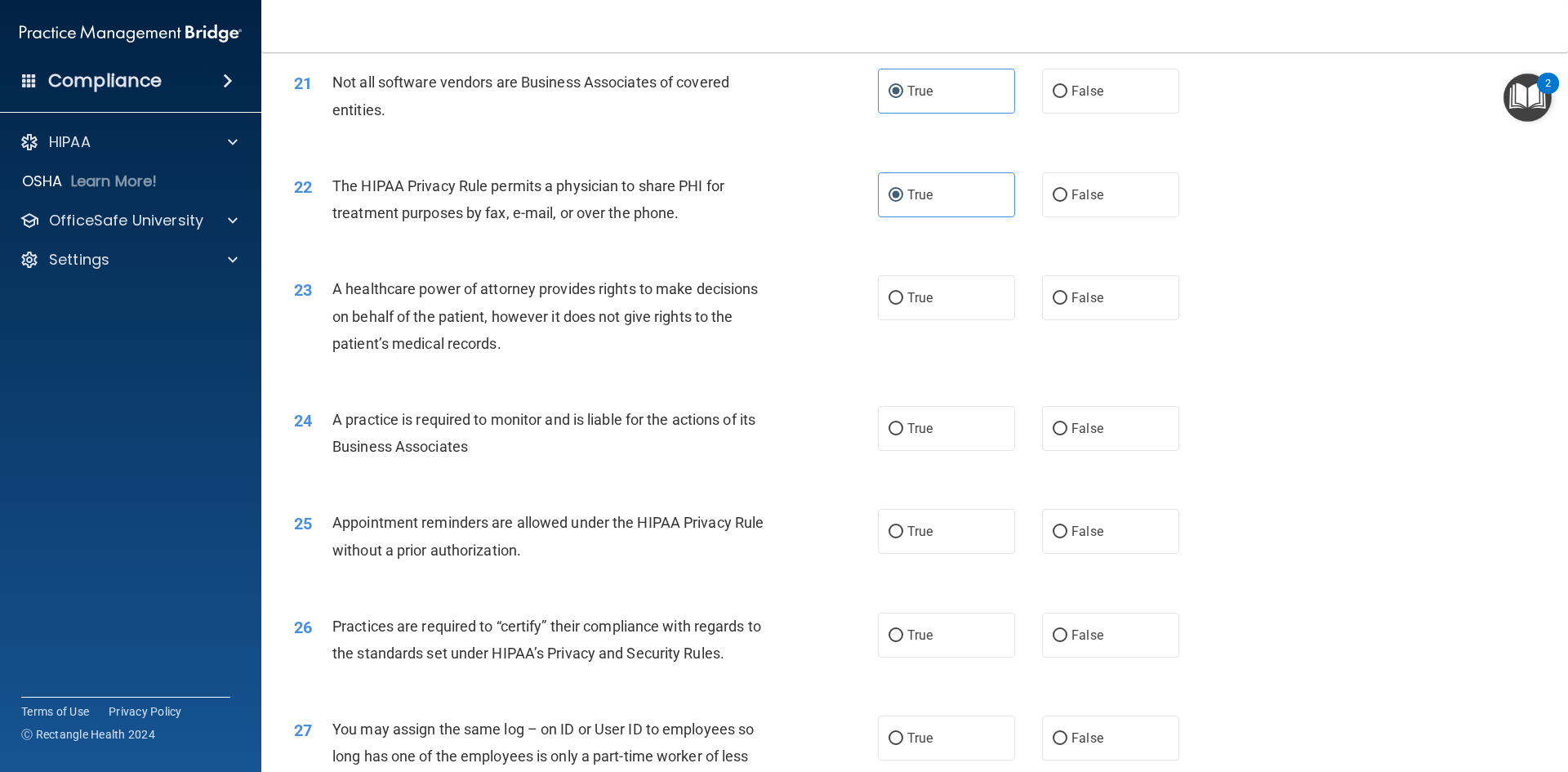 scroll, scrollTop: 2532, scrollLeft: 0, axis: vertical 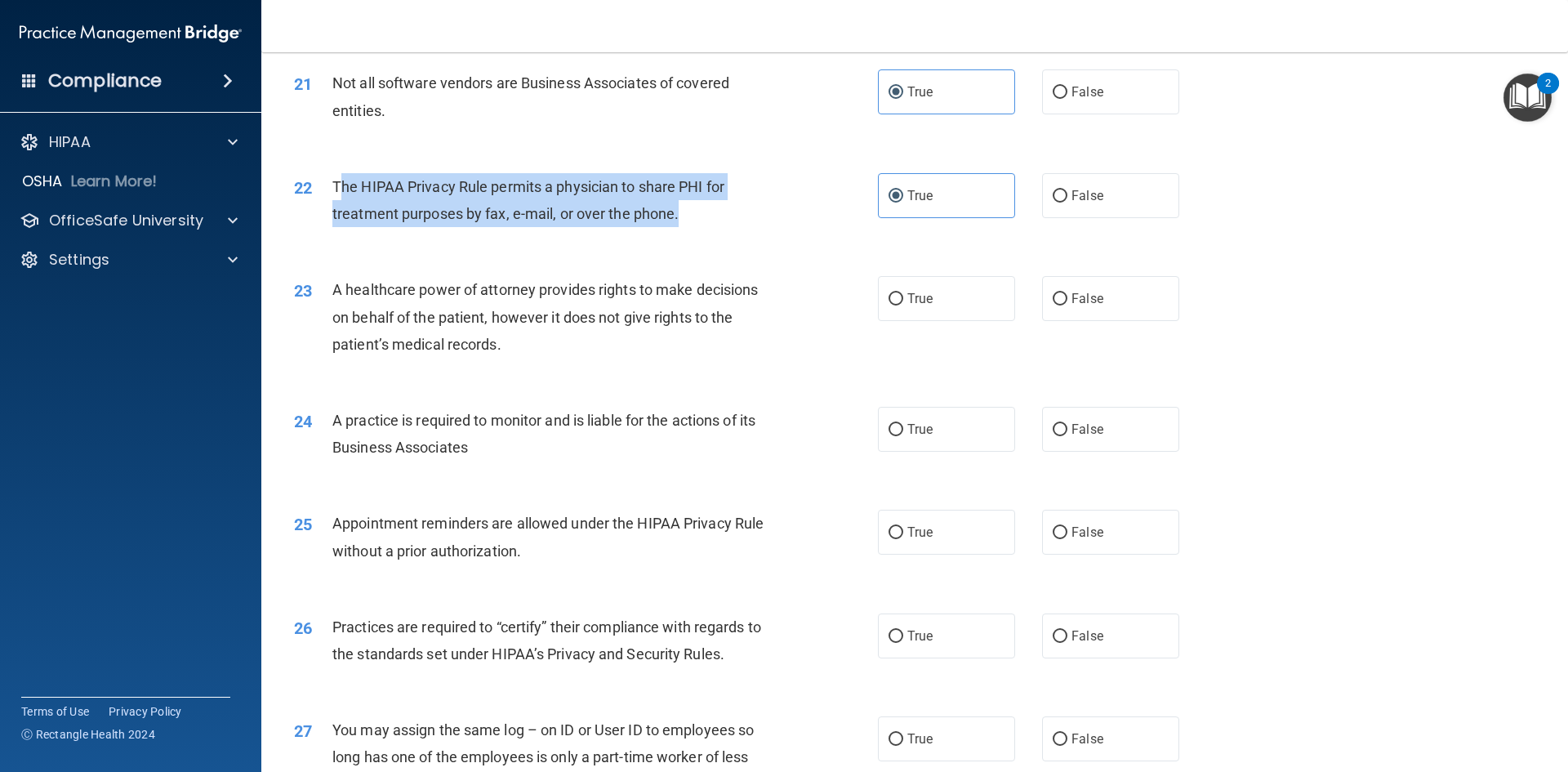drag, startPoint x: 690, startPoint y: 220, endPoint x: 337, endPoint y: 185, distance: 354.73088 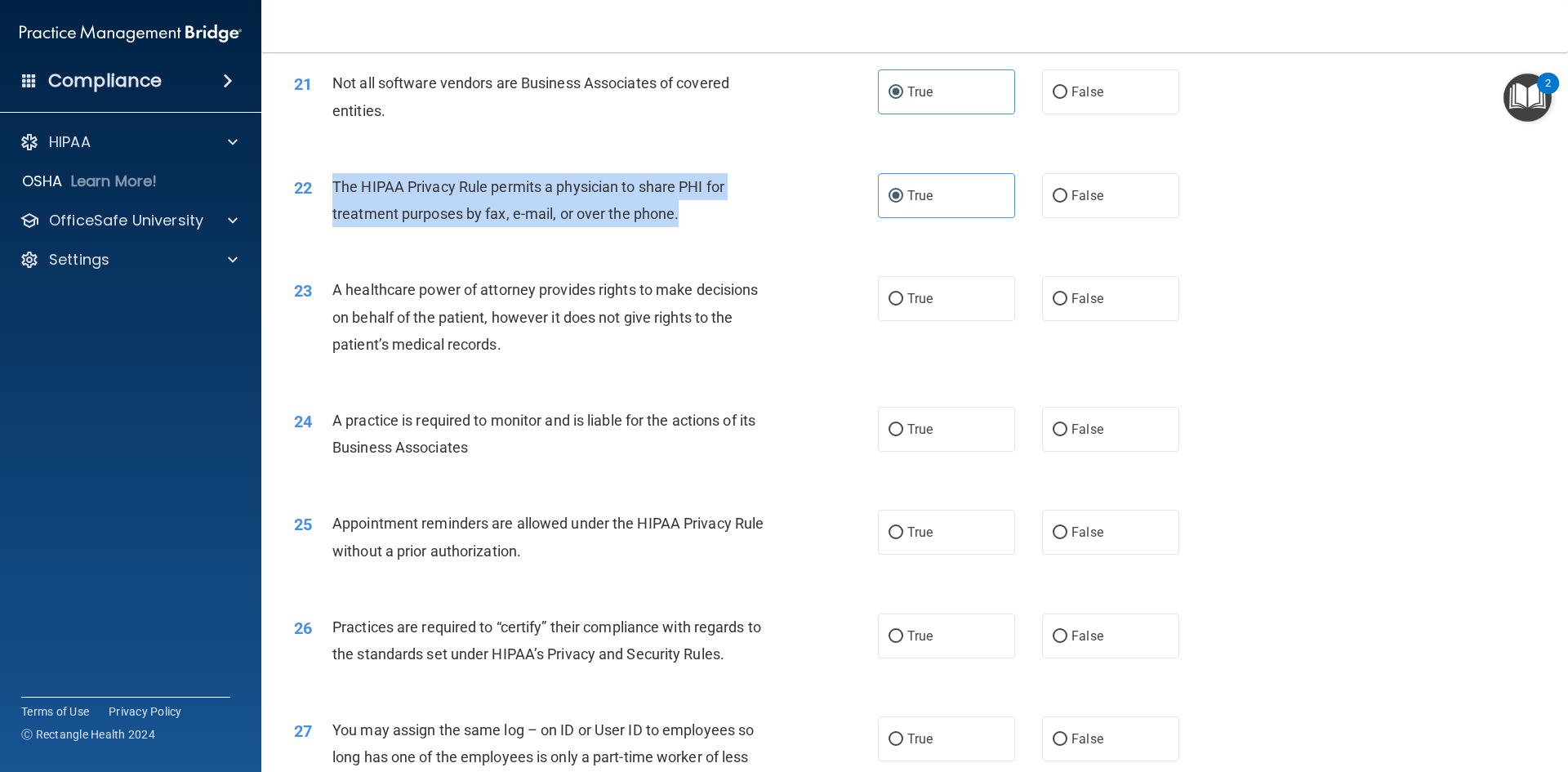 drag, startPoint x: 333, startPoint y: 181, endPoint x: 692, endPoint y: 219, distance: 361.00554 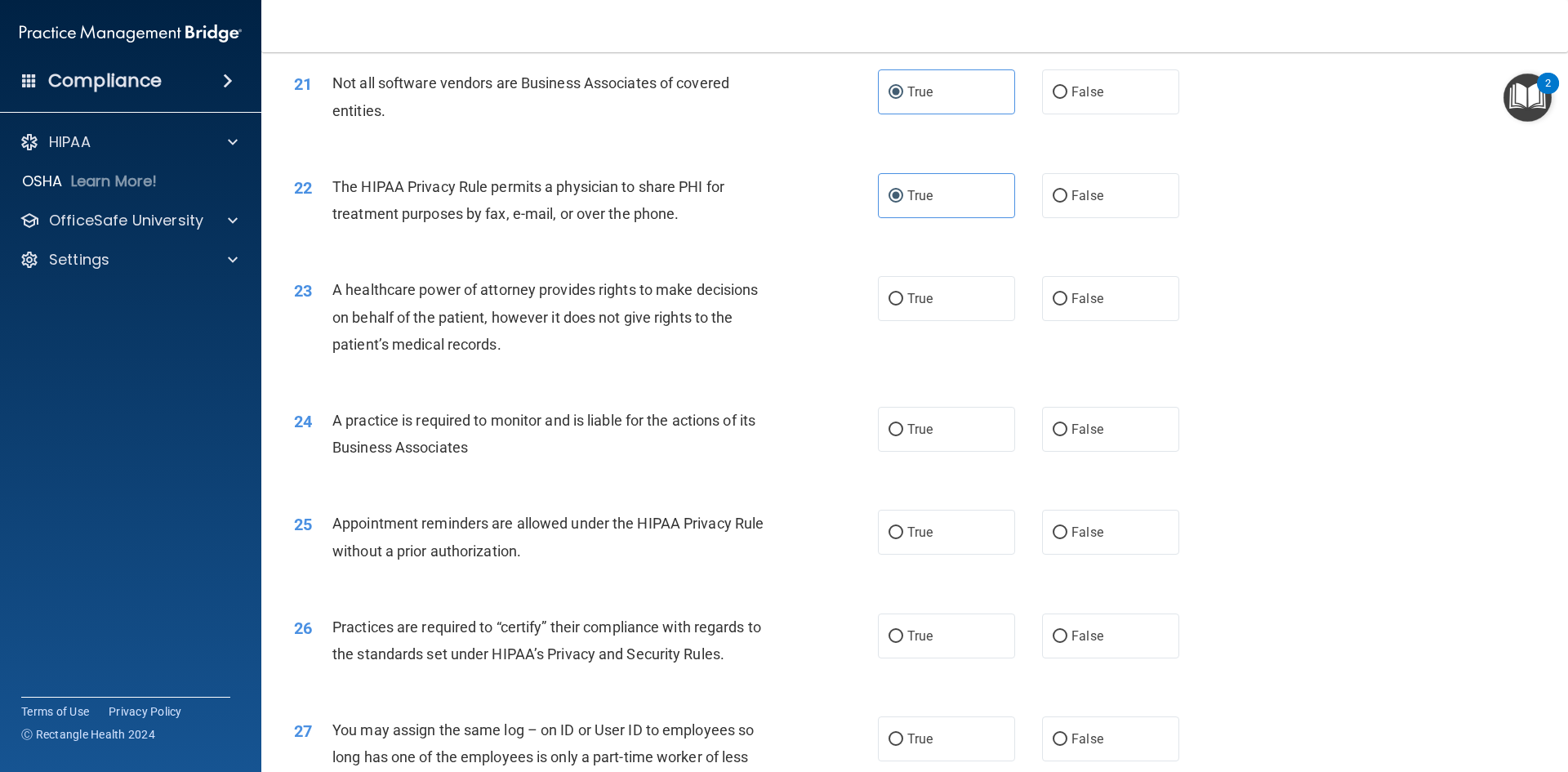 click on "23       A healthcare power of attorney provides rights to make decisions on behalf of the patient, however it does not give rights to the patient’s medical records.                  True           False" at bounding box center [915, 321] 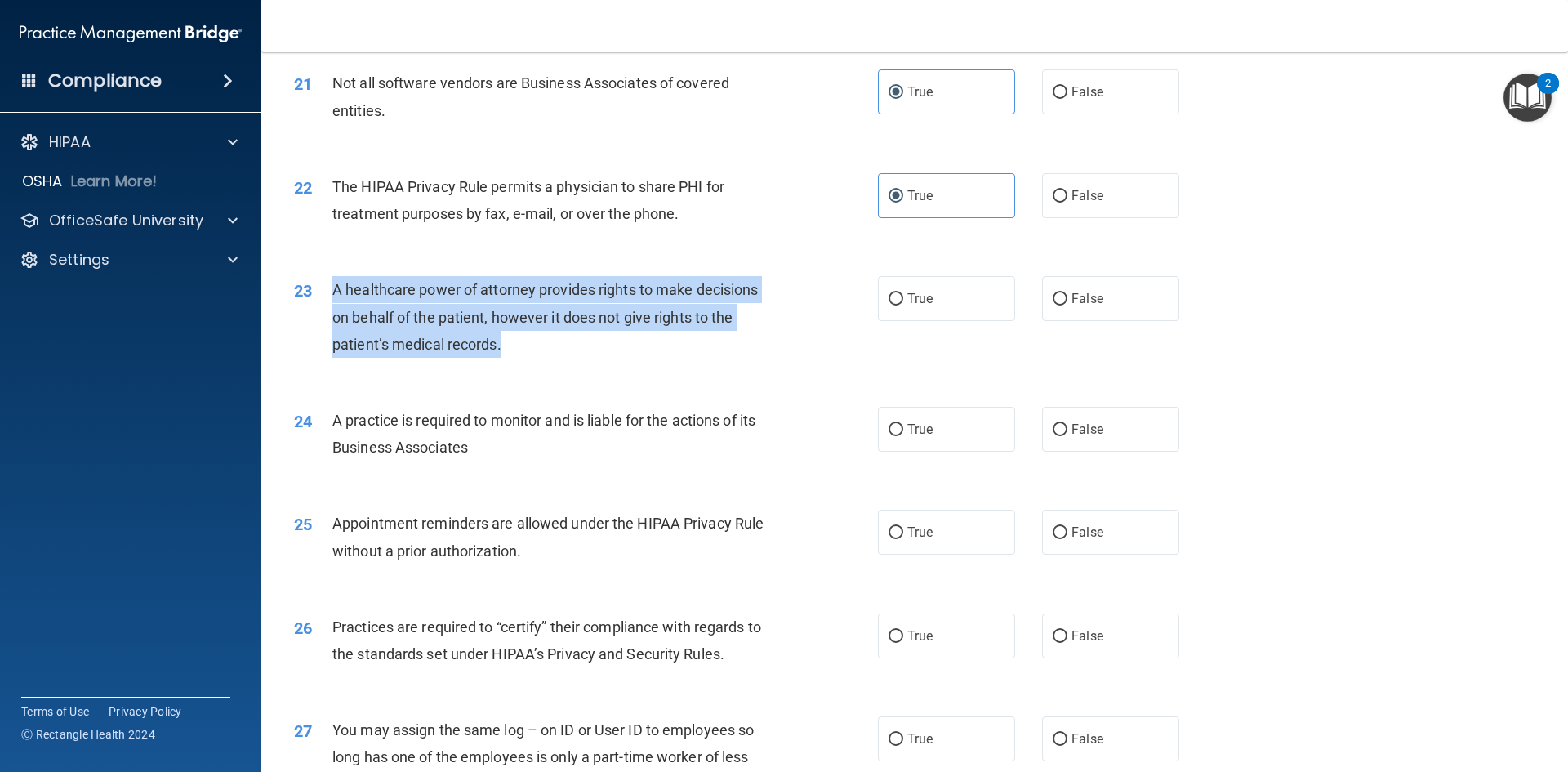 drag, startPoint x: 523, startPoint y: 351, endPoint x: 334, endPoint y: 283, distance: 200.86065 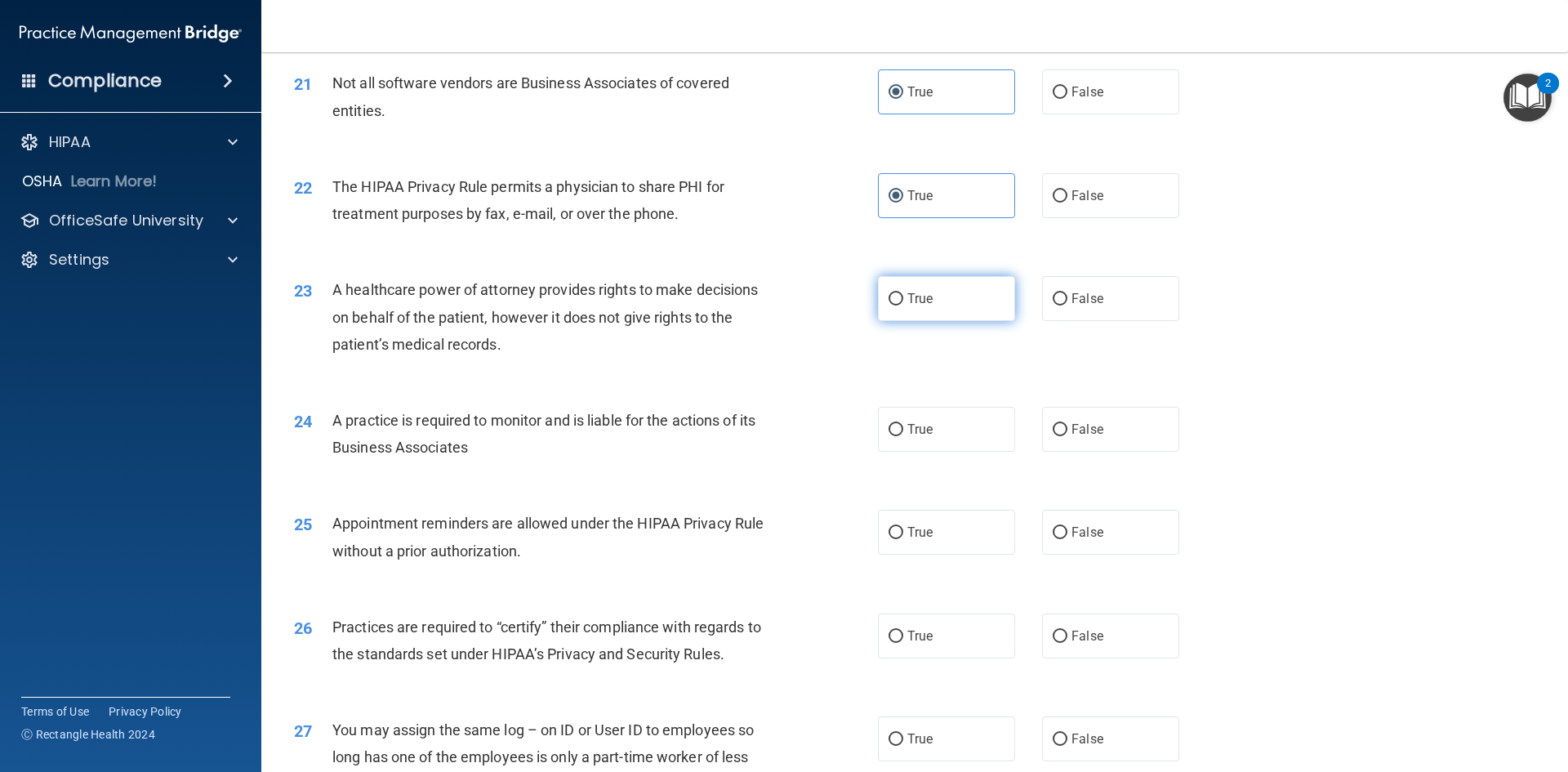 click on "True" at bounding box center [947, 298] 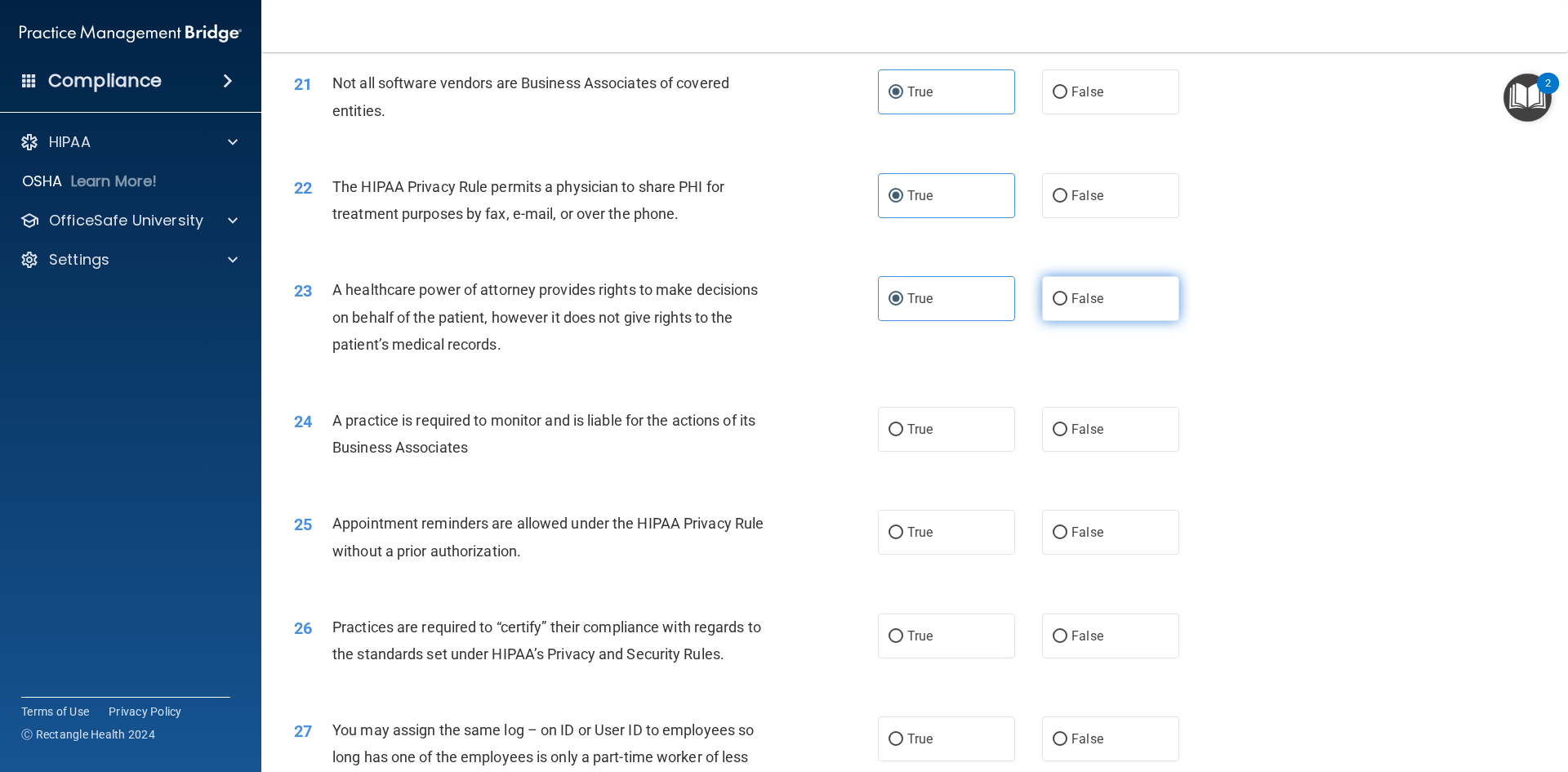 click on "False" at bounding box center (1111, 298) 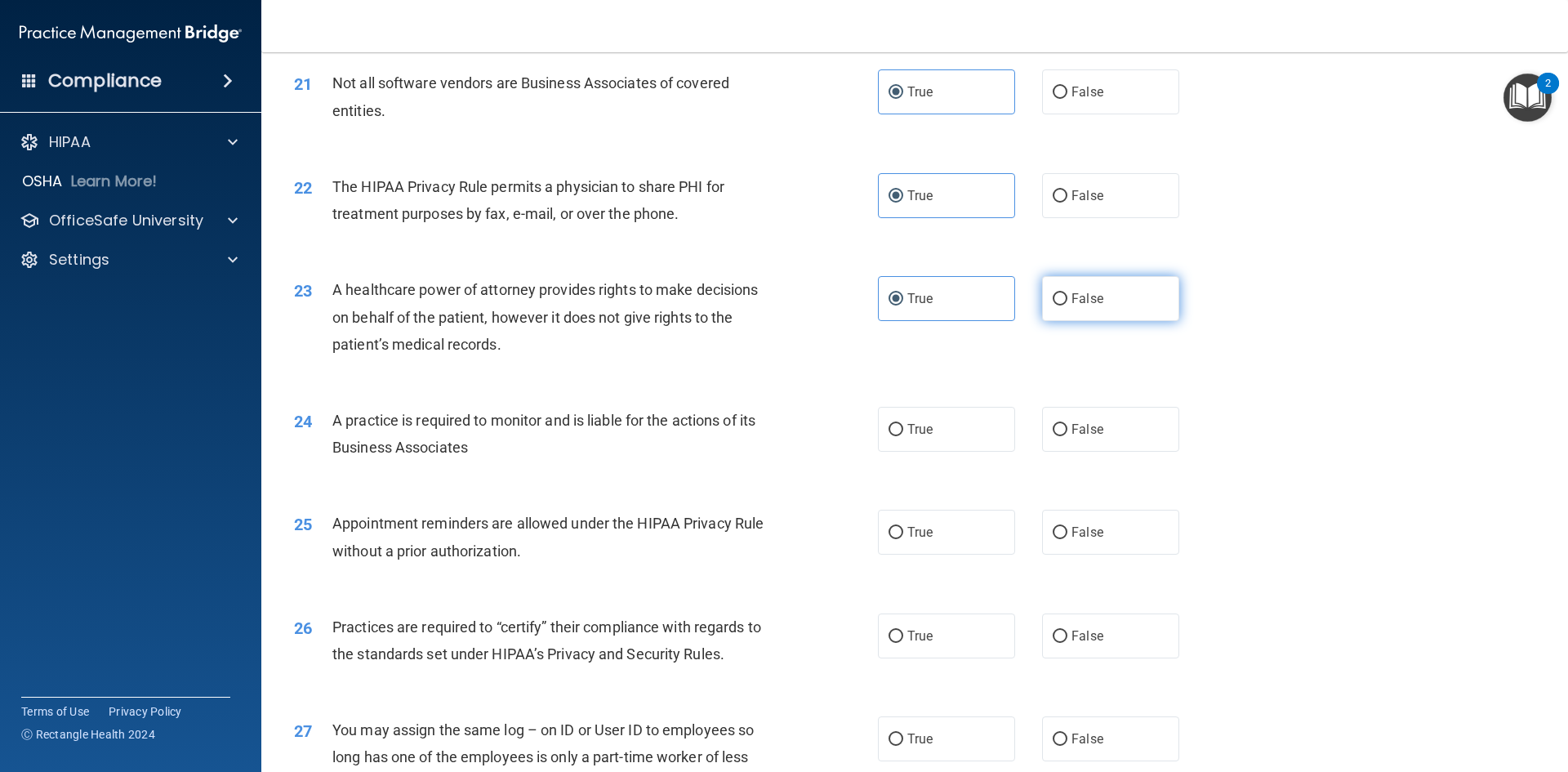 radio on "true" 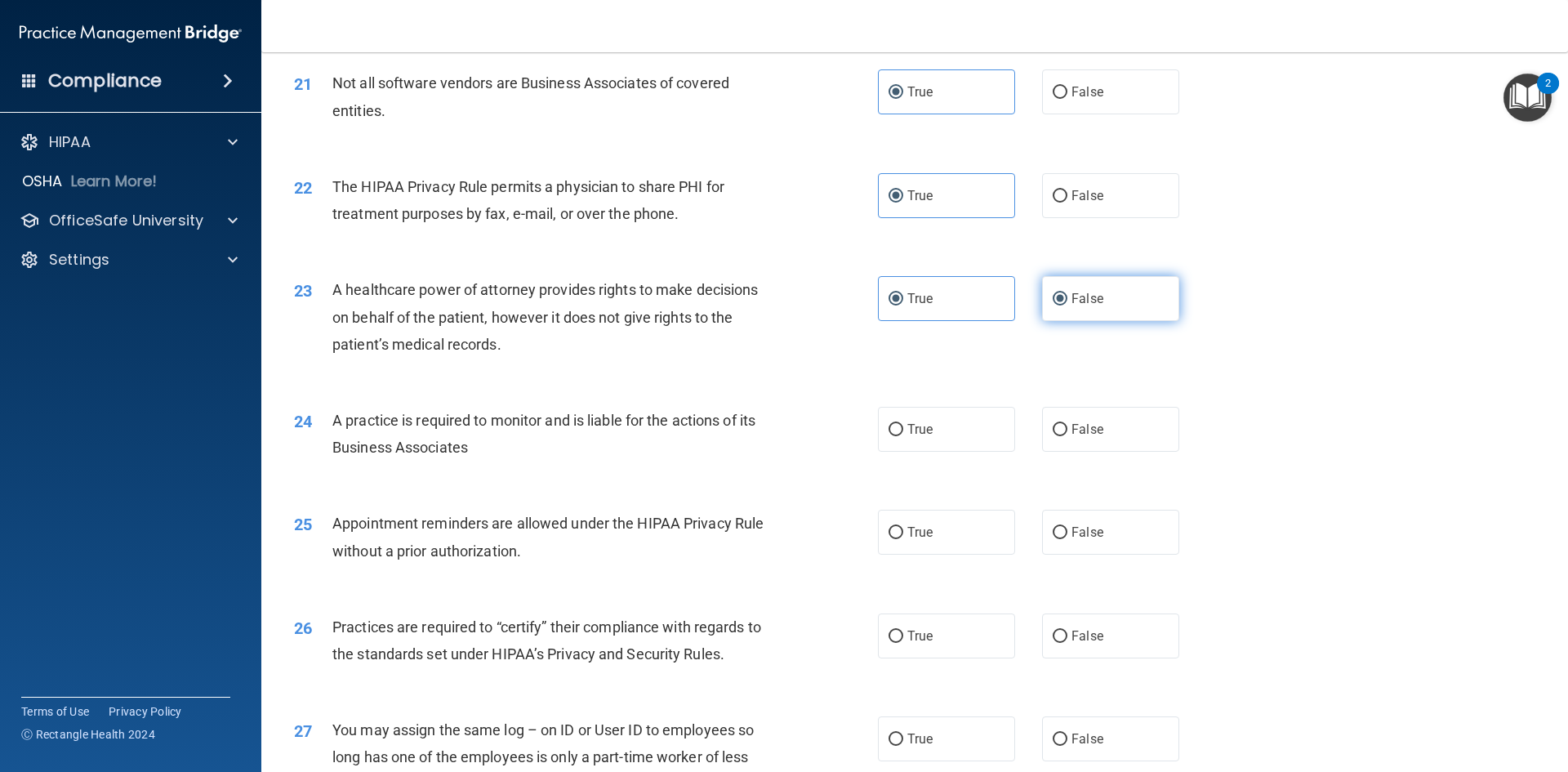 radio on "false" 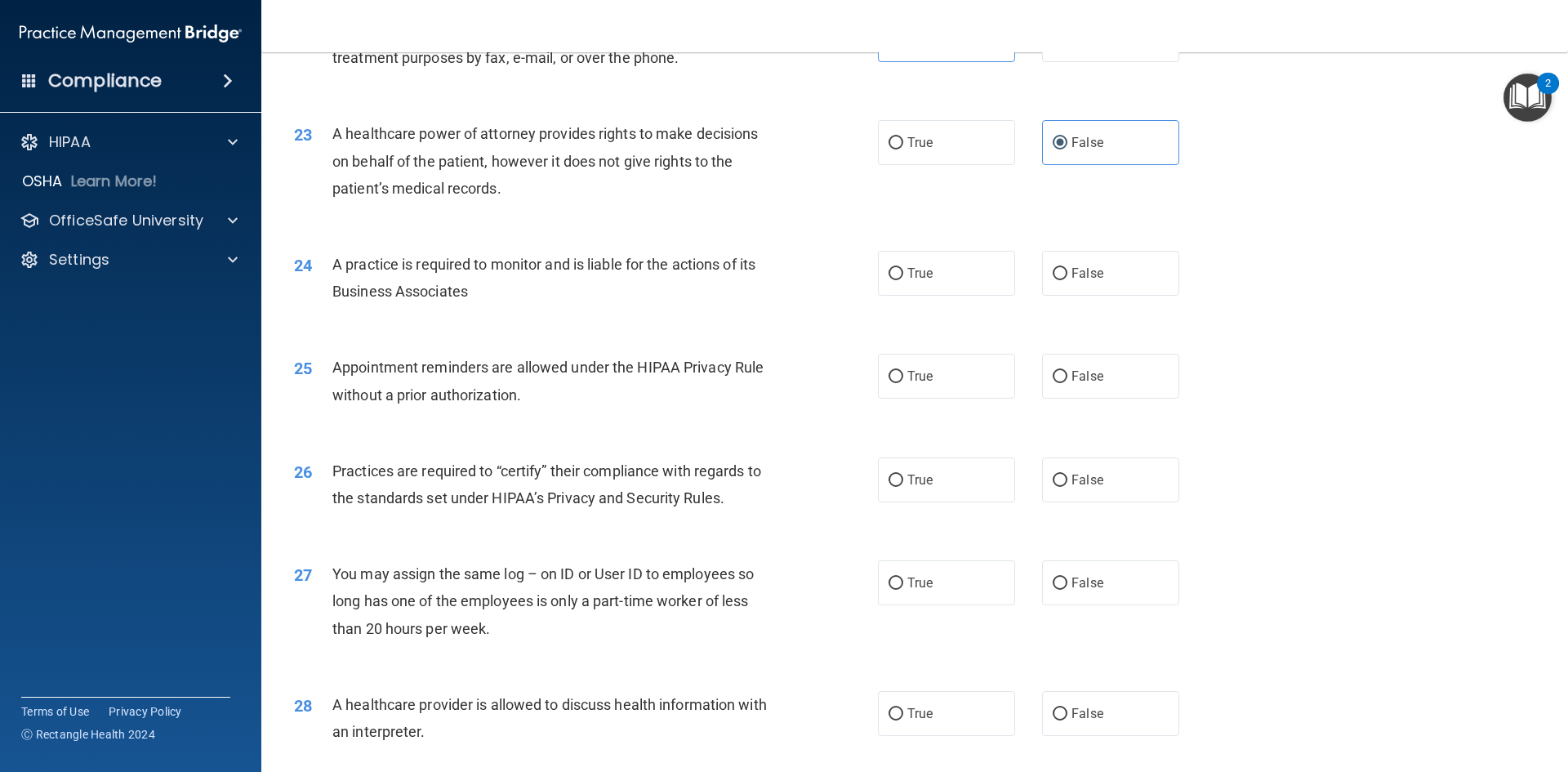 scroll, scrollTop: 2696, scrollLeft: 0, axis: vertical 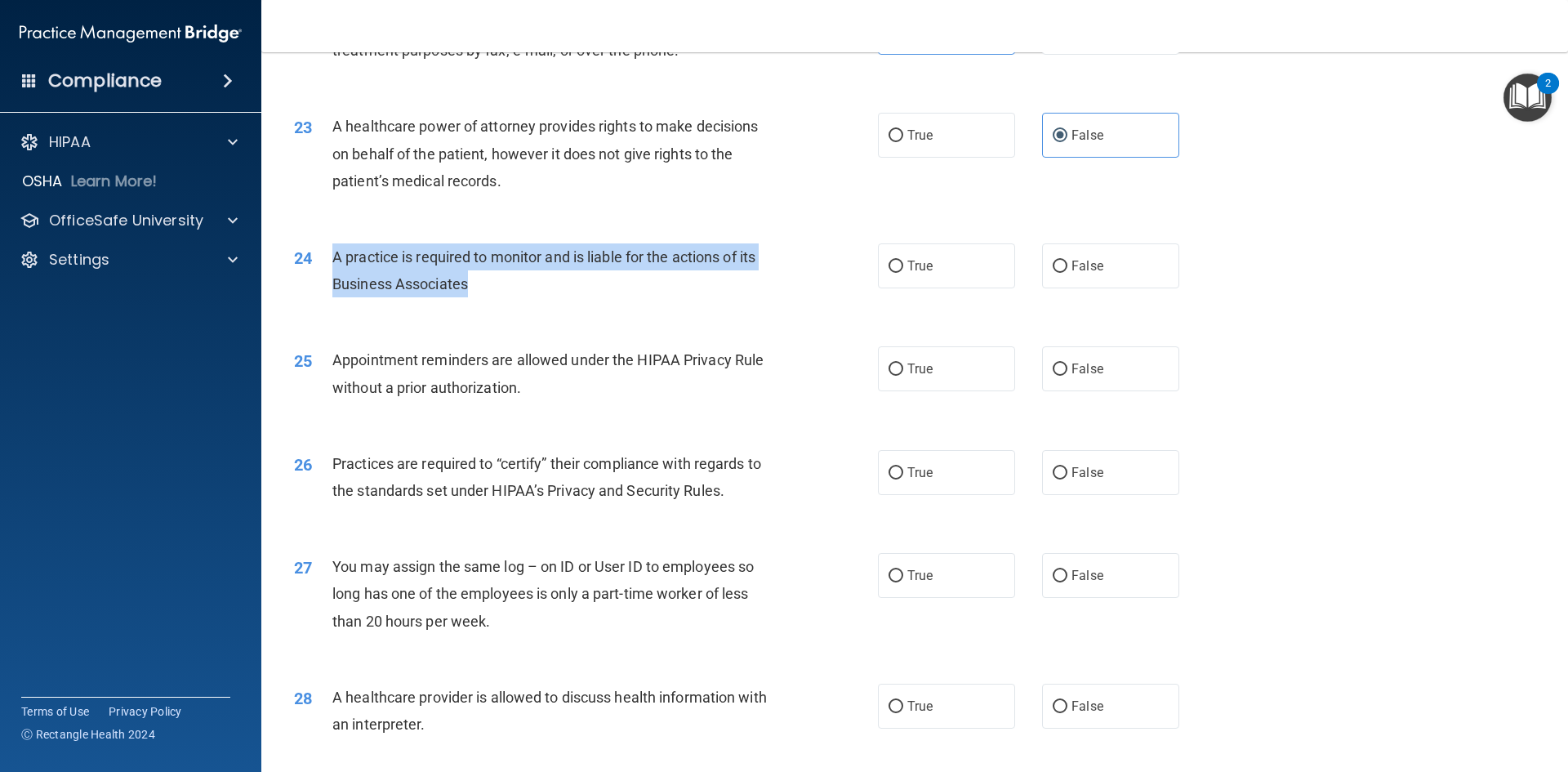drag, startPoint x: 479, startPoint y: 289, endPoint x: 336, endPoint y: 259, distance: 146.11297 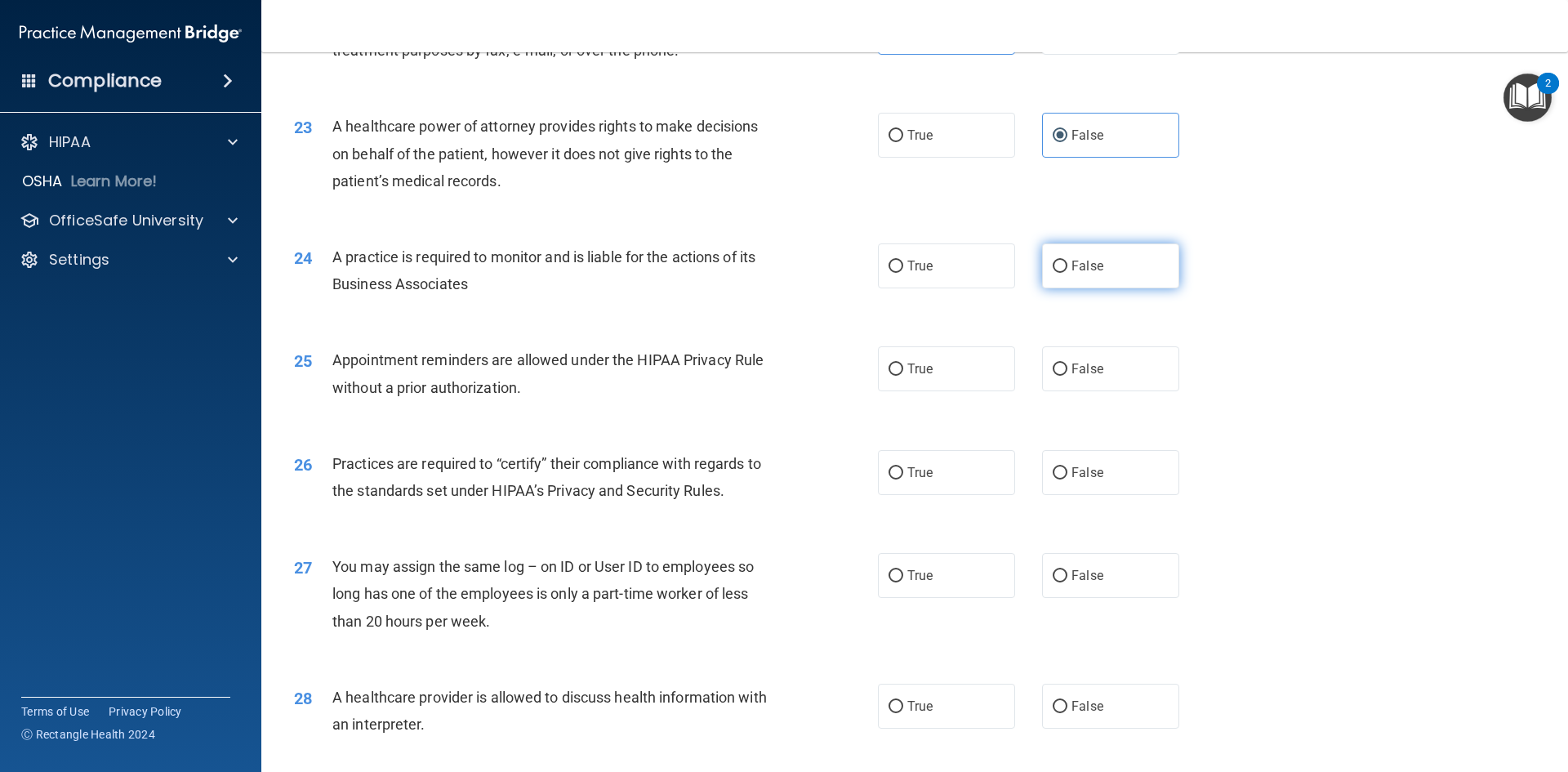 click on "False" at bounding box center (1111, 266) 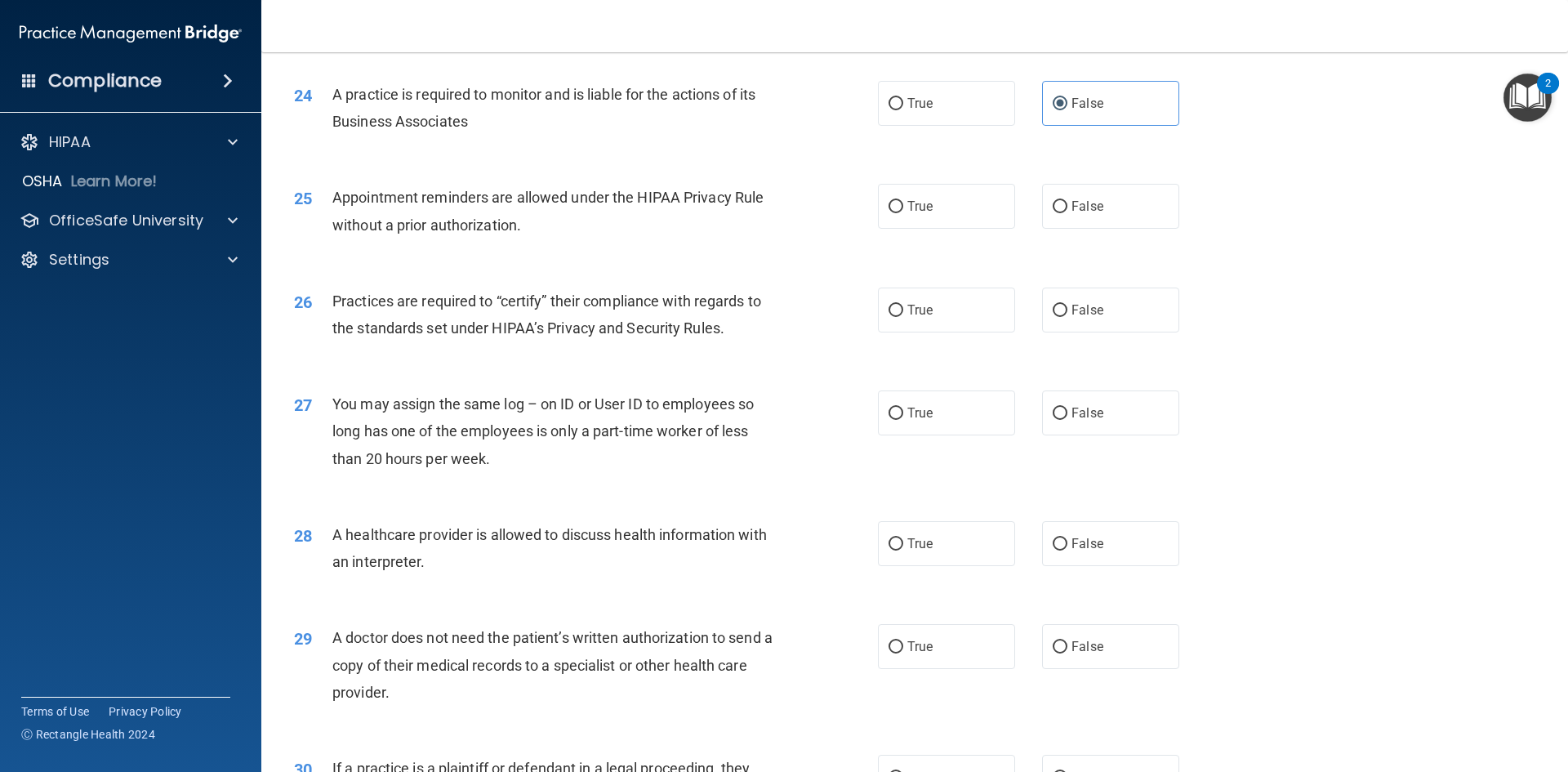 scroll, scrollTop: 2859, scrollLeft: 0, axis: vertical 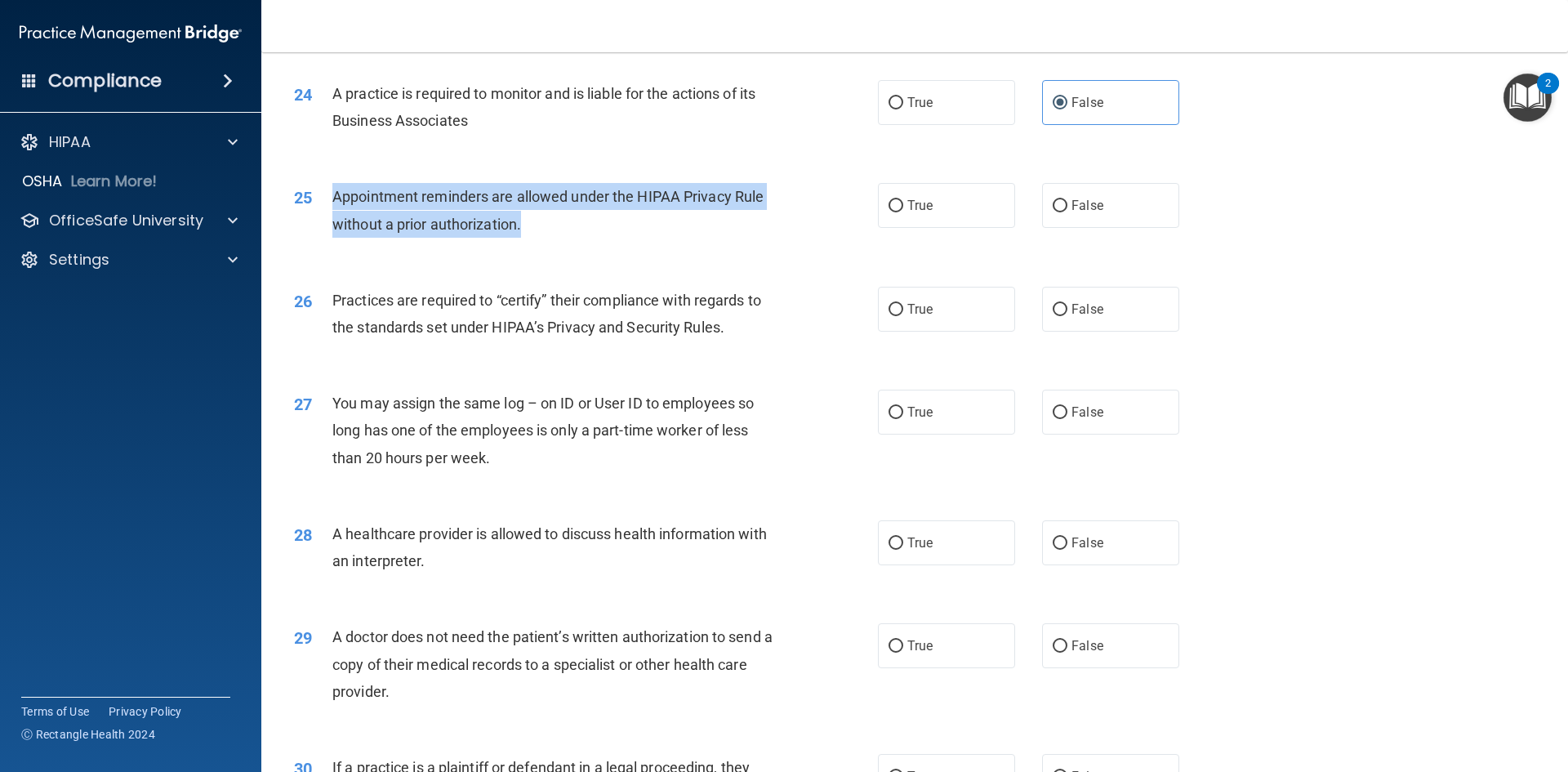 drag, startPoint x: 570, startPoint y: 232, endPoint x: 332, endPoint y: 192, distance: 241.3379 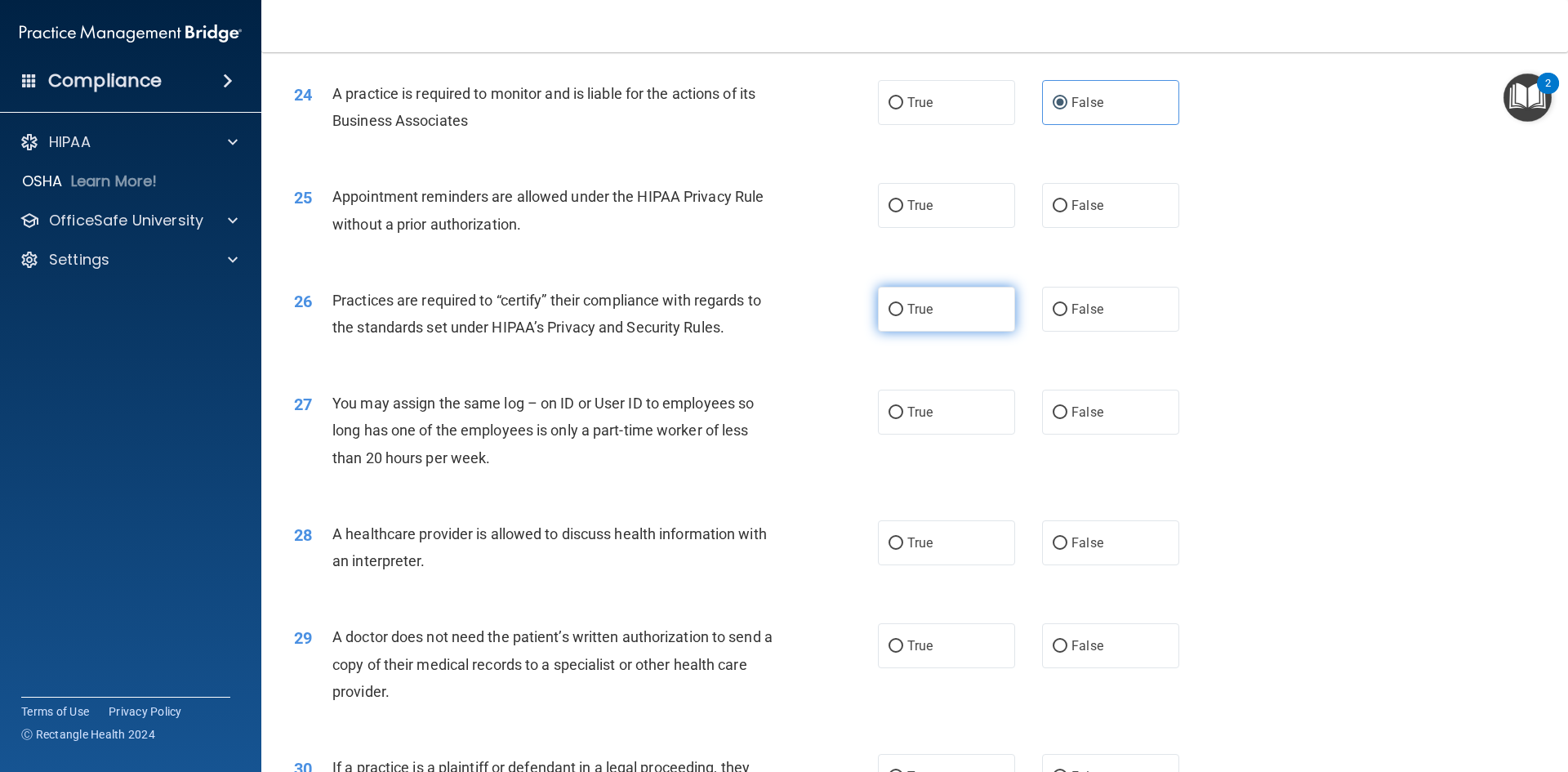 click on "True" at bounding box center [947, 309] 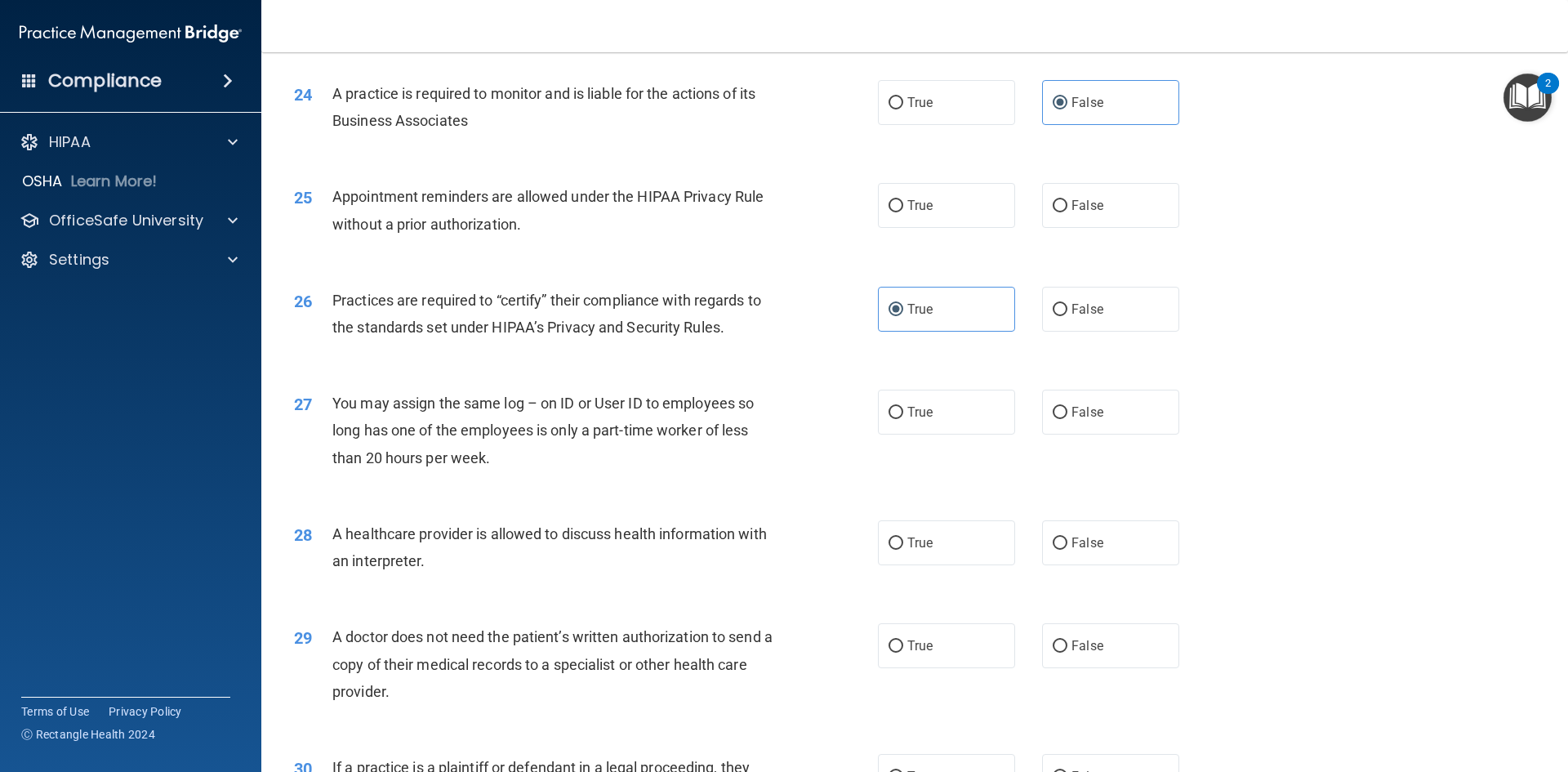 click on "25       Appointment reminders are allowed under the HIPAA Privacy Rule without a prior authorization.                 True           False" at bounding box center (915, 214) 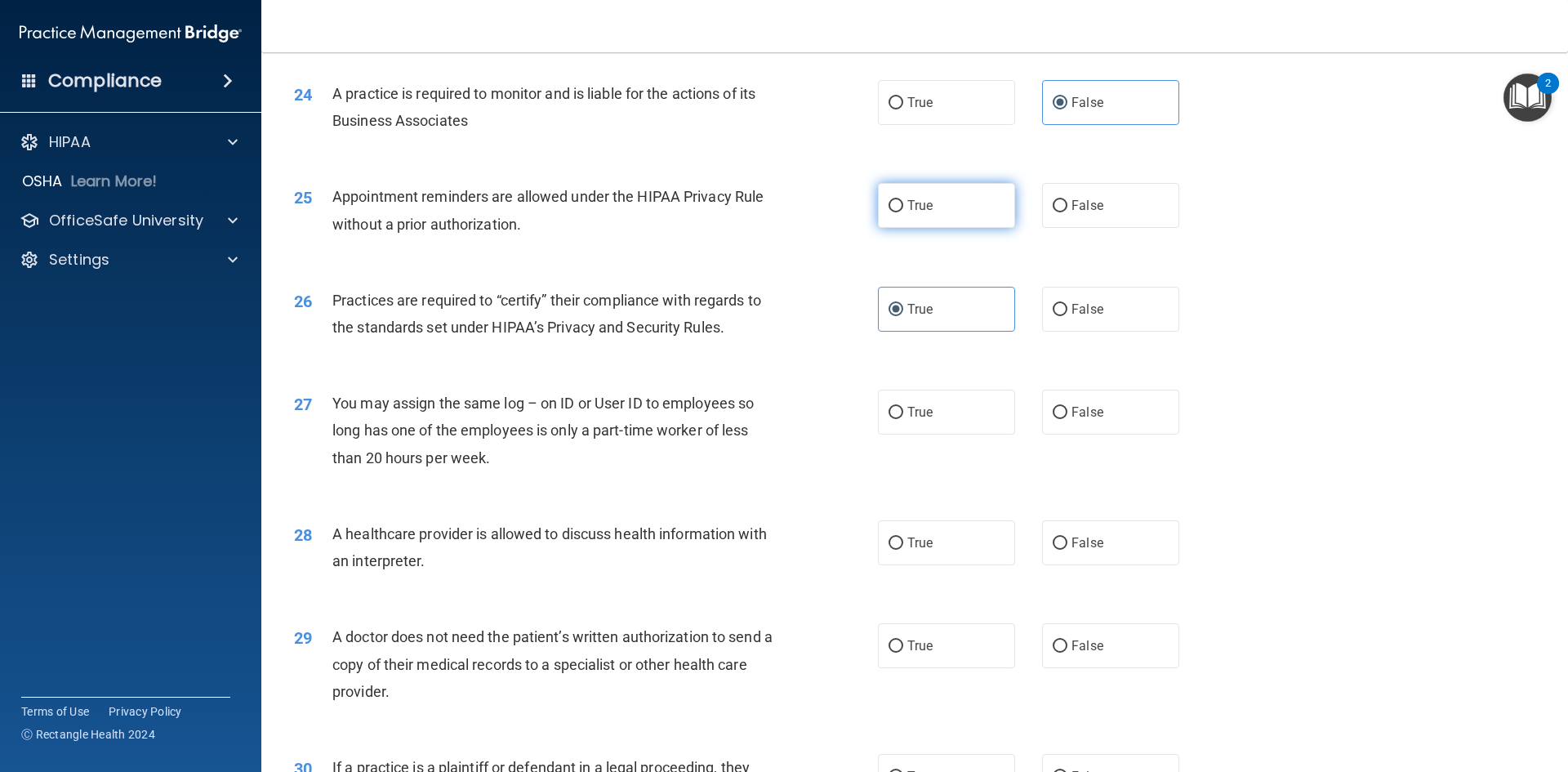 click on "True" at bounding box center (920, 205) 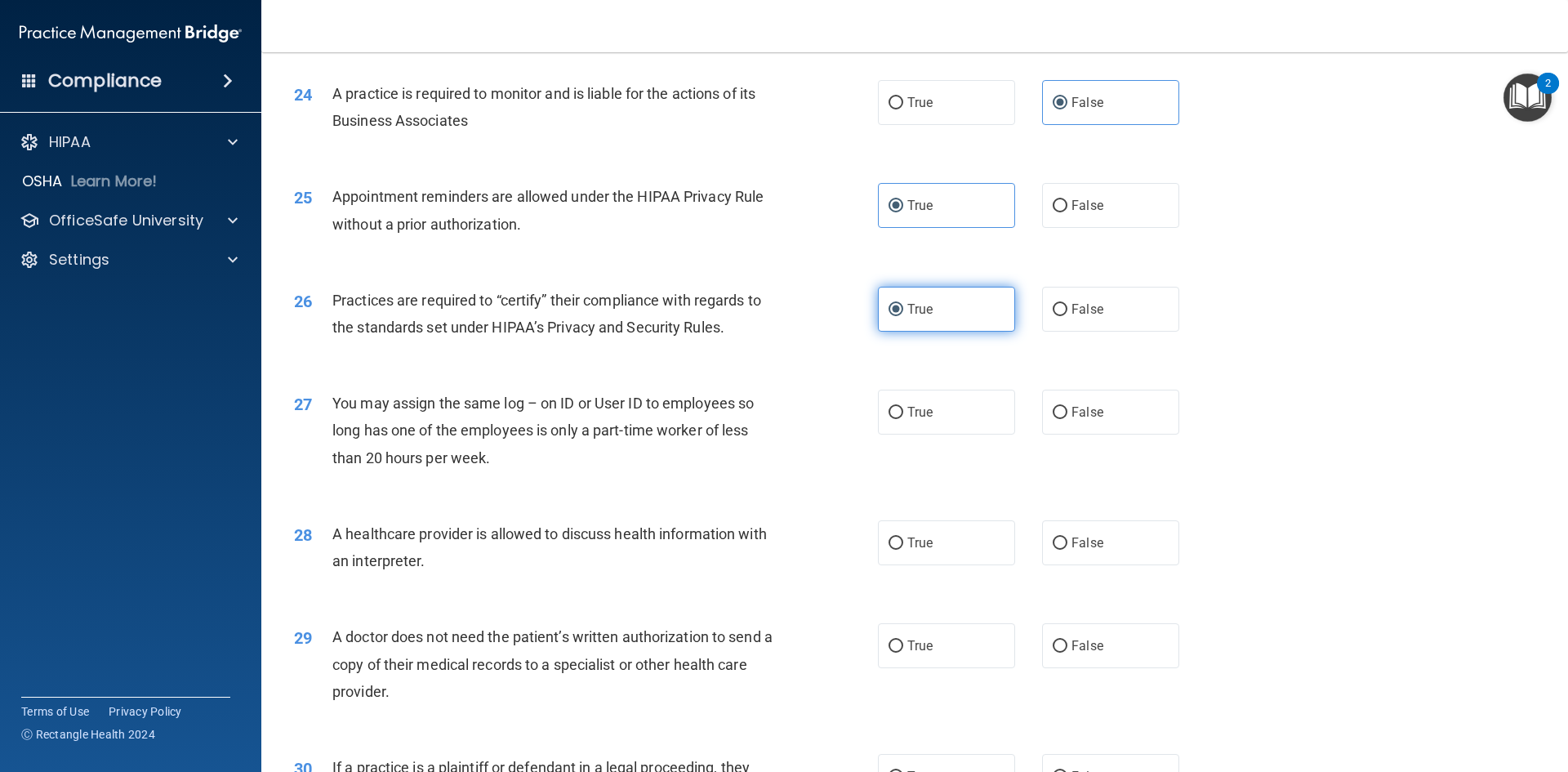click on "True" at bounding box center (920, 309) 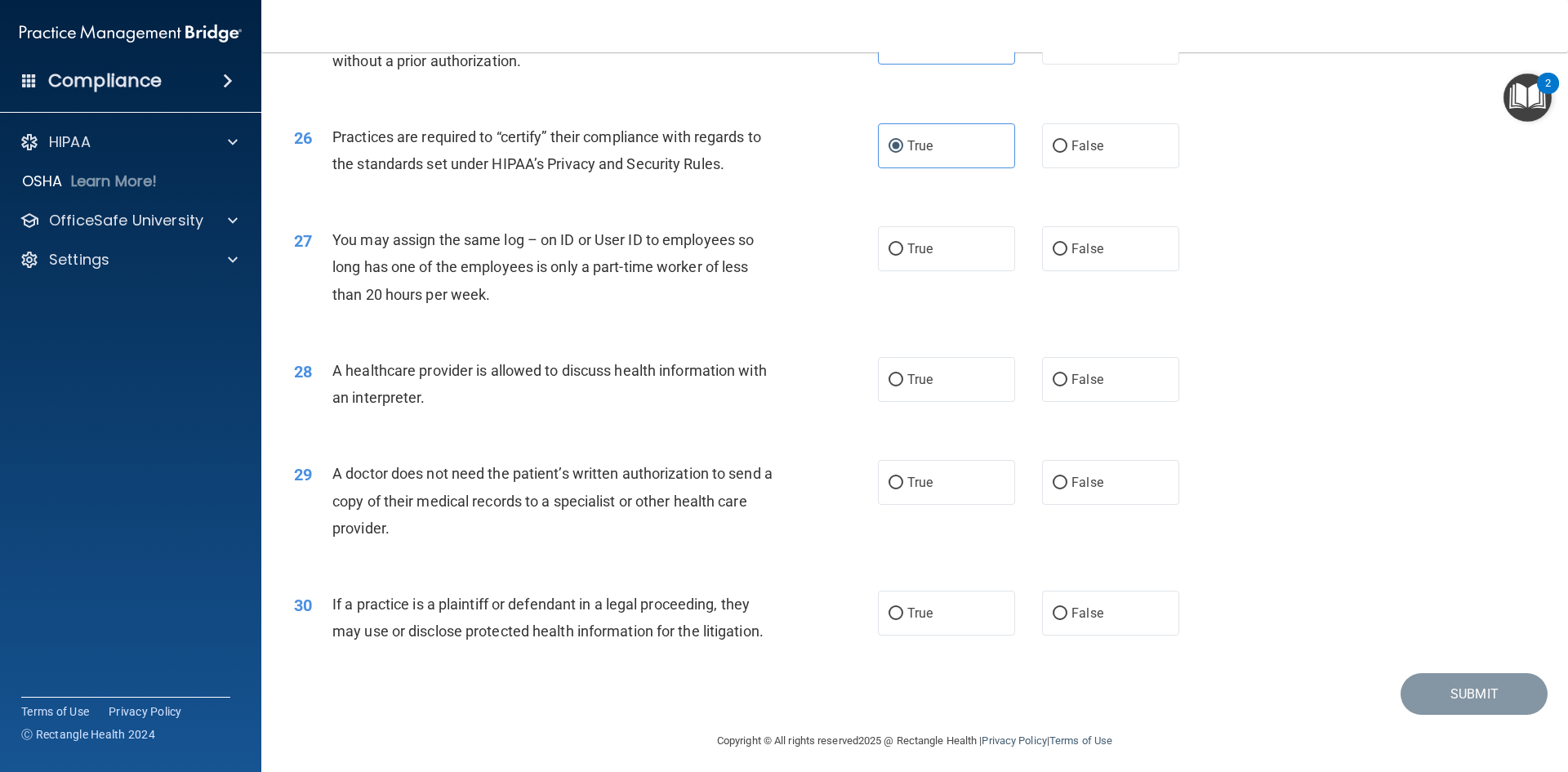 scroll, scrollTop: 3031, scrollLeft: 0, axis: vertical 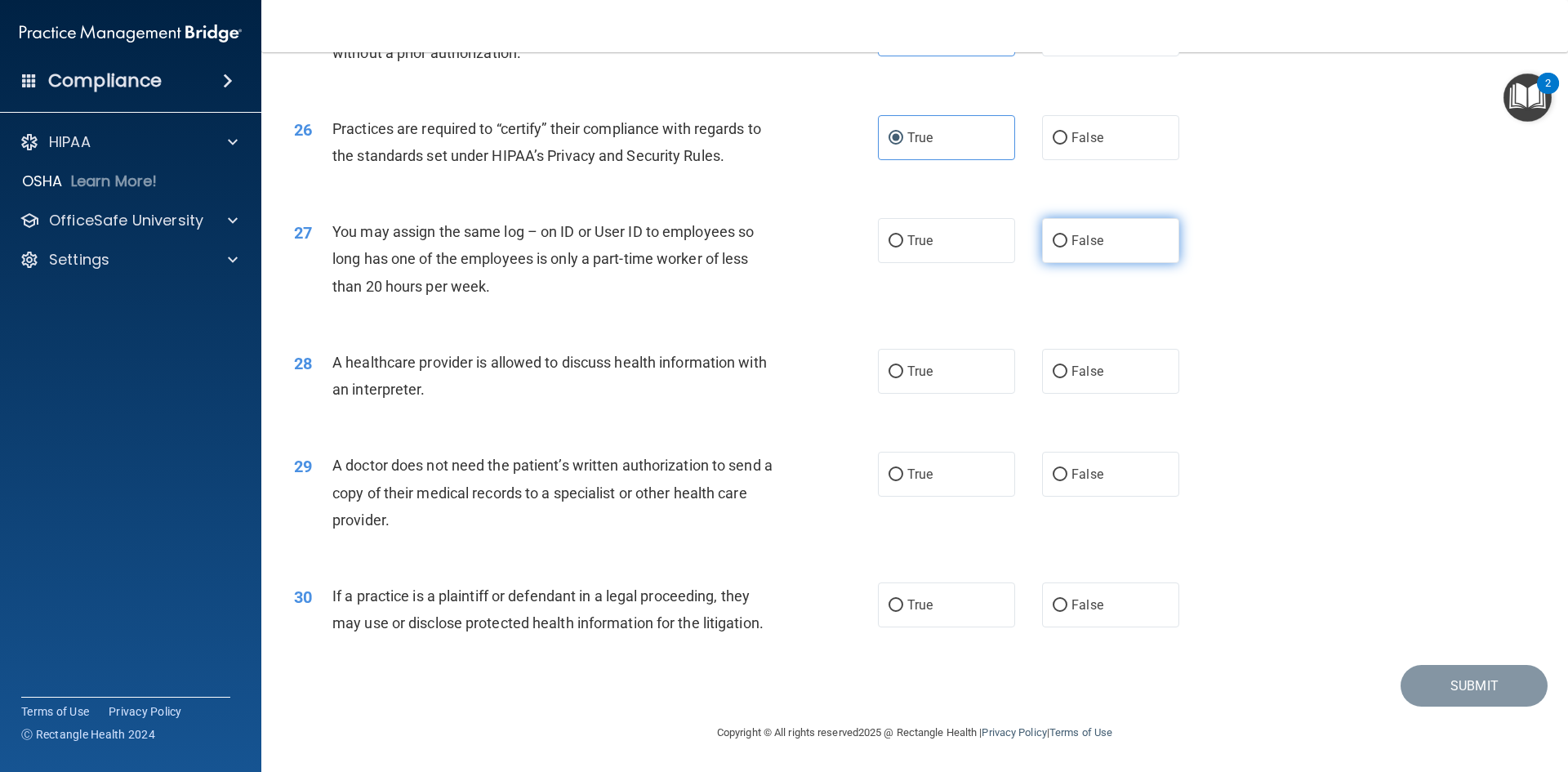click on "False" at bounding box center (1111, 240) 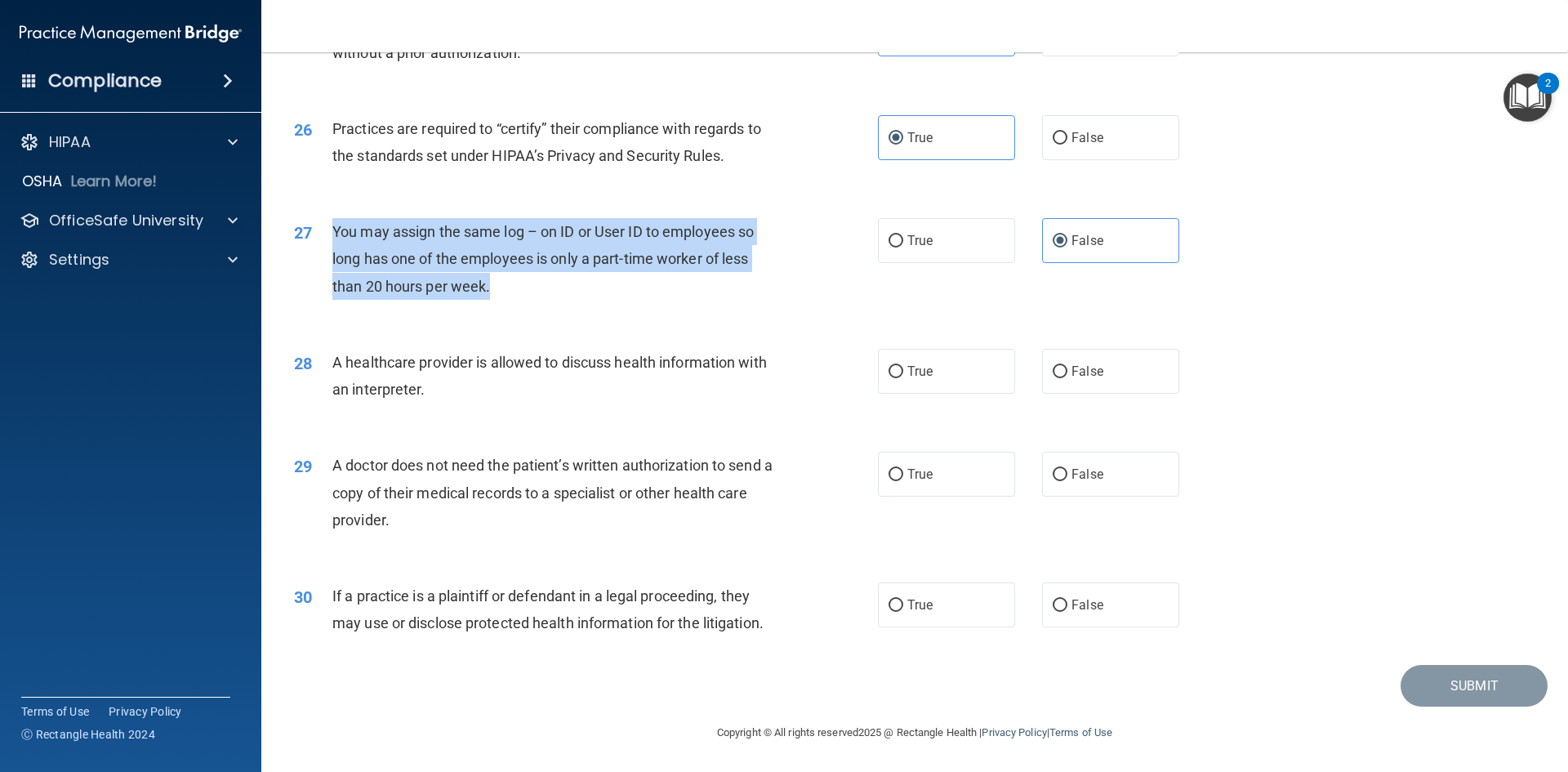 drag, startPoint x: 534, startPoint y: 300, endPoint x: 333, endPoint y: 228, distance: 213.50644 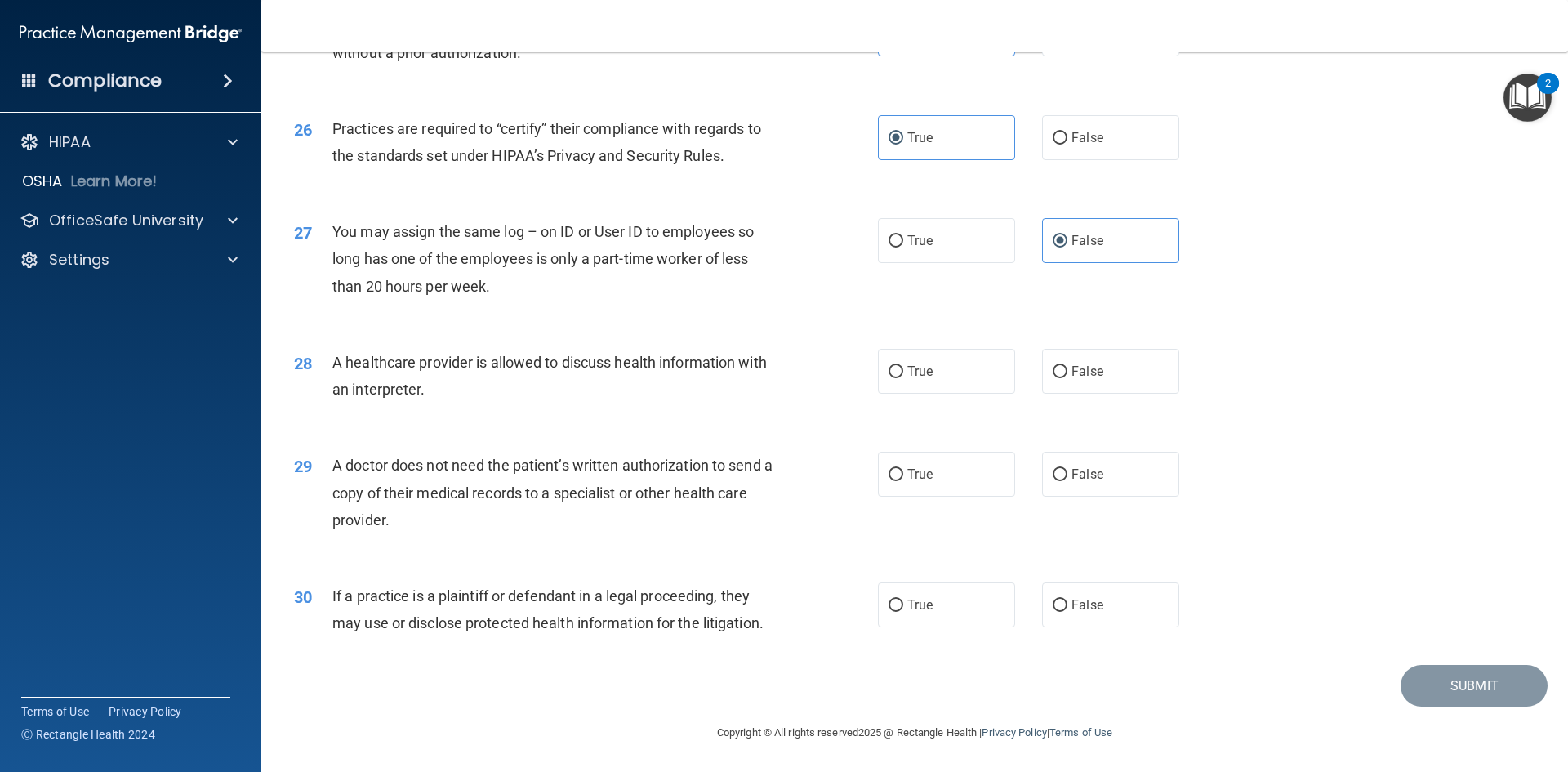 click on "27       You may assign the same log – on ID or User ID to employees so long has one of the employees is only a part-time worker of less than 20 hours per week.                 True           False" at bounding box center (915, 263) 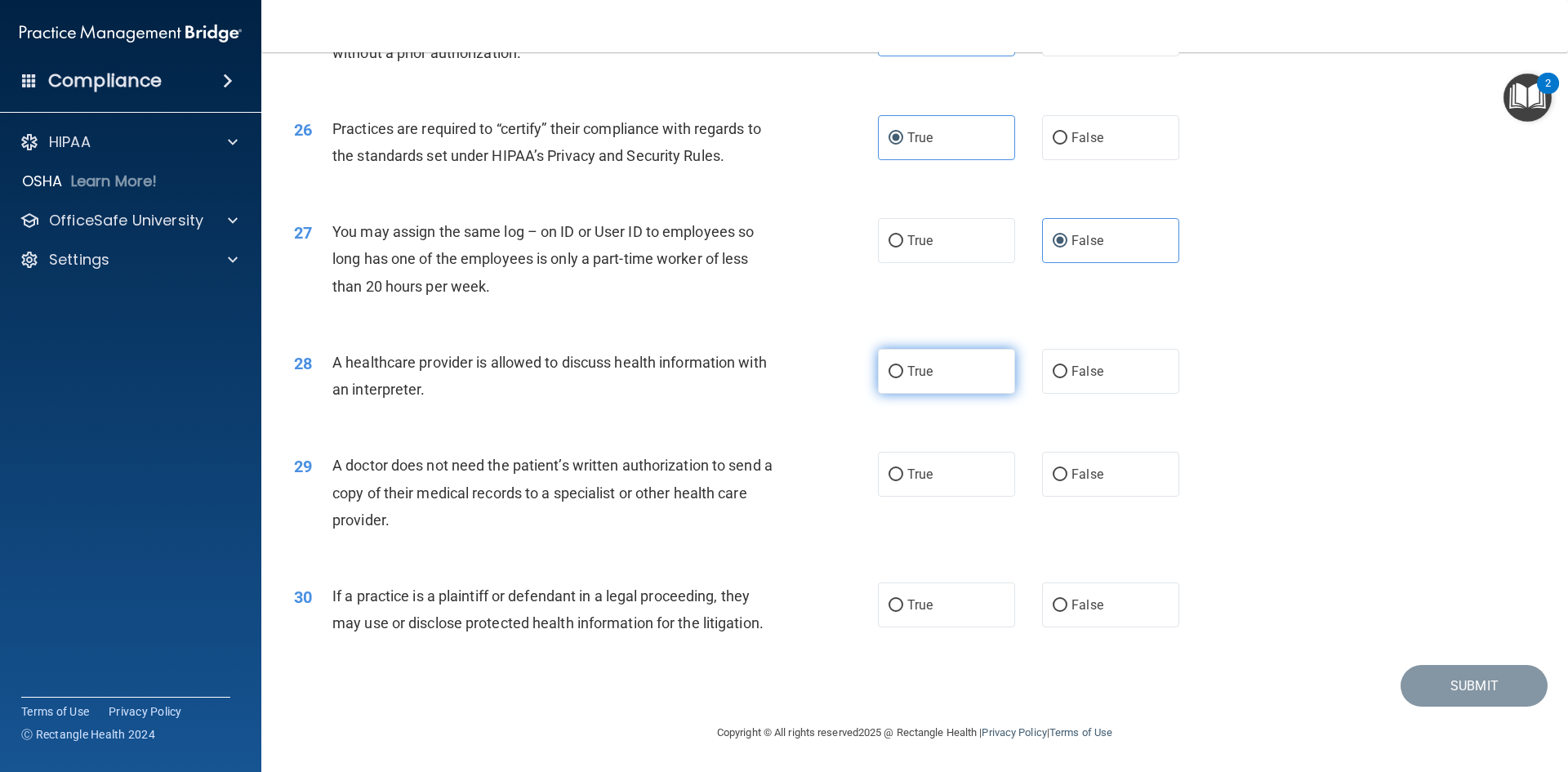 click on "True" at bounding box center [947, 371] 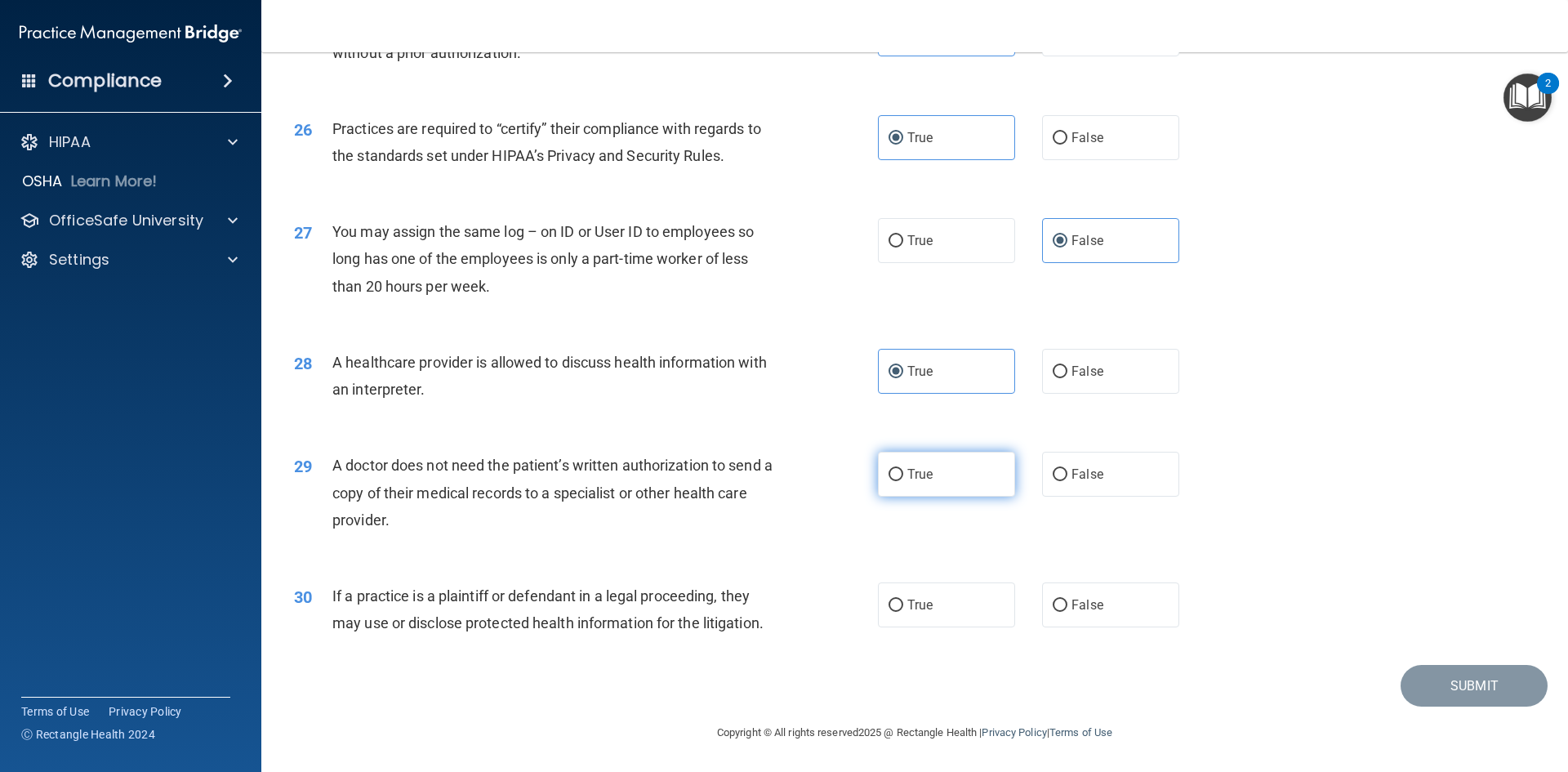 click on "True" at bounding box center (920, 474) 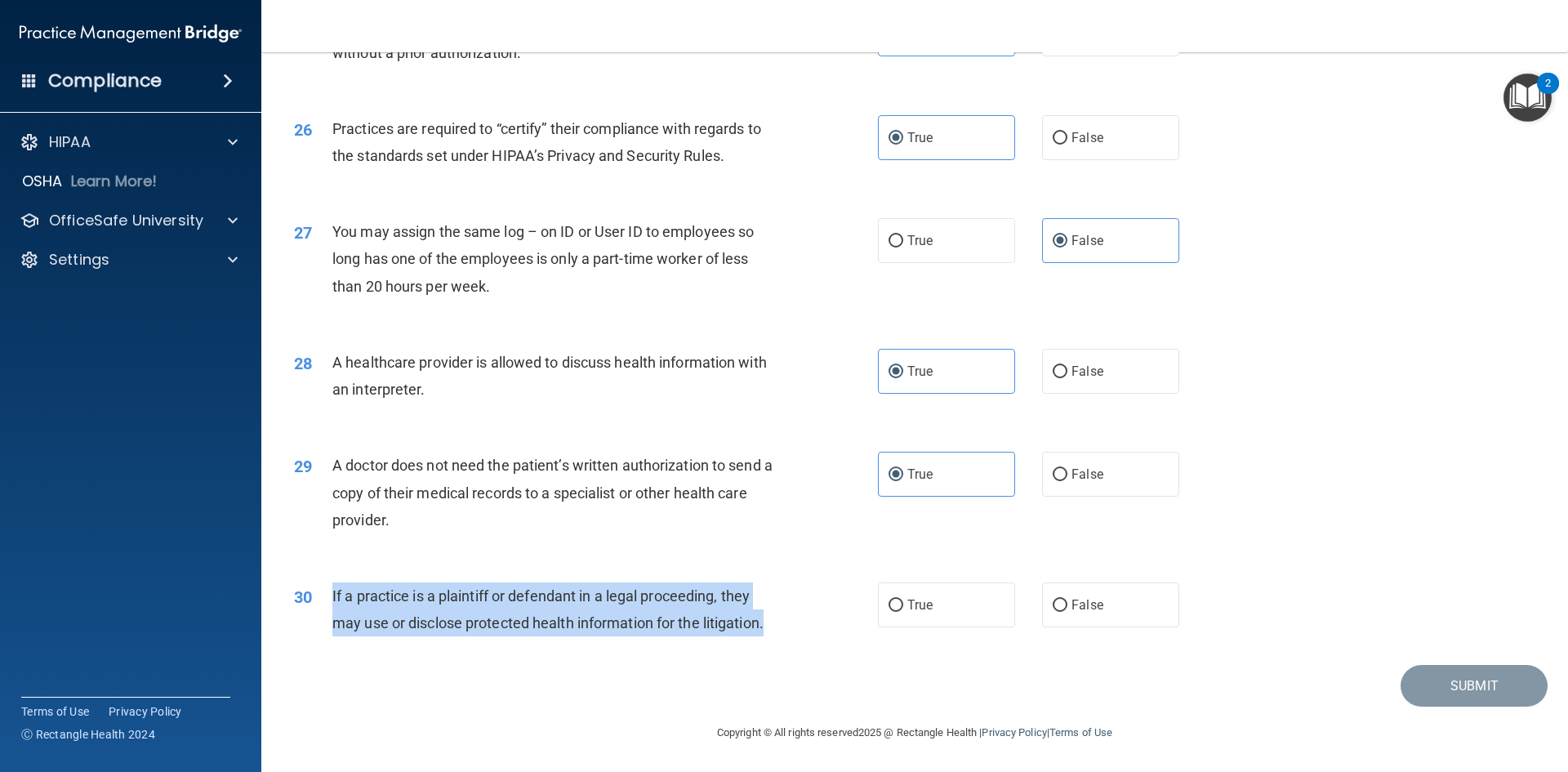 drag, startPoint x: 777, startPoint y: 634, endPoint x: 327, endPoint y: 603, distance: 451.0665 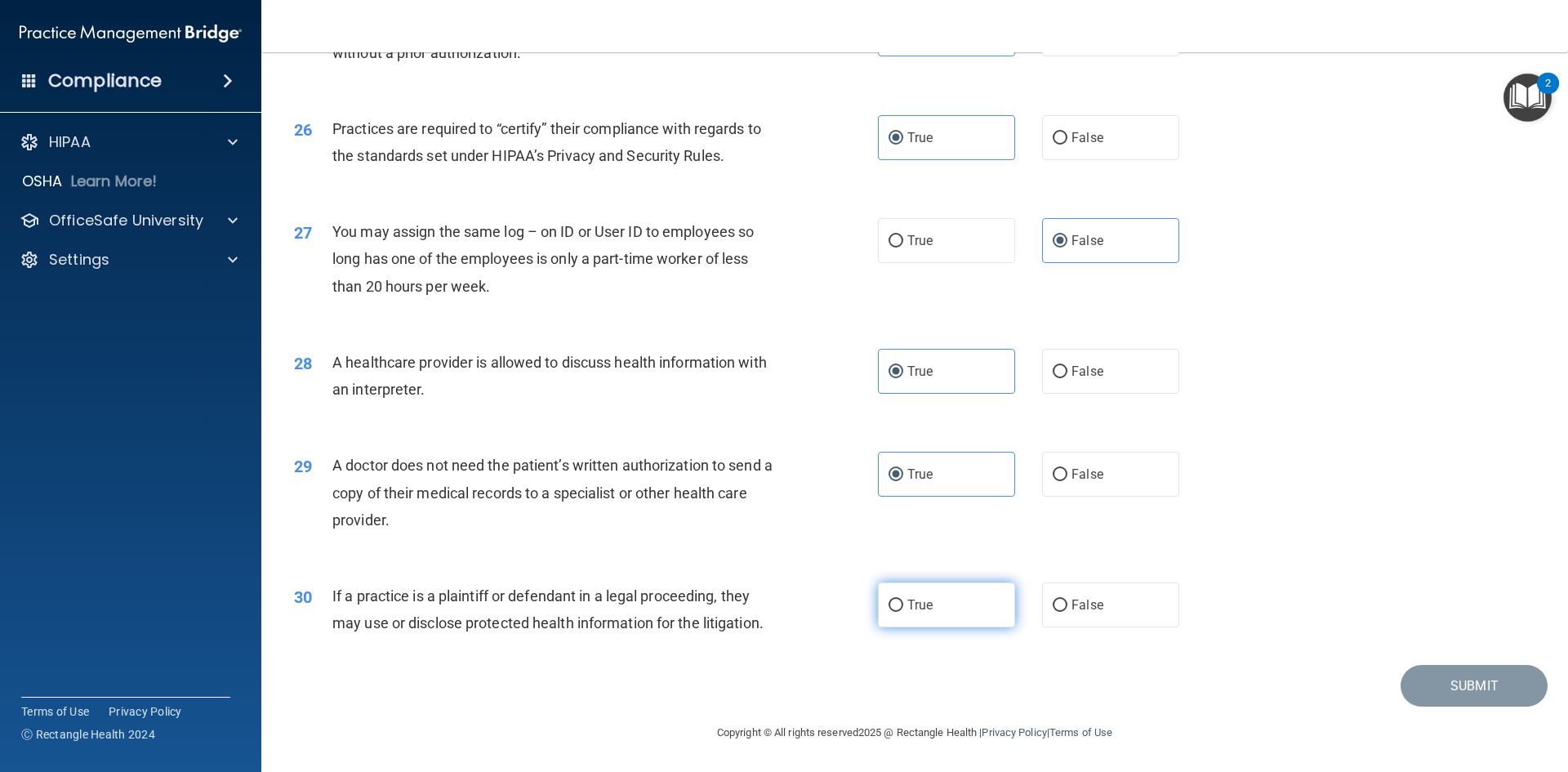 click on "True" at bounding box center (947, 605) 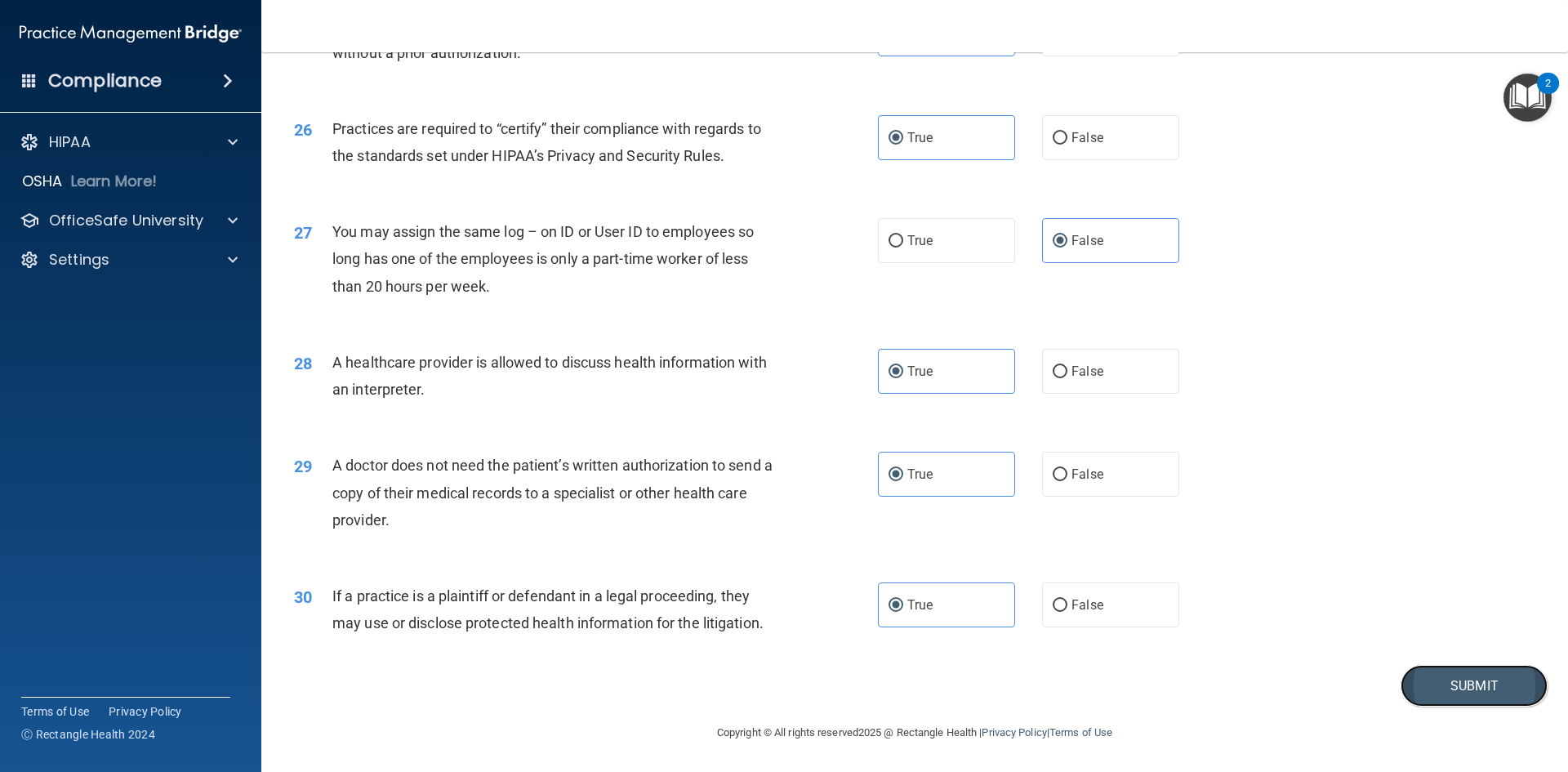 click on "Submit" at bounding box center [1474, 685] 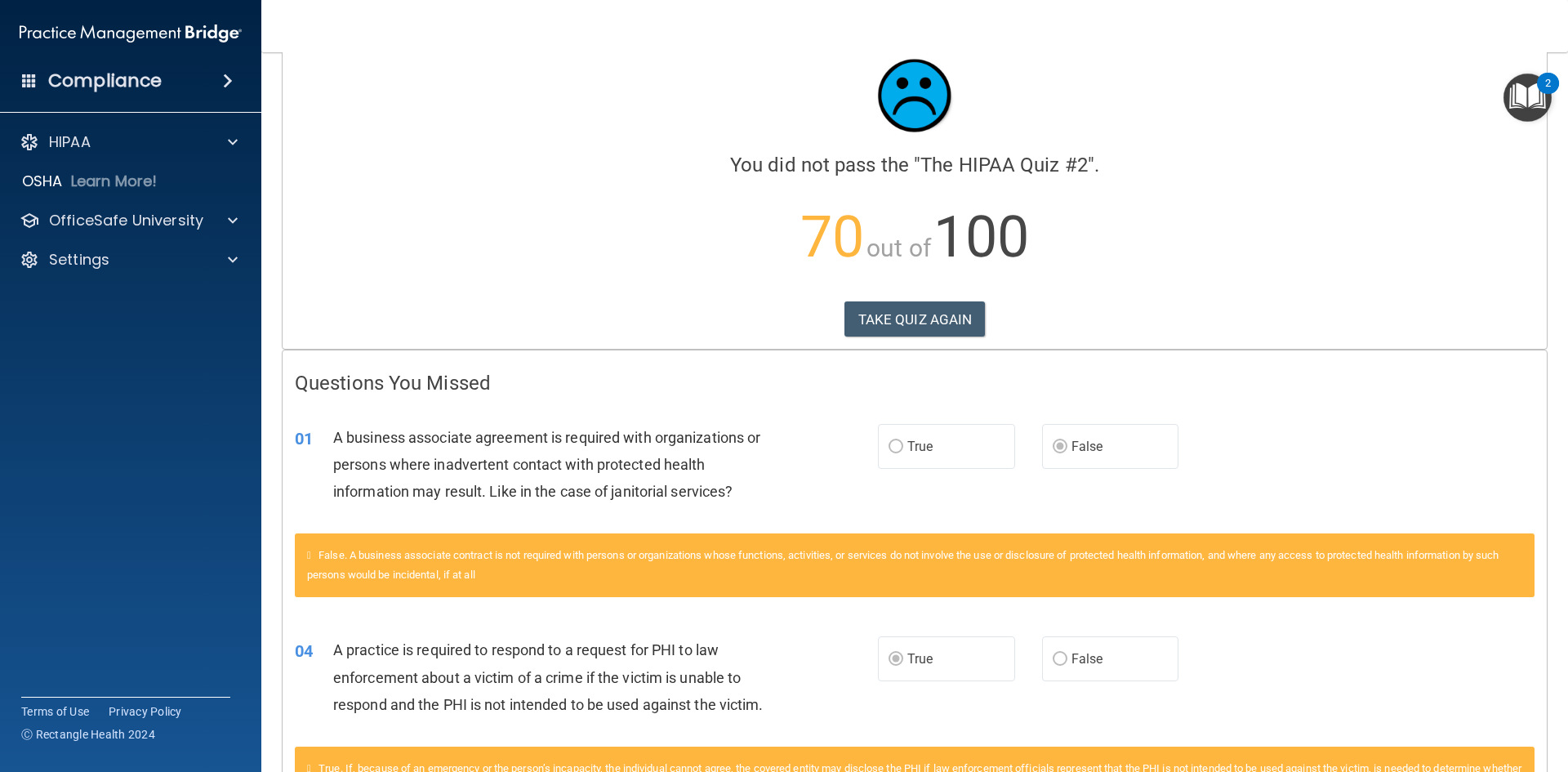 scroll, scrollTop: 0, scrollLeft: 0, axis: both 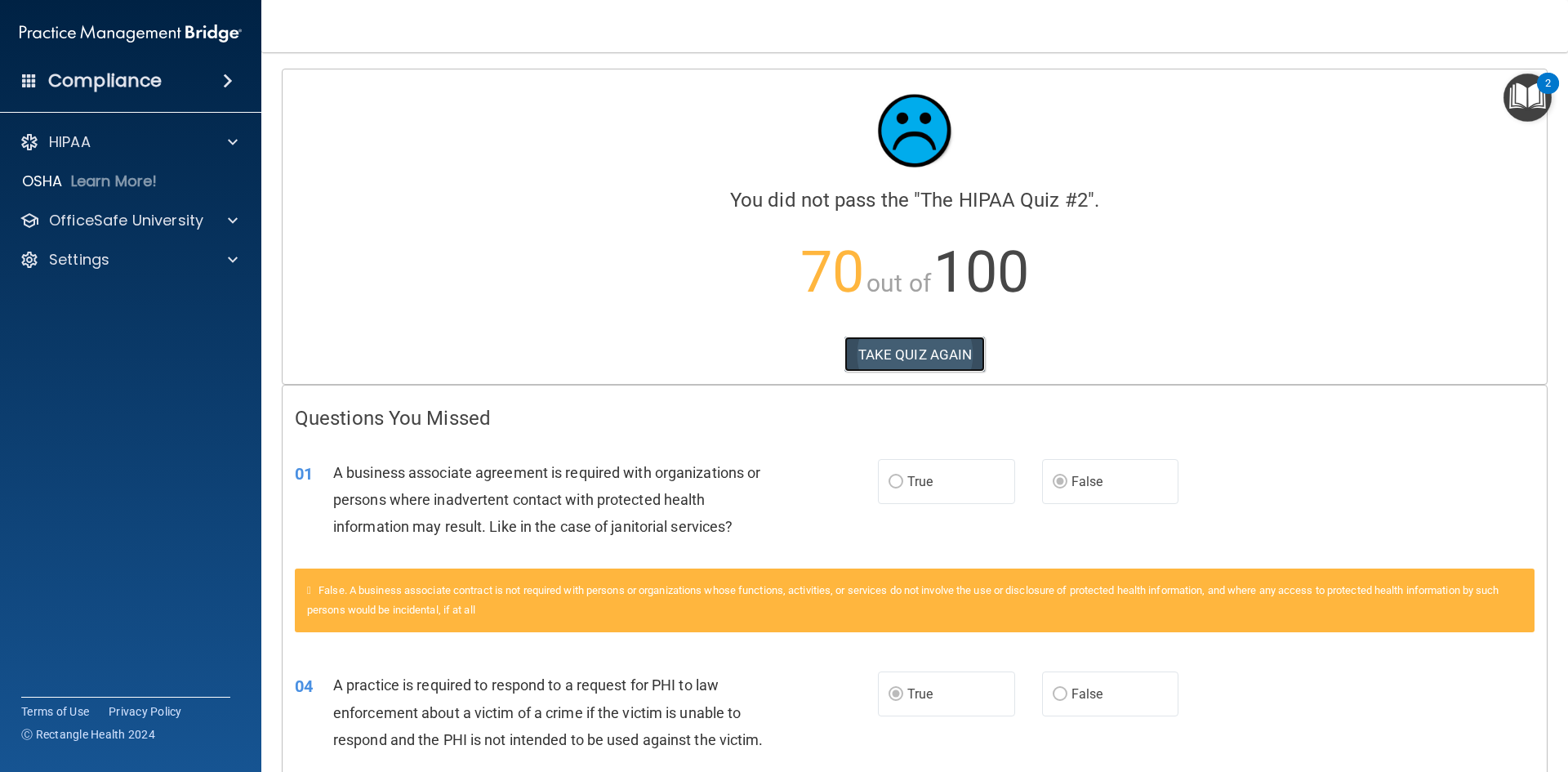 click on "TAKE QUIZ AGAIN" at bounding box center [915, 355] 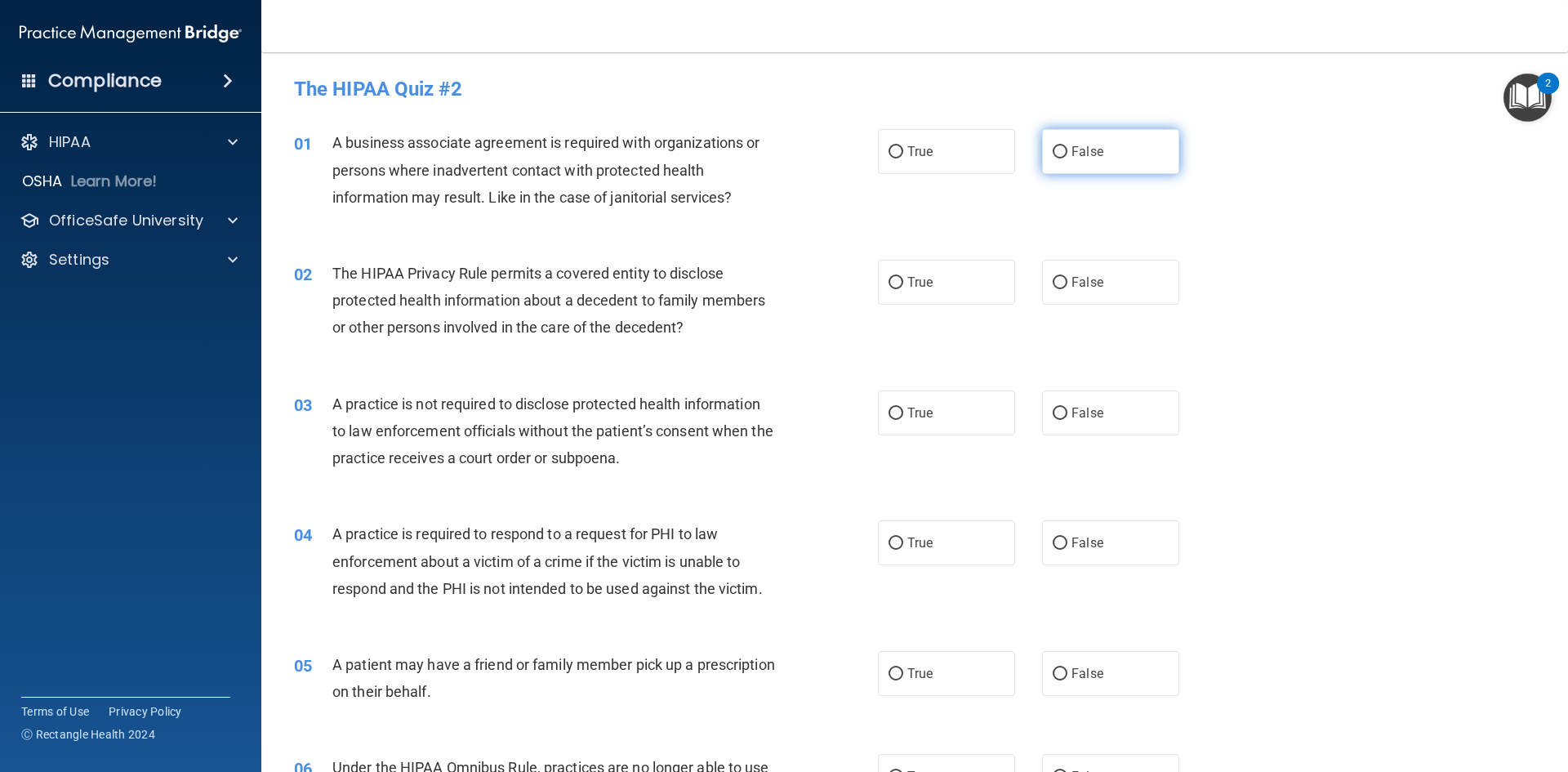 click on "False" at bounding box center [1111, 151] 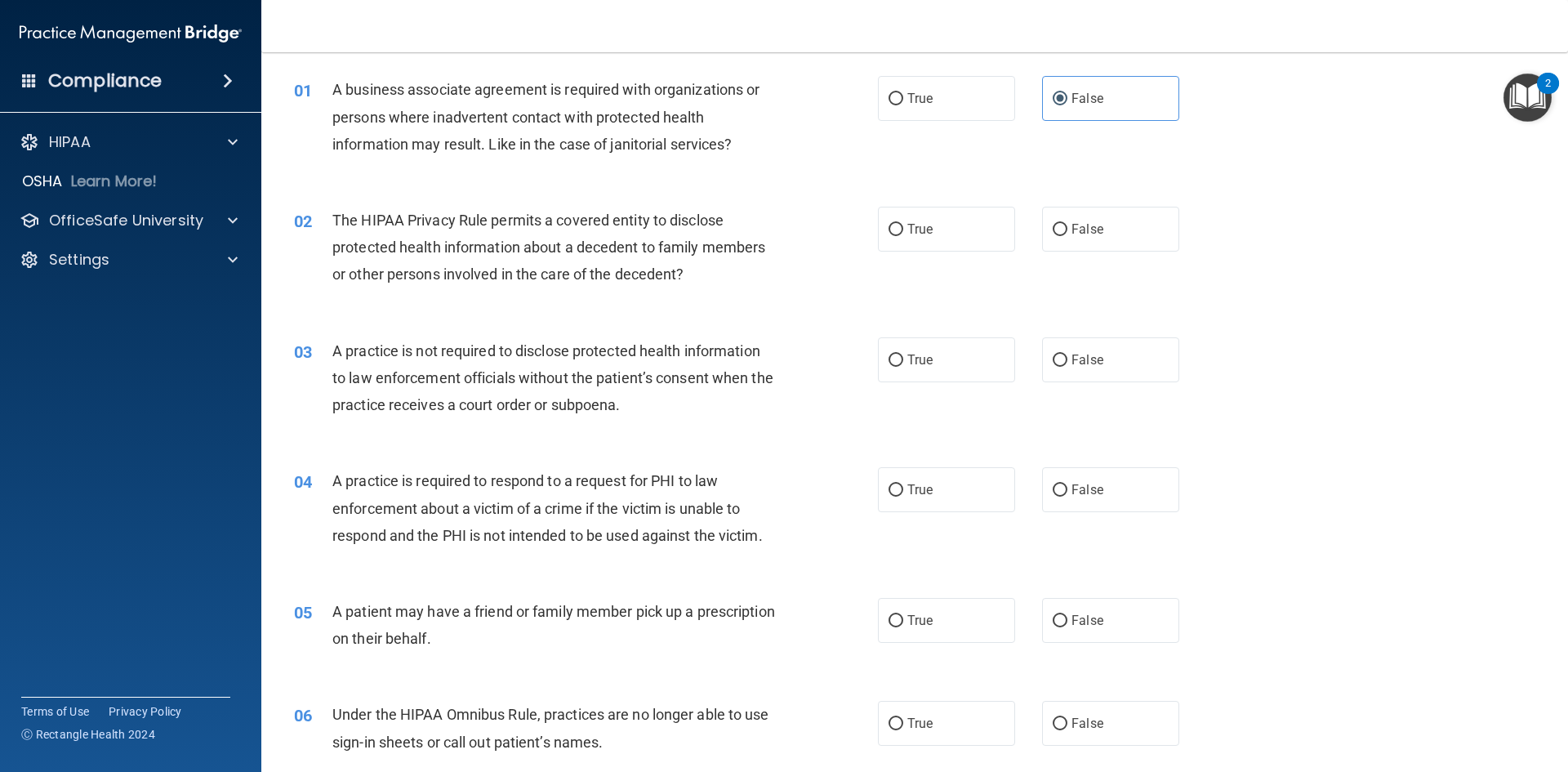 scroll, scrollTop: 82, scrollLeft: 0, axis: vertical 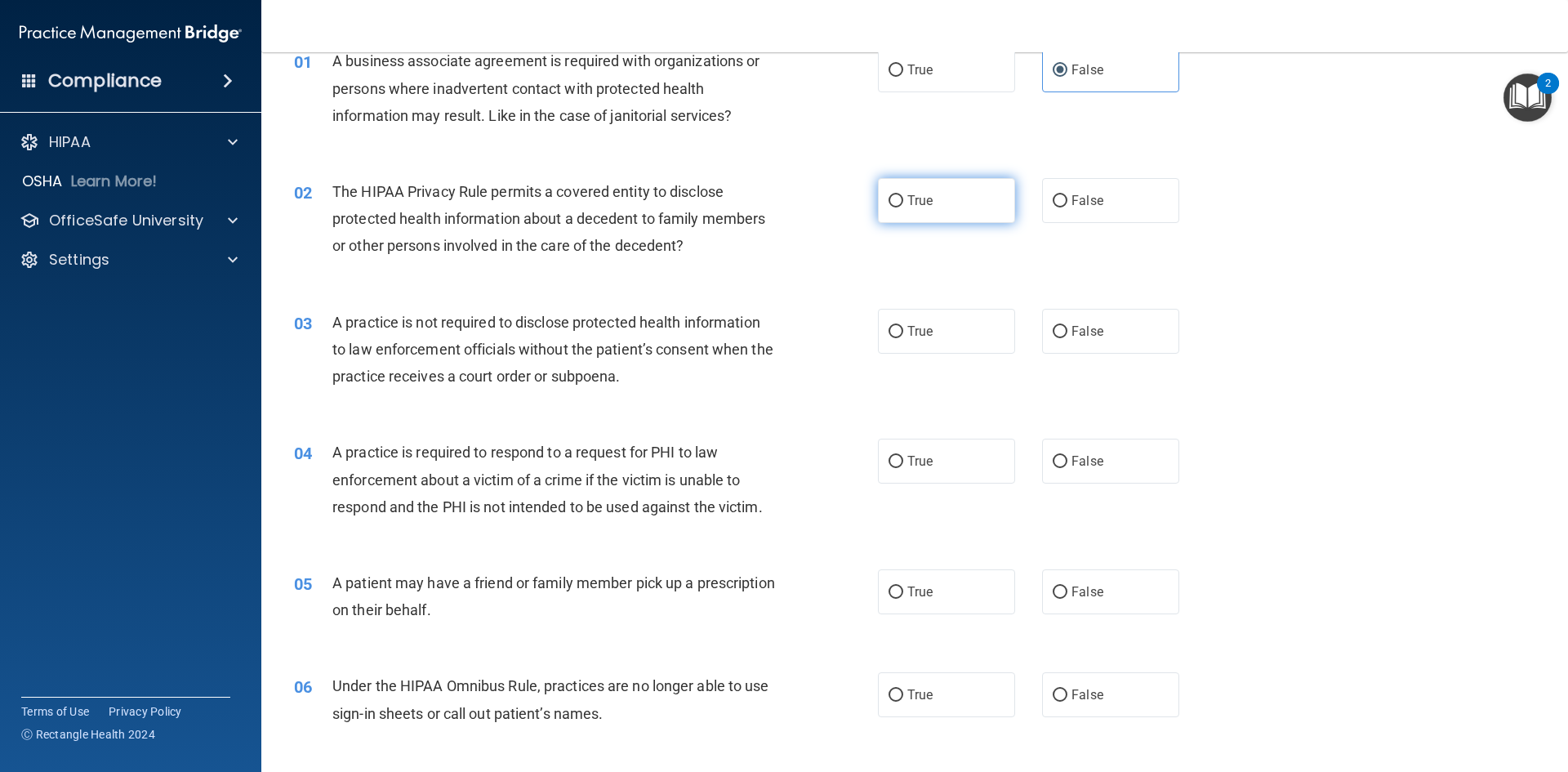 click on "True" at bounding box center (947, 200) 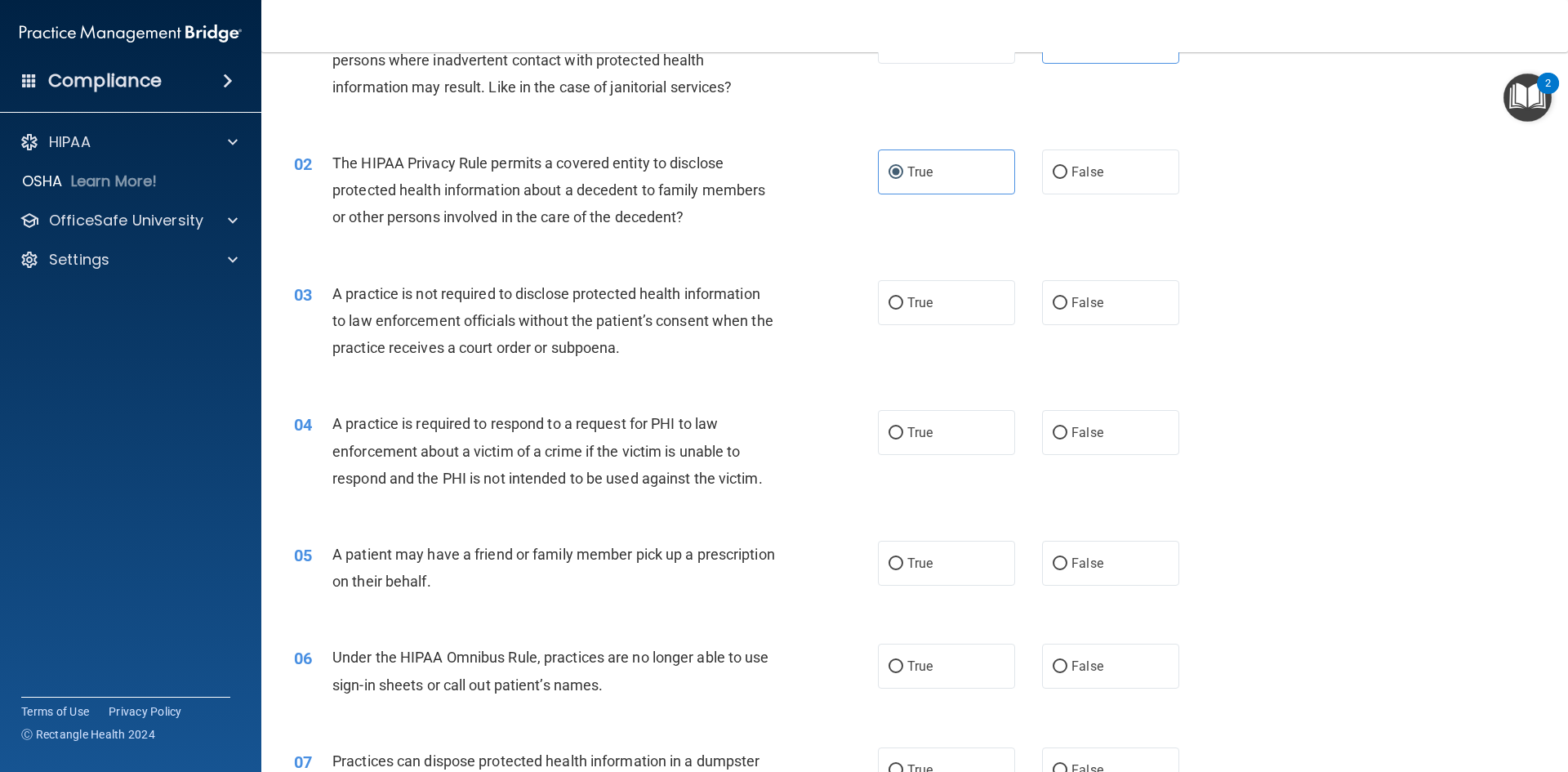 scroll, scrollTop: 82, scrollLeft: 0, axis: vertical 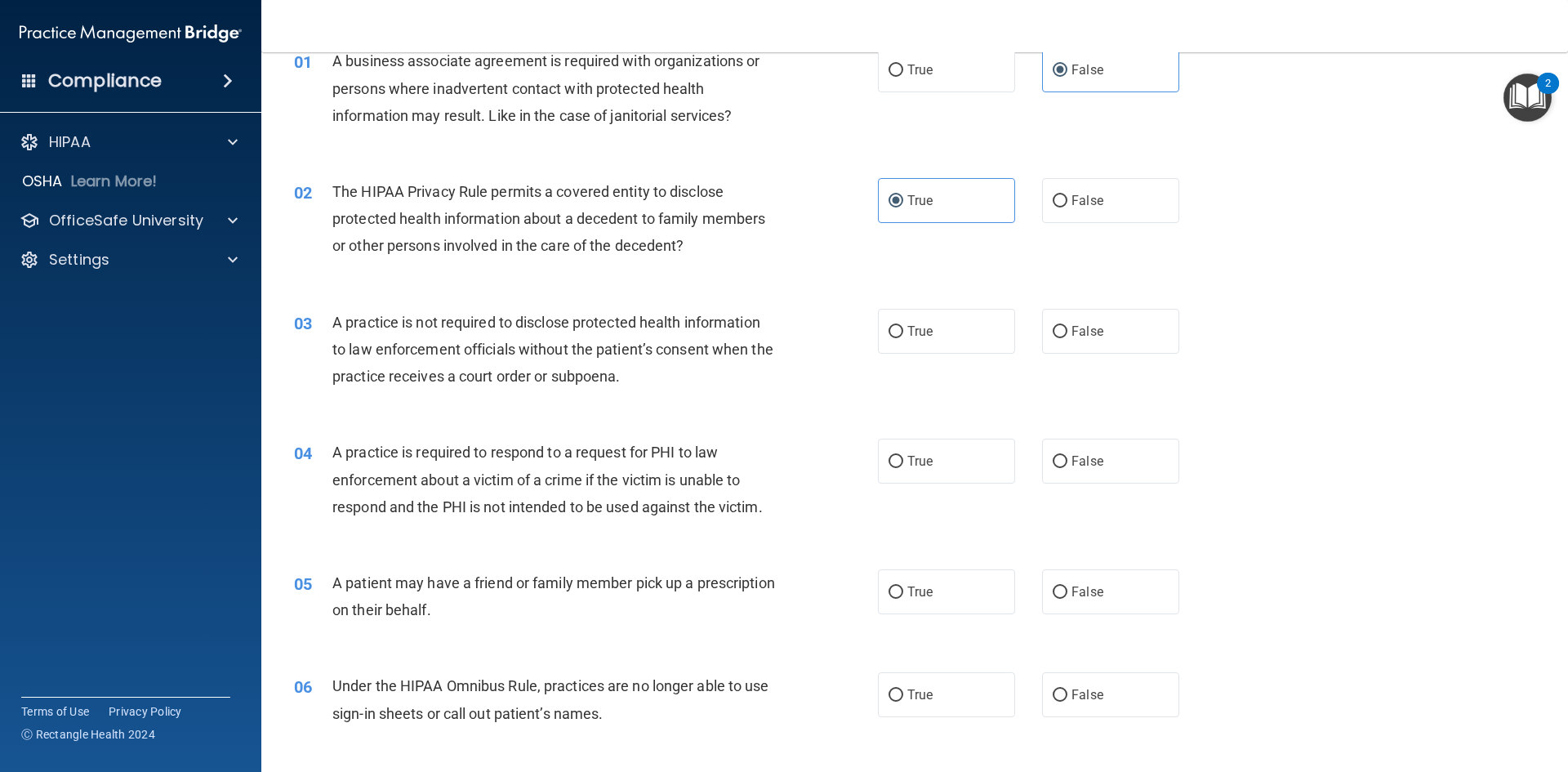 click on "The HIPAA Privacy Rule permits a covered entity to disclose protected health information about a decedent to family members or other persons involved in the care of the decedent?" at bounding box center (560, 219) 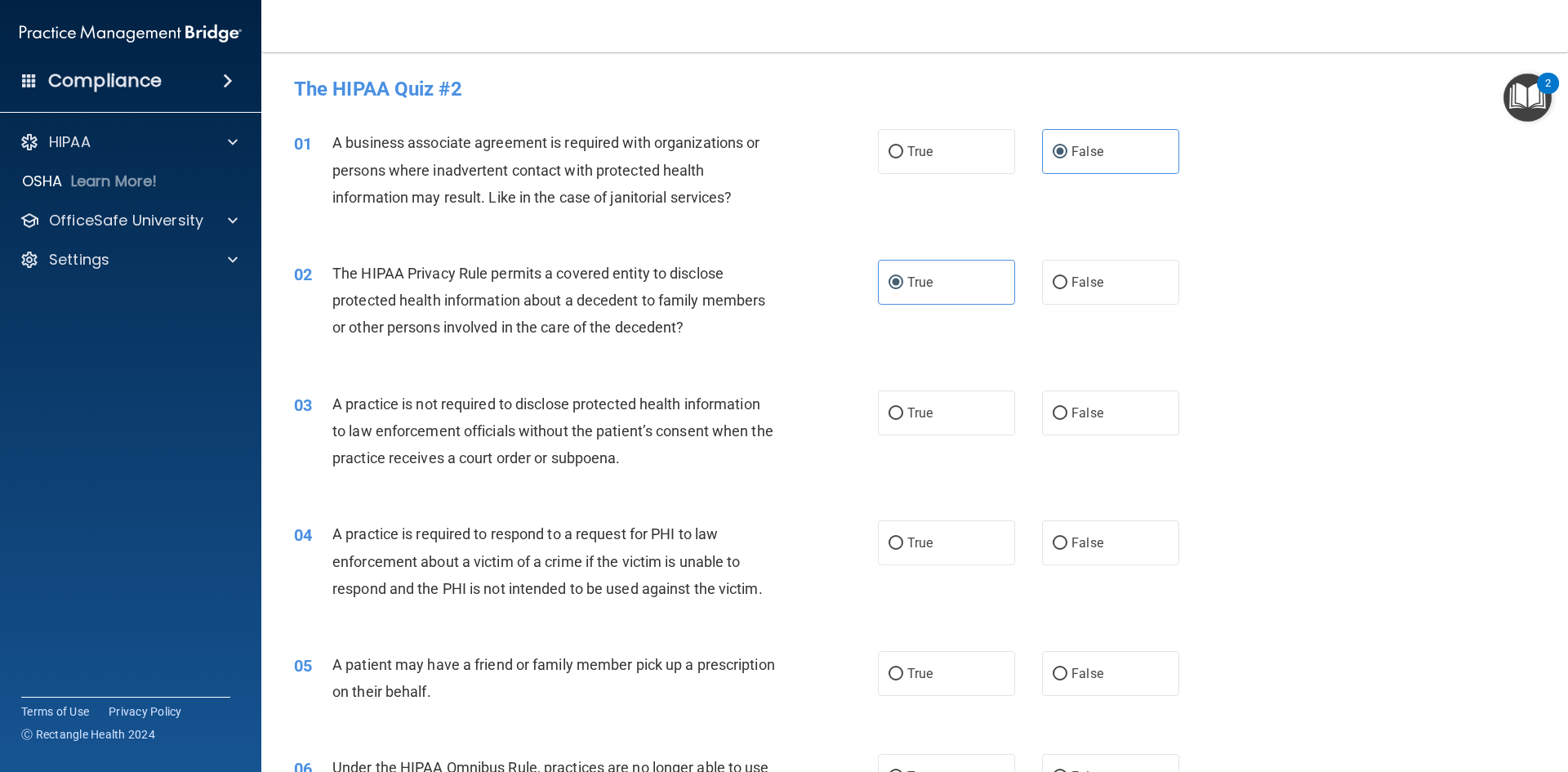 scroll, scrollTop: 82, scrollLeft: 0, axis: vertical 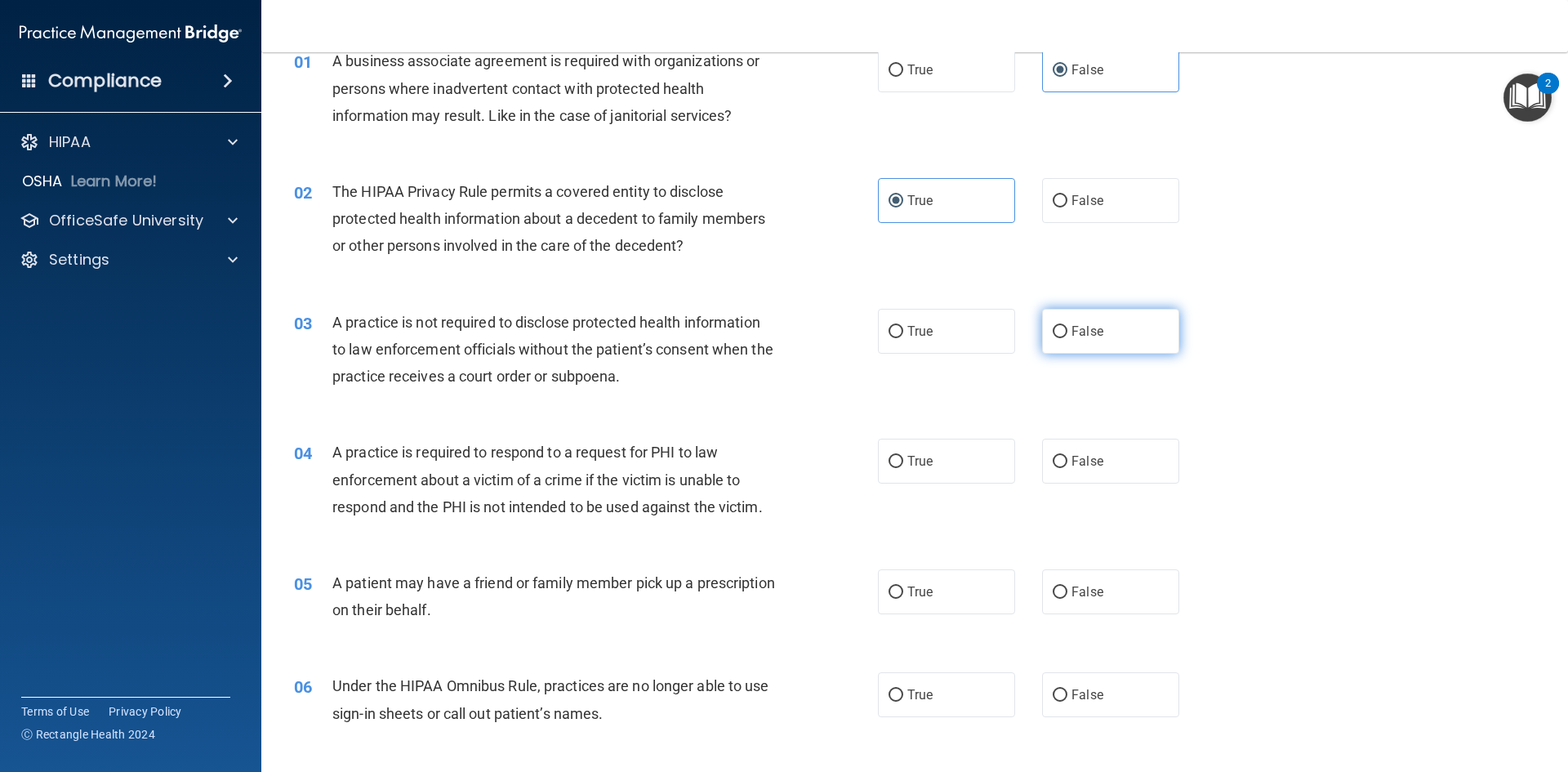 click on "False" at bounding box center [1111, 331] 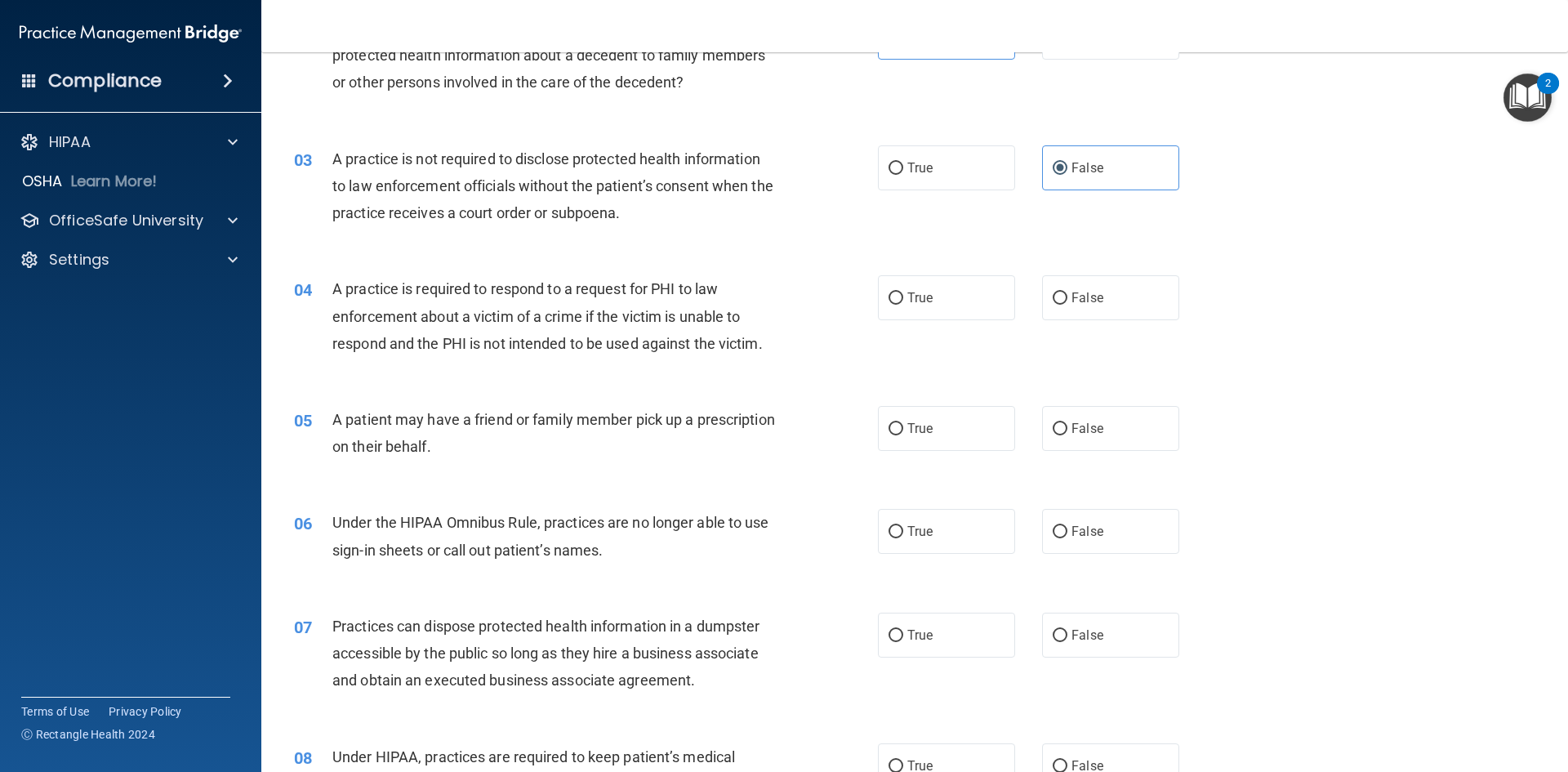 scroll, scrollTop: 327, scrollLeft: 0, axis: vertical 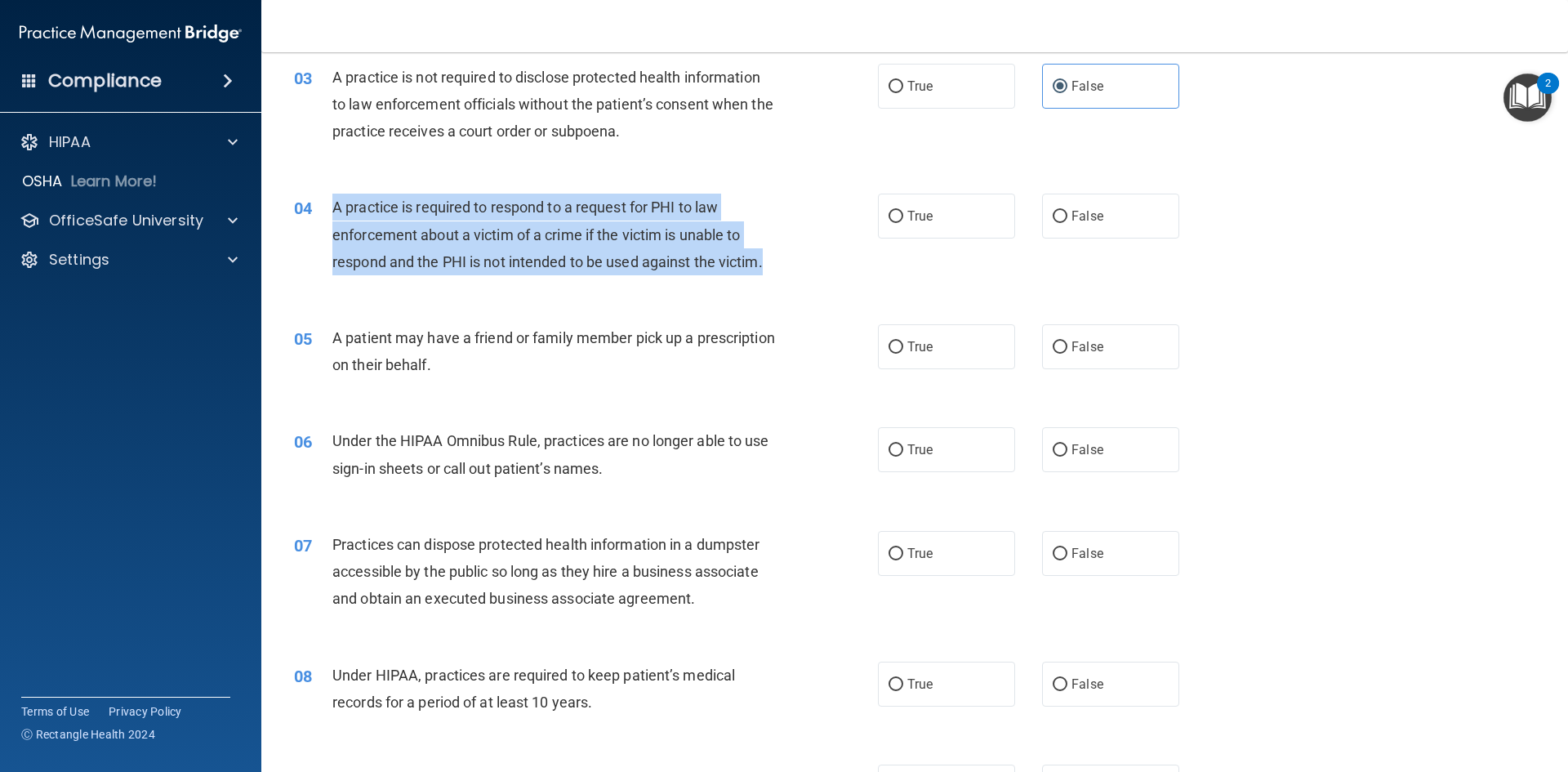 drag, startPoint x: 790, startPoint y: 272, endPoint x: 334, endPoint y: 204, distance: 461.0423 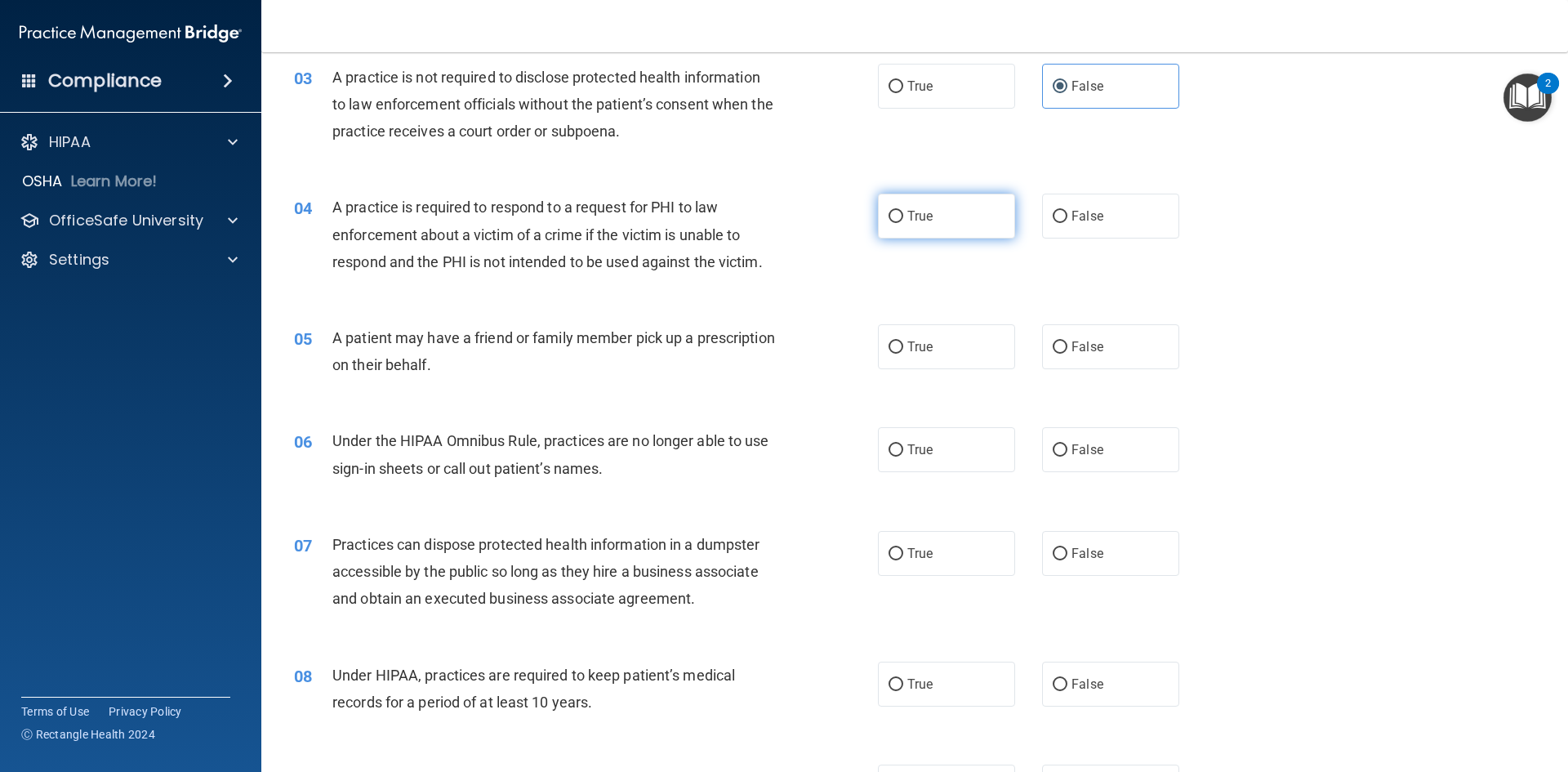 click on "True" at bounding box center [947, 216] 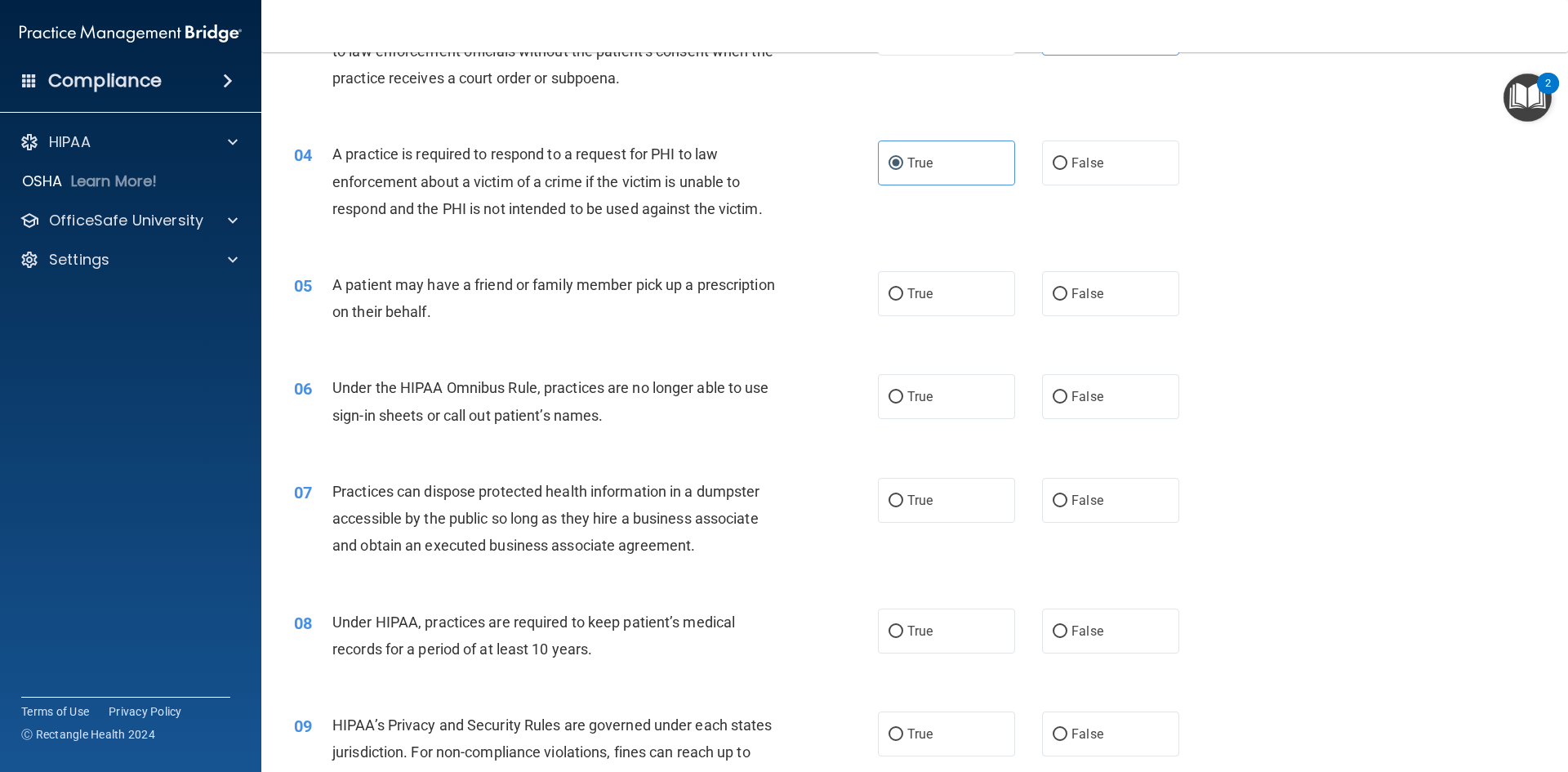 scroll, scrollTop: 408, scrollLeft: 0, axis: vertical 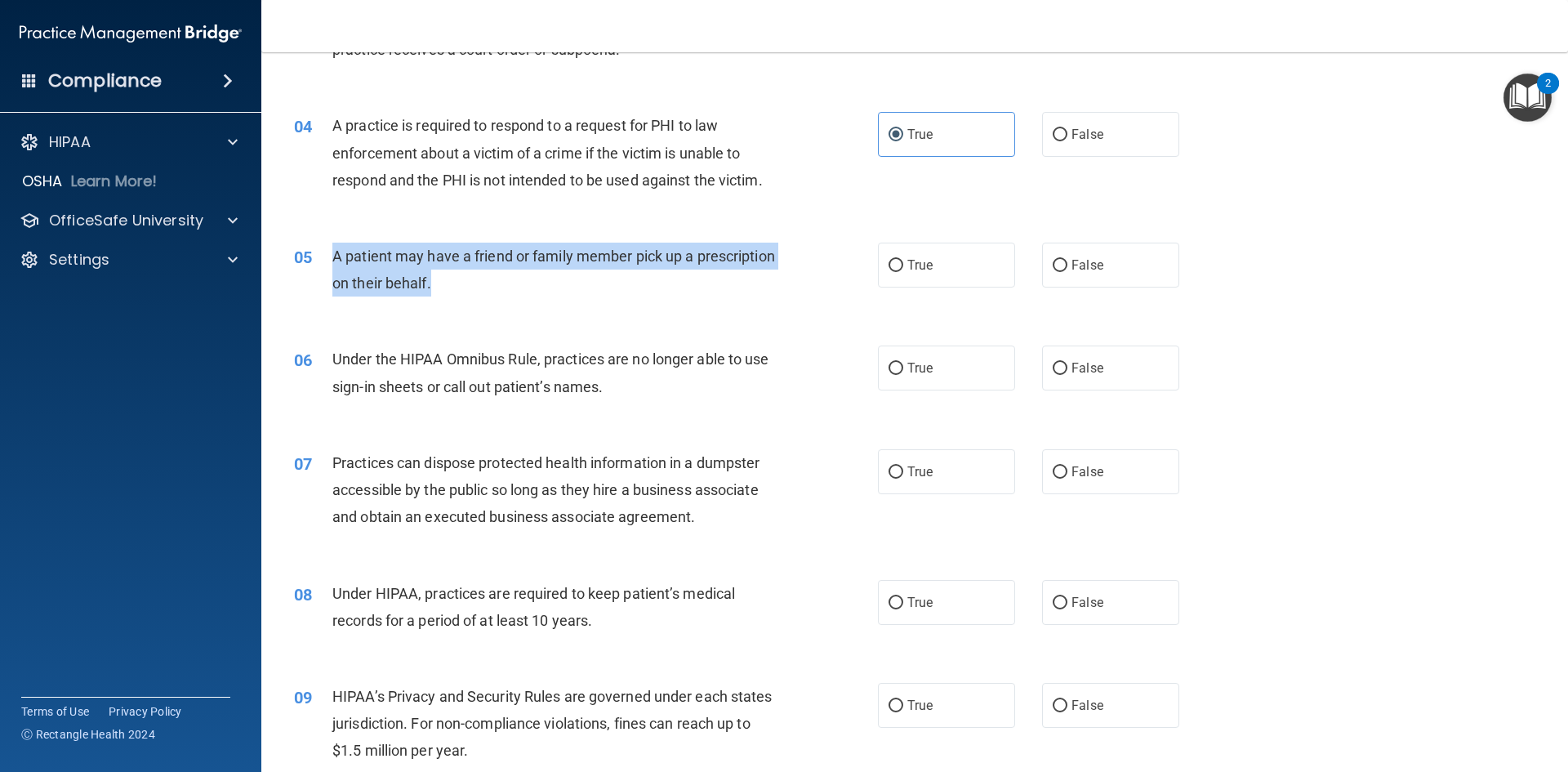 drag, startPoint x: 557, startPoint y: 277, endPoint x: 332, endPoint y: 255, distance: 226.073 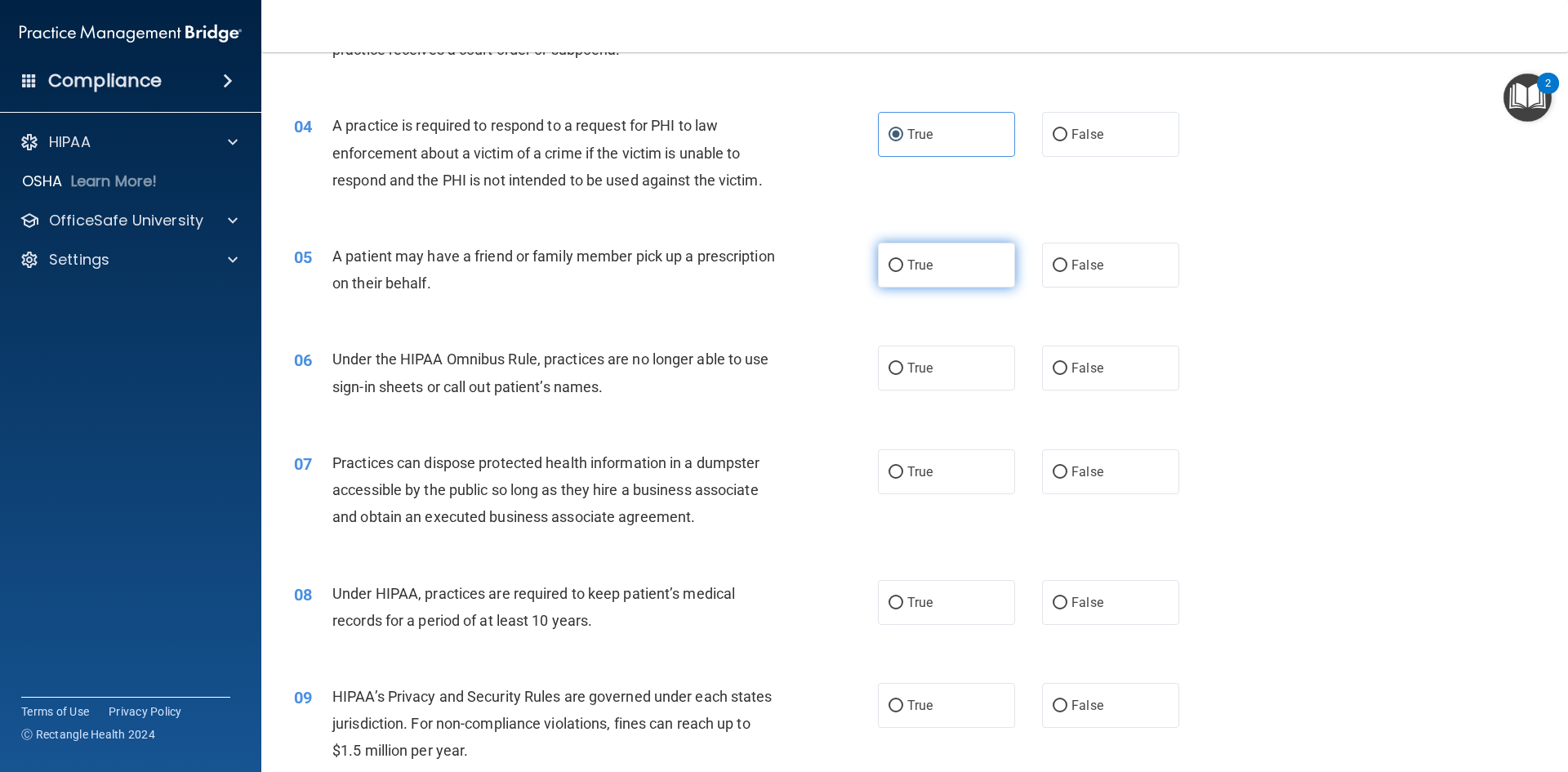 click on "True" at bounding box center (920, 265) 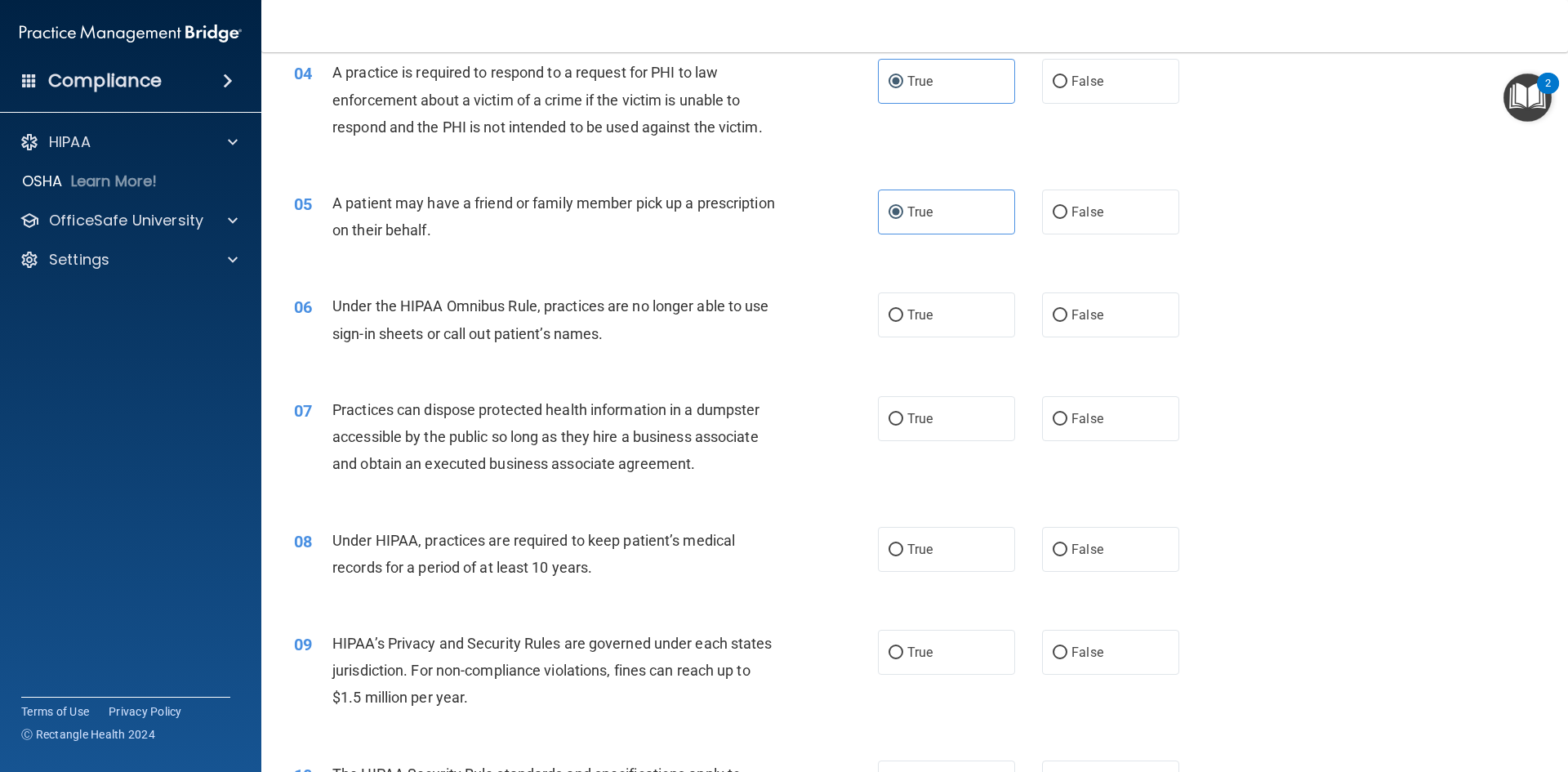 scroll, scrollTop: 490, scrollLeft: 0, axis: vertical 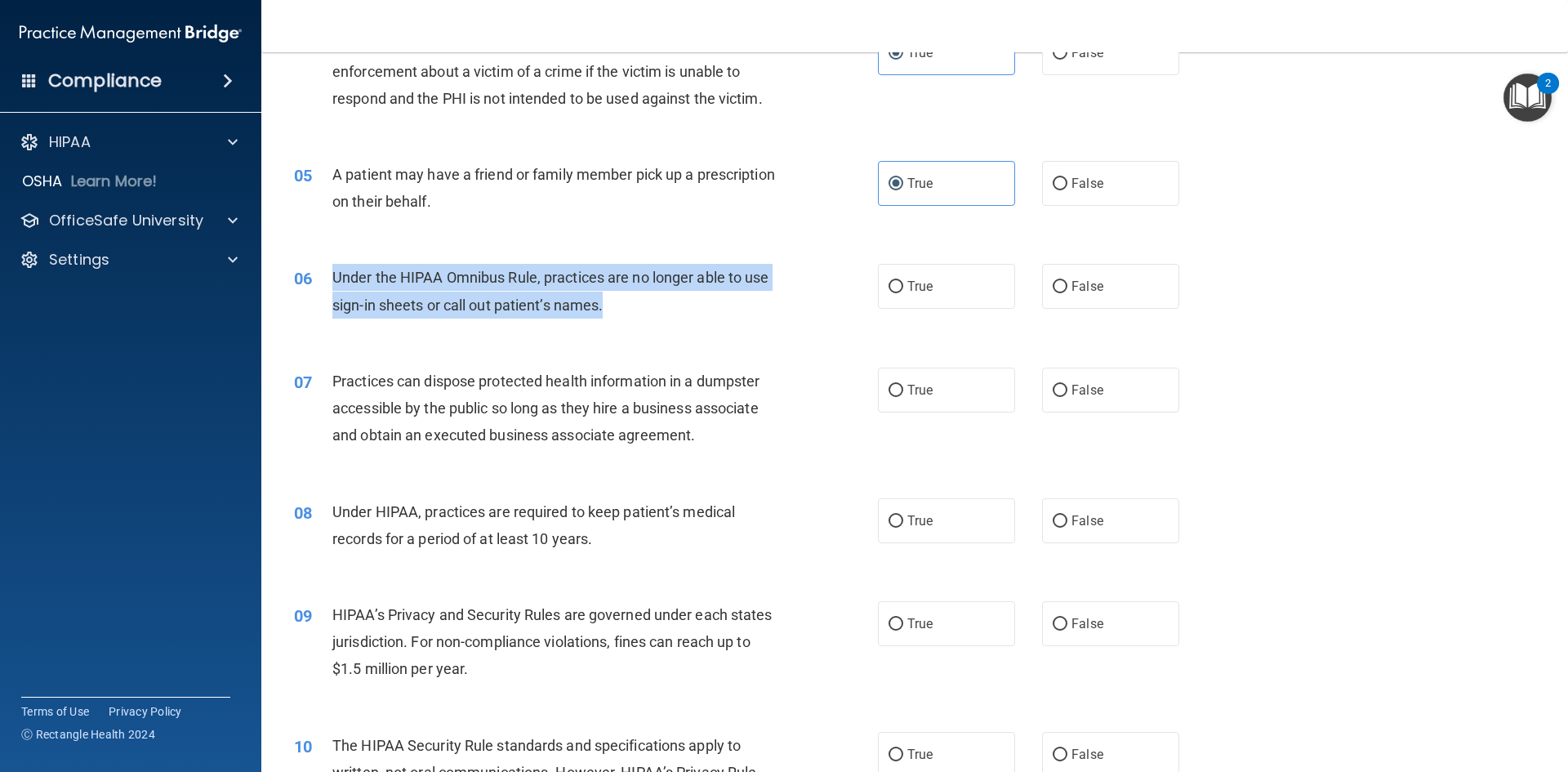 drag, startPoint x: 629, startPoint y: 310, endPoint x: 335, endPoint y: 278, distance: 295.73637 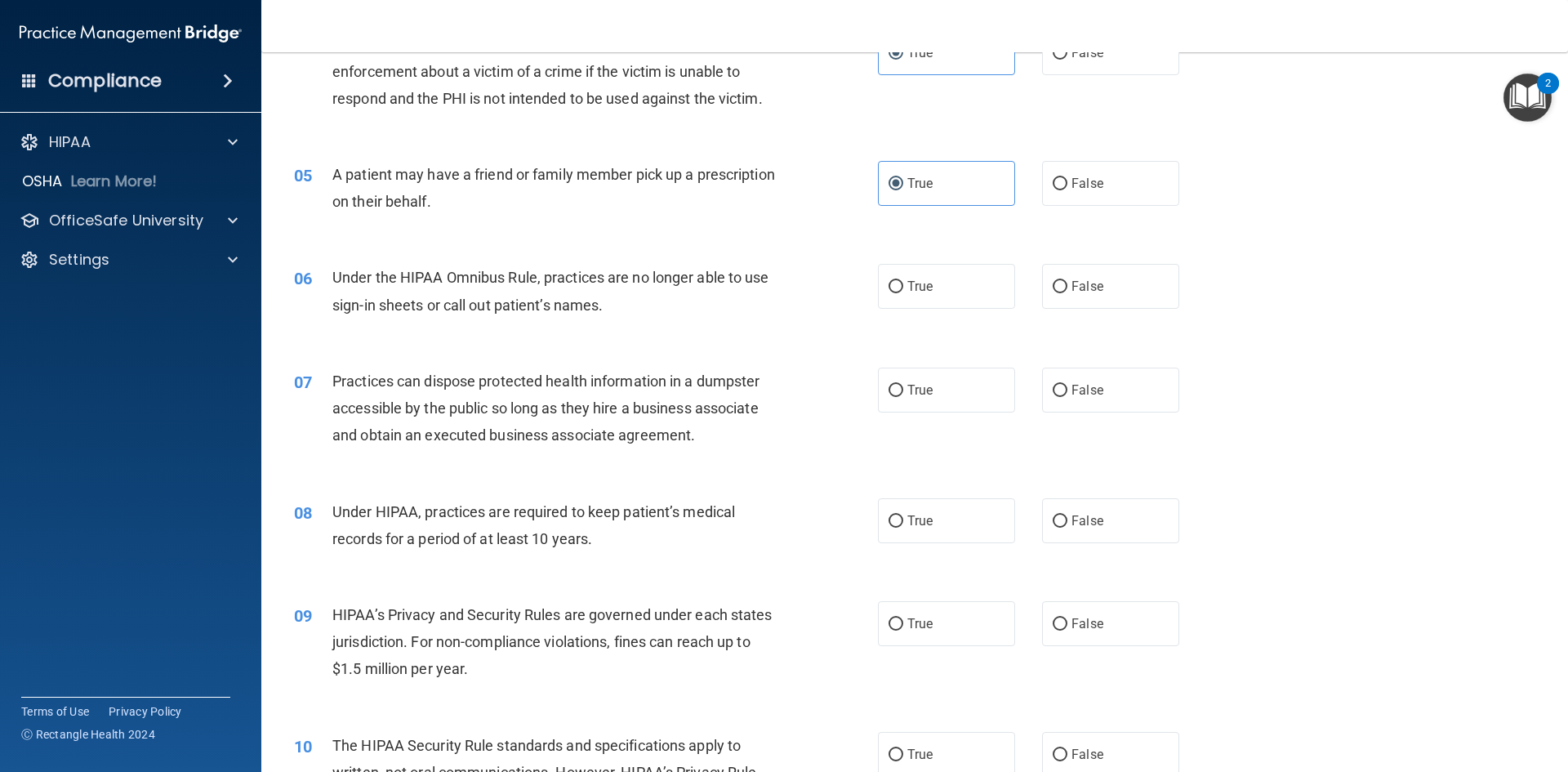 click on "True           False" at bounding box center [1042, 286] 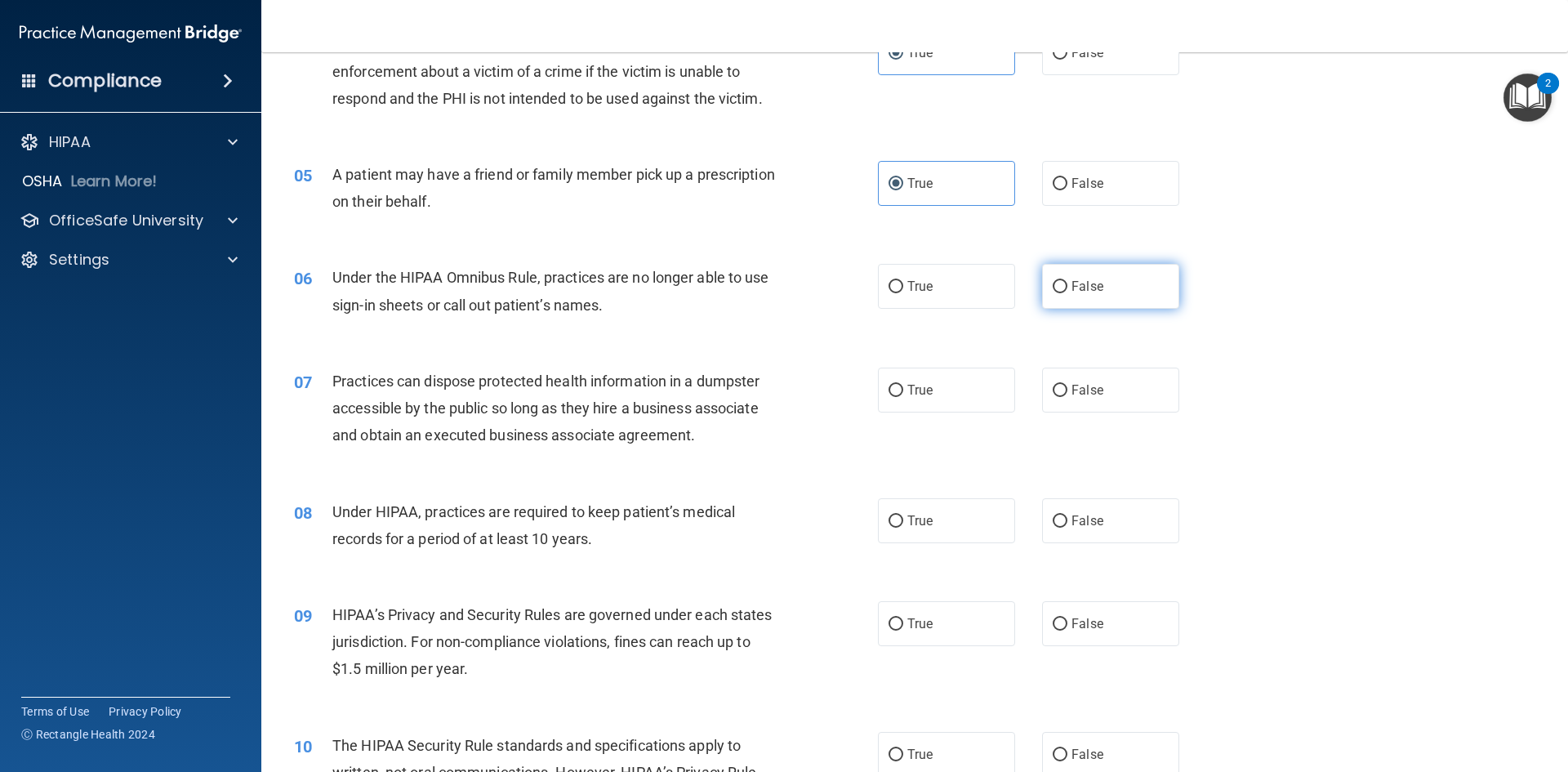 click on "False" at bounding box center [1111, 286] 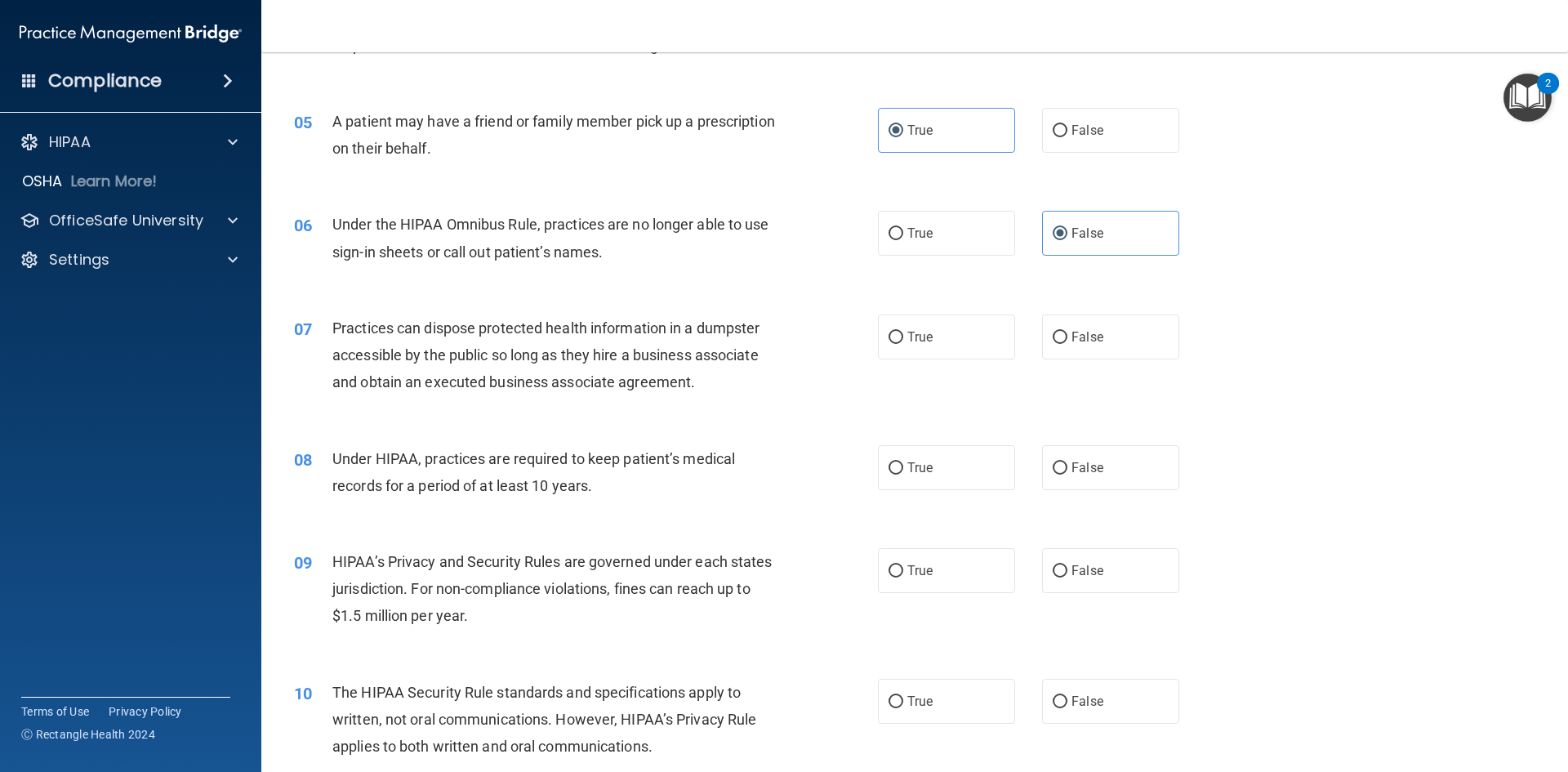 scroll, scrollTop: 572, scrollLeft: 0, axis: vertical 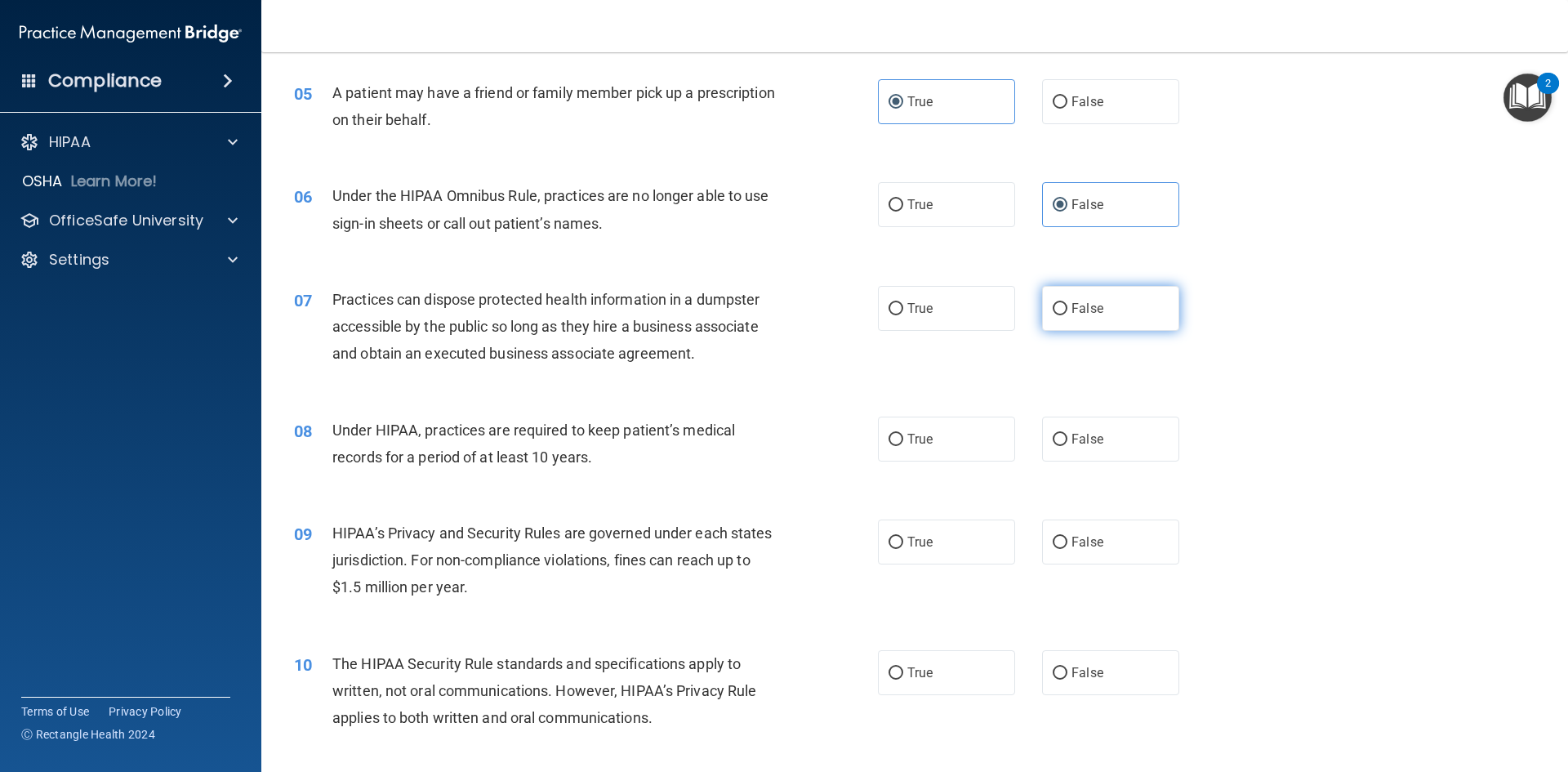 click on "False" at bounding box center [1060, 309] 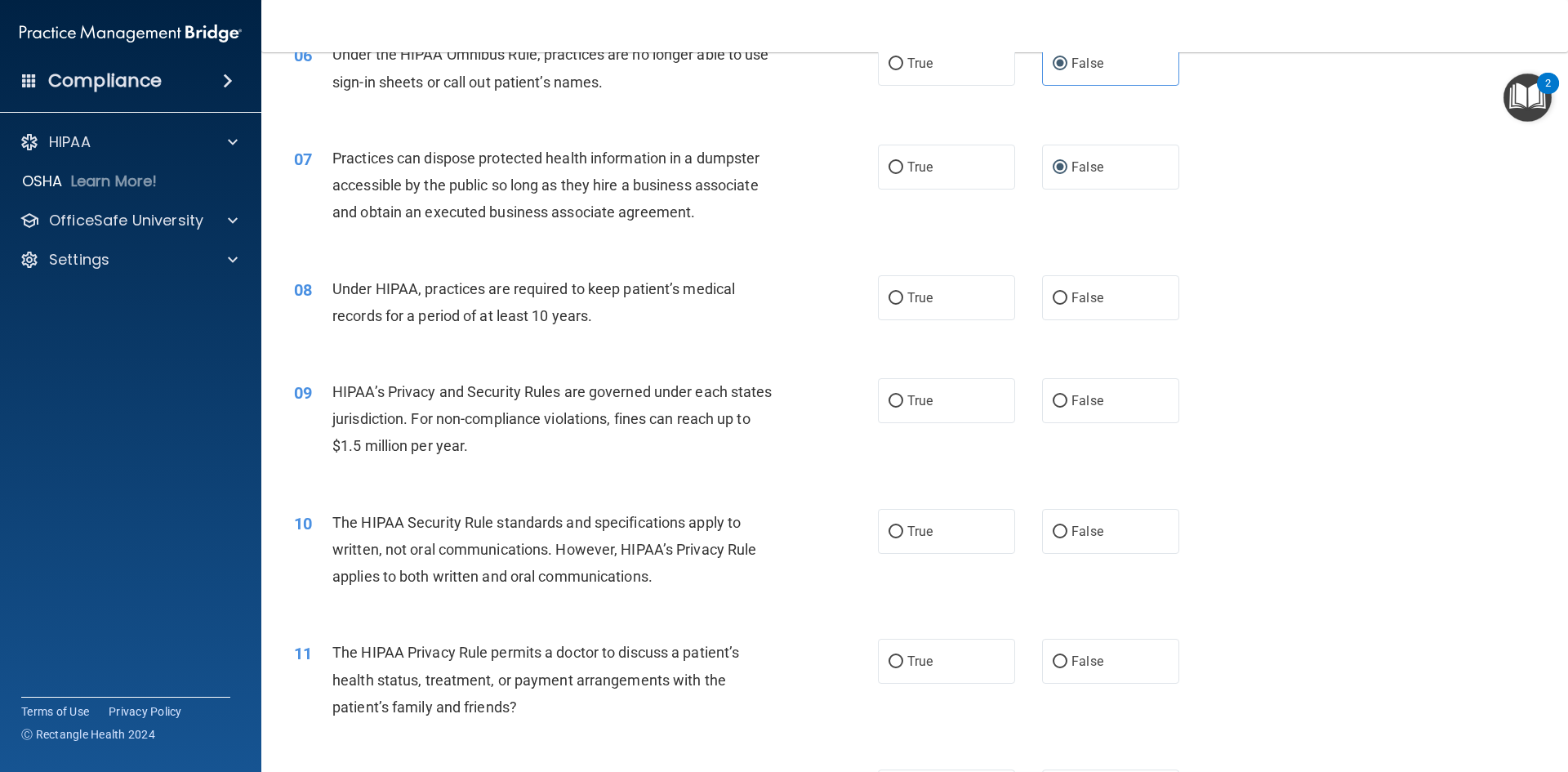 scroll, scrollTop: 735, scrollLeft: 0, axis: vertical 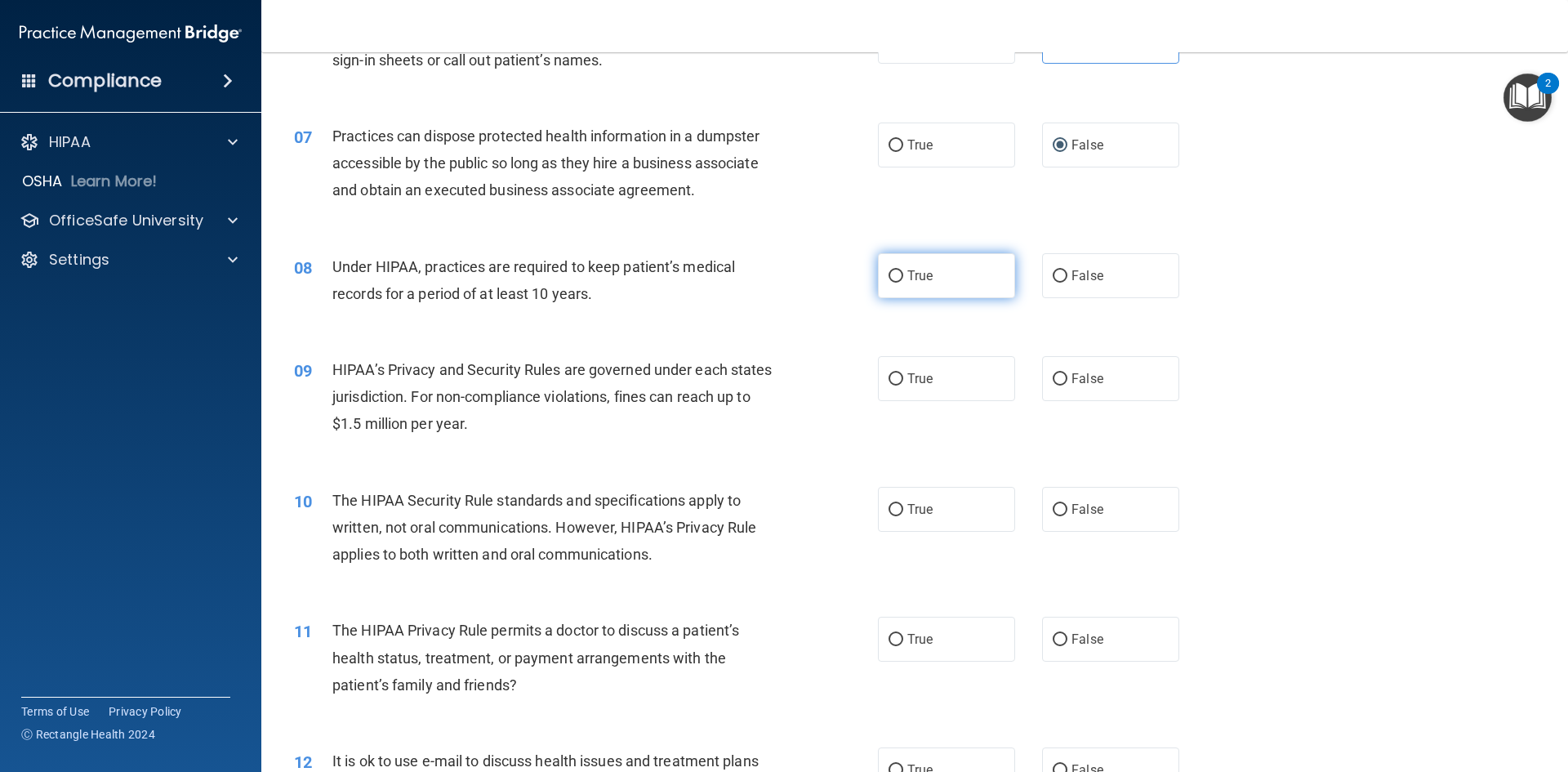 click on "True" at bounding box center [947, 275] 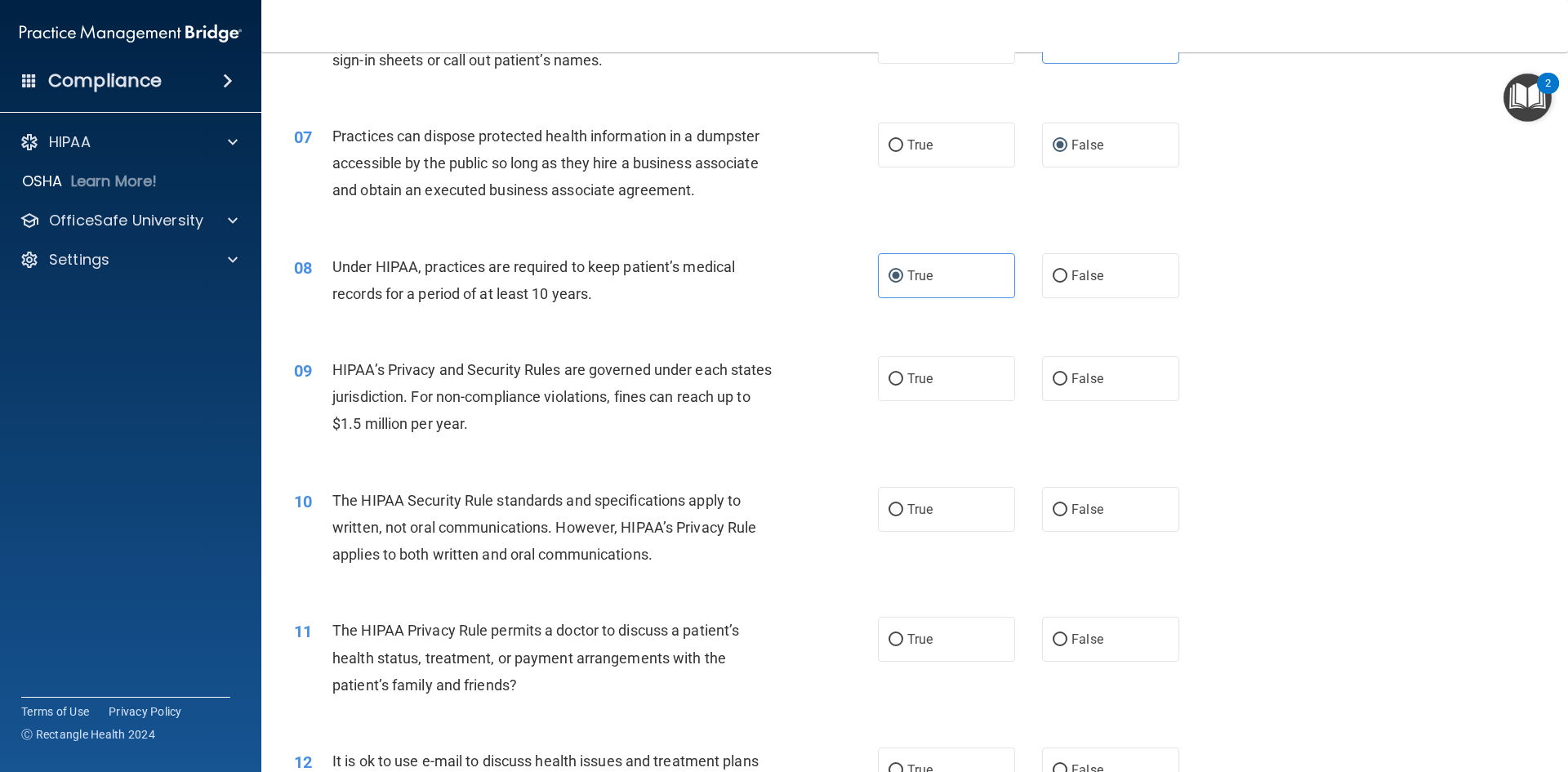scroll, scrollTop: 817, scrollLeft: 0, axis: vertical 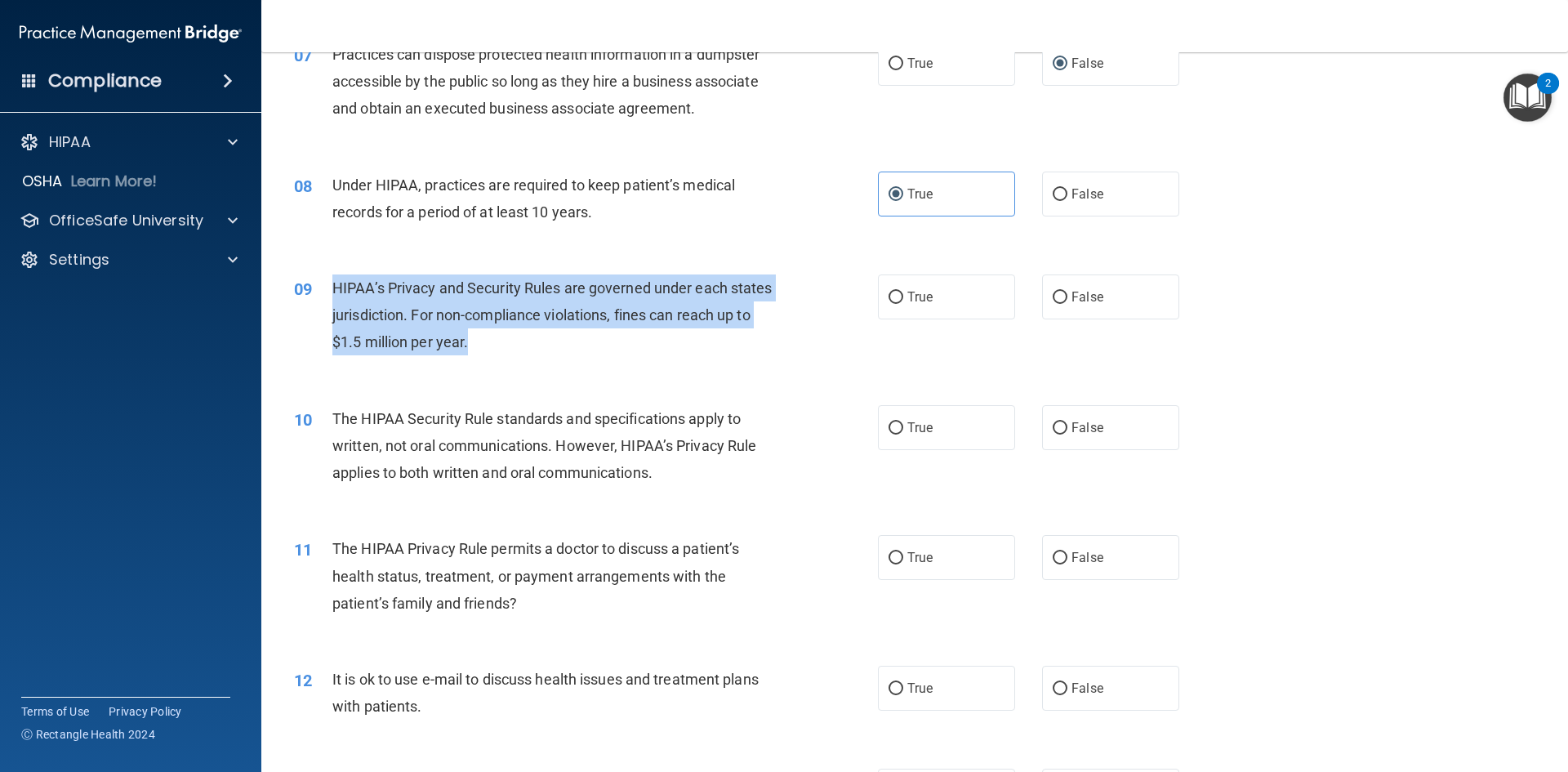 drag, startPoint x: 531, startPoint y: 356, endPoint x: 325, endPoint y: 294, distance: 215.12787 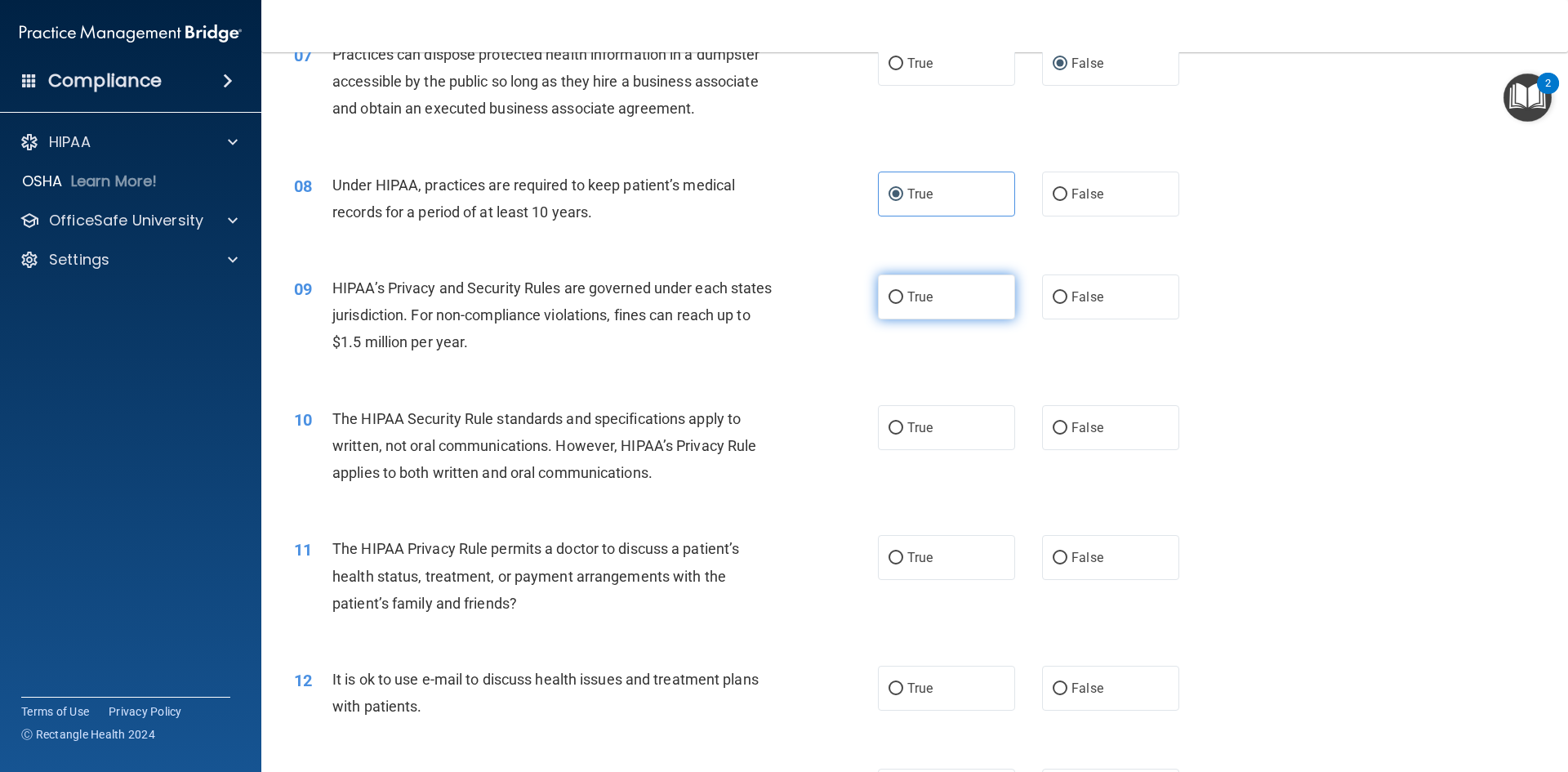 click on "True" at bounding box center [947, 297] 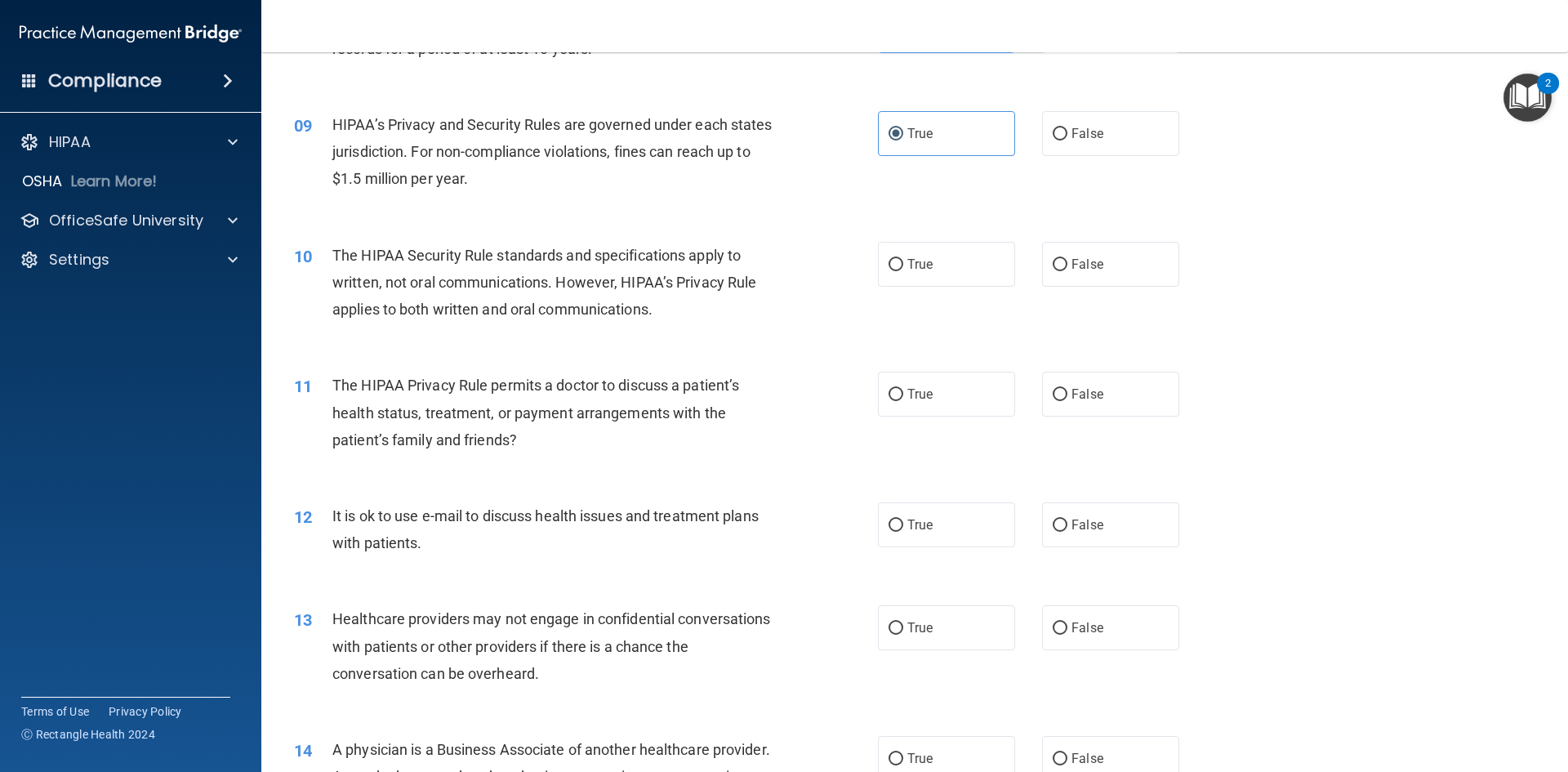 scroll, scrollTop: 899, scrollLeft: 0, axis: vertical 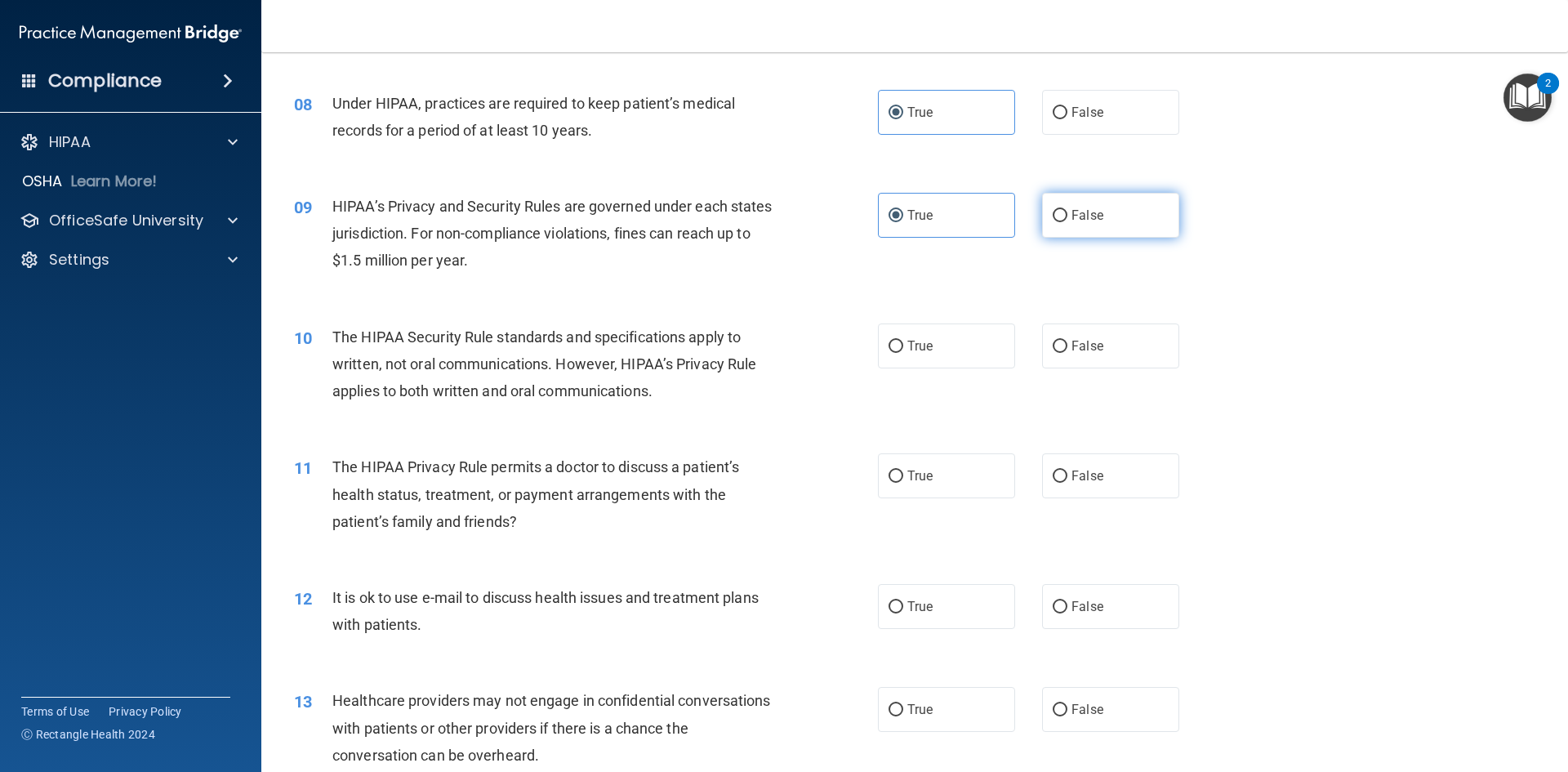click on "False" at bounding box center [1111, 215] 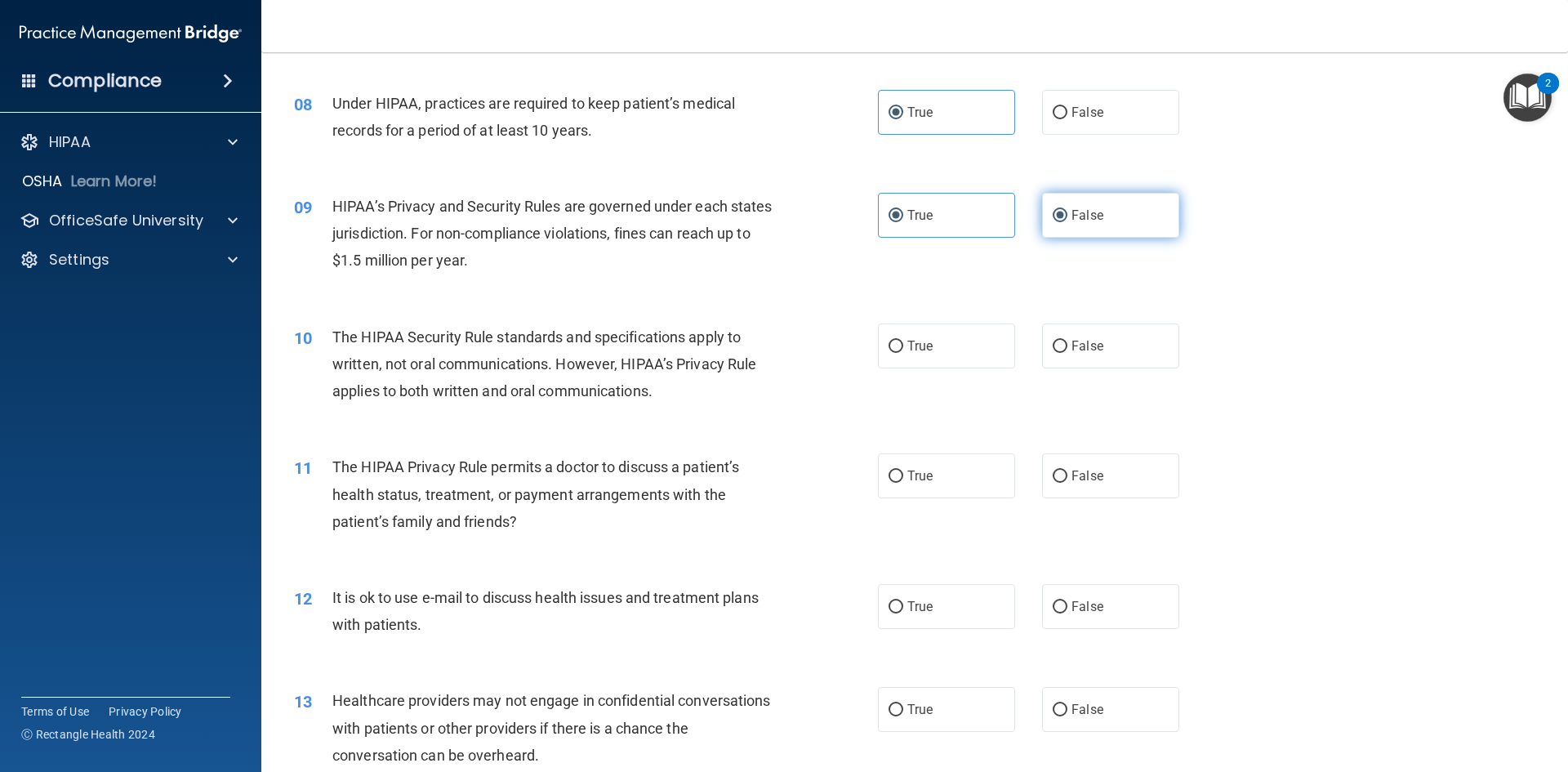 radio on "false" 